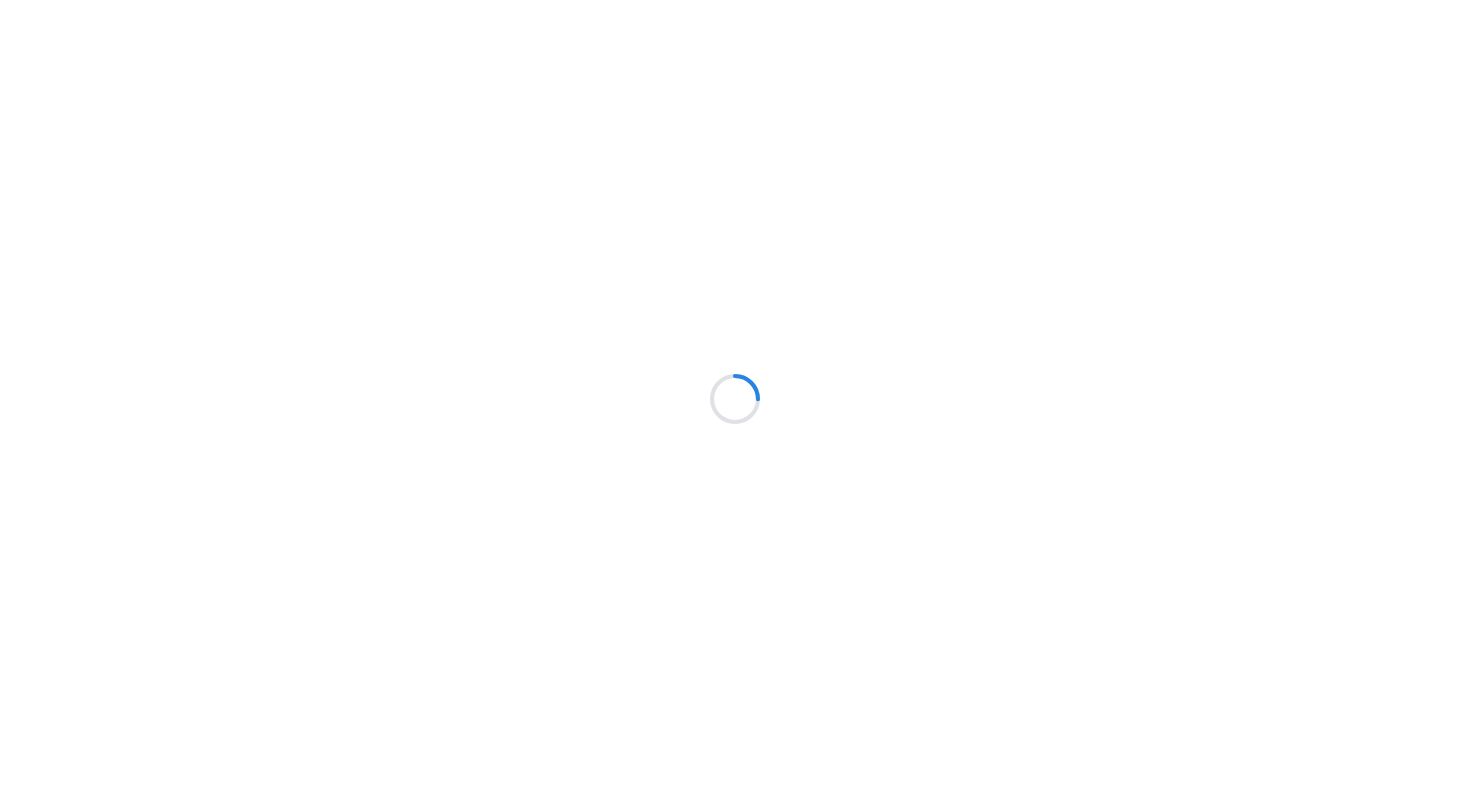 scroll, scrollTop: 0, scrollLeft: 0, axis: both 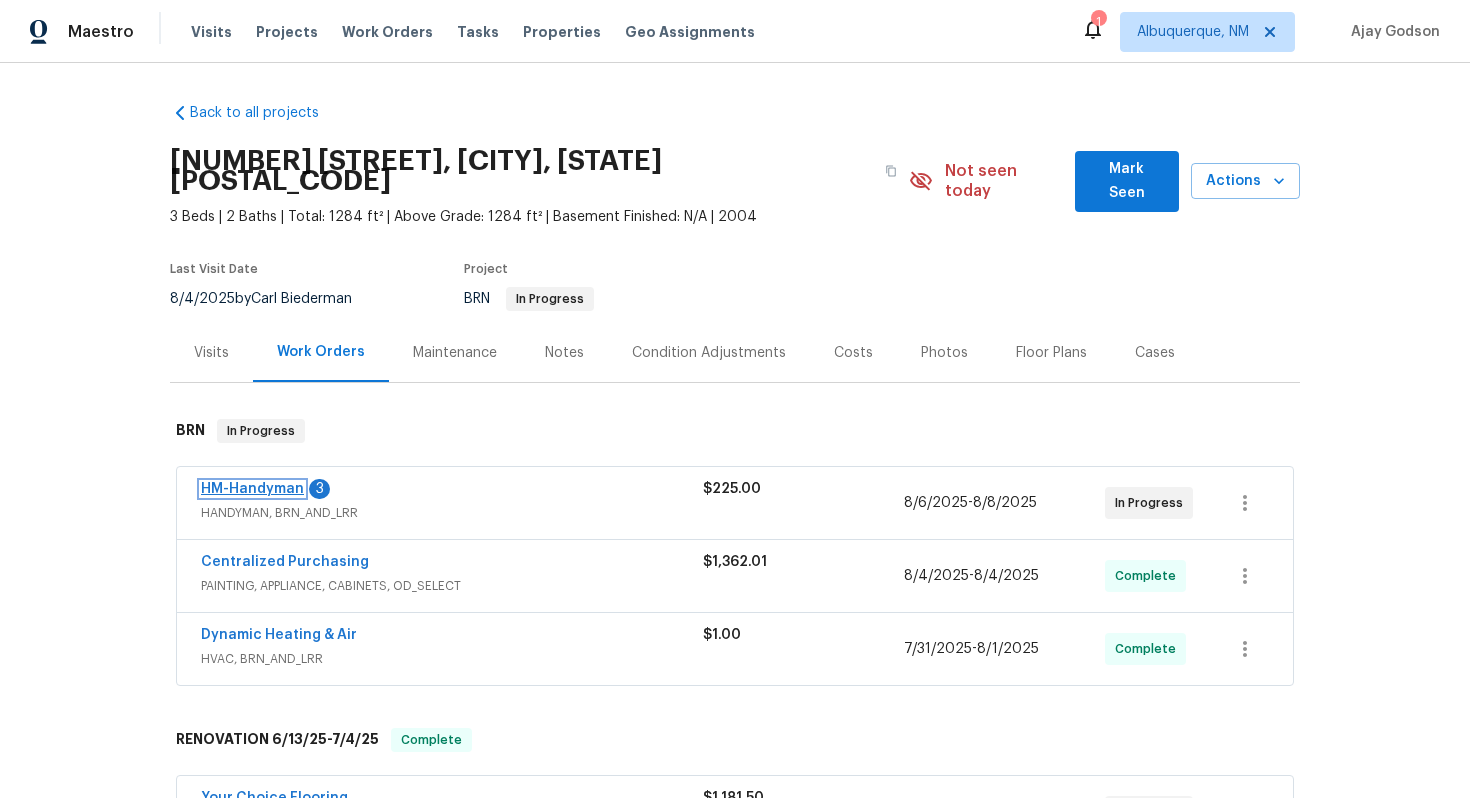 click on "HM-Handyman" at bounding box center [252, 489] 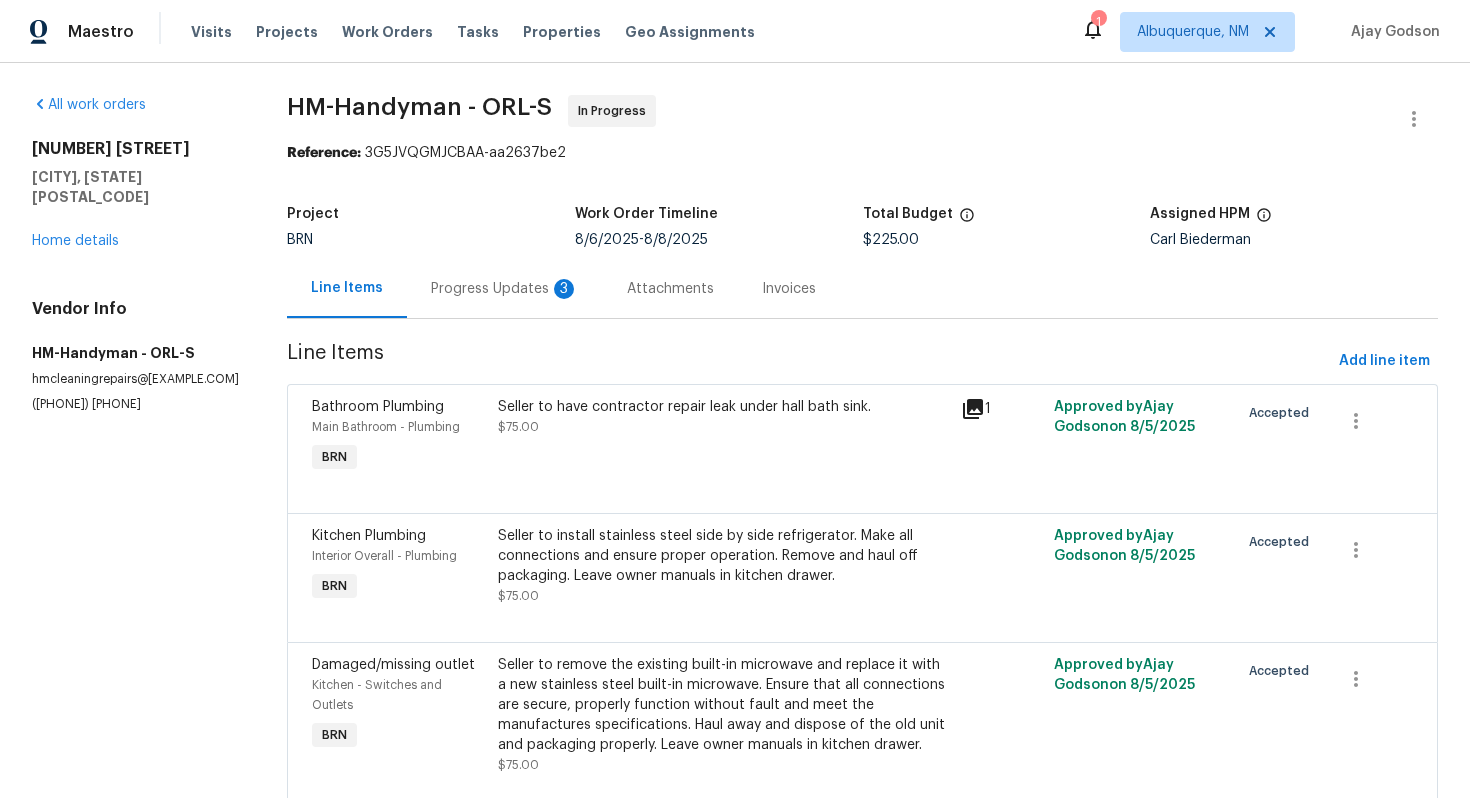 click on "3" at bounding box center (564, 289) 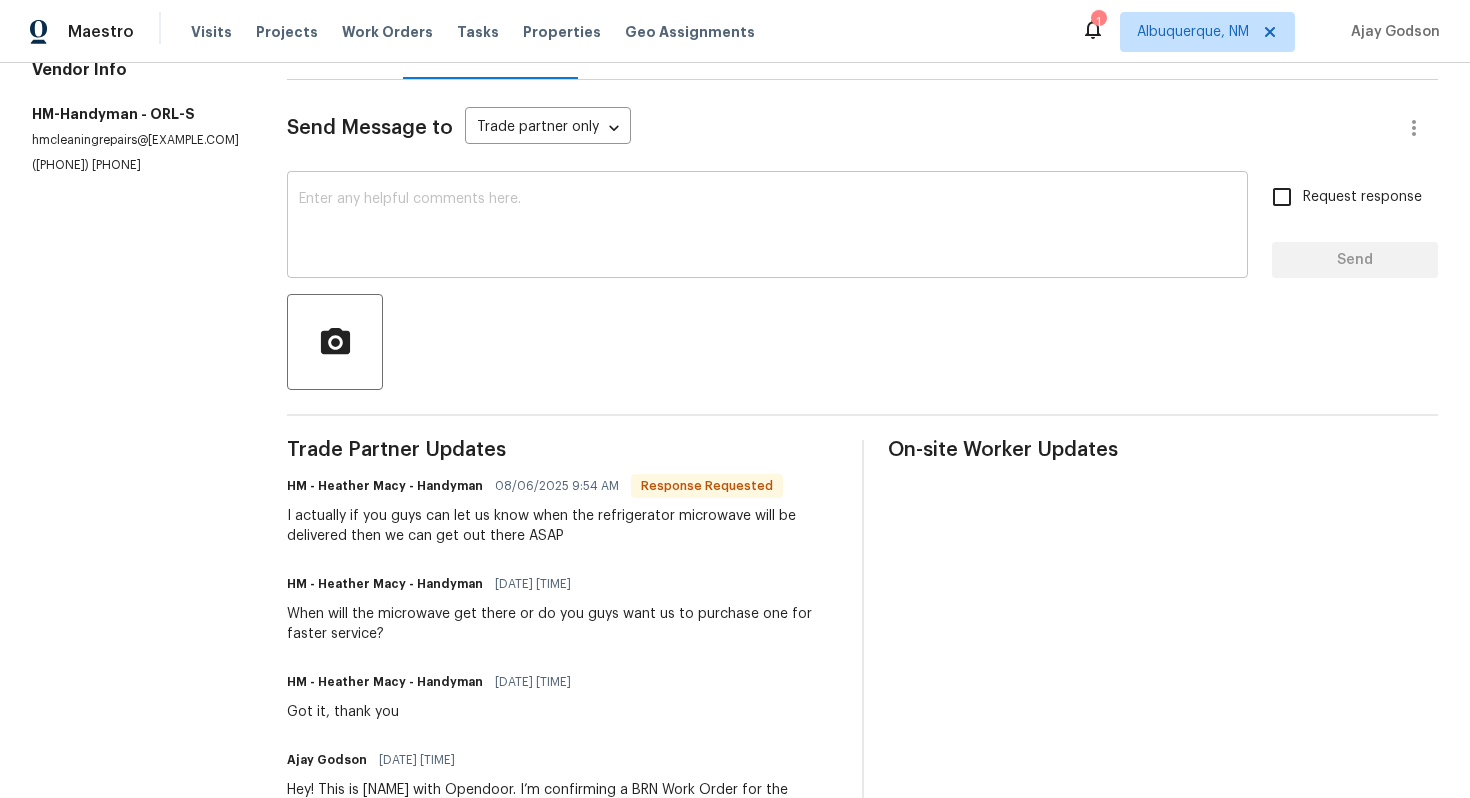 scroll, scrollTop: 0, scrollLeft: 0, axis: both 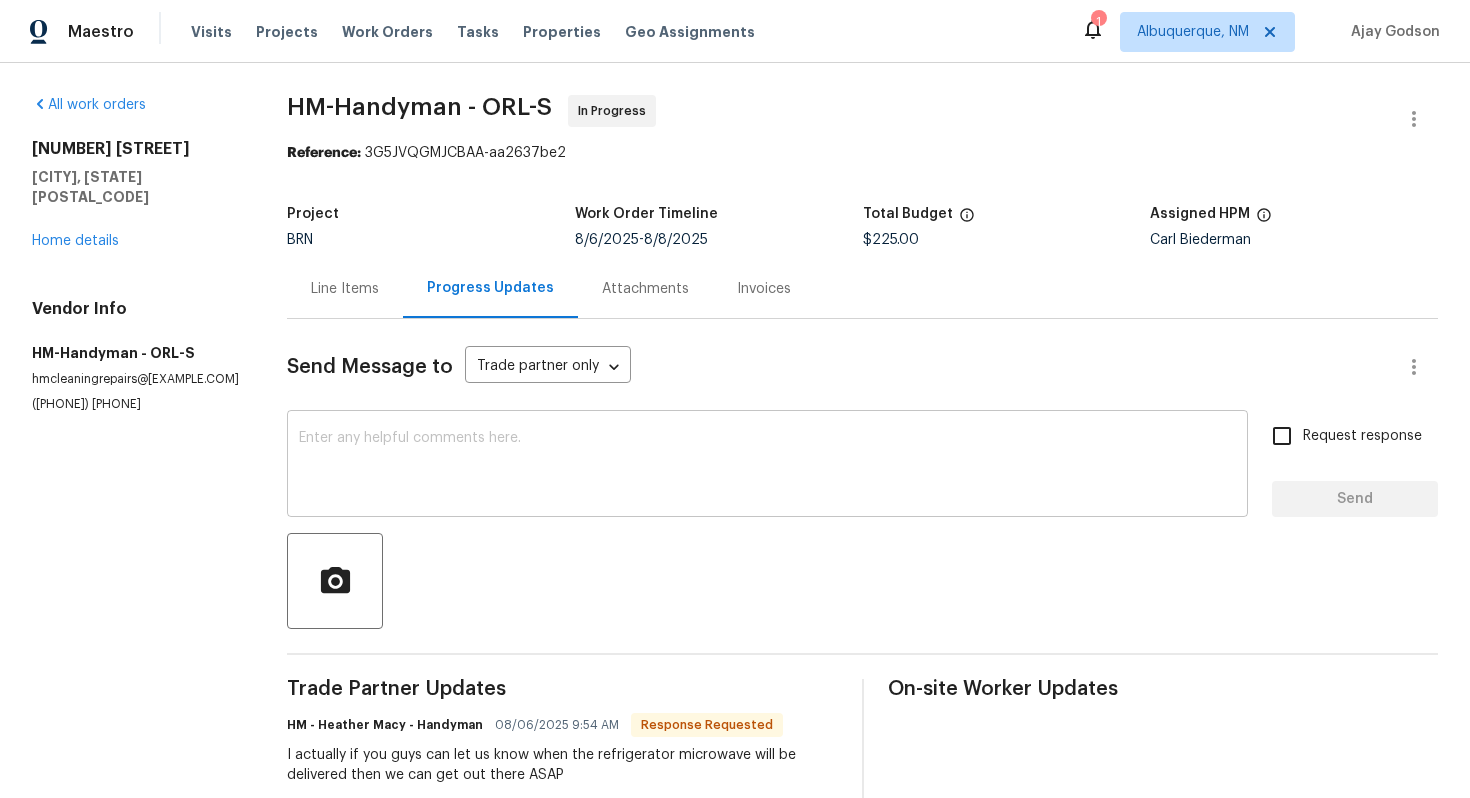 click at bounding box center (767, 466) 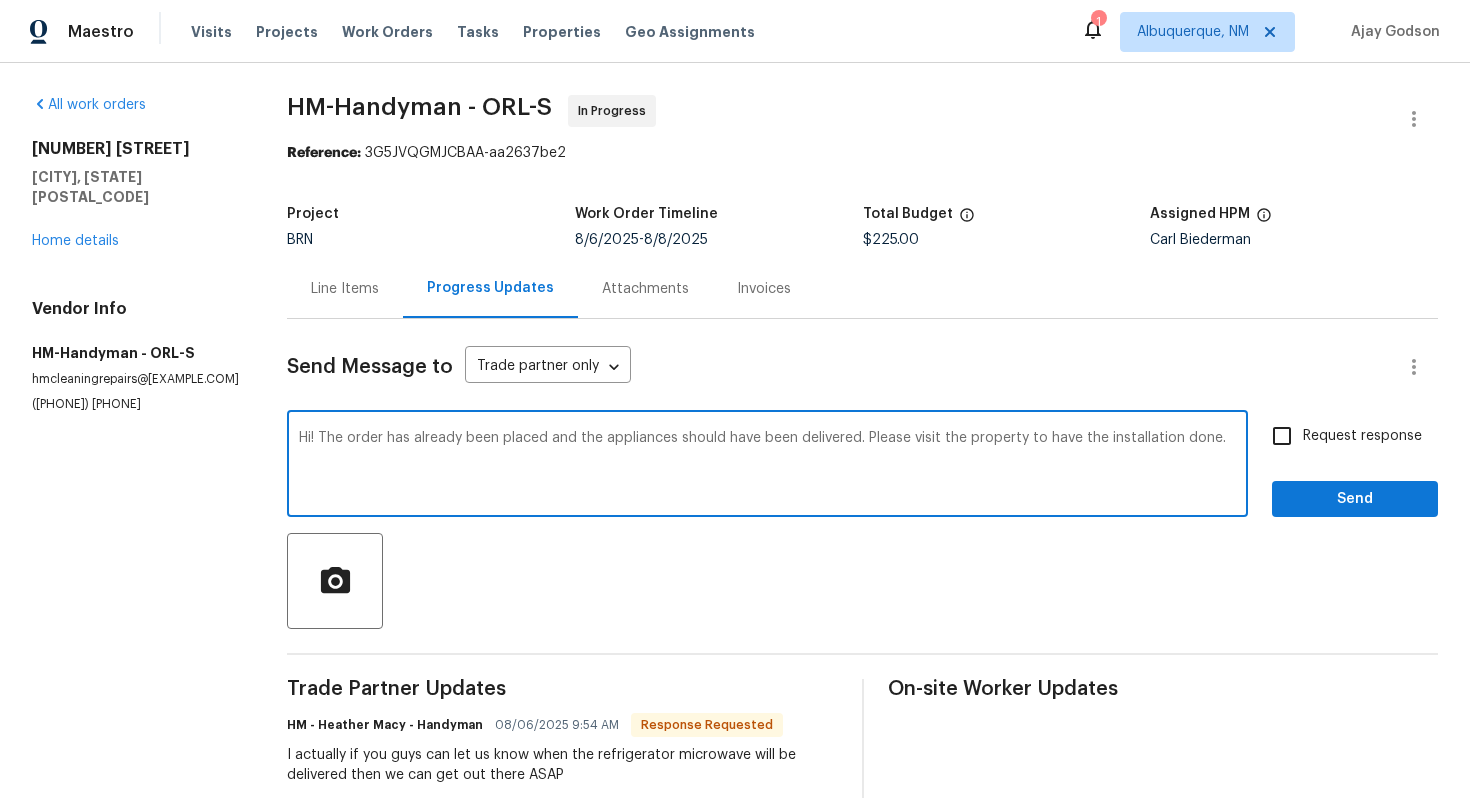 type on "Hi! The order has already been placed and the appliances should have been delivered. Please visit the property to have the installation done." 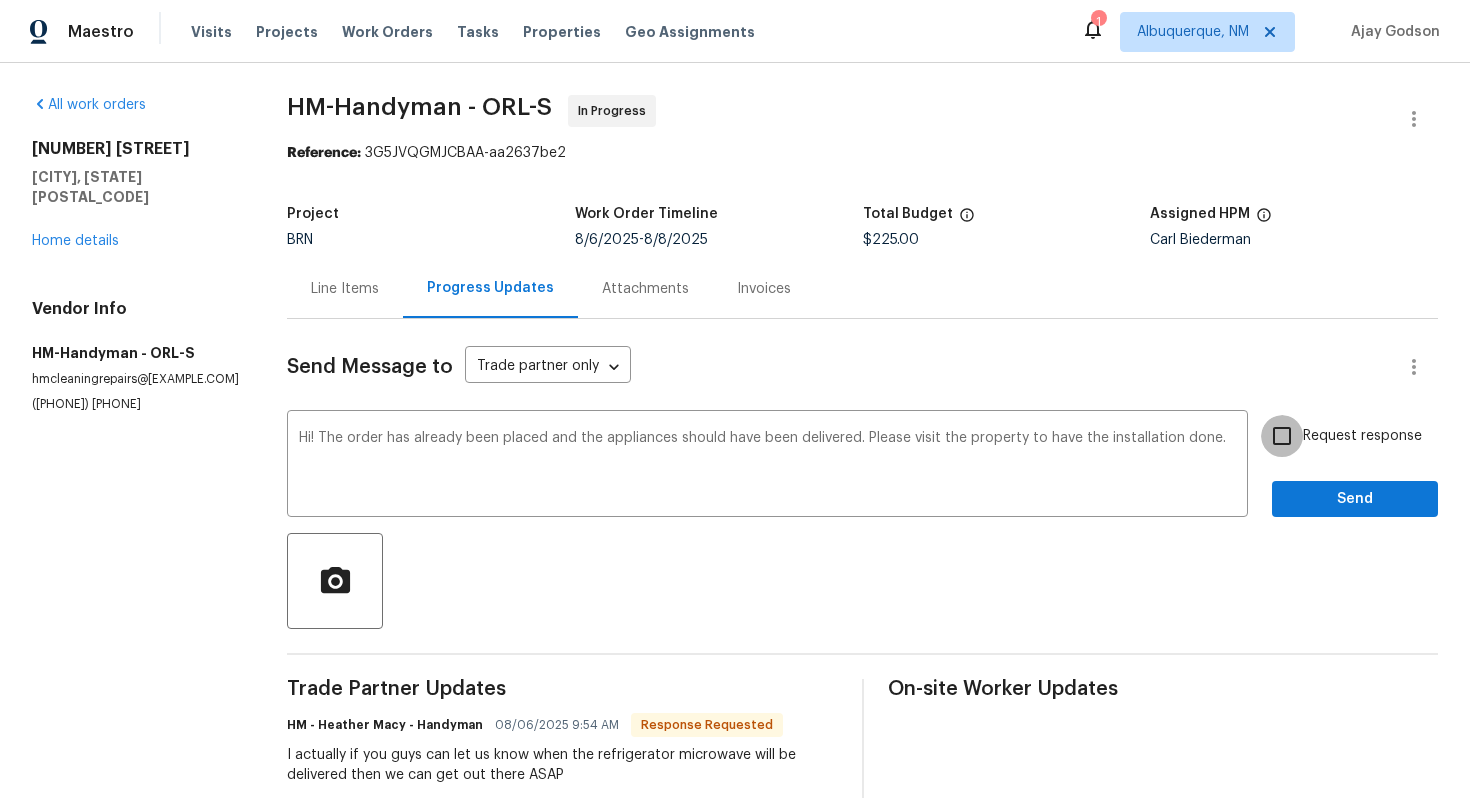click on "Request response" at bounding box center (1282, 436) 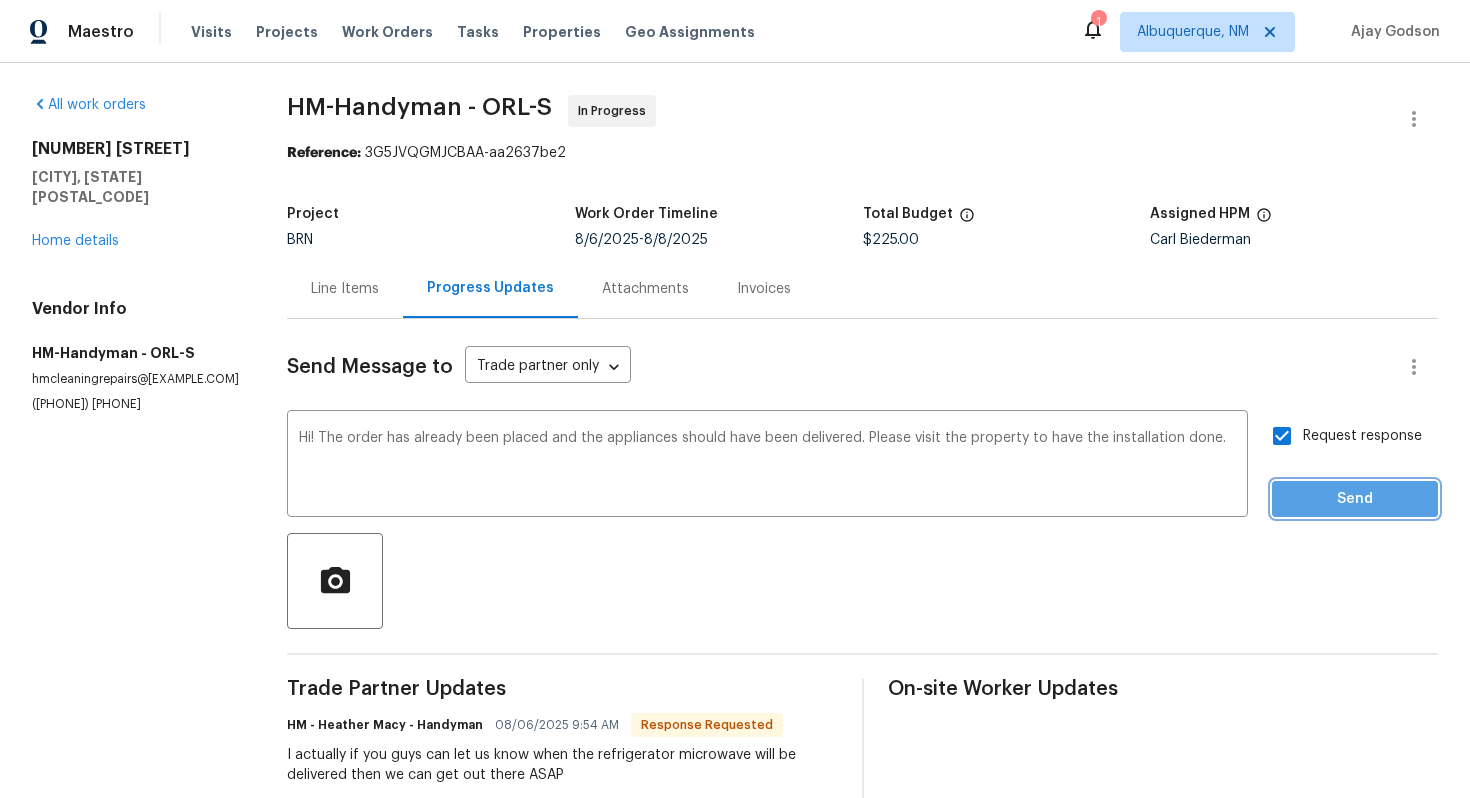click on "Send" at bounding box center (1355, 499) 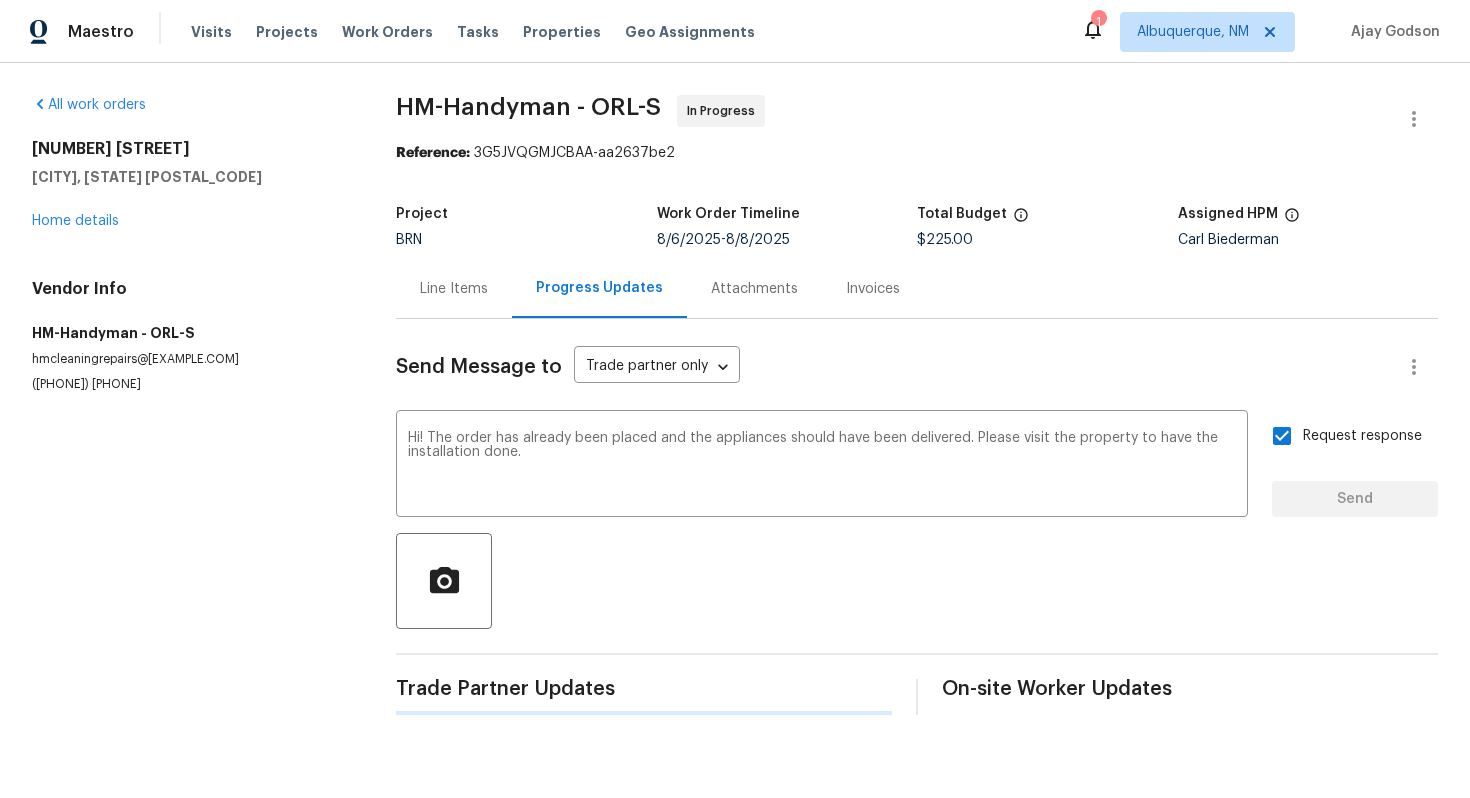 type 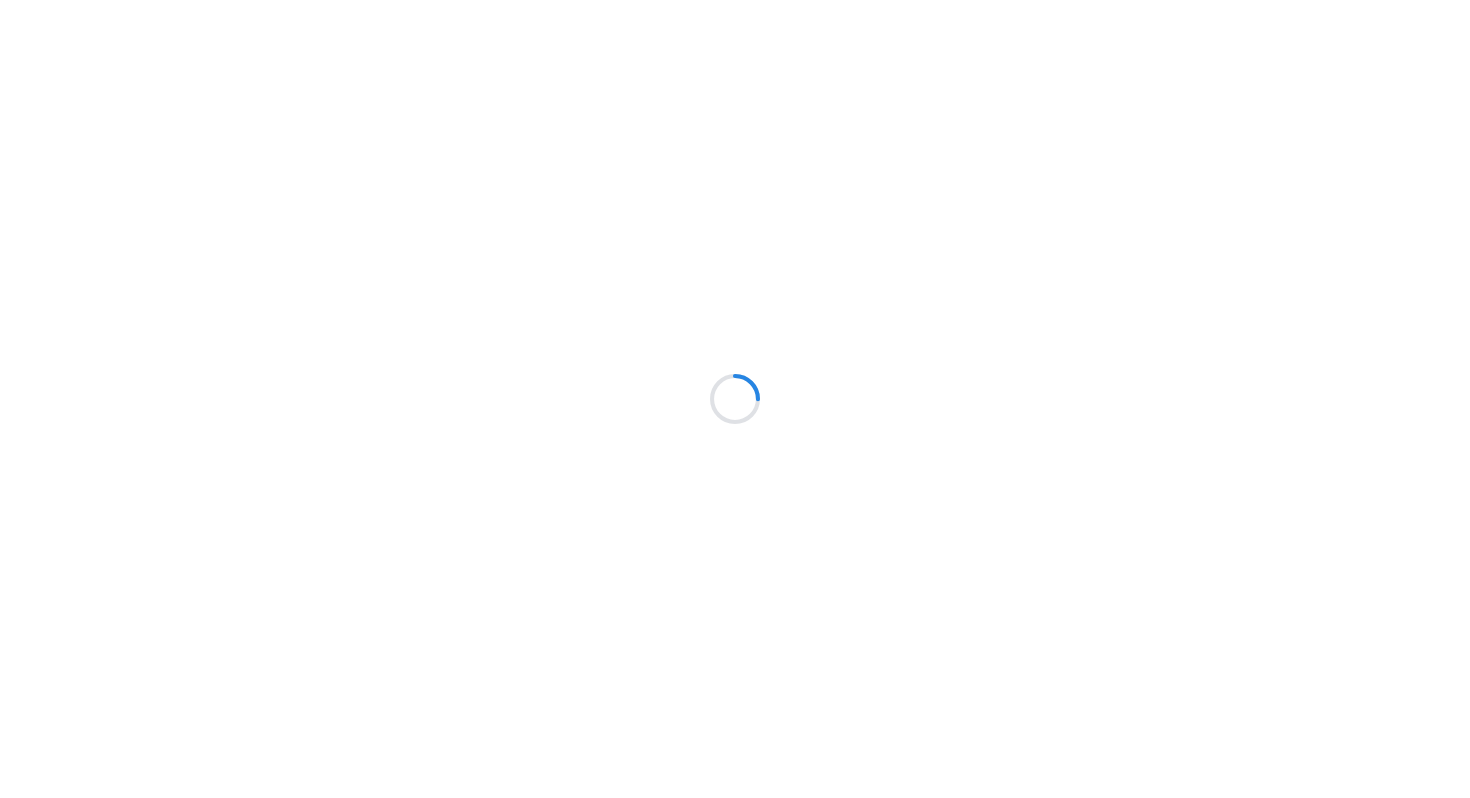 scroll, scrollTop: 0, scrollLeft: 0, axis: both 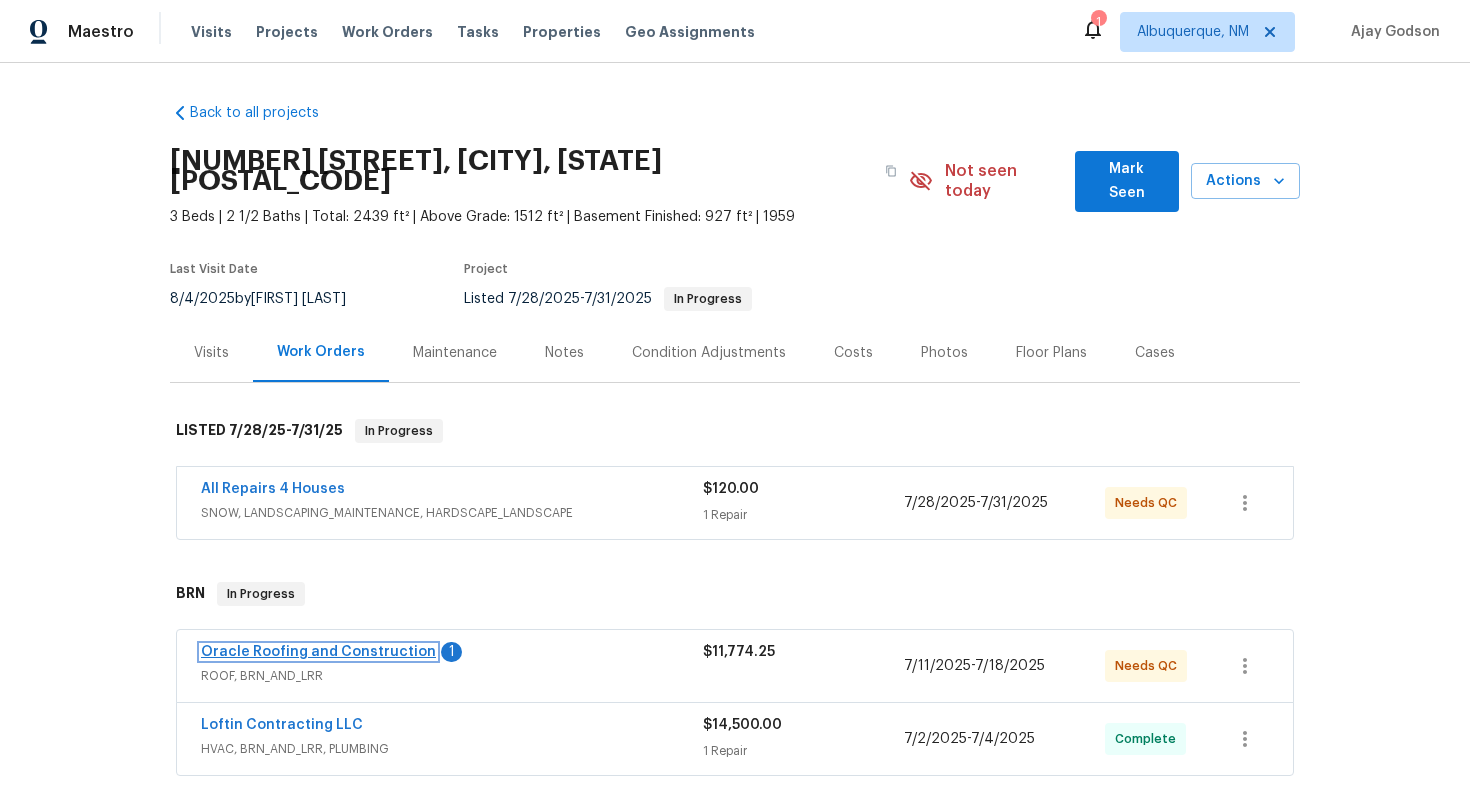 click on "Oracle Roofing and Construction" at bounding box center (318, 652) 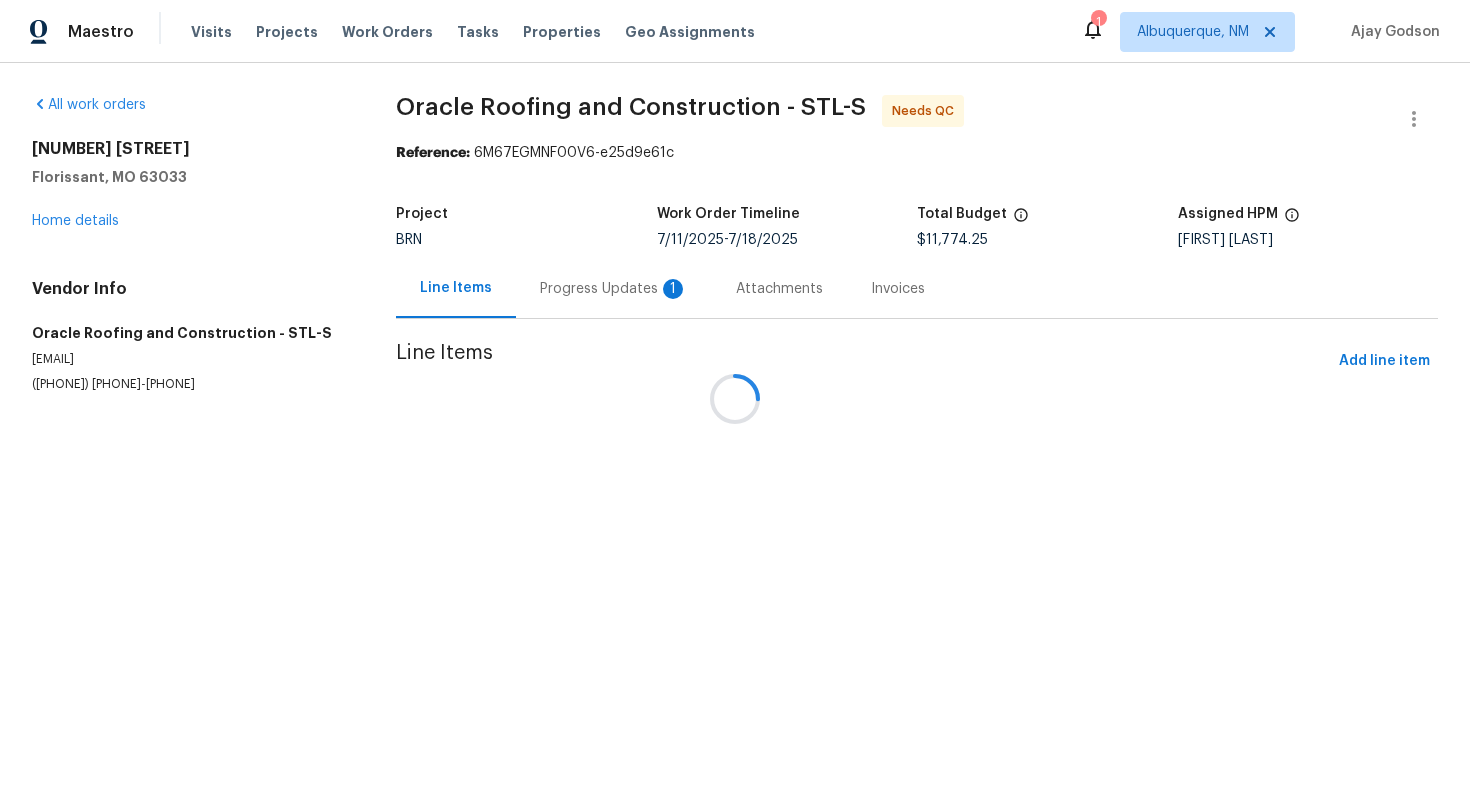click at bounding box center (735, 399) 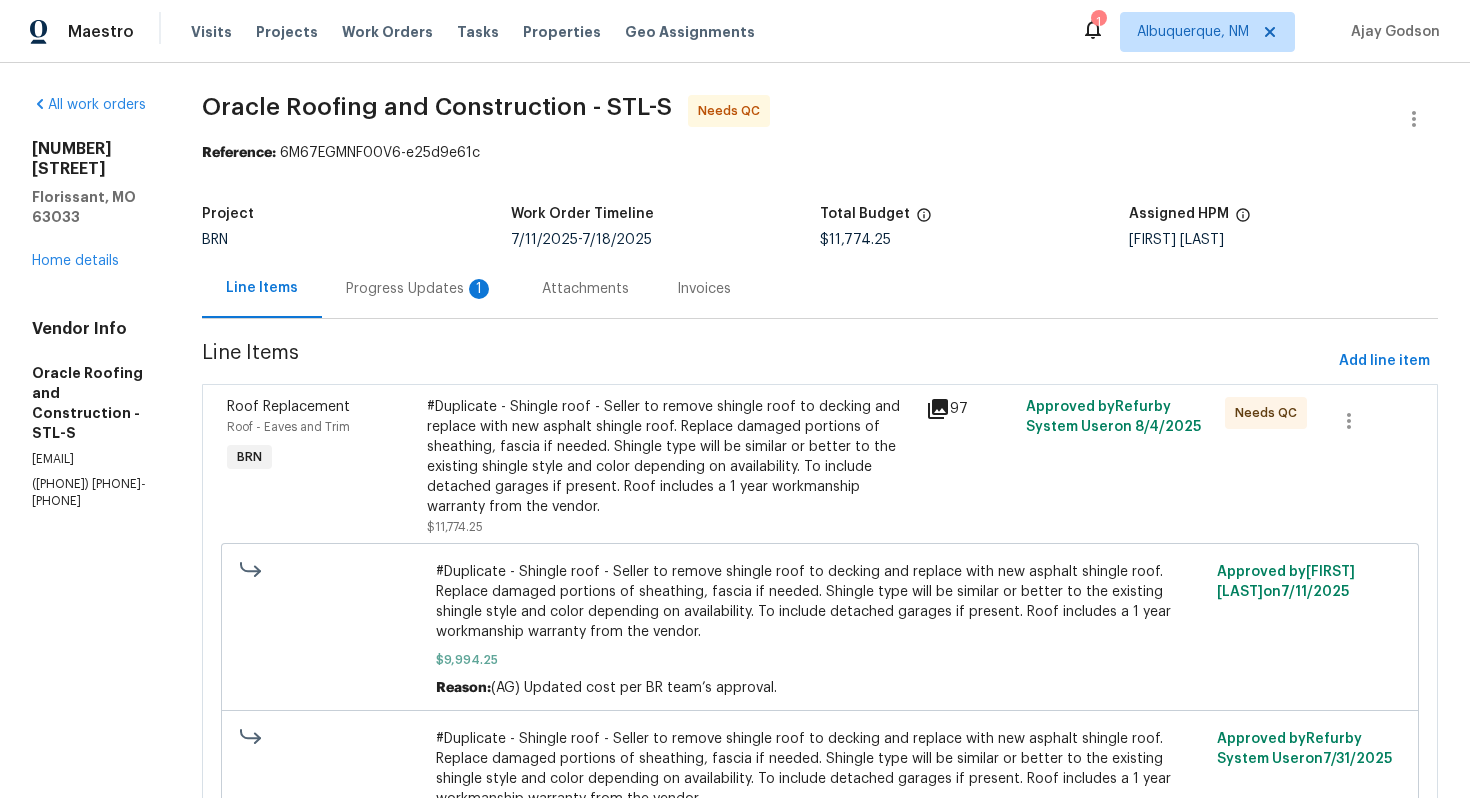 click on "Attachments" at bounding box center [585, 288] 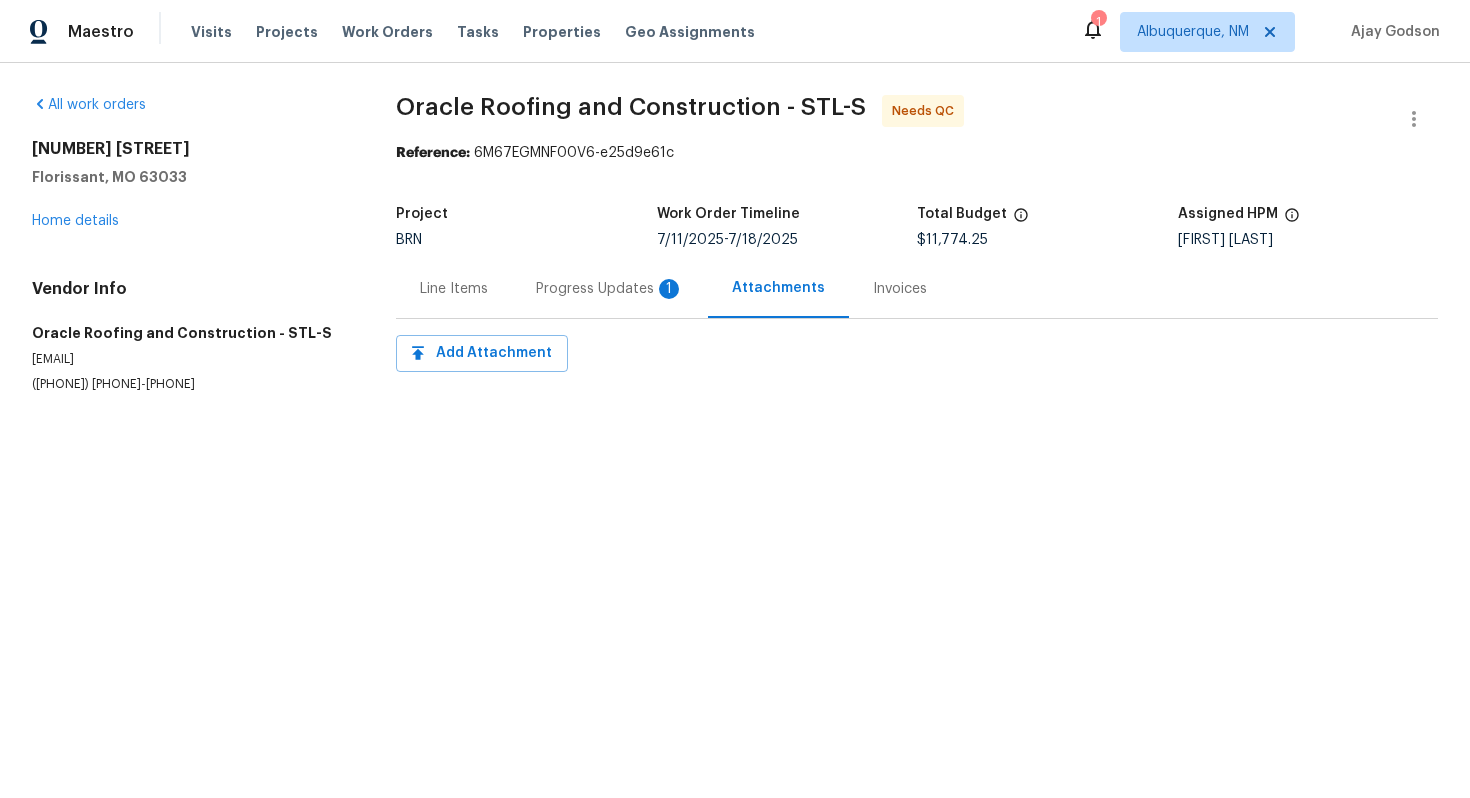 click on "Progress Updates 1" at bounding box center [610, 288] 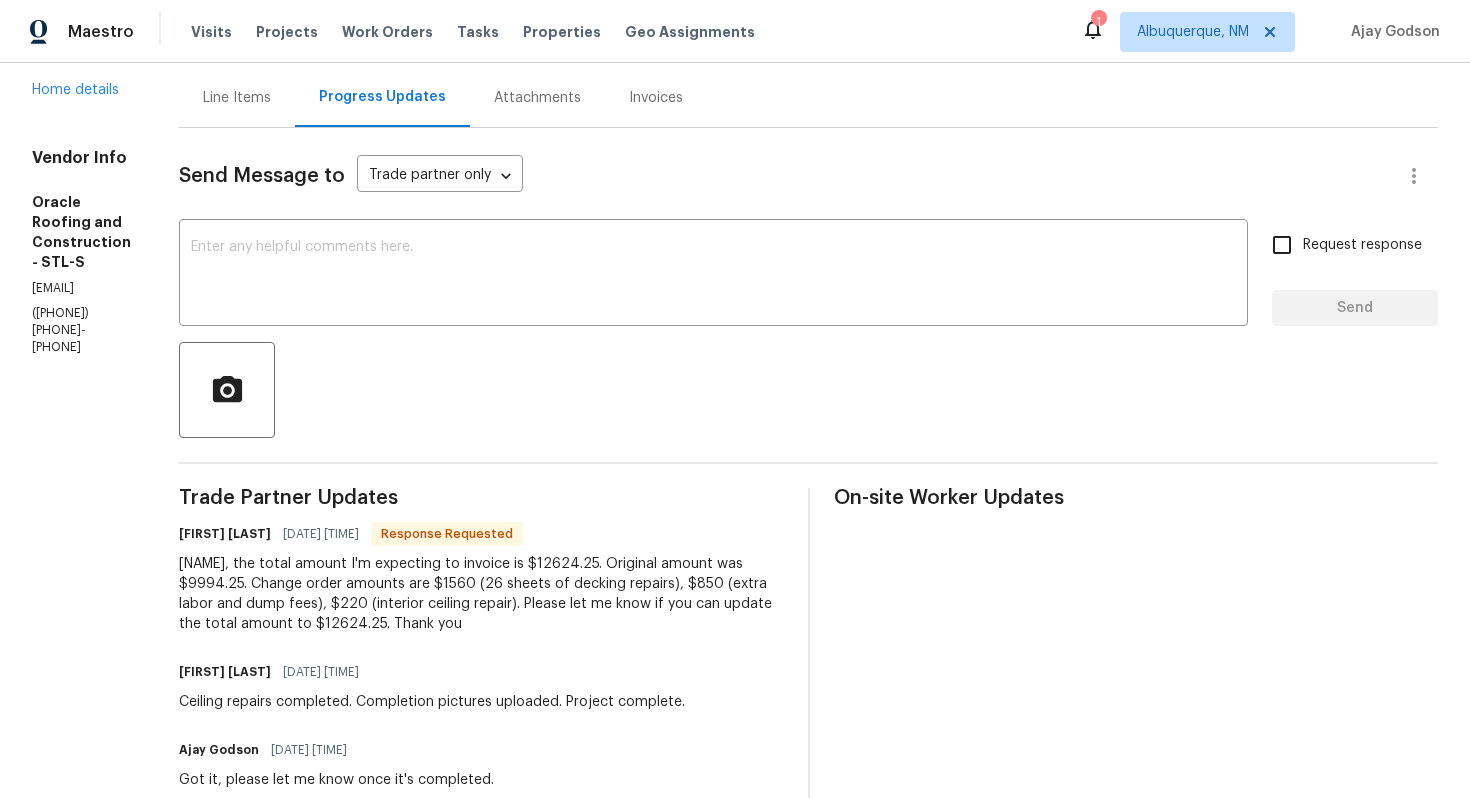scroll, scrollTop: 0, scrollLeft: 0, axis: both 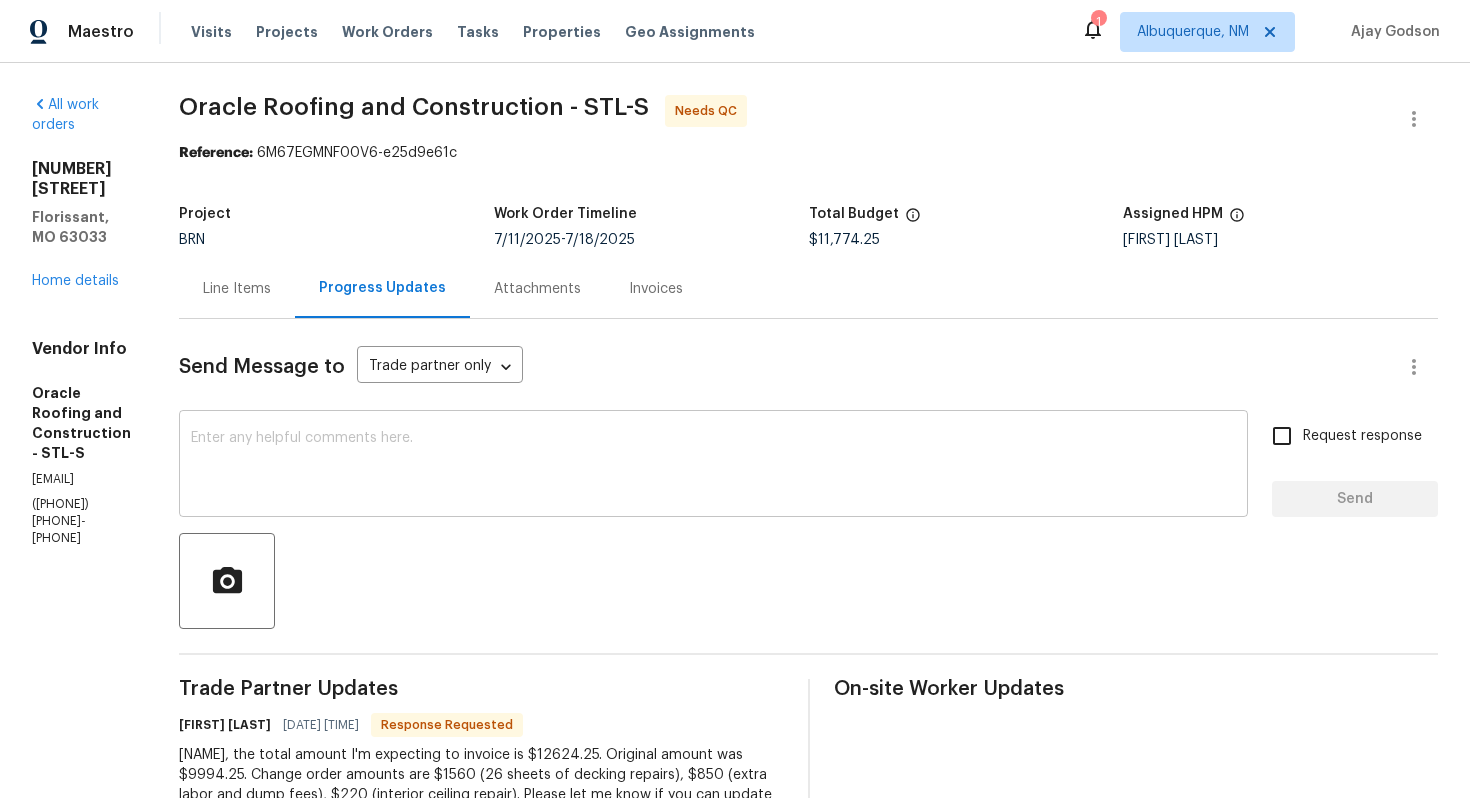 click at bounding box center [713, 466] 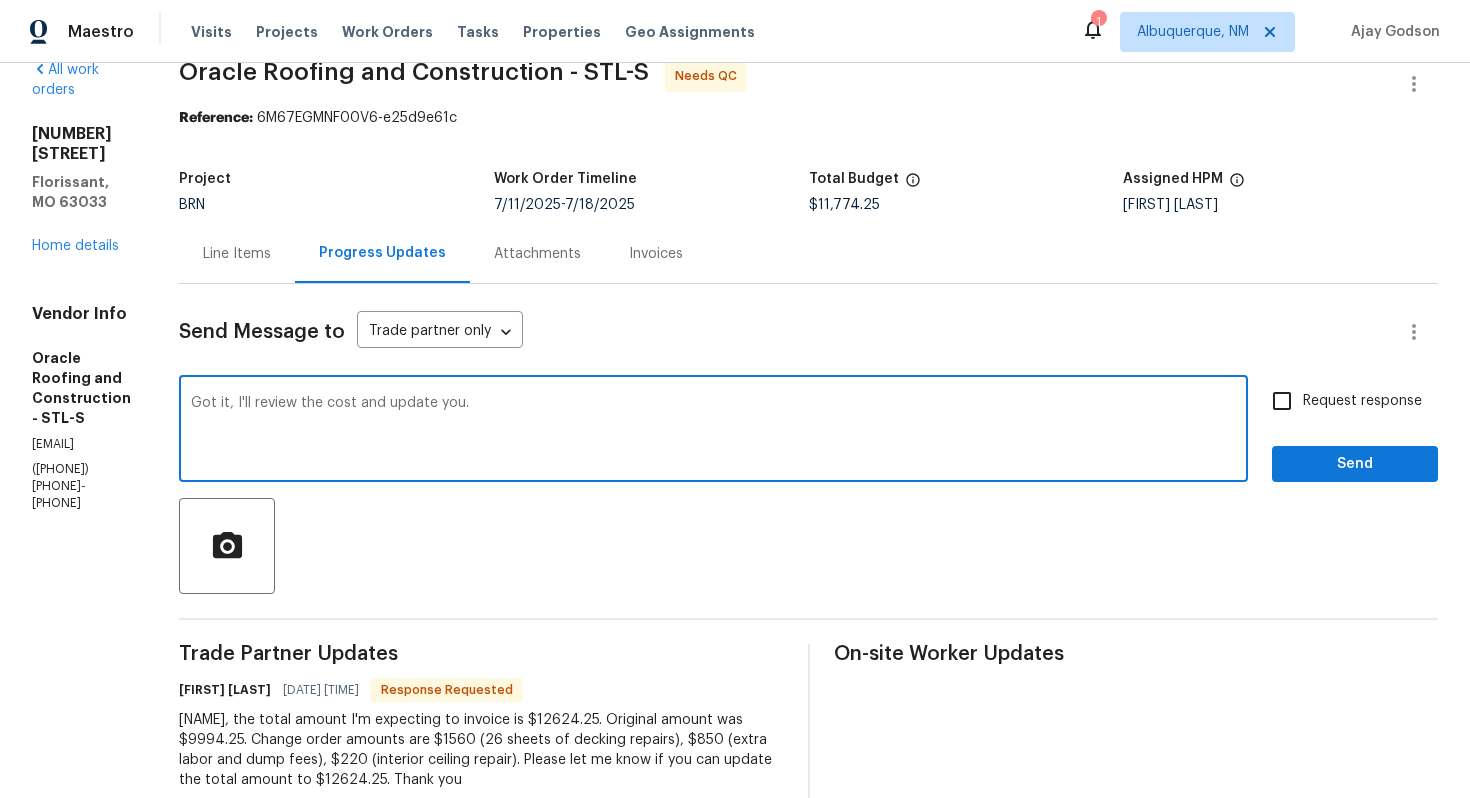scroll, scrollTop: 31, scrollLeft: 0, axis: vertical 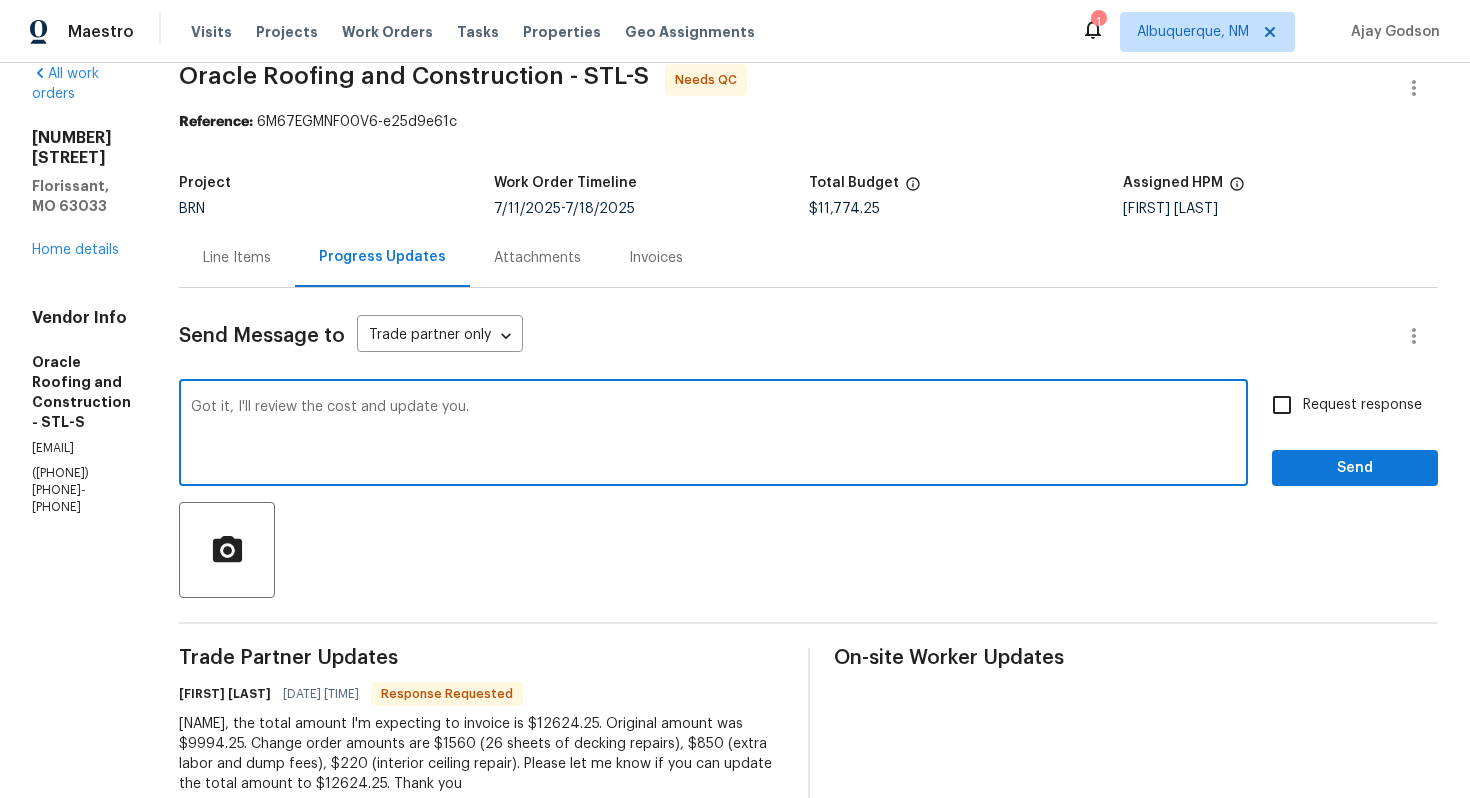 type on "Got it, I'll review the cost and update you." 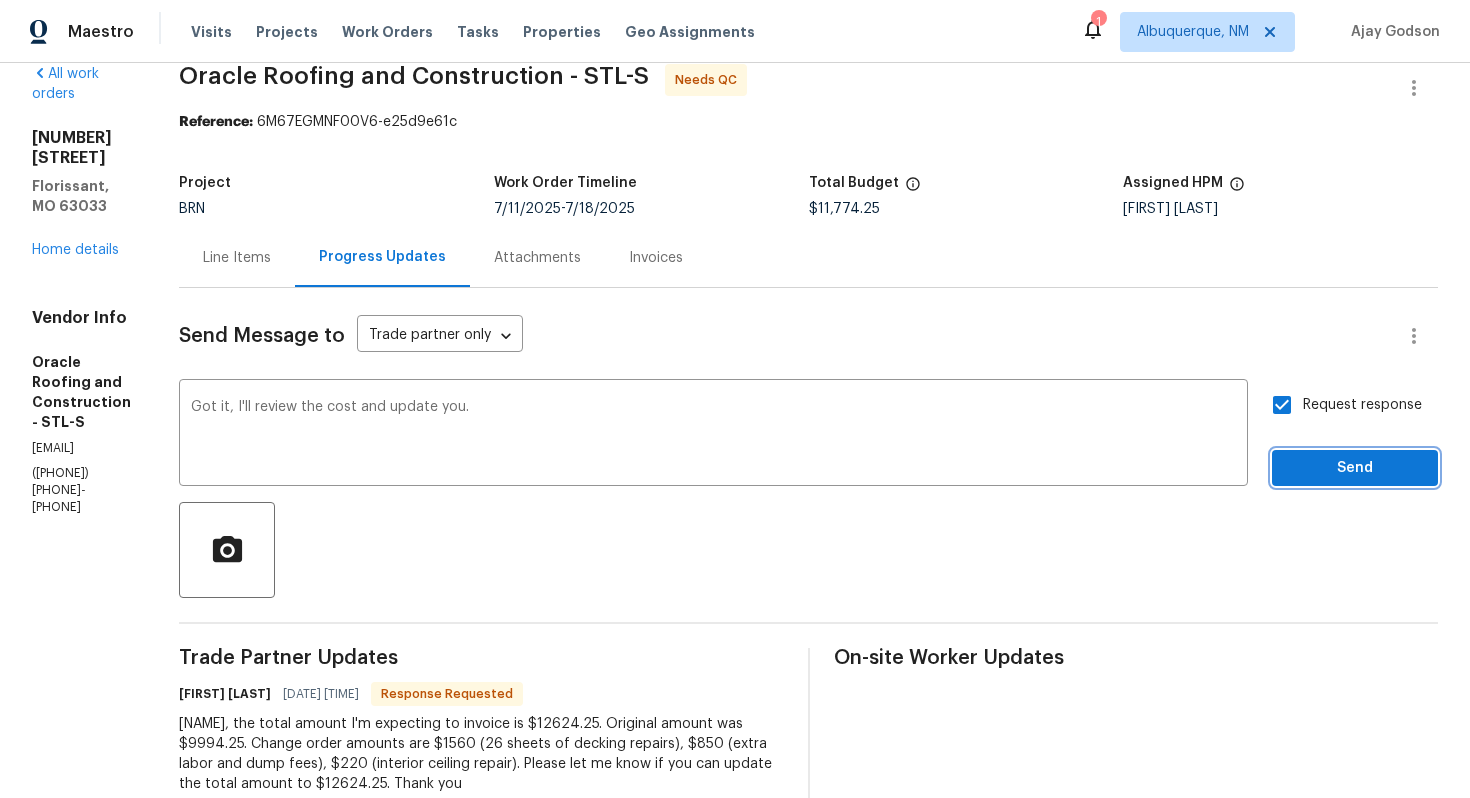 click on "Send" at bounding box center (1355, 468) 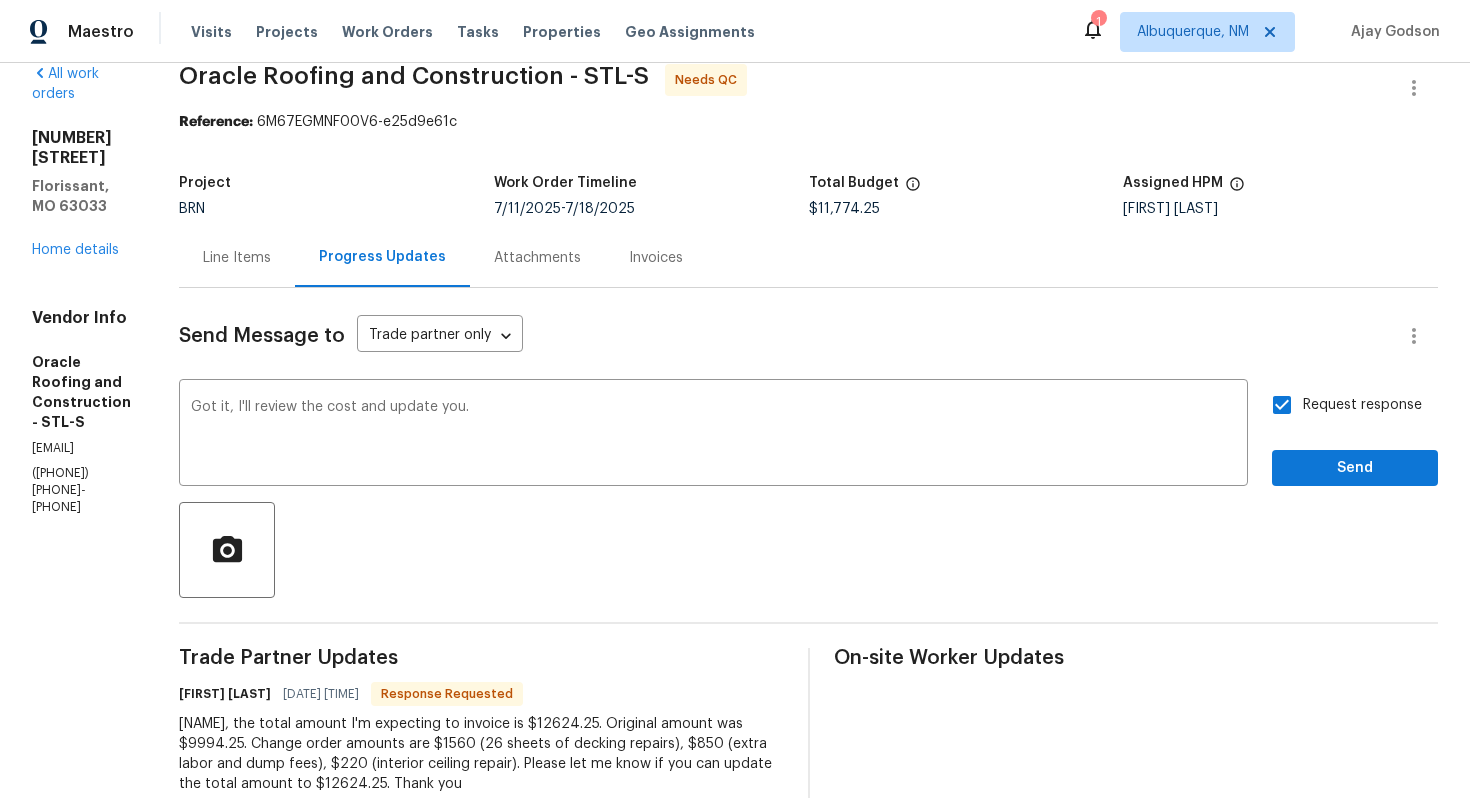 scroll, scrollTop: 0, scrollLeft: 0, axis: both 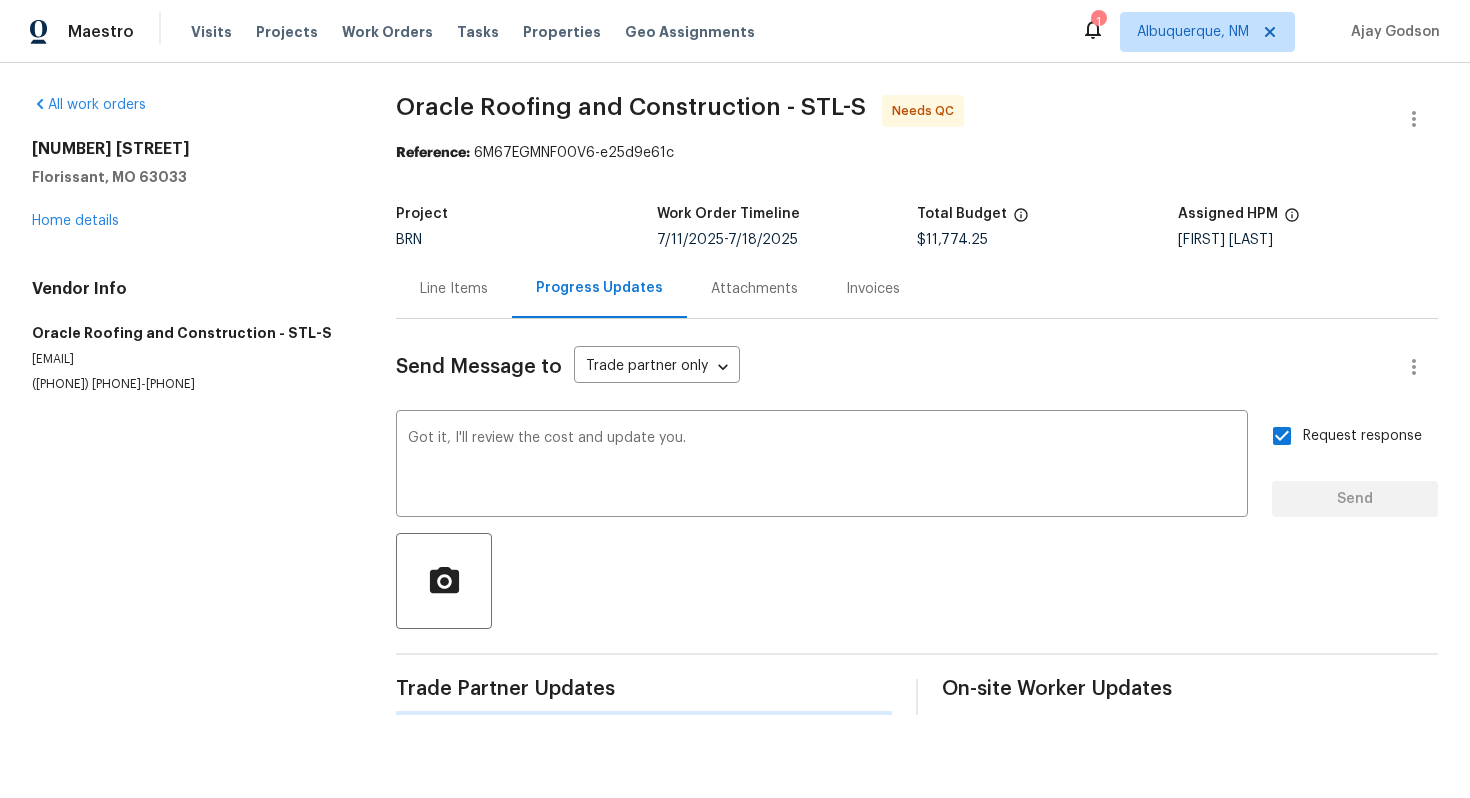type 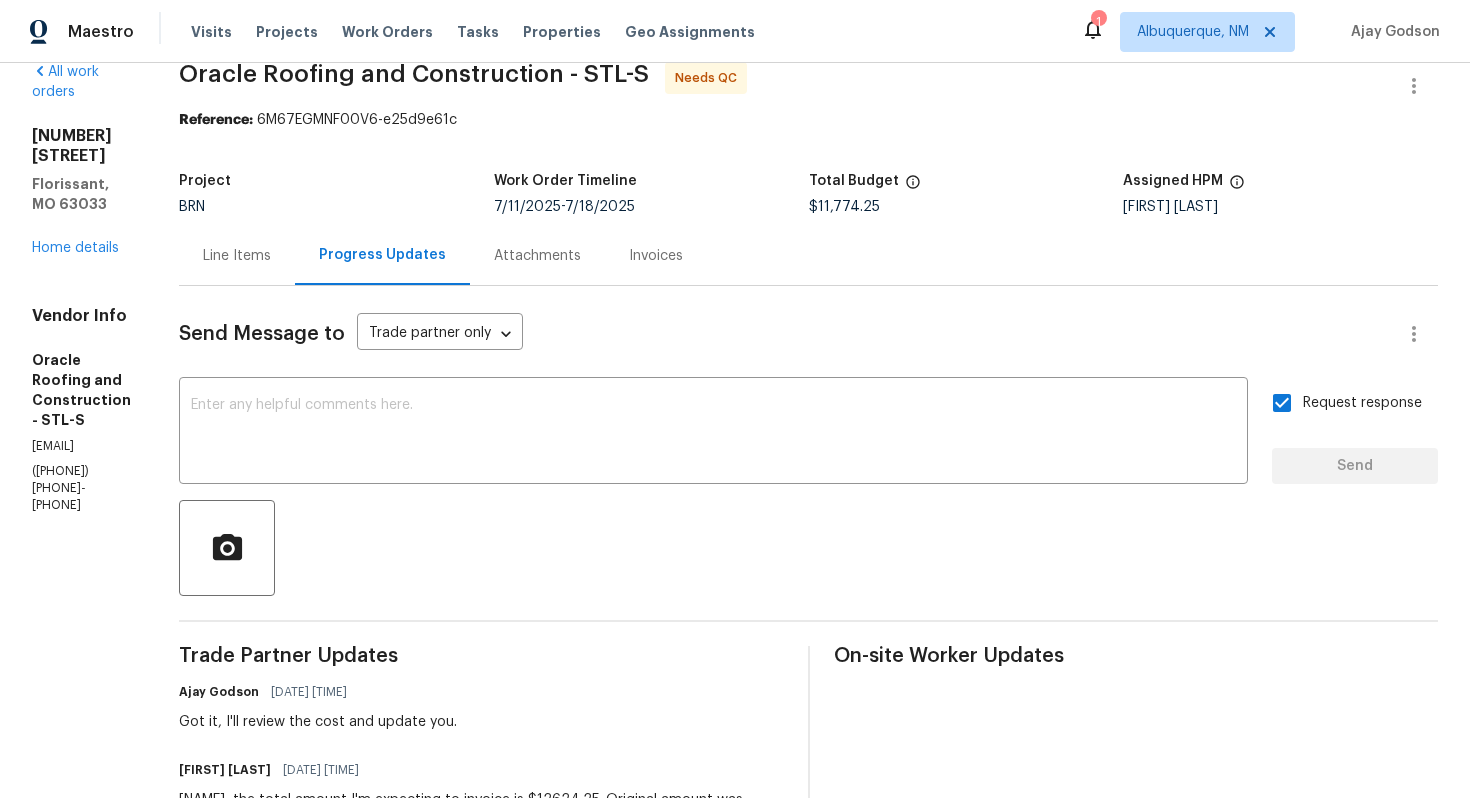 scroll, scrollTop: 0, scrollLeft: 0, axis: both 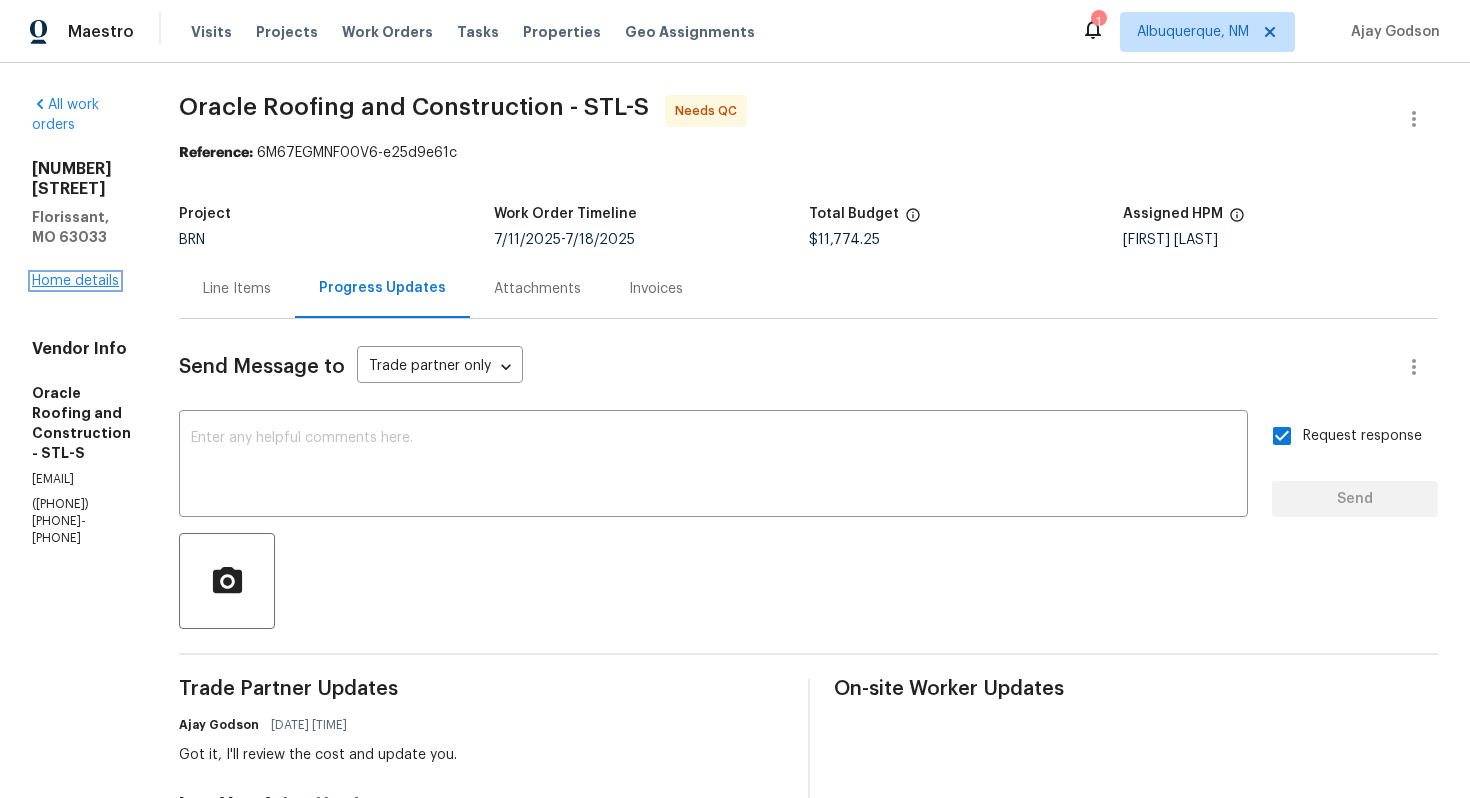 click on "Home details" at bounding box center (75, 281) 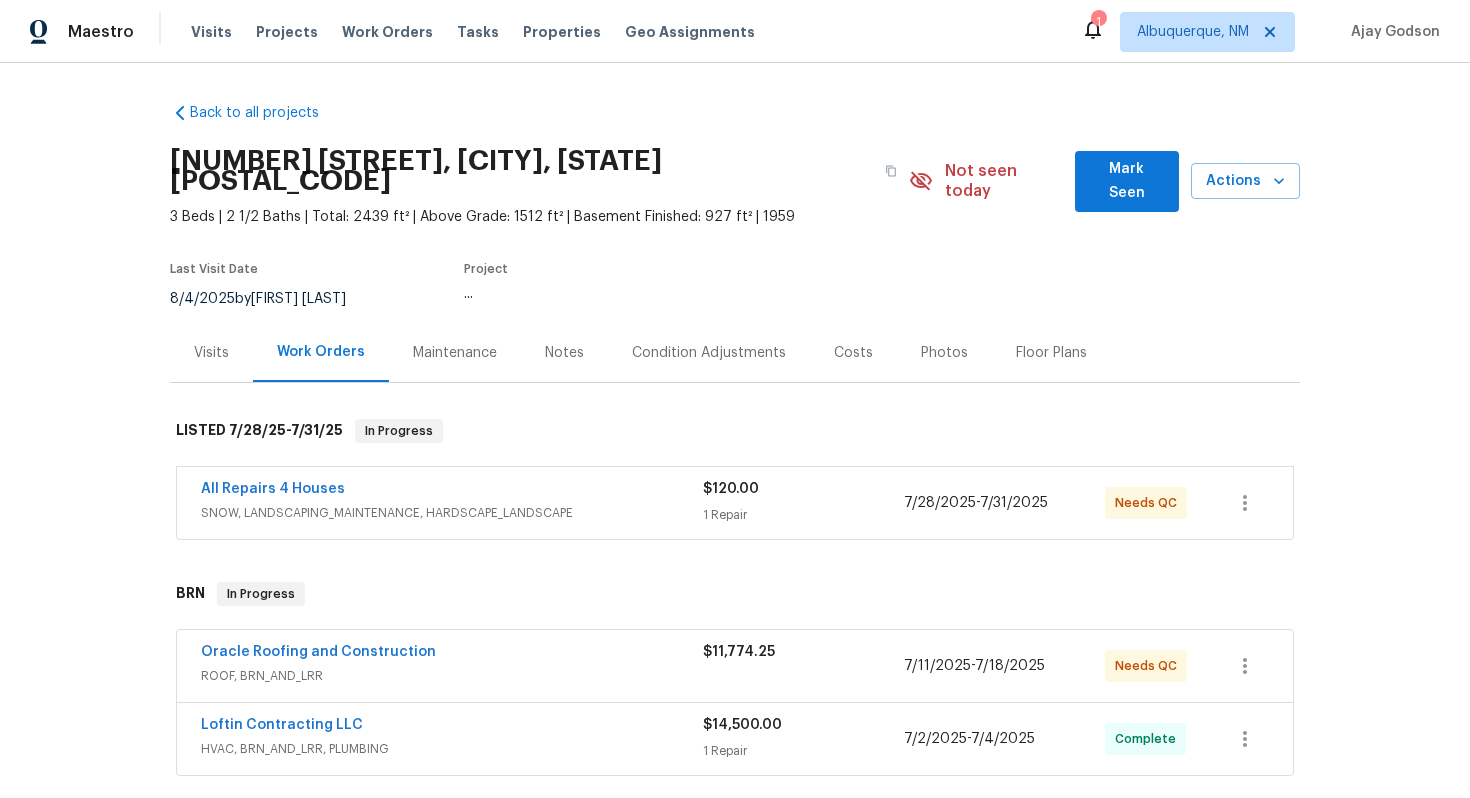 scroll, scrollTop: 70, scrollLeft: 0, axis: vertical 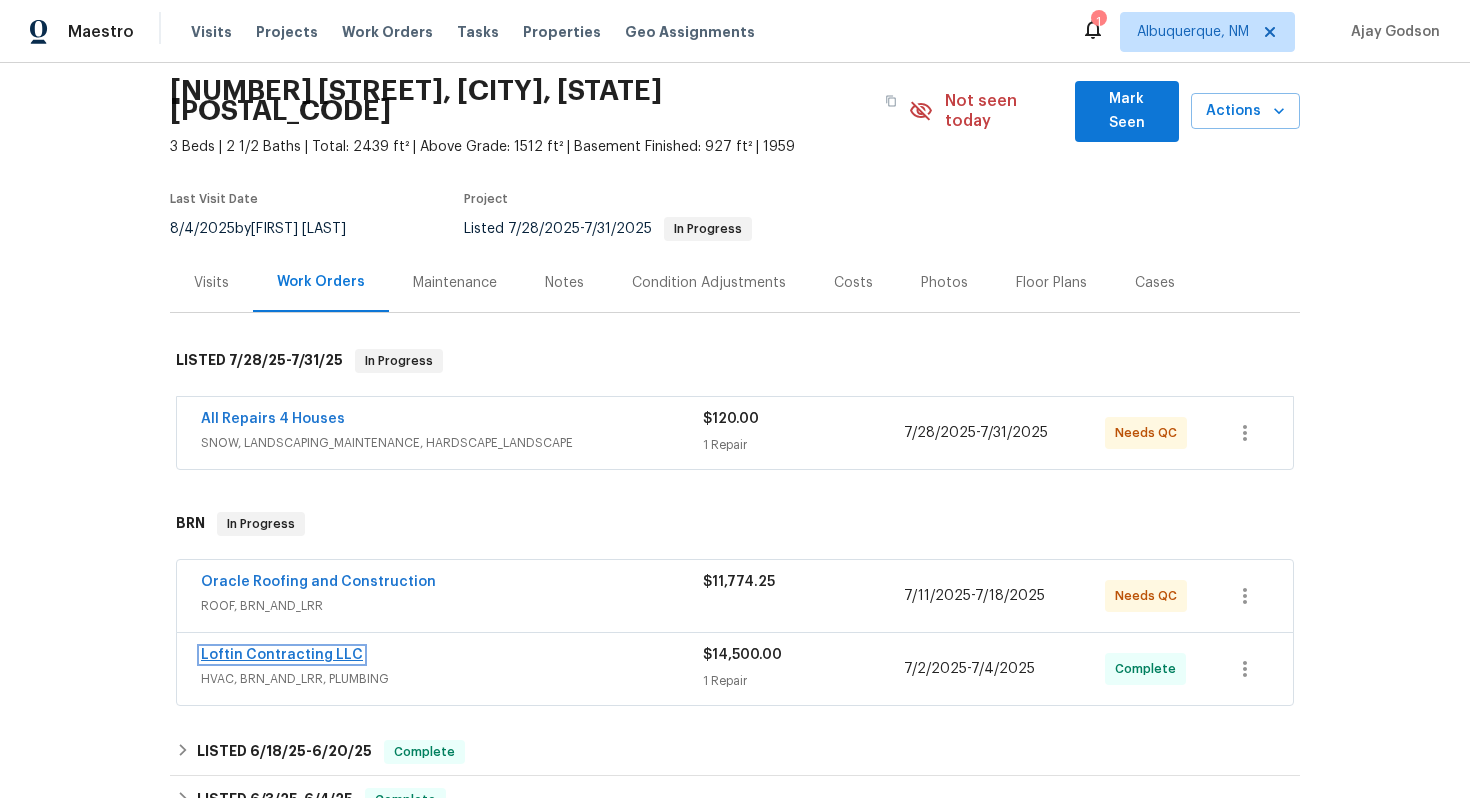 click on "Loftin Contracting LLC" at bounding box center (282, 655) 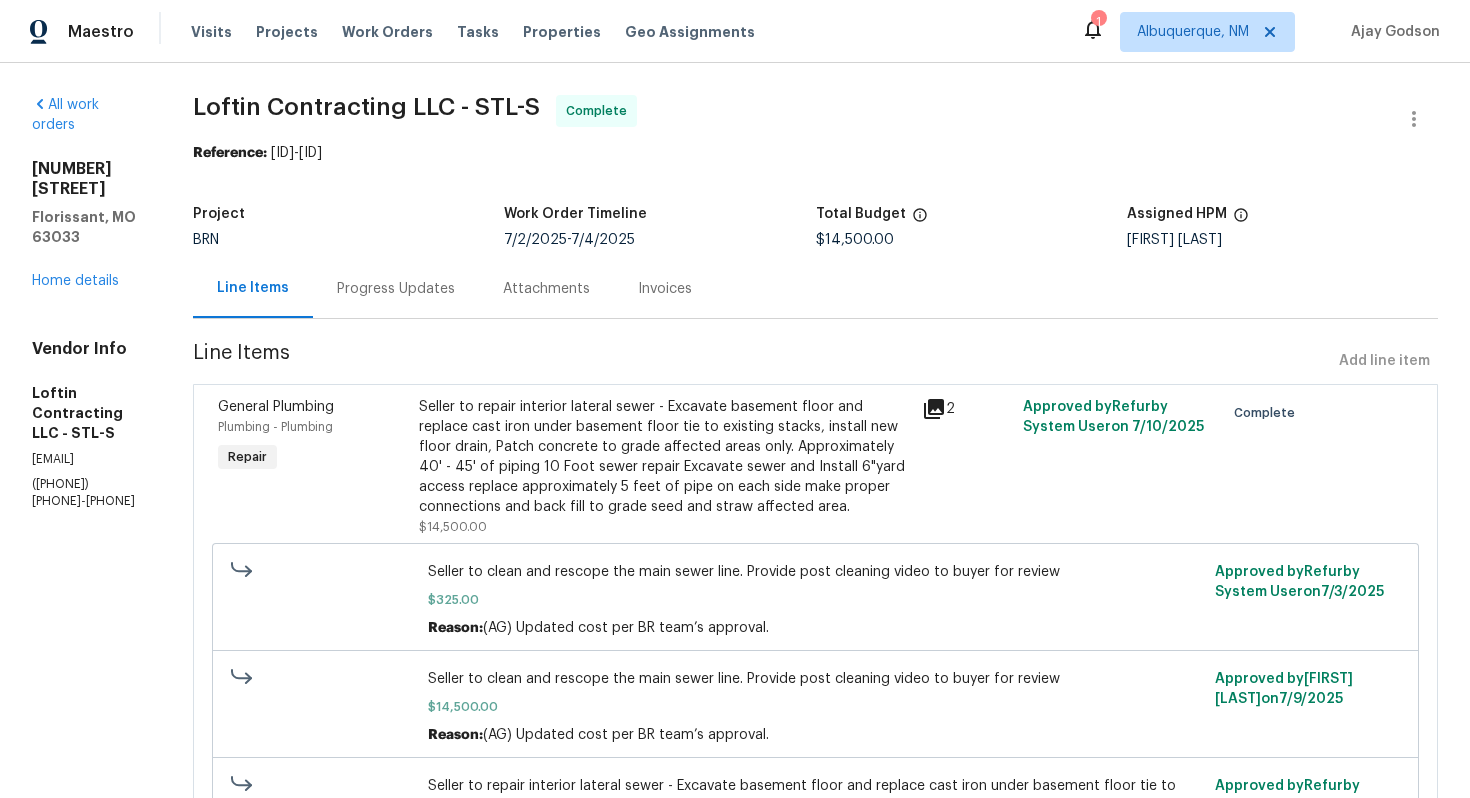 click on "Progress Updates" at bounding box center [396, 288] 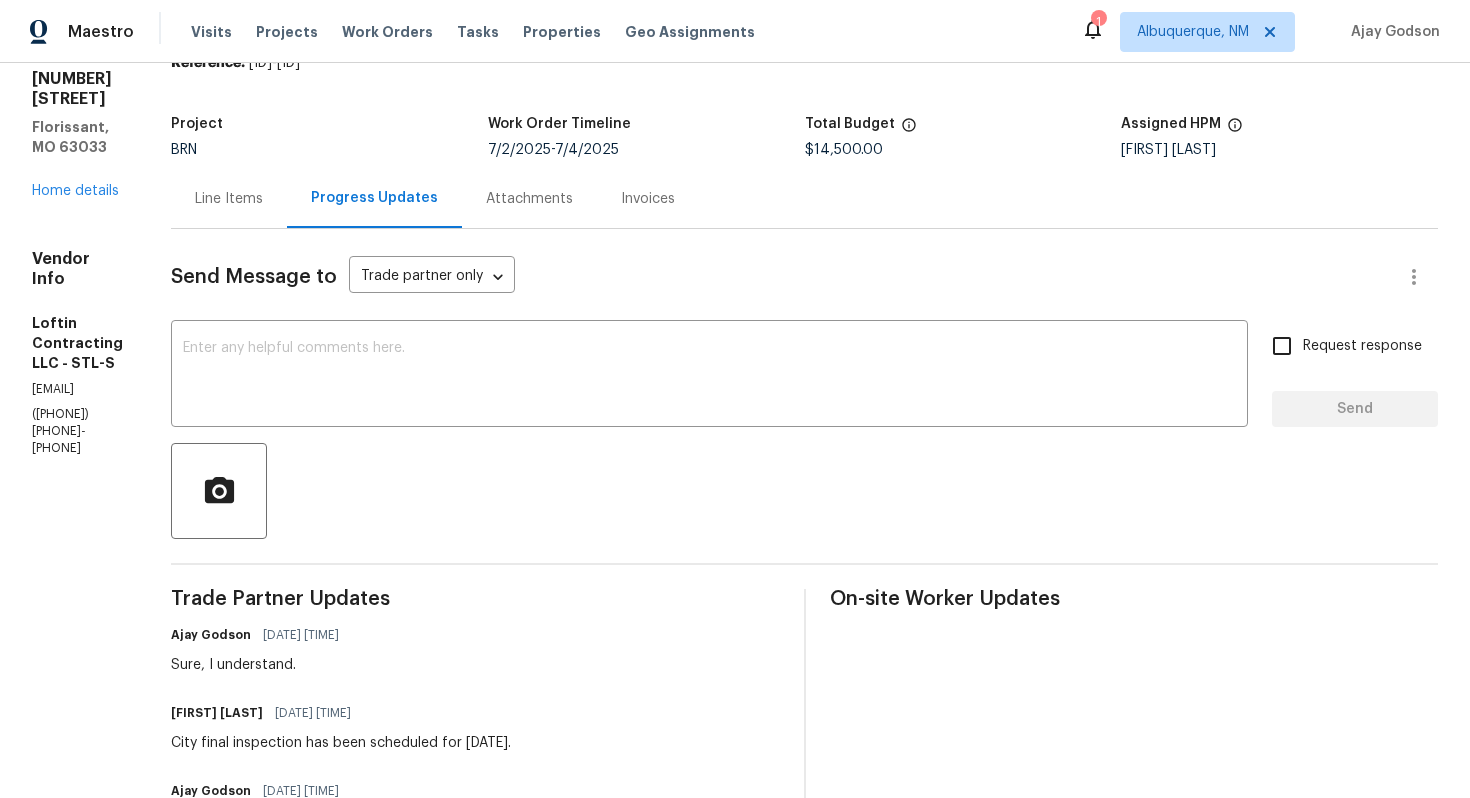 scroll, scrollTop: 0, scrollLeft: 0, axis: both 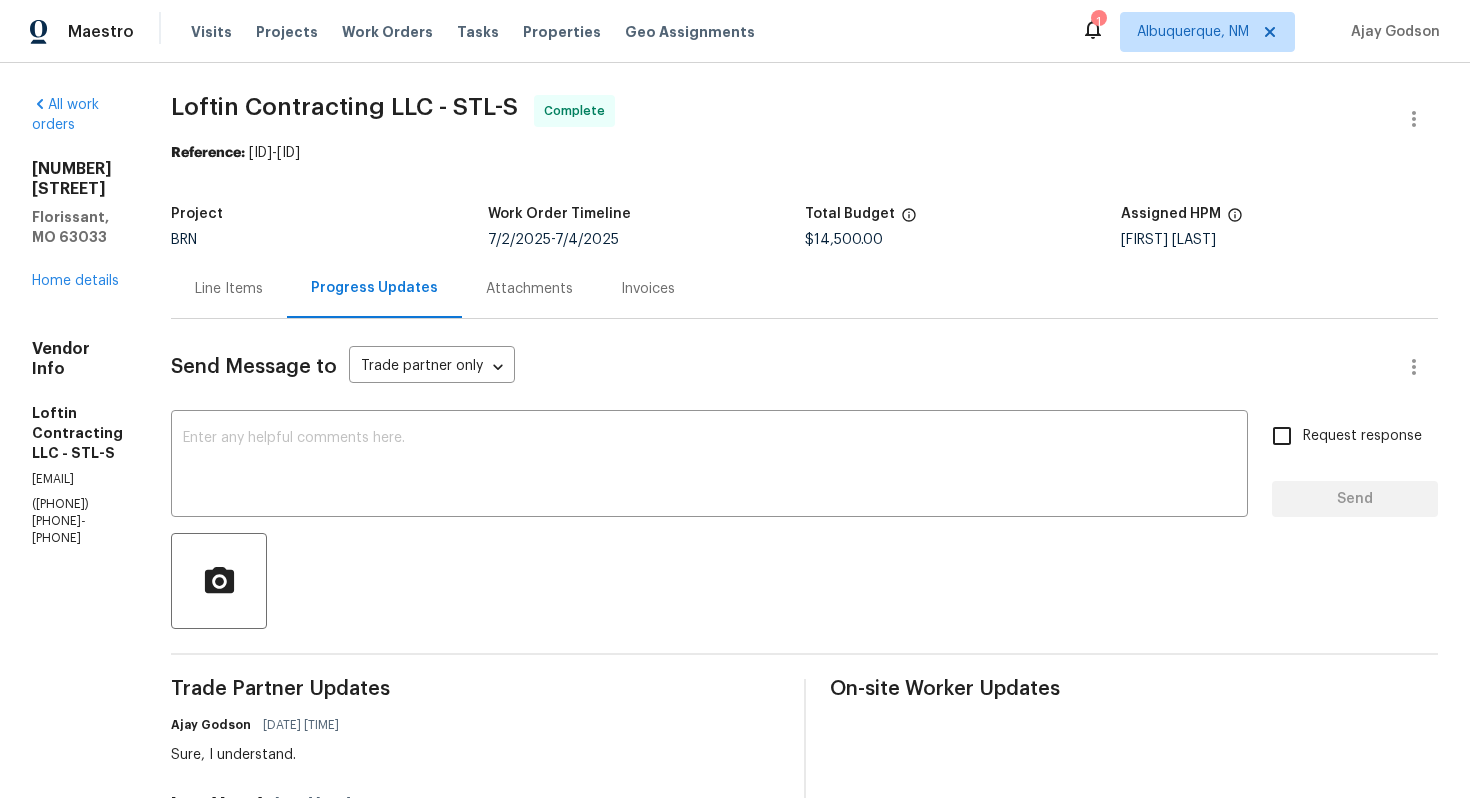 click on "Line Items" at bounding box center [229, 288] 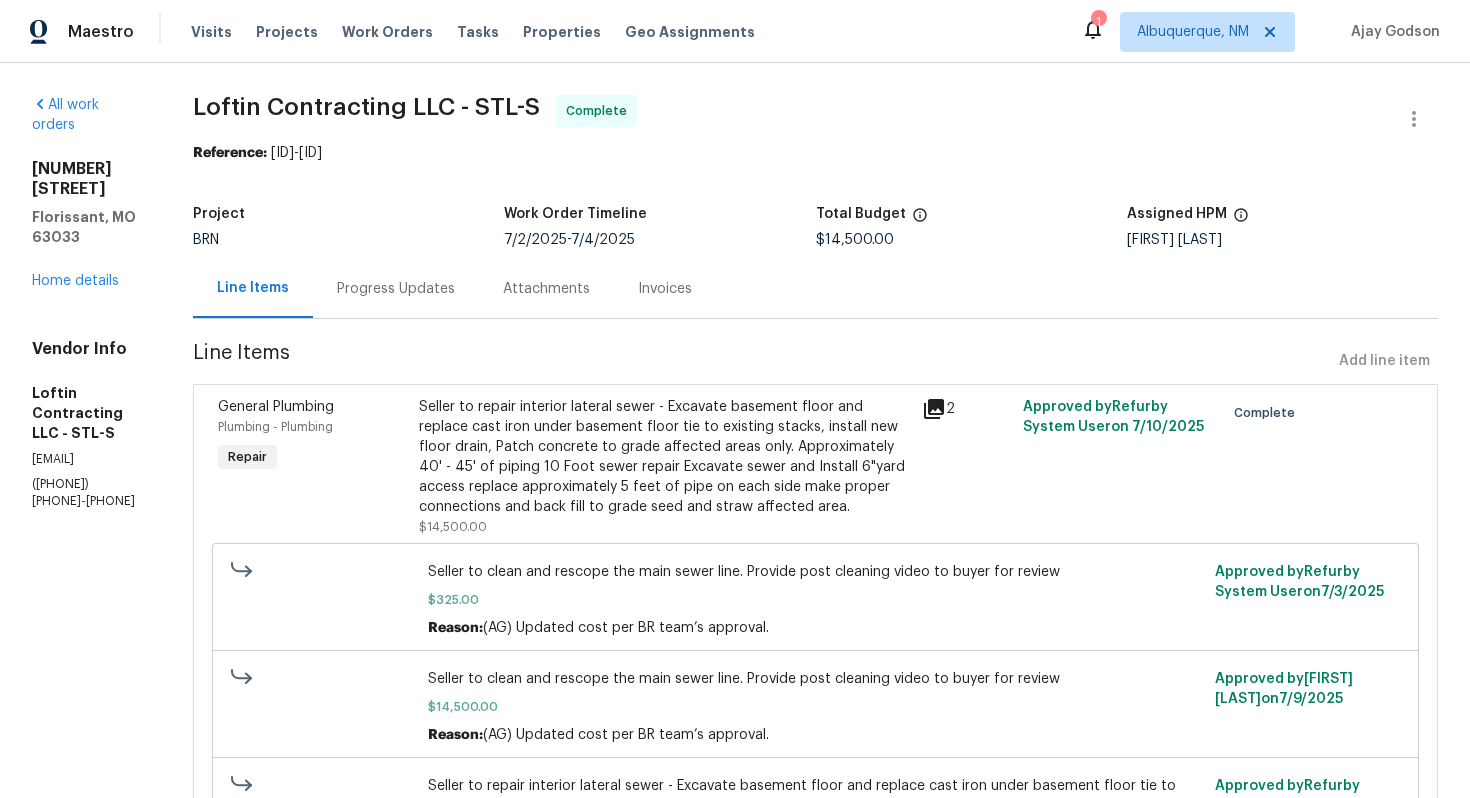 click on "Seller to repair interior lateral sewer - Excavate basement floor and replace cast iron under basement floor tie to existing stacks, install new floor drain, Patch concrete to grade affected areas only. Approximately 40' - 45' of piping 10 Foot sewer repair Excavate sewer and Install 6"yard access replace approximately 5 feet of pipe on each side make proper connections and back fill to grade seed and straw affected area." at bounding box center (664, 457) 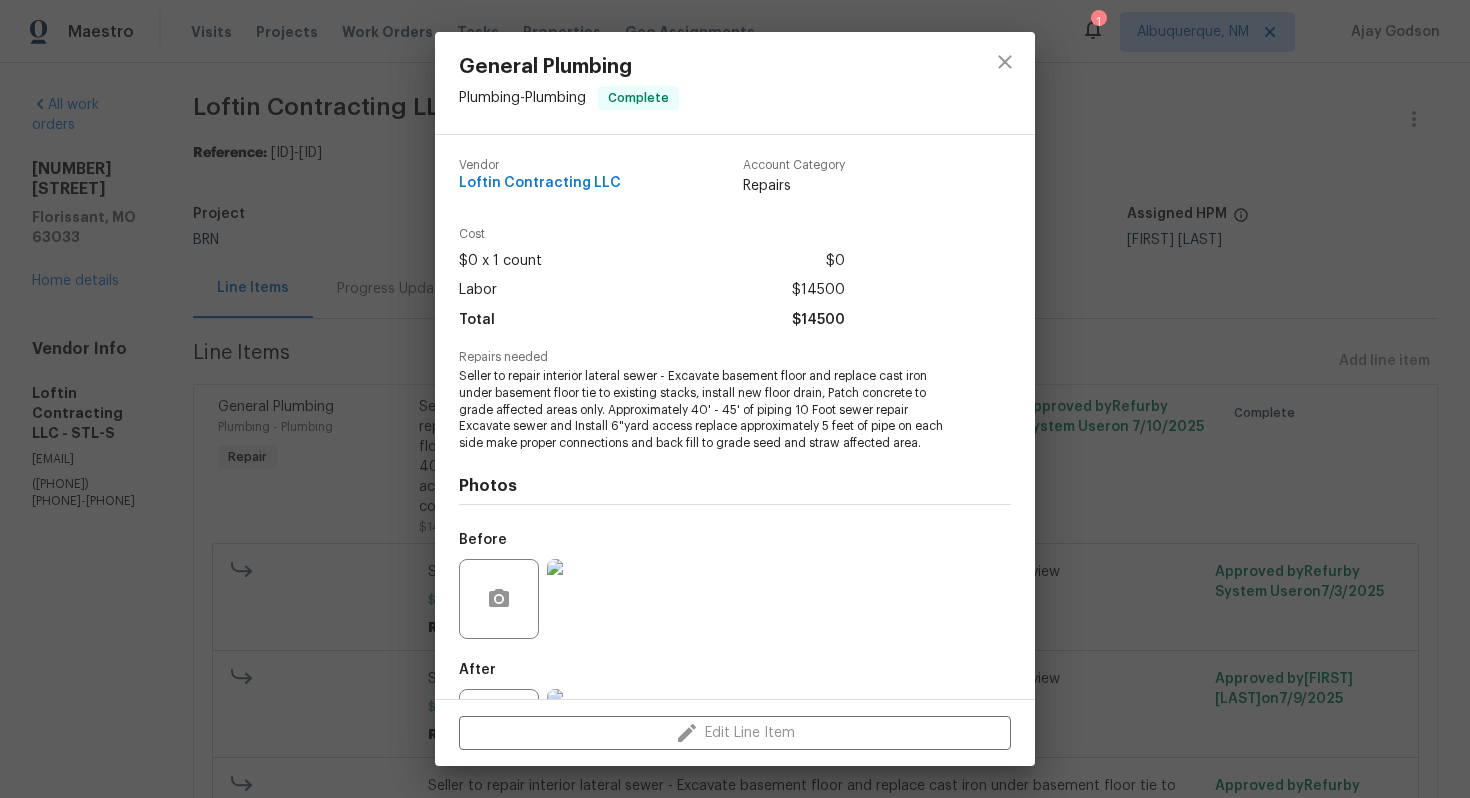 scroll, scrollTop: 90, scrollLeft: 0, axis: vertical 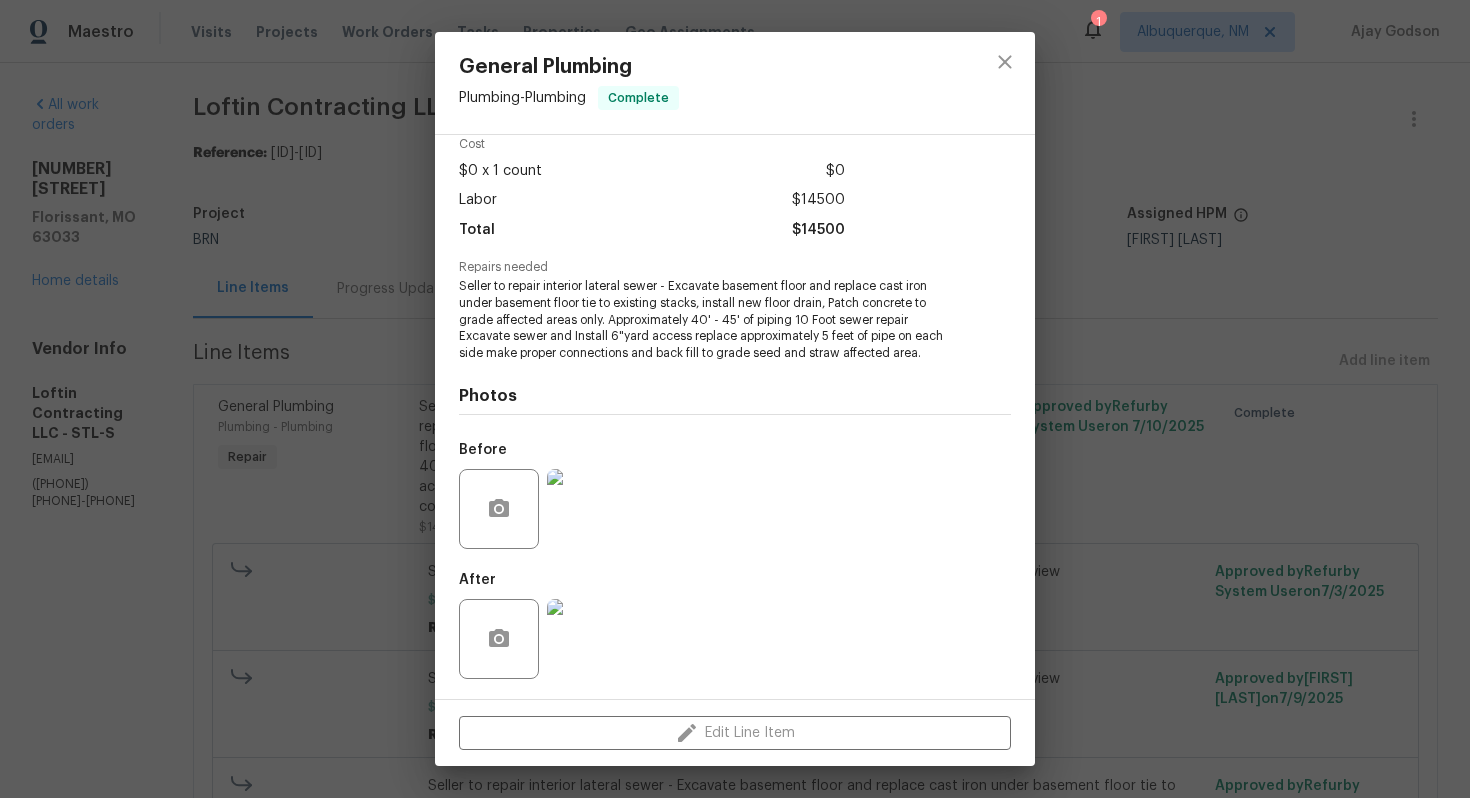 click at bounding box center (587, 639) 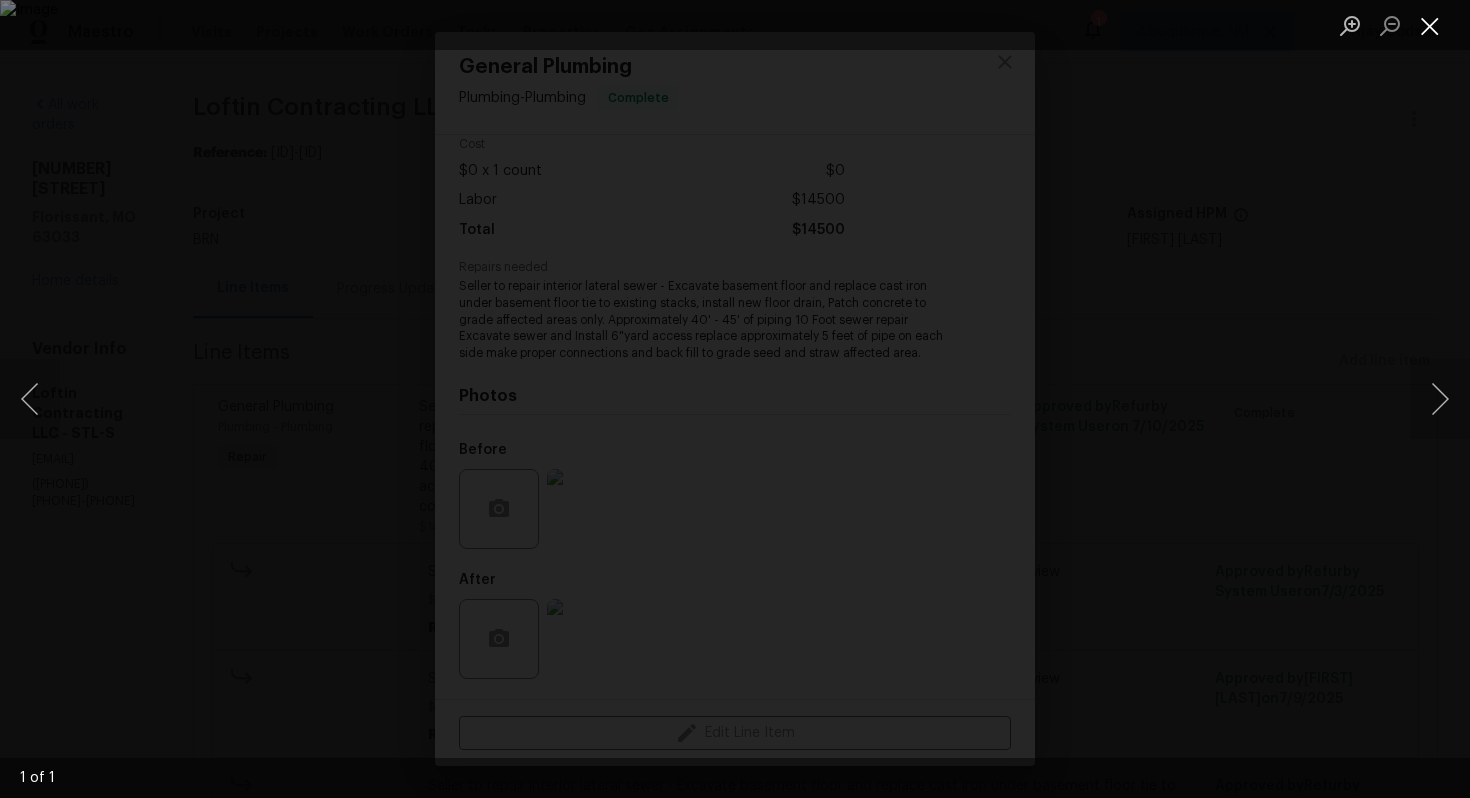 click at bounding box center (1430, 25) 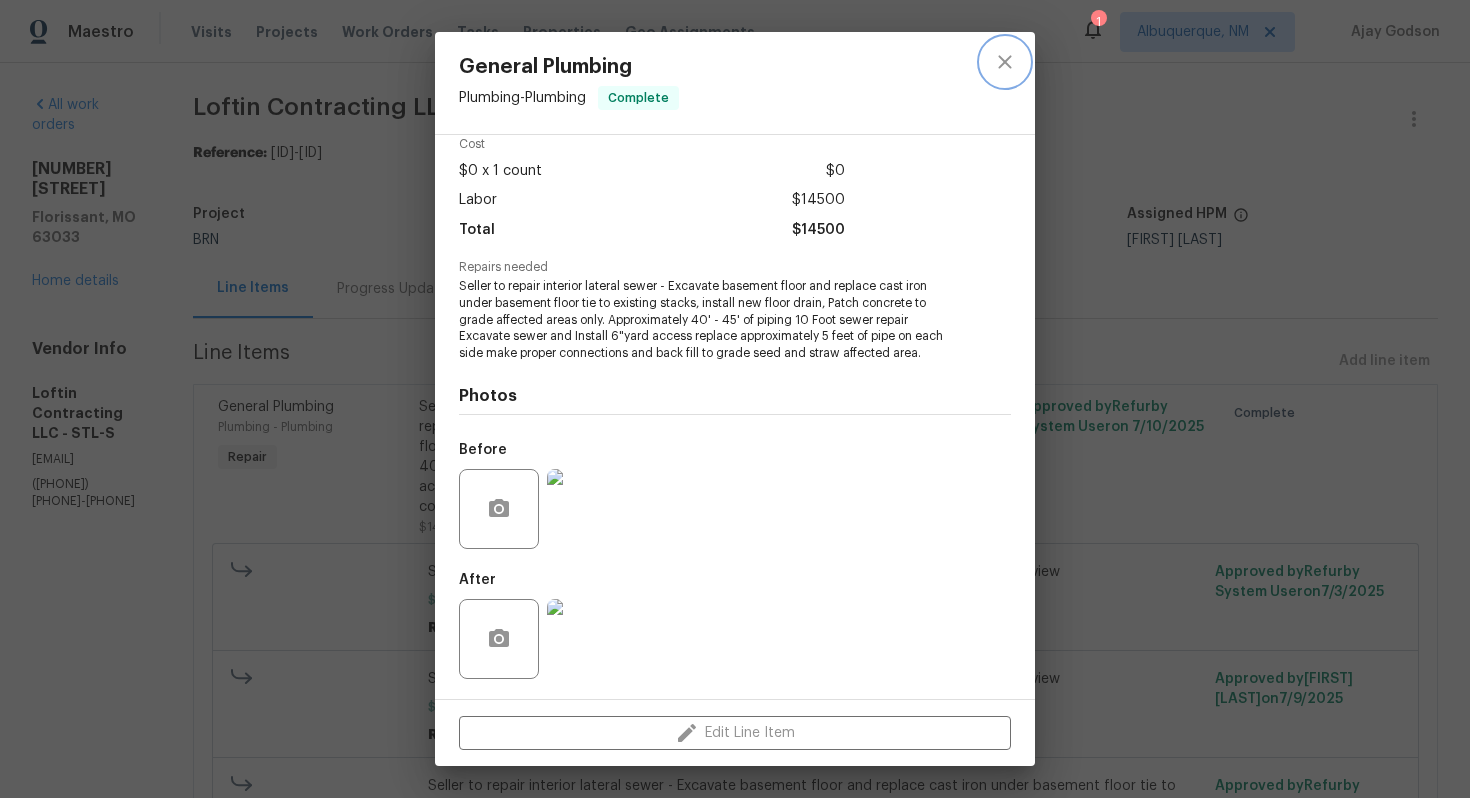 click 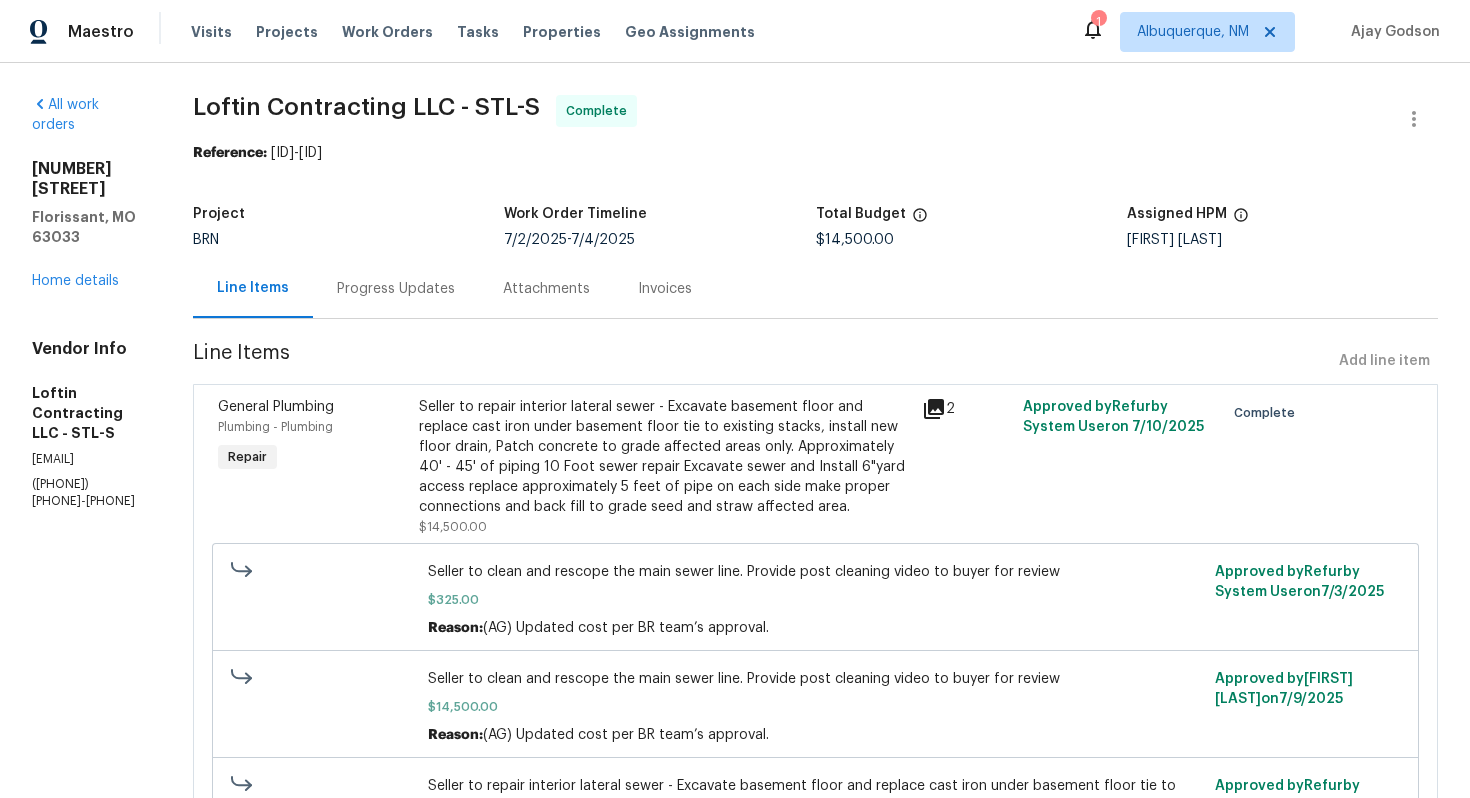 click on "1515 Bay Meadows Dr Florissant, MO 63033 Home details" at bounding box center (88, 225) 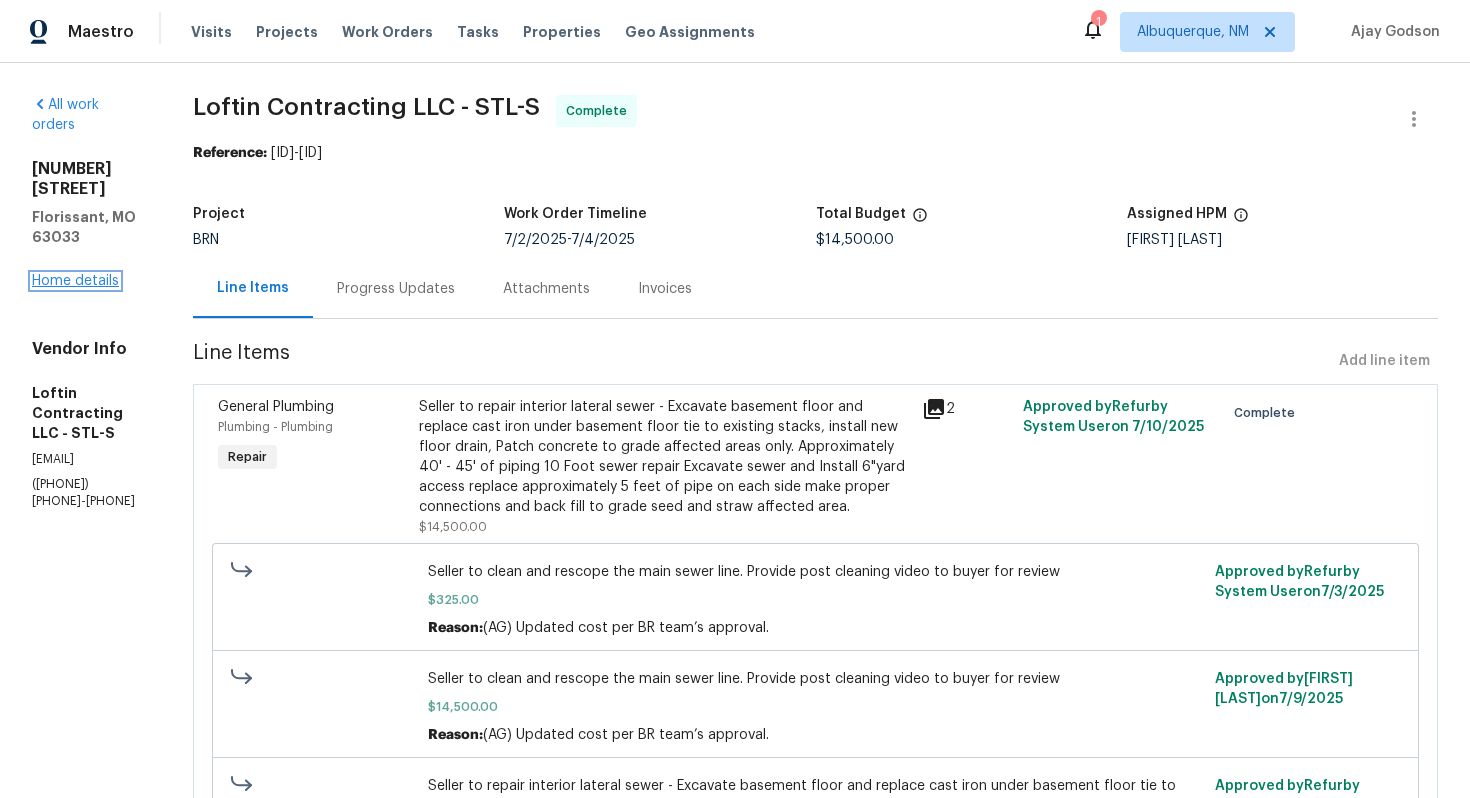 click on "Home details" at bounding box center [75, 281] 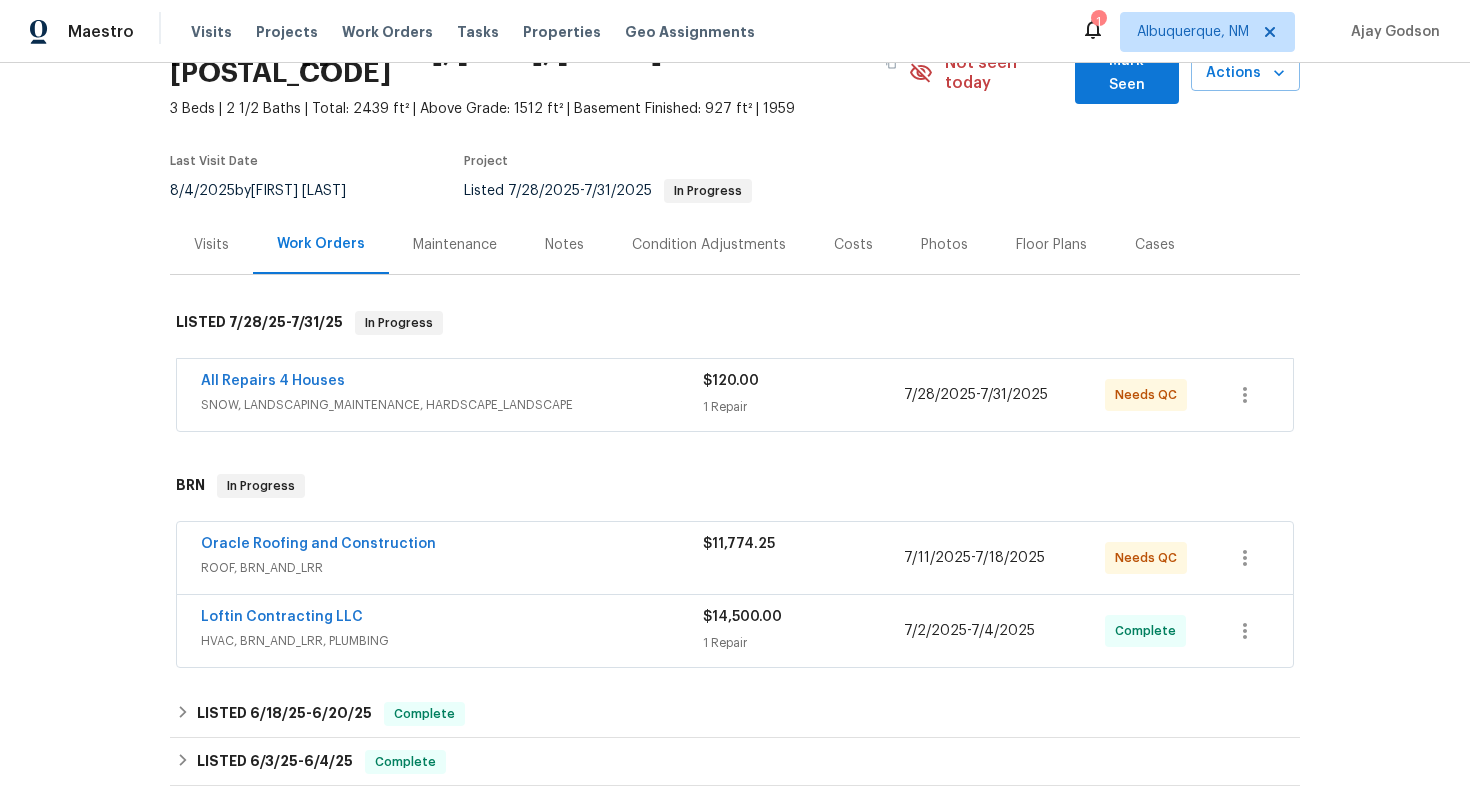 scroll, scrollTop: 102, scrollLeft: 0, axis: vertical 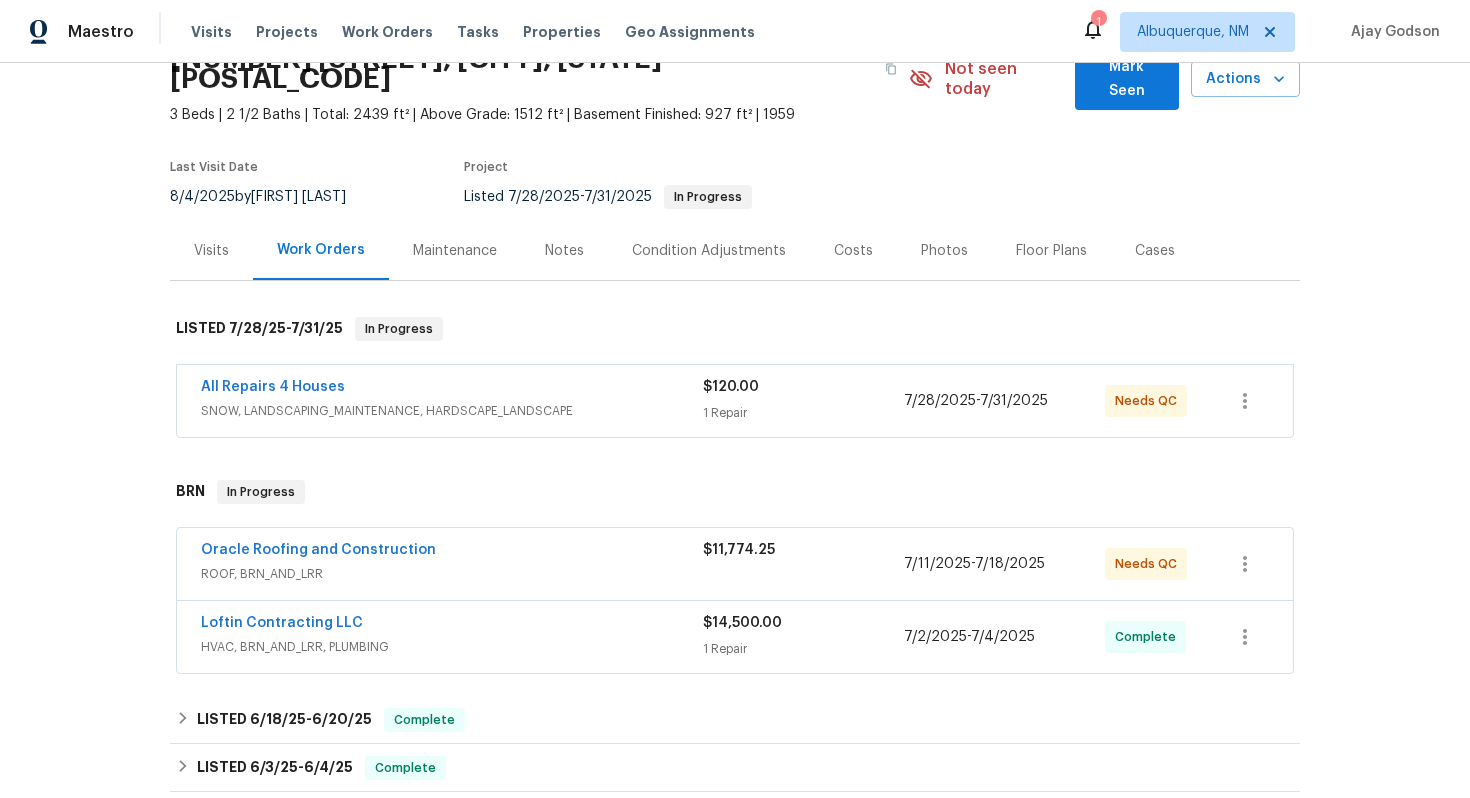 click on "Loftin Contracting LLC" at bounding box center [452, 625] 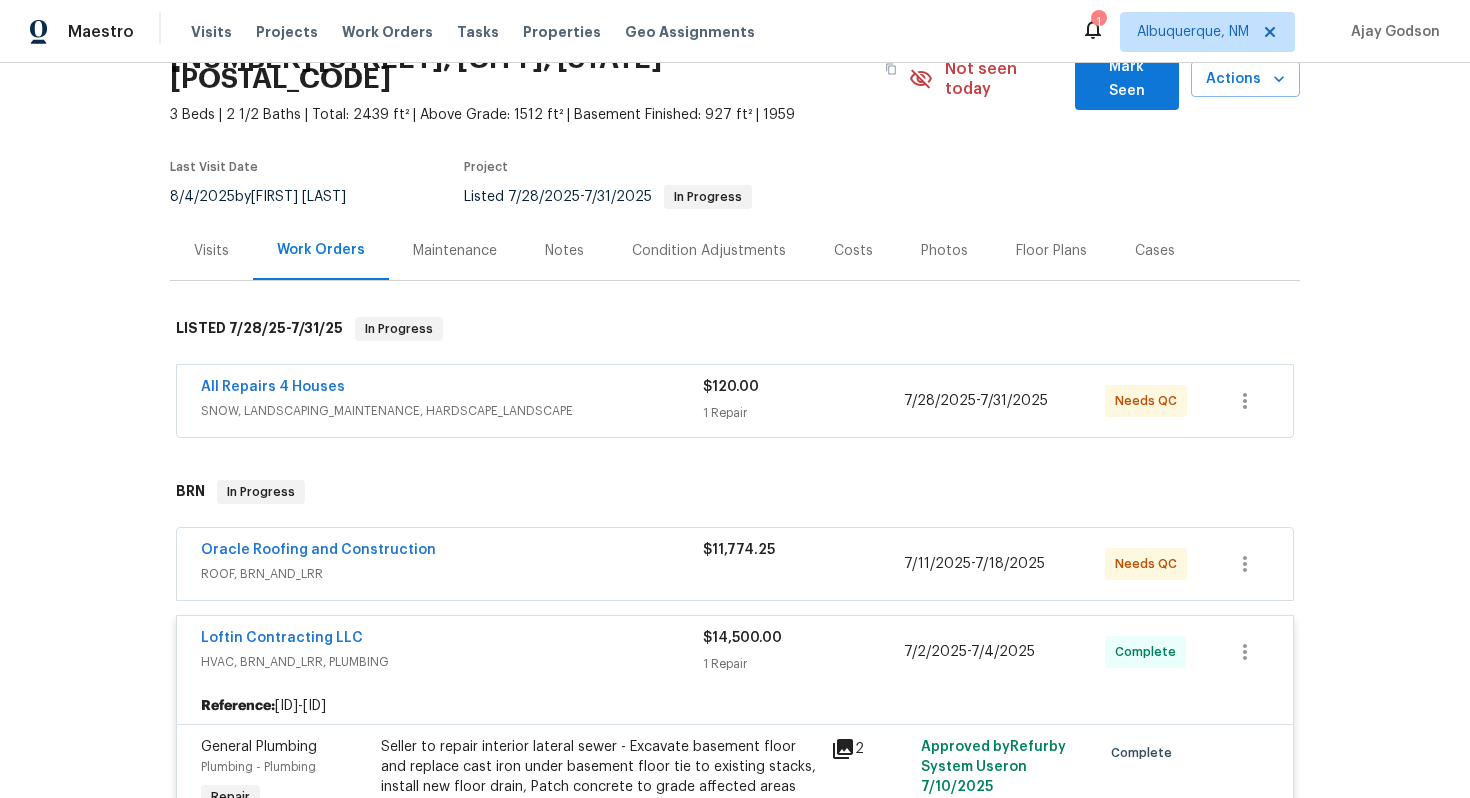 click on "ROOF, BRN_AND_LRR" at bounding box center [452, 574] 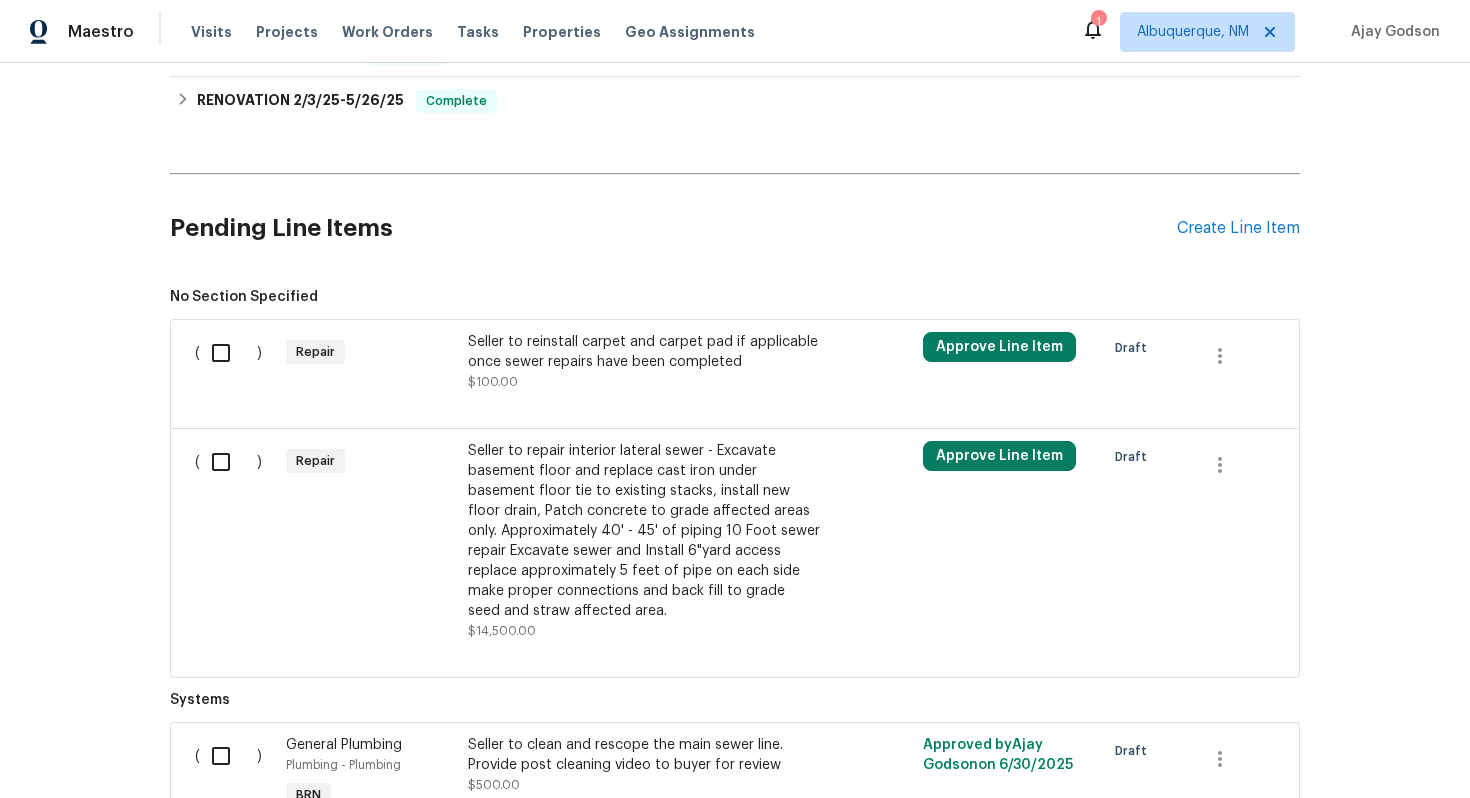 scroll, scrollTop: 2628, scrollLeft: 0, axis: vertical 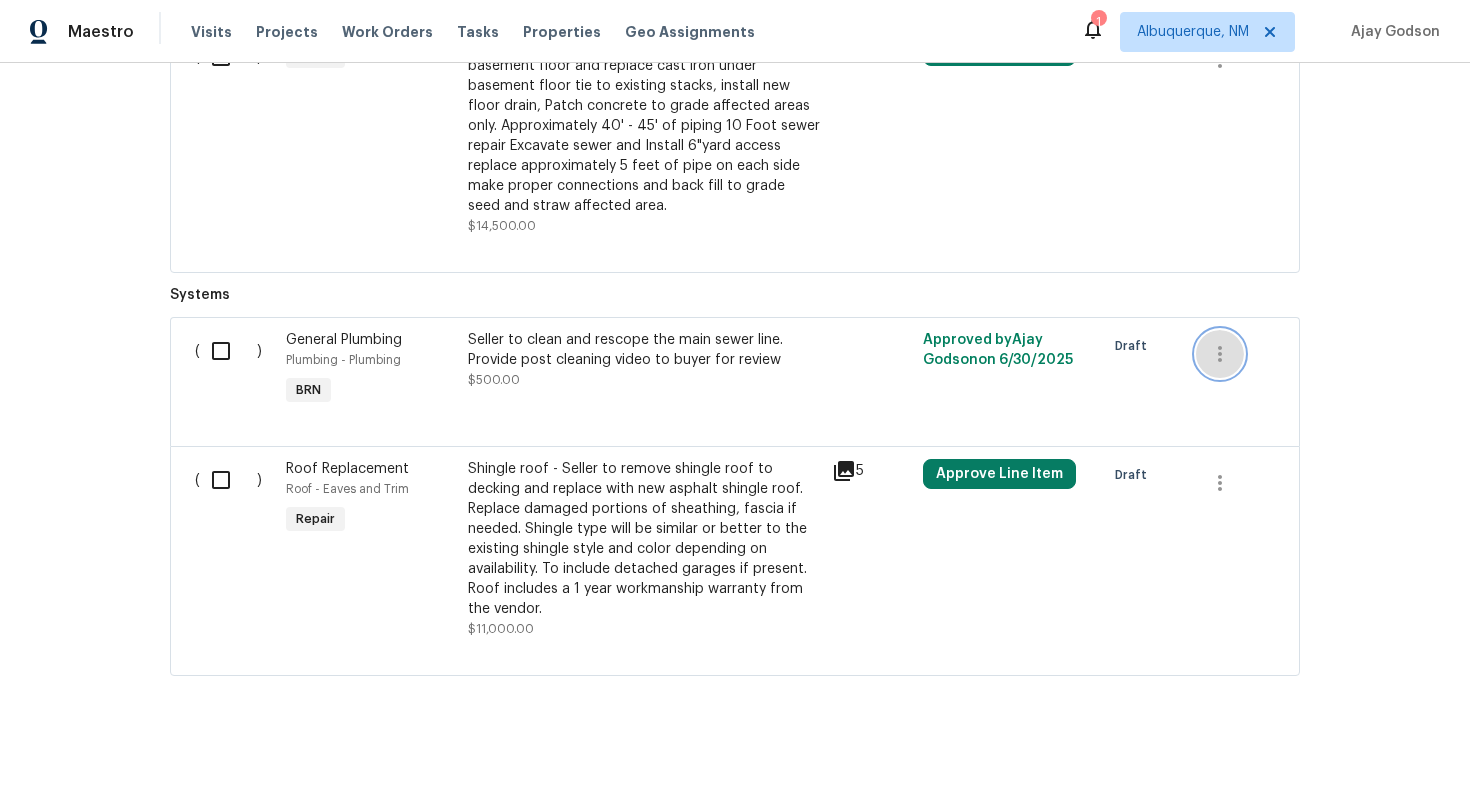 click 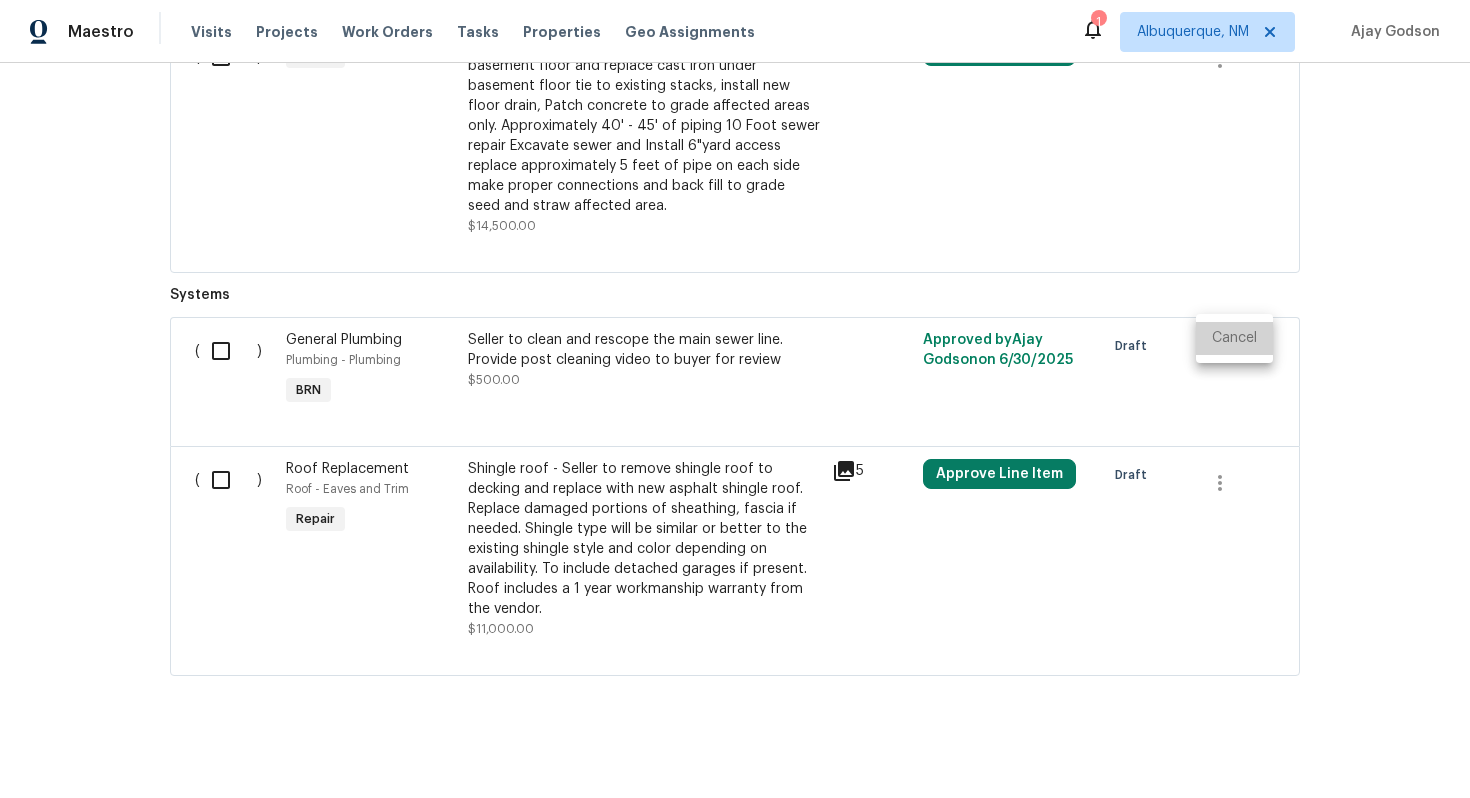 click on "Cancel" at bounding box center (1234, 338) 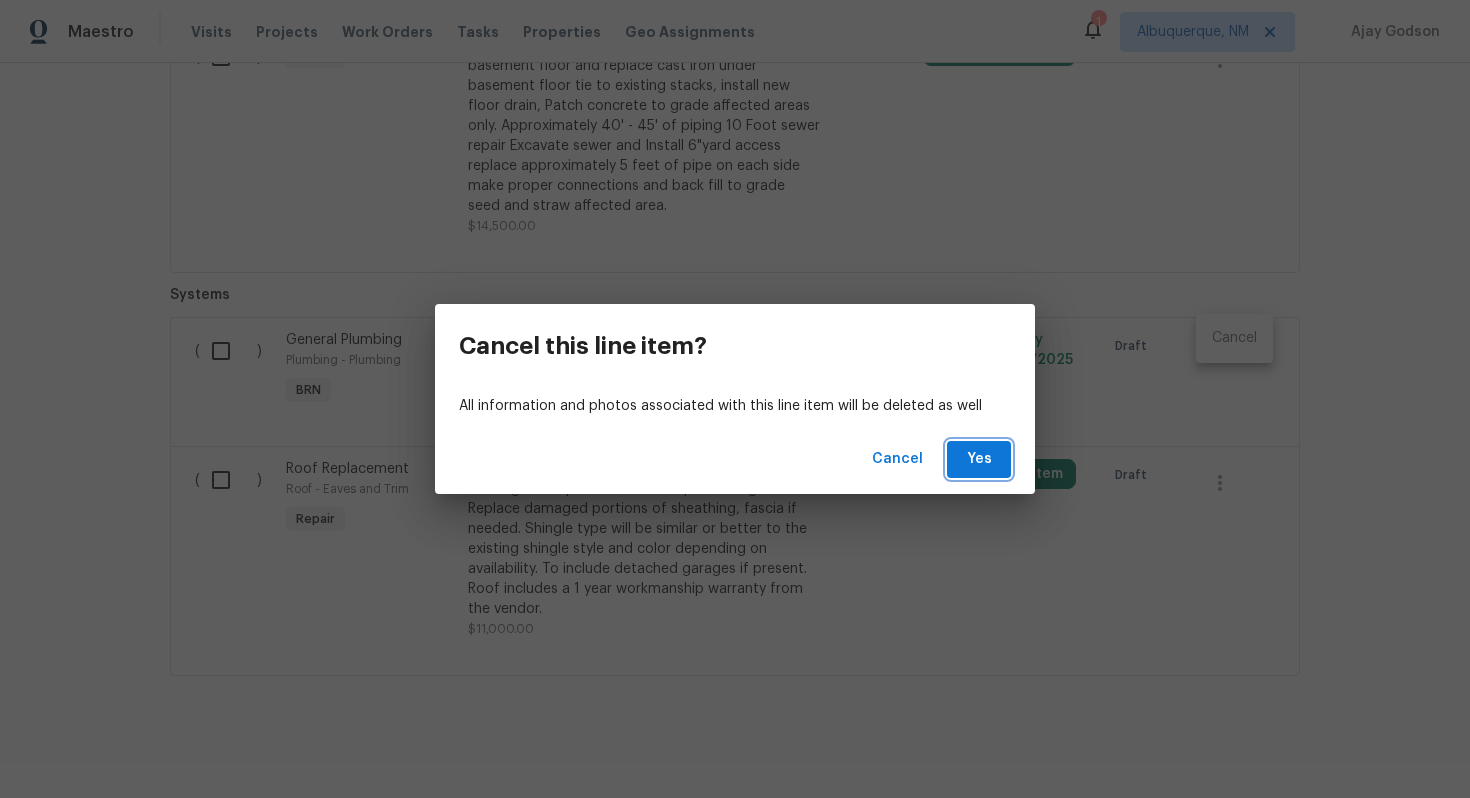 click on "Yes" at bounding box center (979, 459) 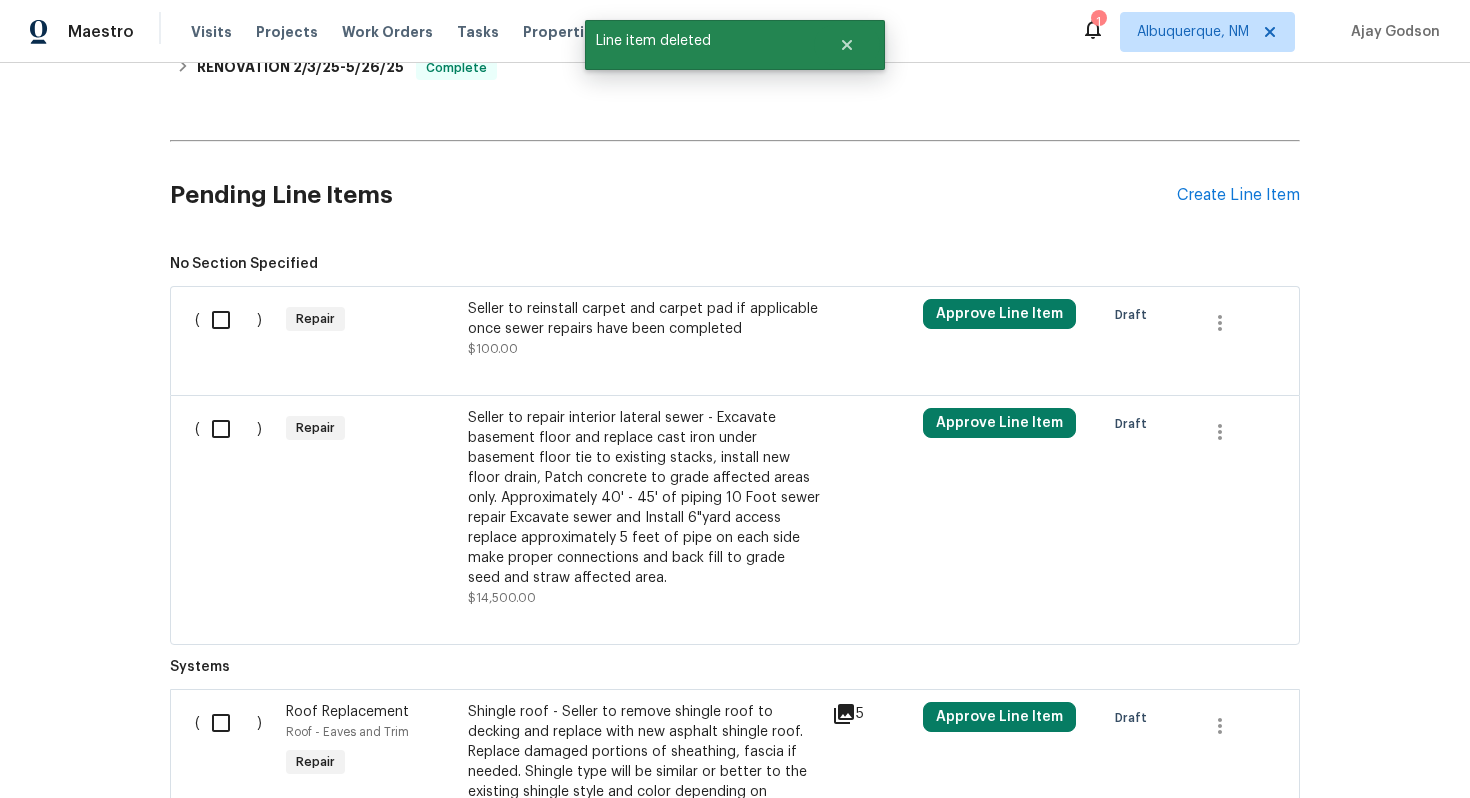 scroll, scrollTop: 2498, scrollLeft: 0, axis: vertical 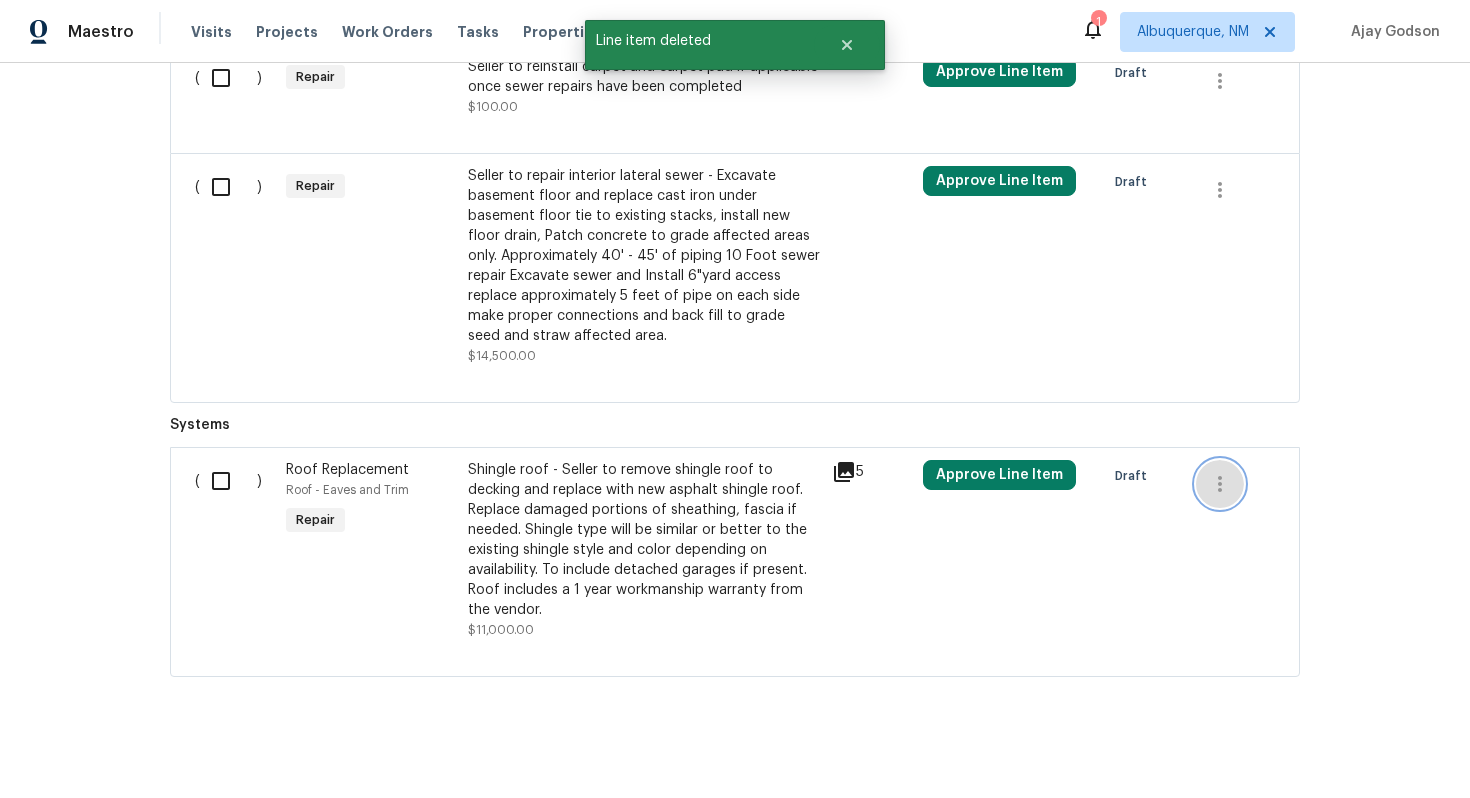 click 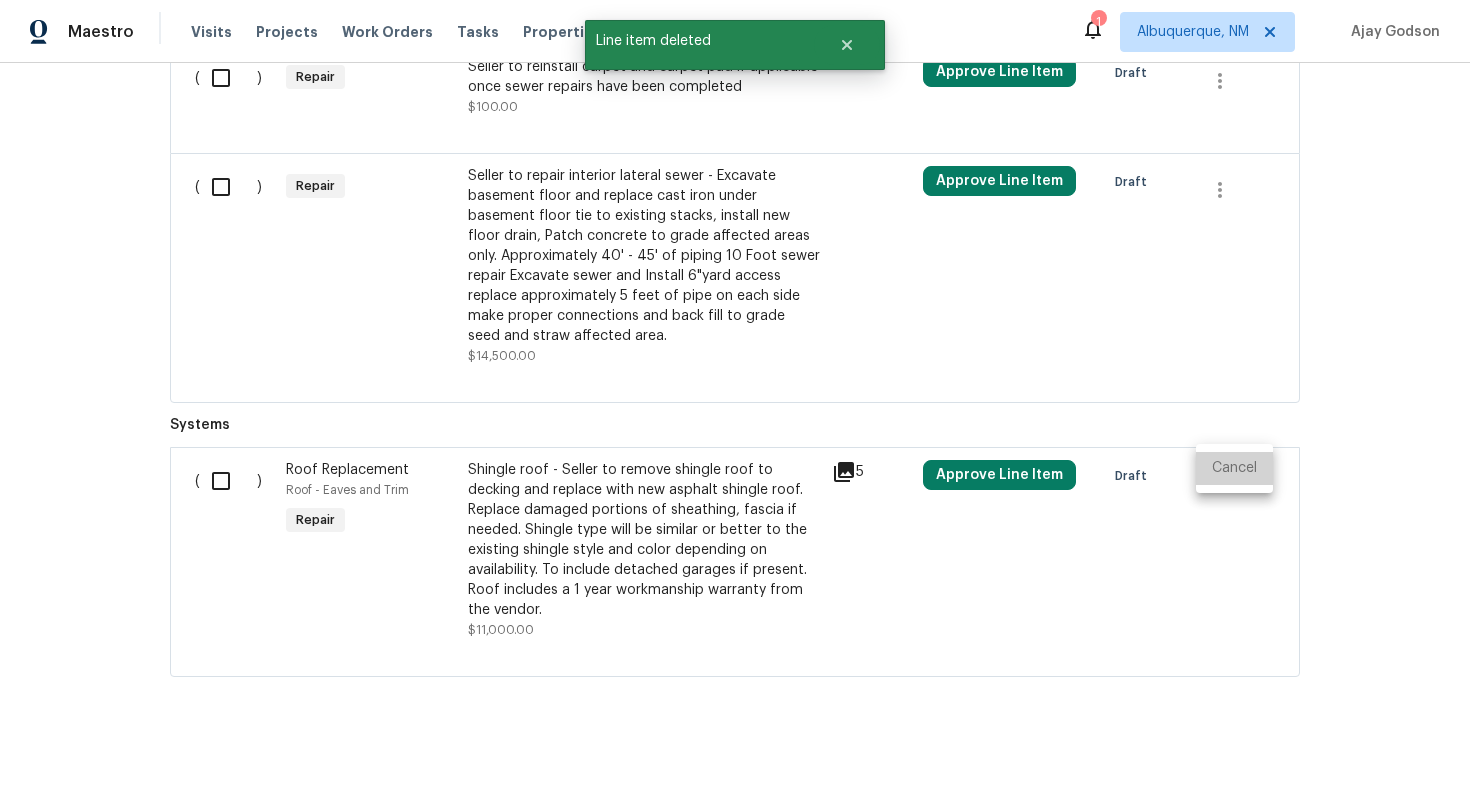 click on "Cancel" at bounding box center (1234, 468) 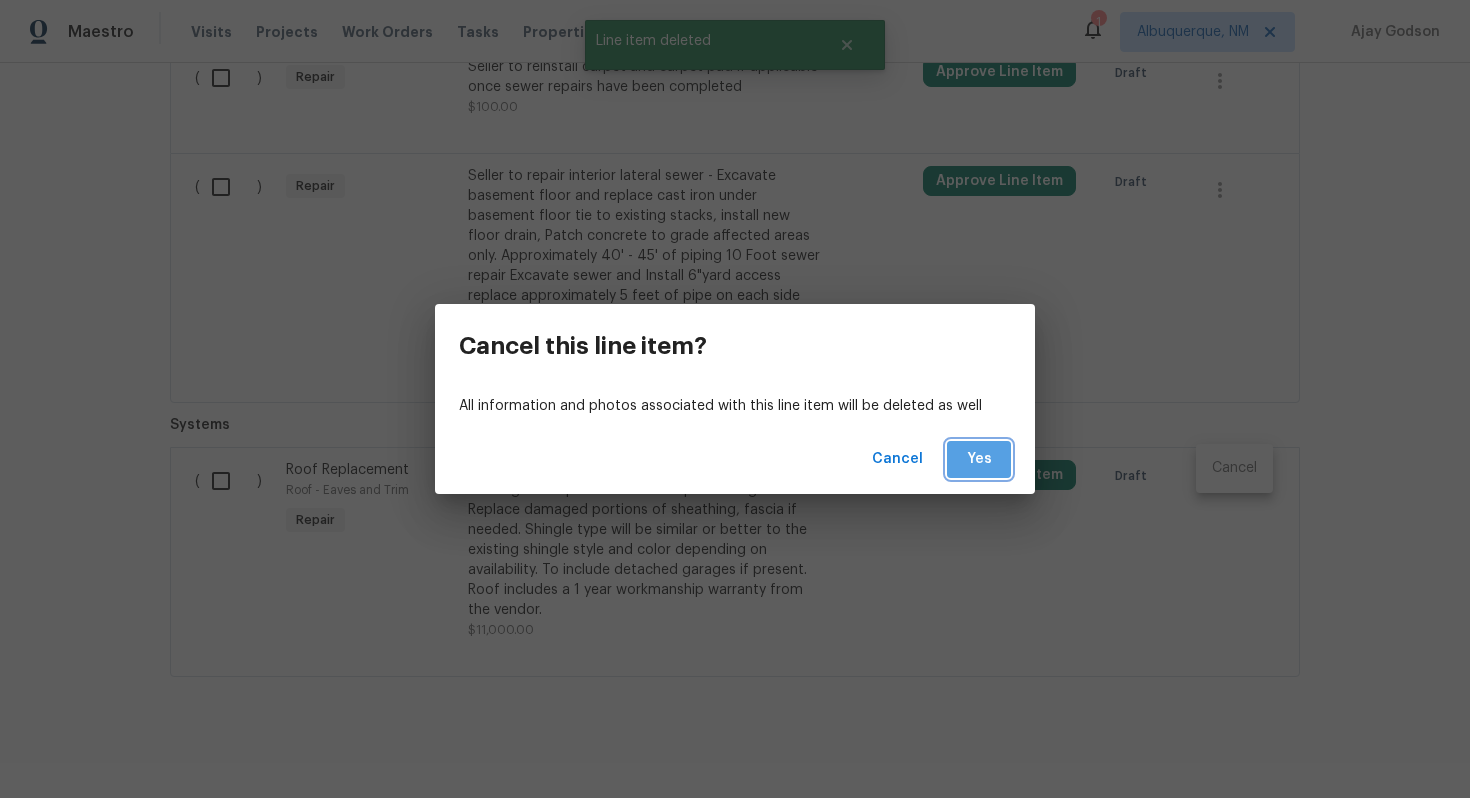 click on "Yes" at bounding box center (979, 459) 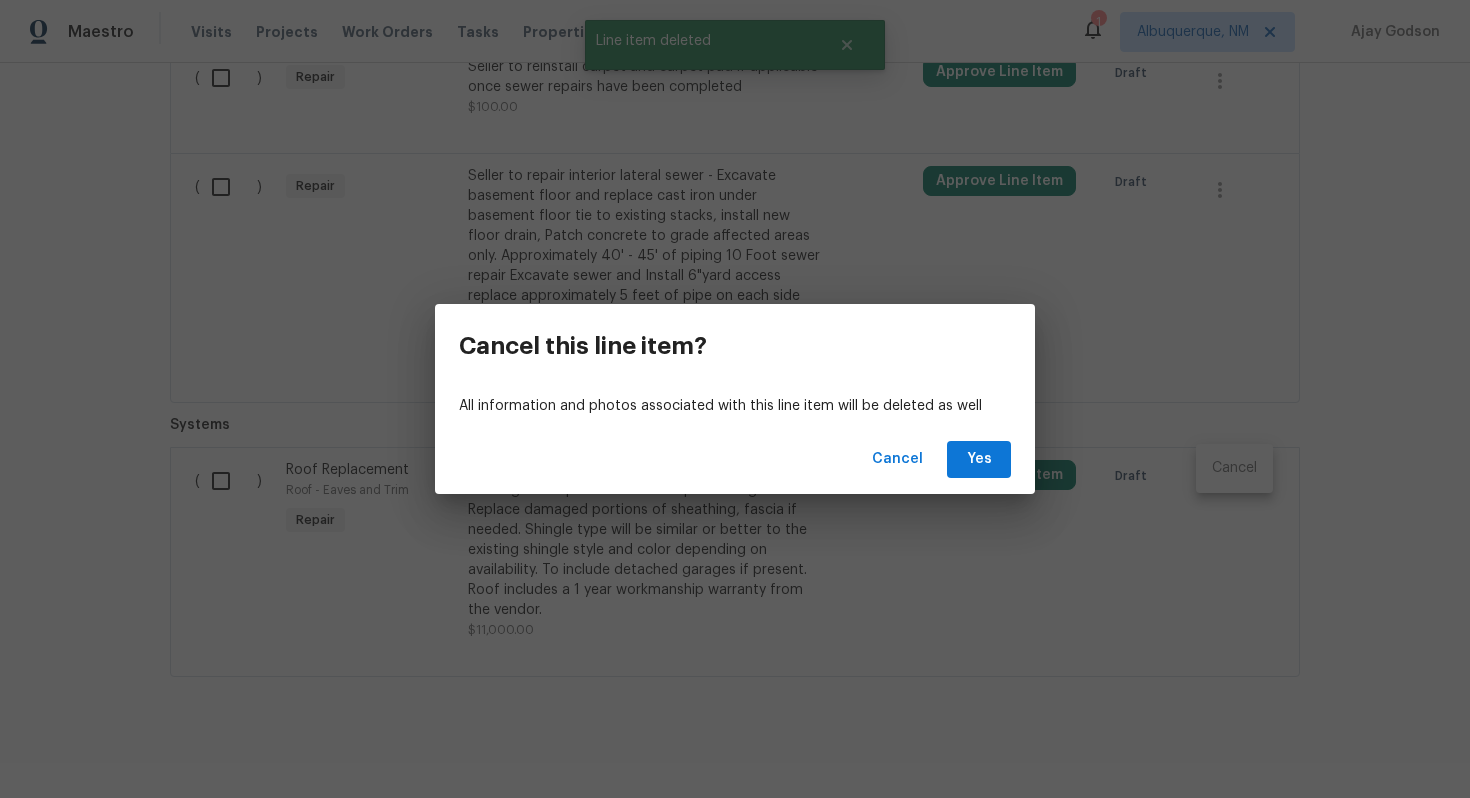 scroll, scrollTop: 2224, scrollLeft: 0, axis: vertical 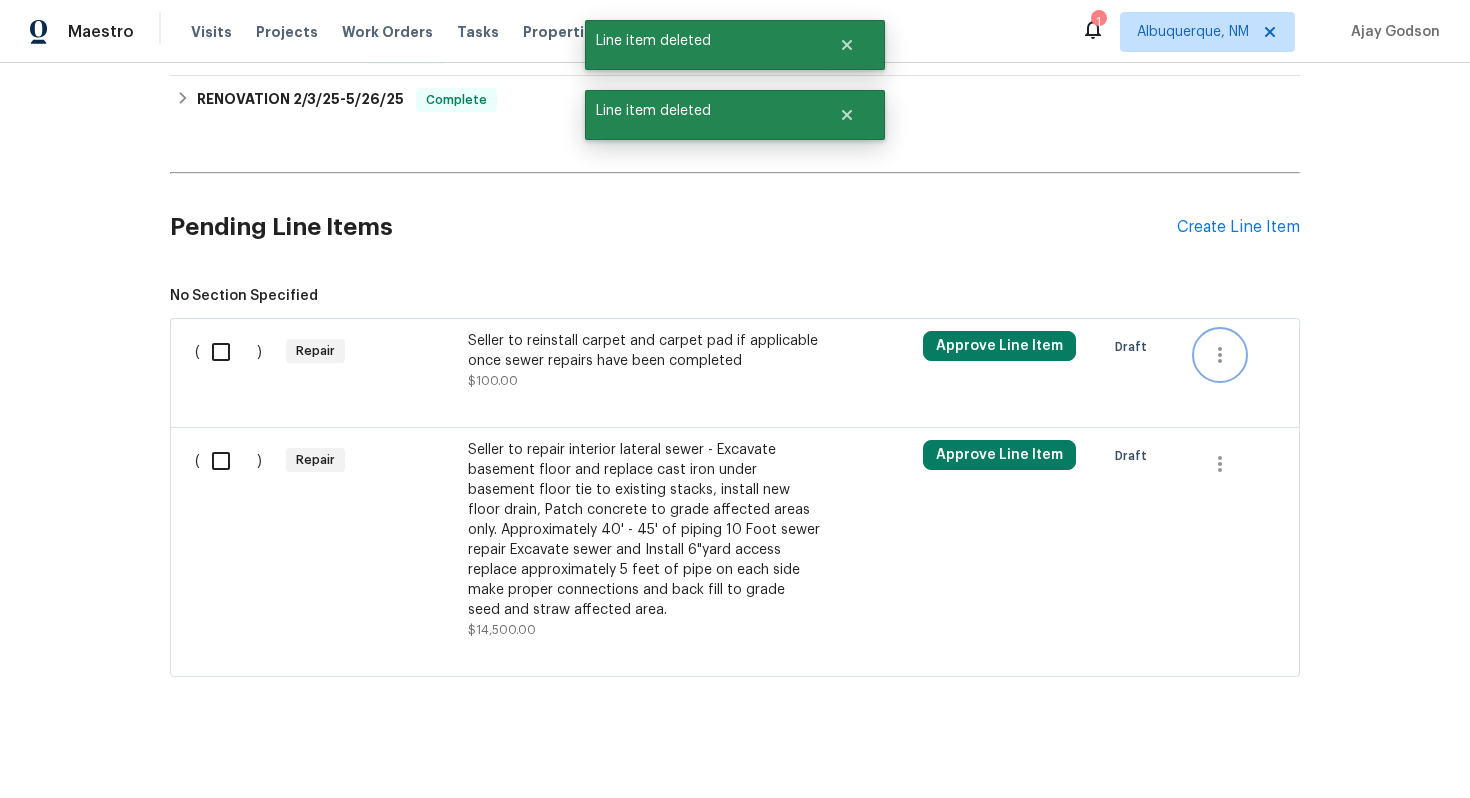 click 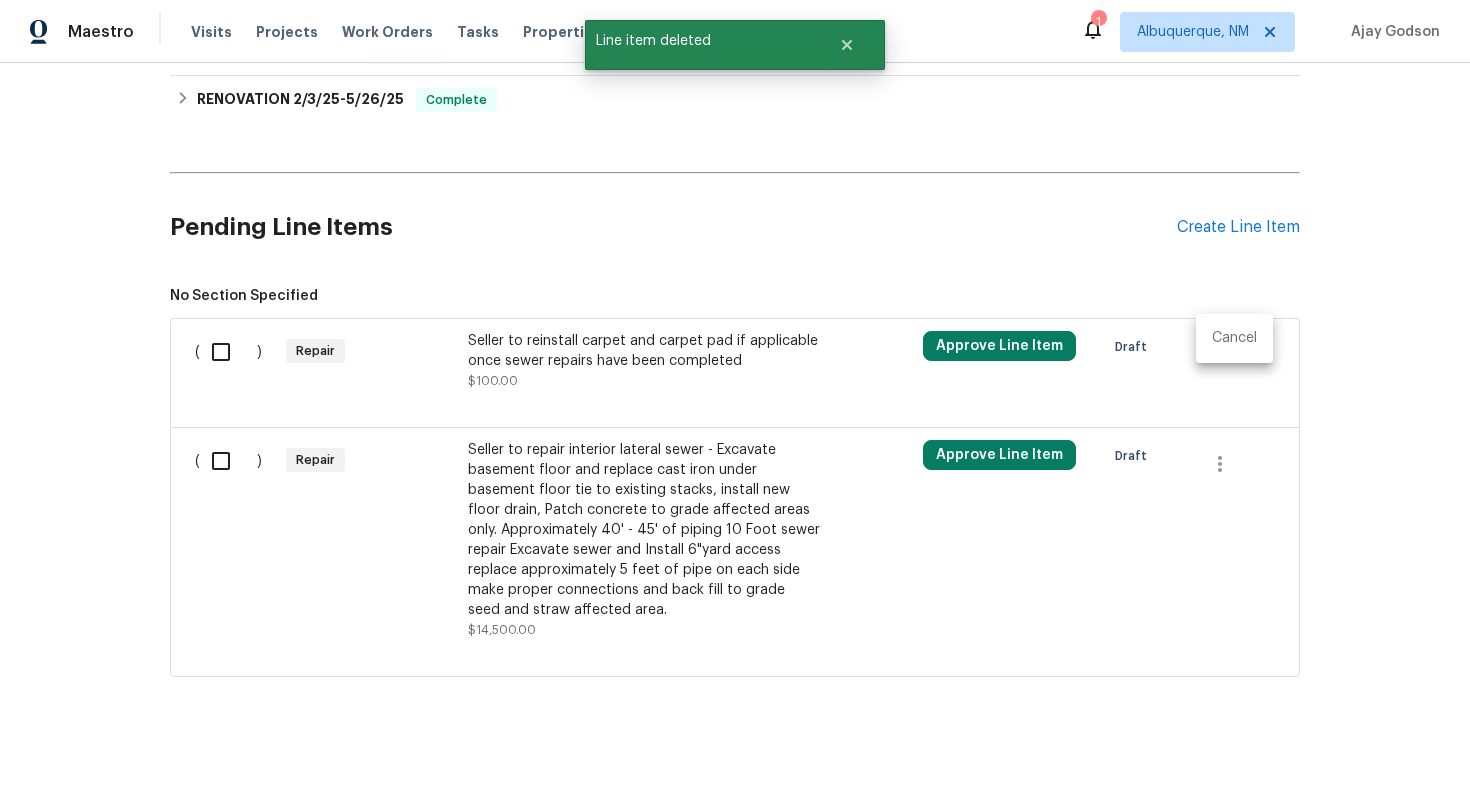 click on "Cancel" at bounding box center (1234, 338) 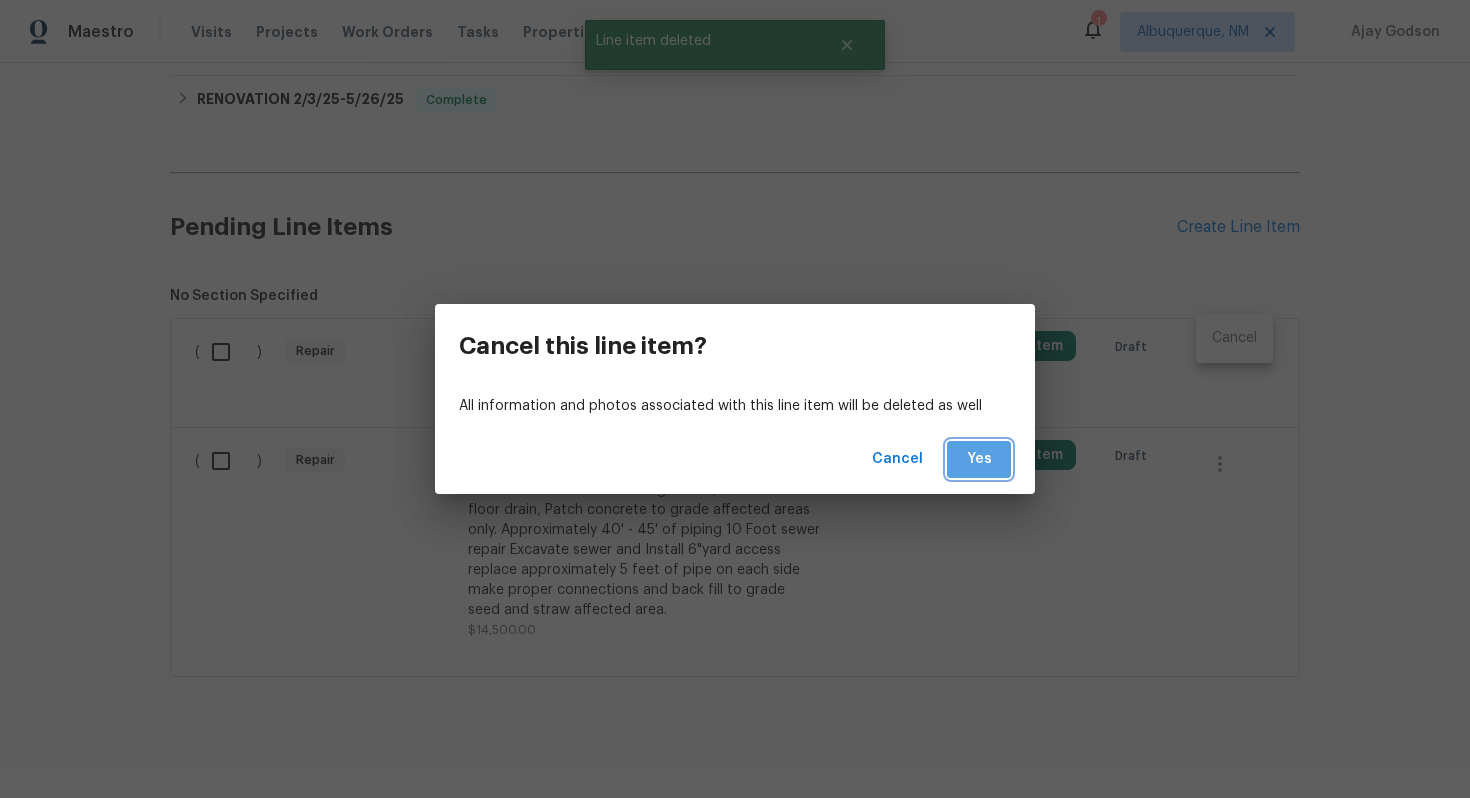 click on "Yes" at bounding box center [979, 459] 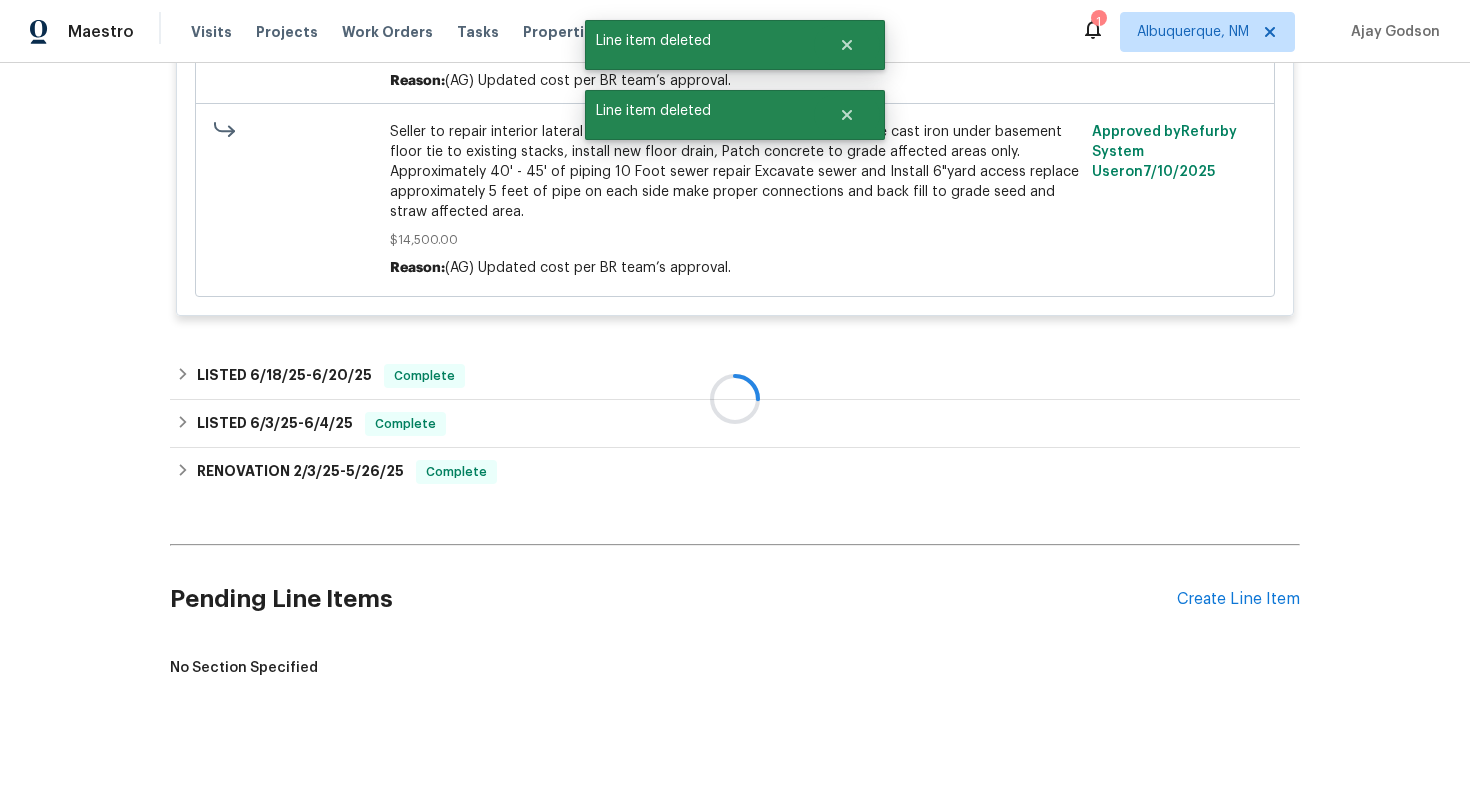 scroll, scrollTop: 2114, scrollLeft: 0, axis: vertical 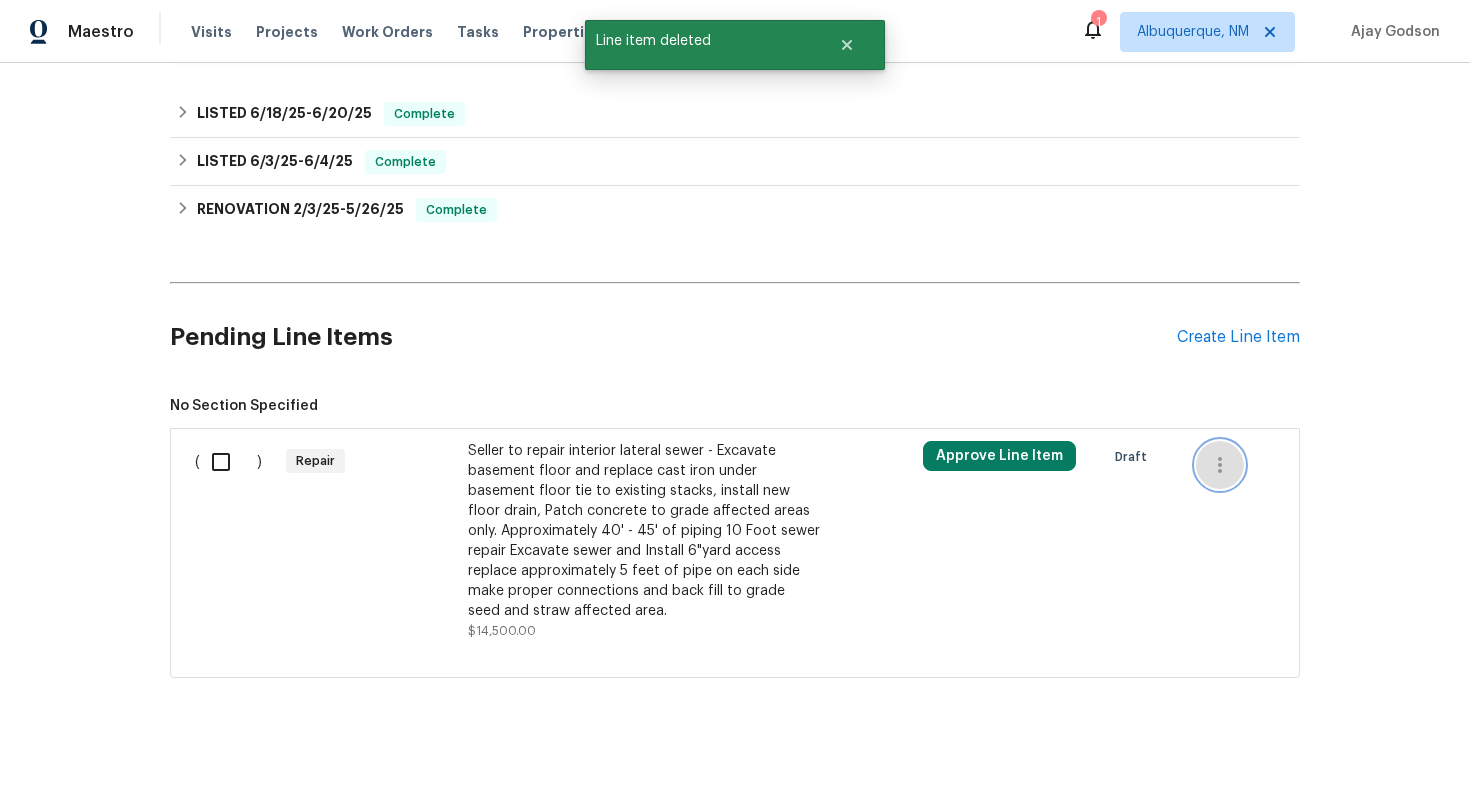click 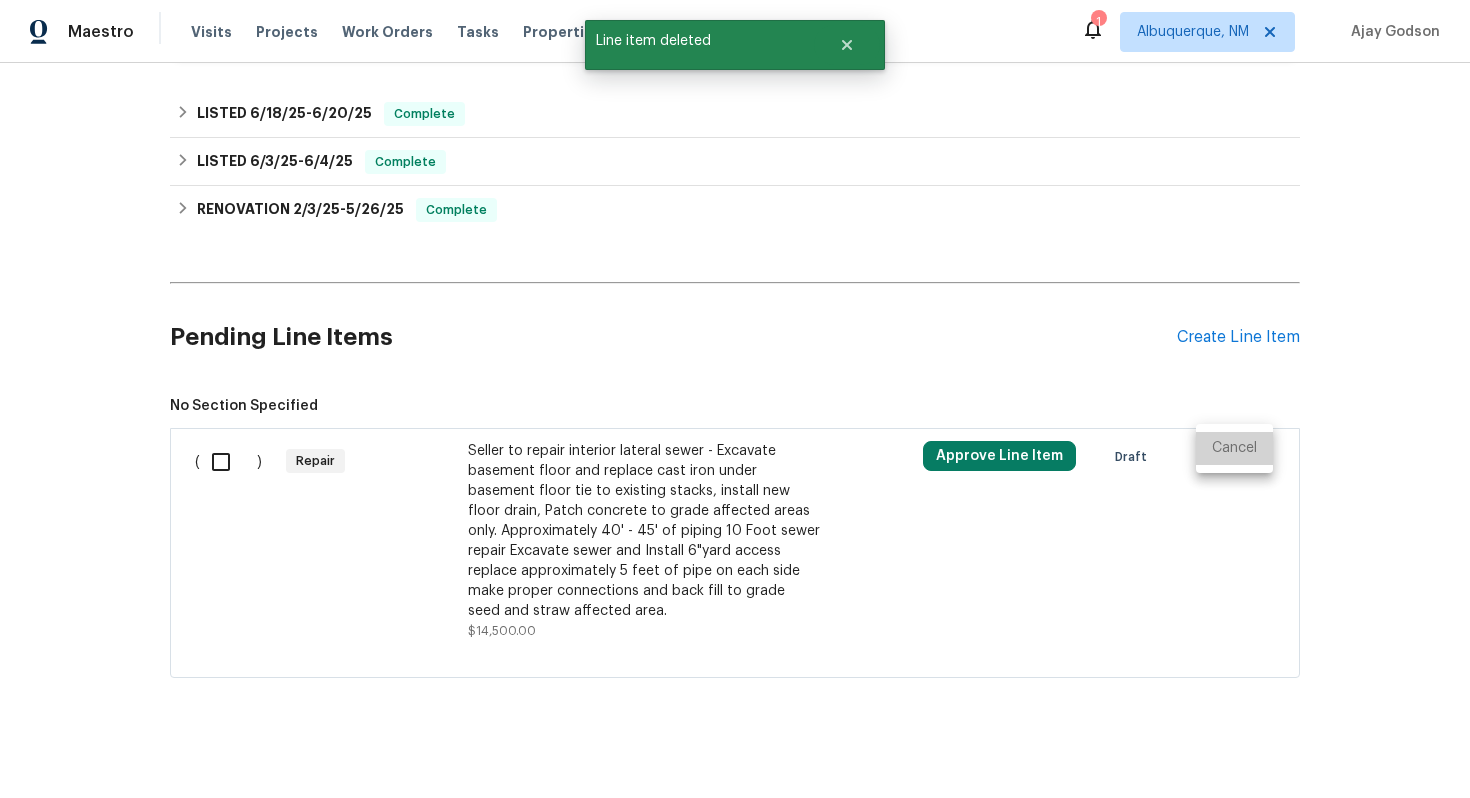 click on "Cancel" at bounding box center (1234, 448) 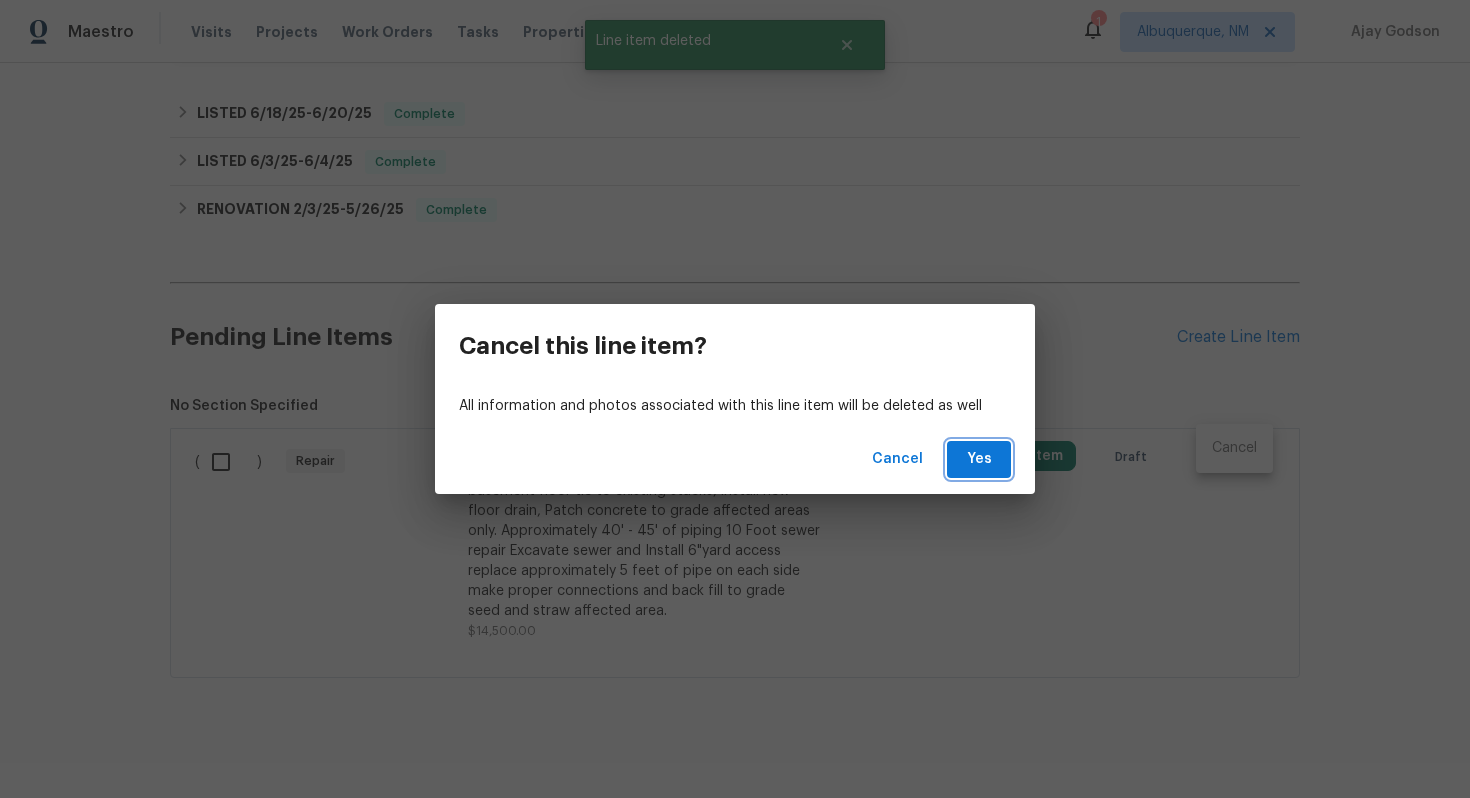 click on "Yes" at bounding box center [979, 459] 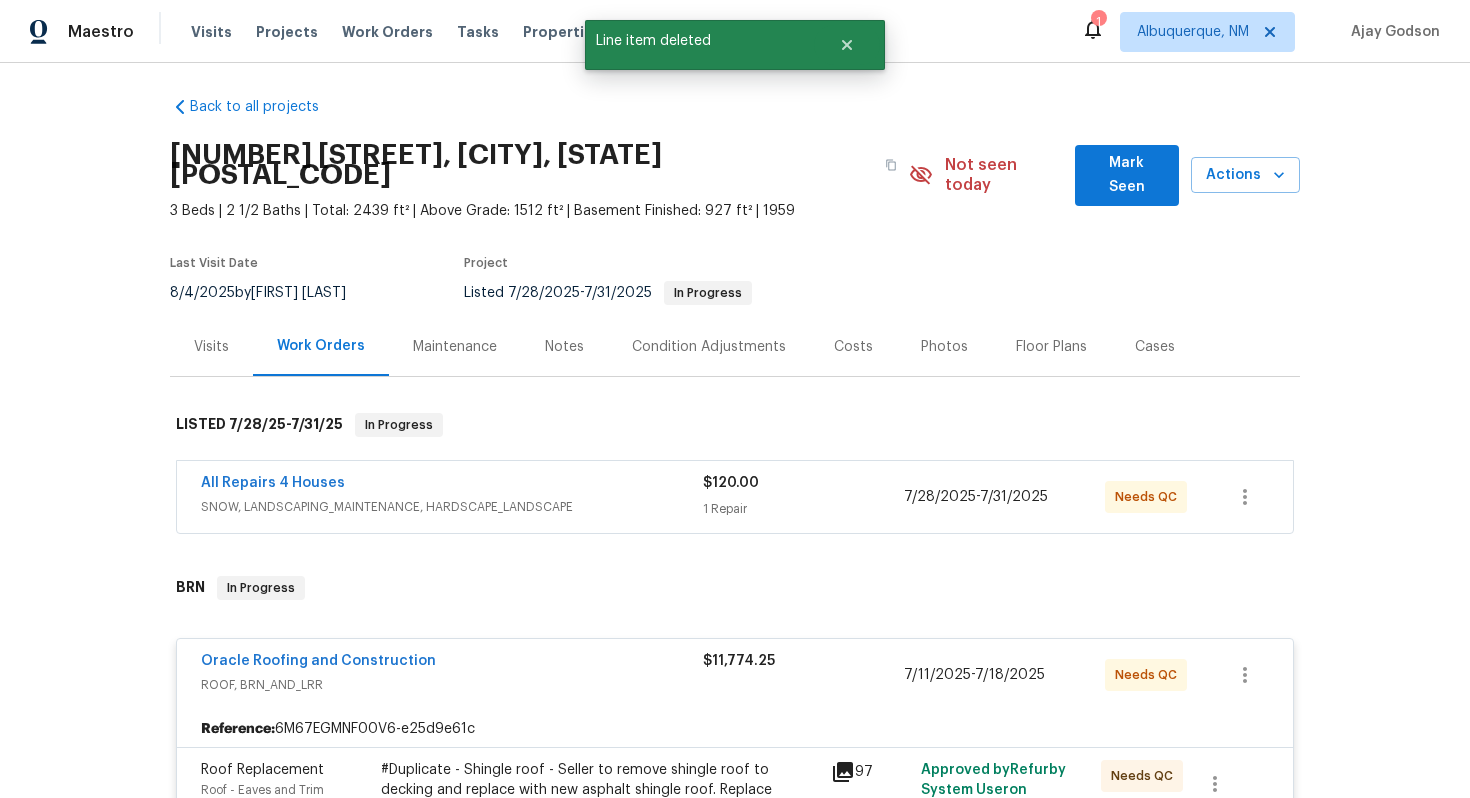 scroll, scrollTop: 0, scrollLeft: 0, axis: both 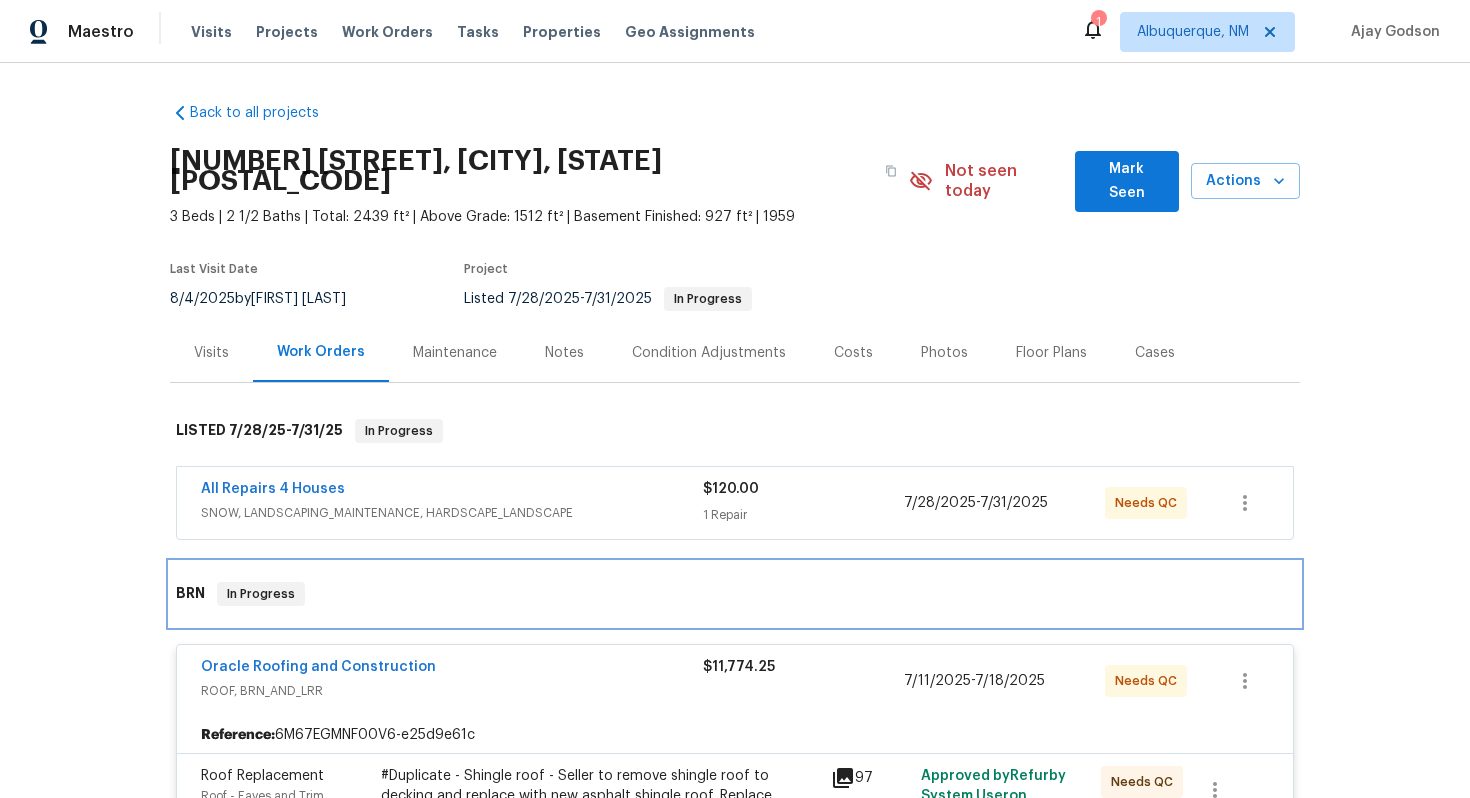 click on "BRN   In Progress" at bounding box center (735, 594) 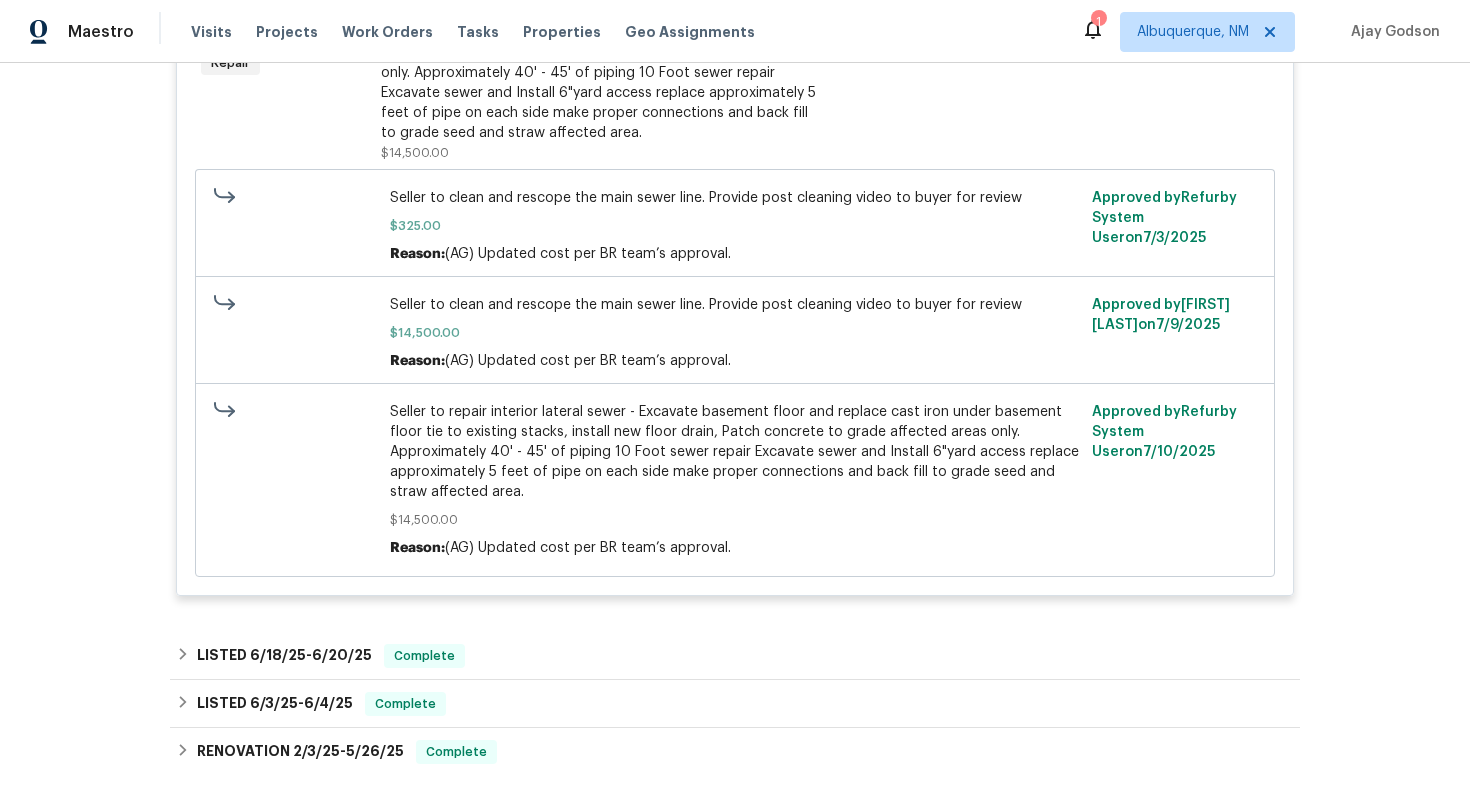 scroll, scrollTop: 1840, scrollLeft: 0, axis: vertical 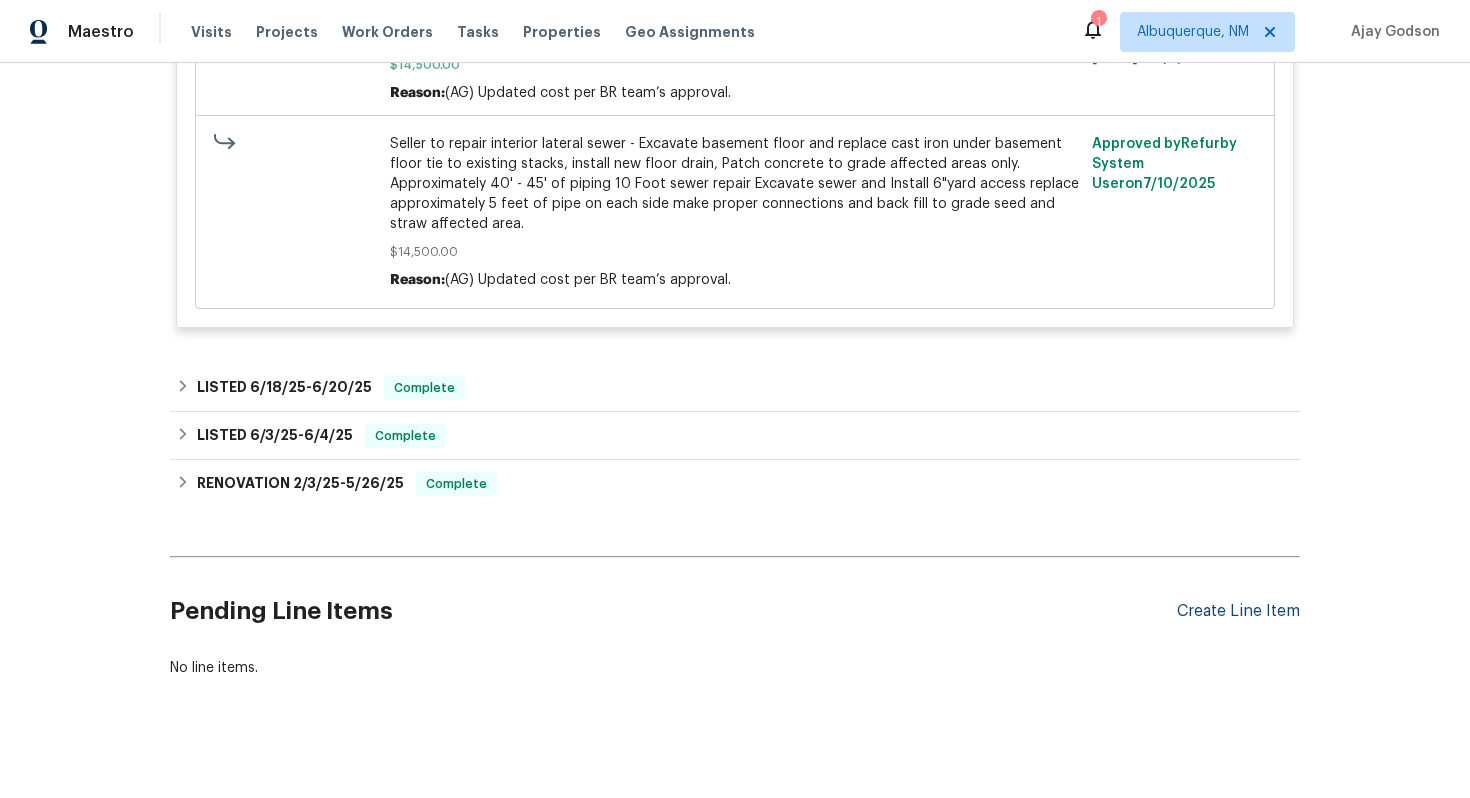 click on "Create Line Item" at bounding box center [1238, 611] 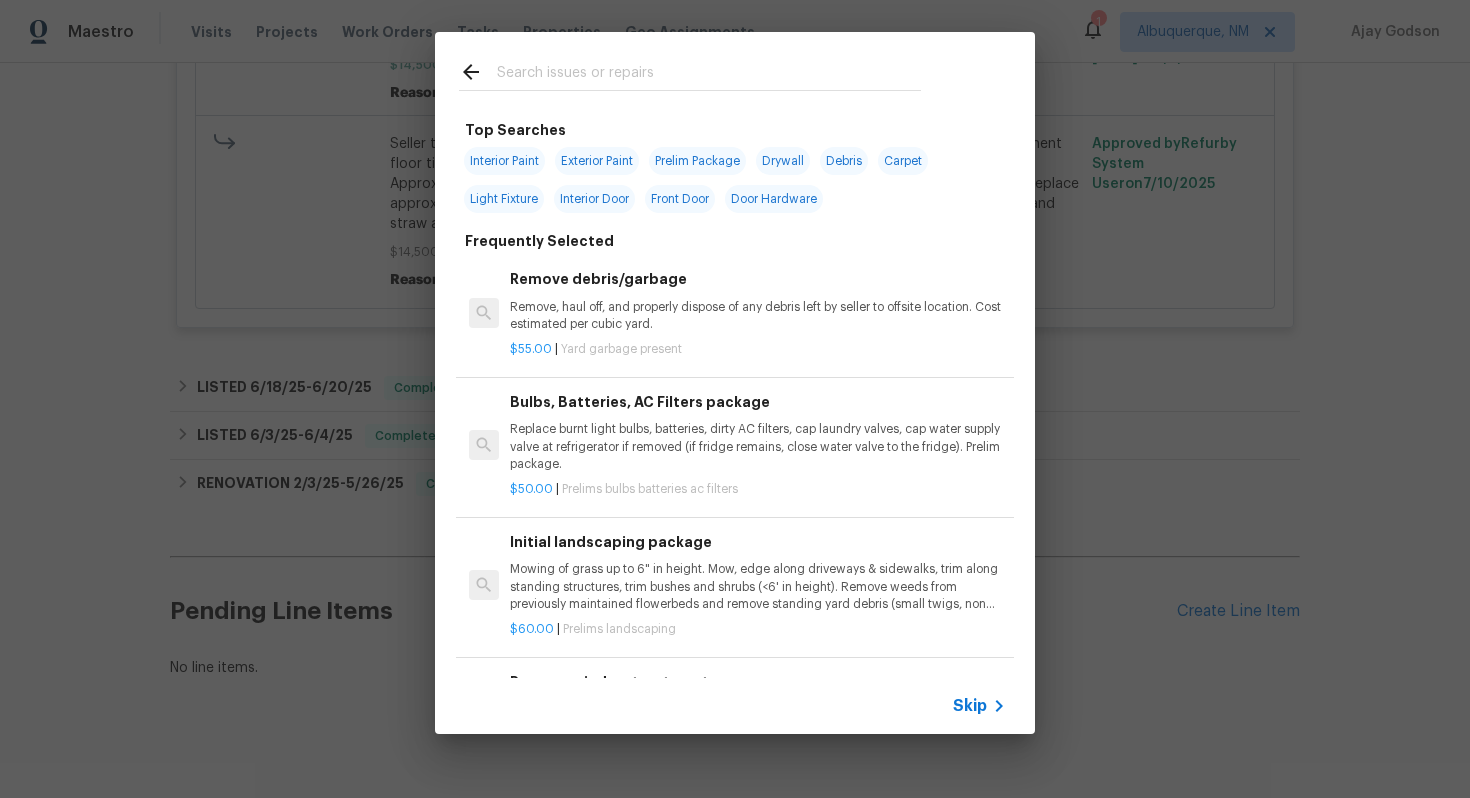 click on "Skip" at bounding box center (970, 706) 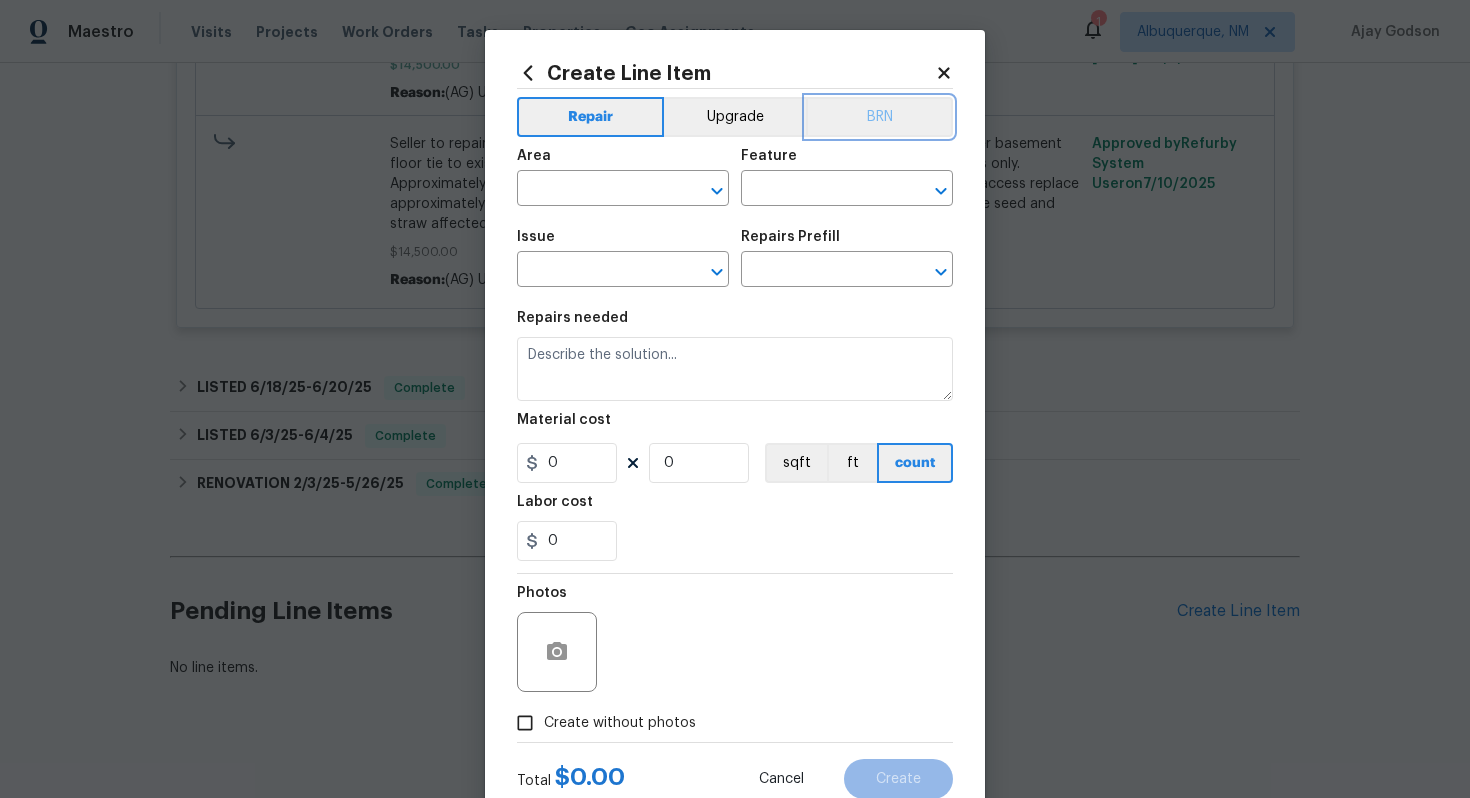 click on "BRN" at bounding box center [879, 117] 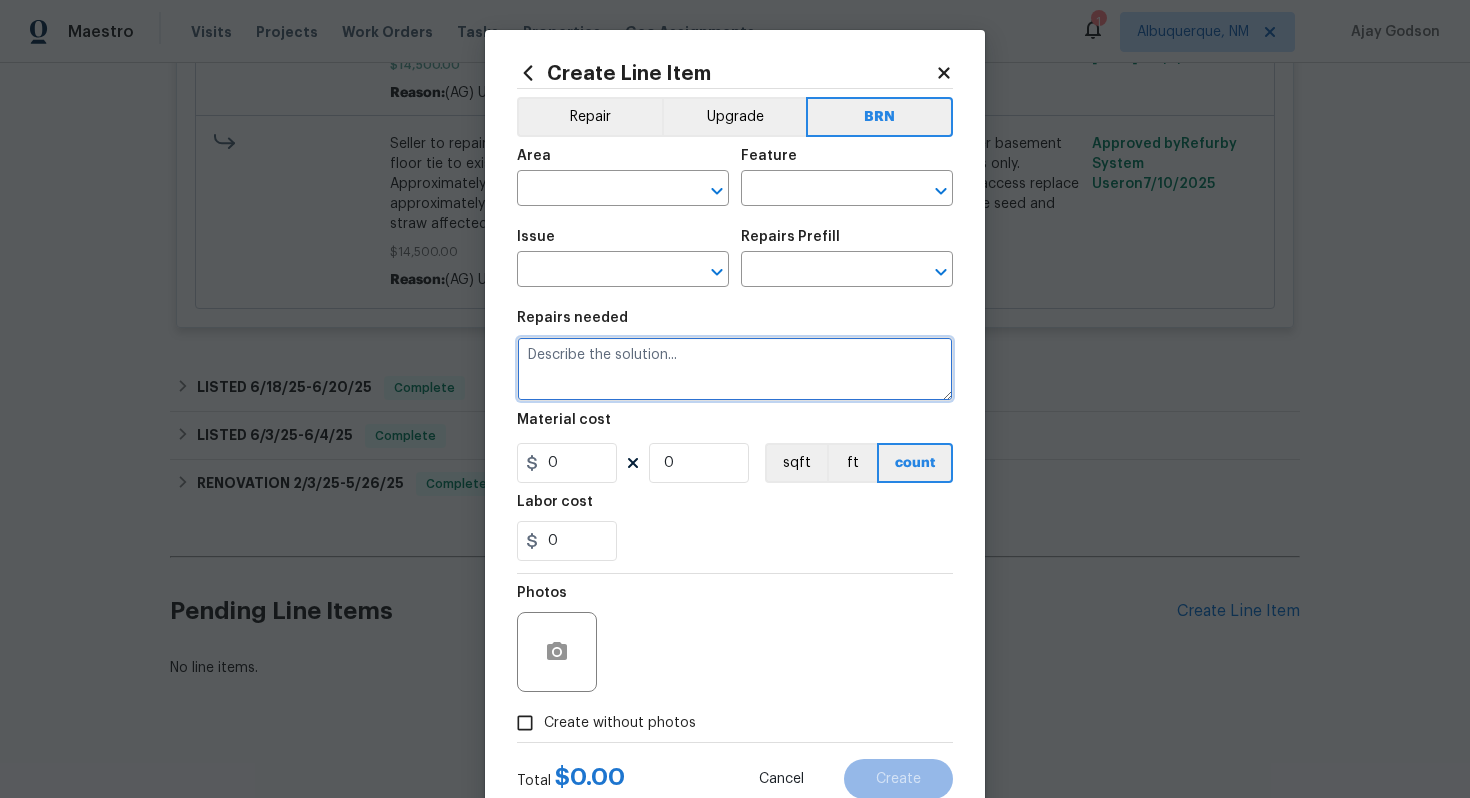 click at bounding box center (735, 369) 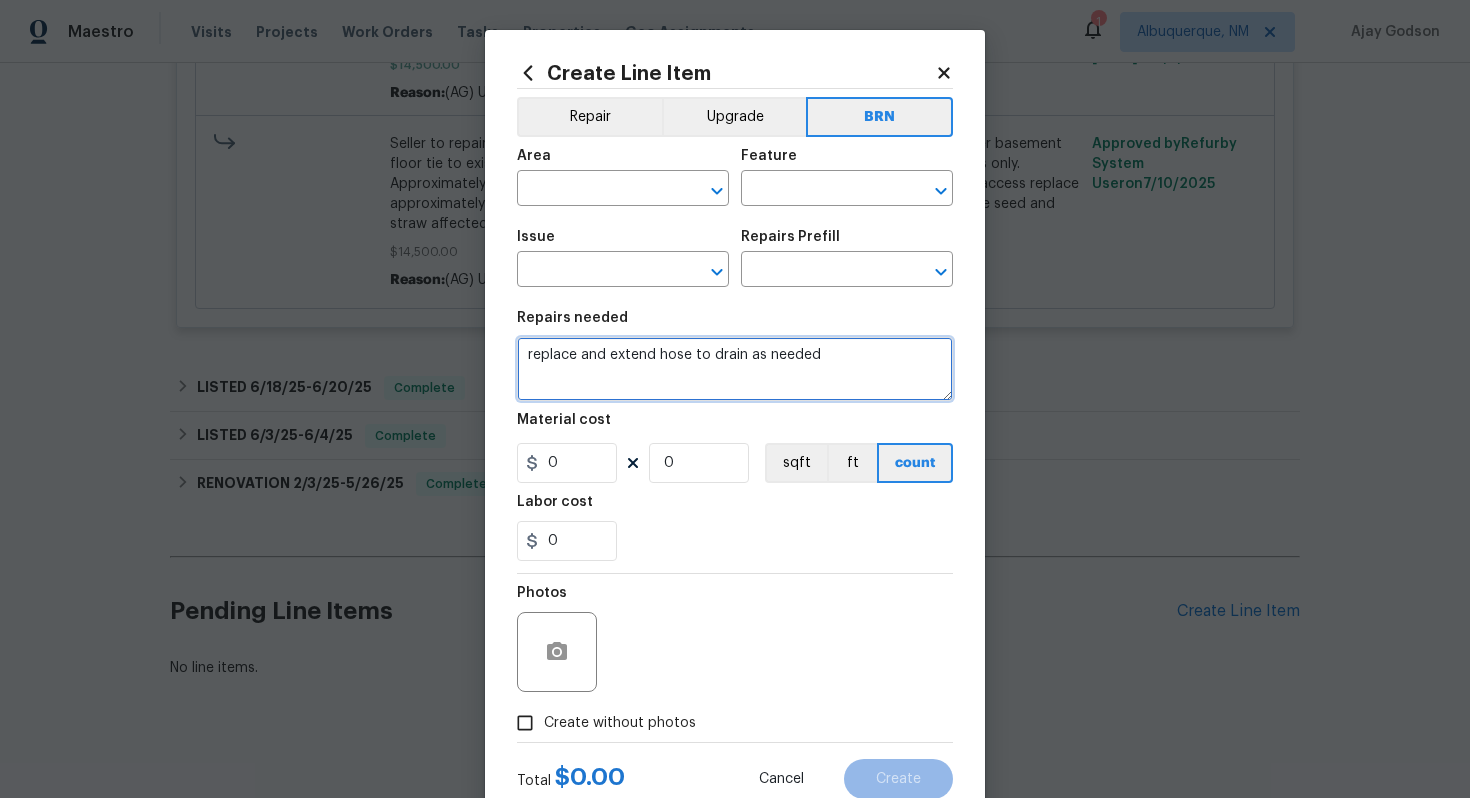click on "replace and extend hose to drain as needed" at bounding box center [735, 369] 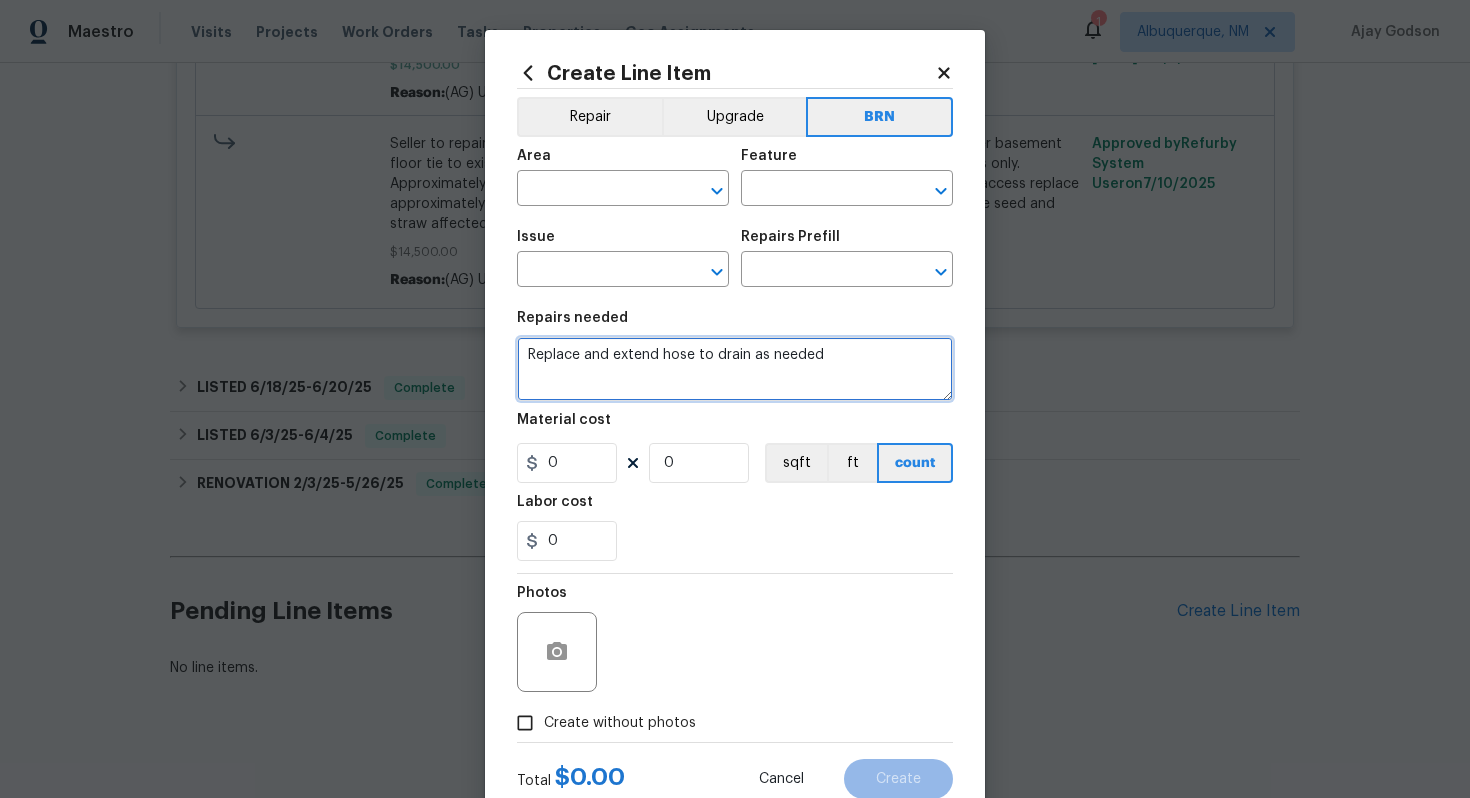 type on "Replace and extend hose to drain as needed" 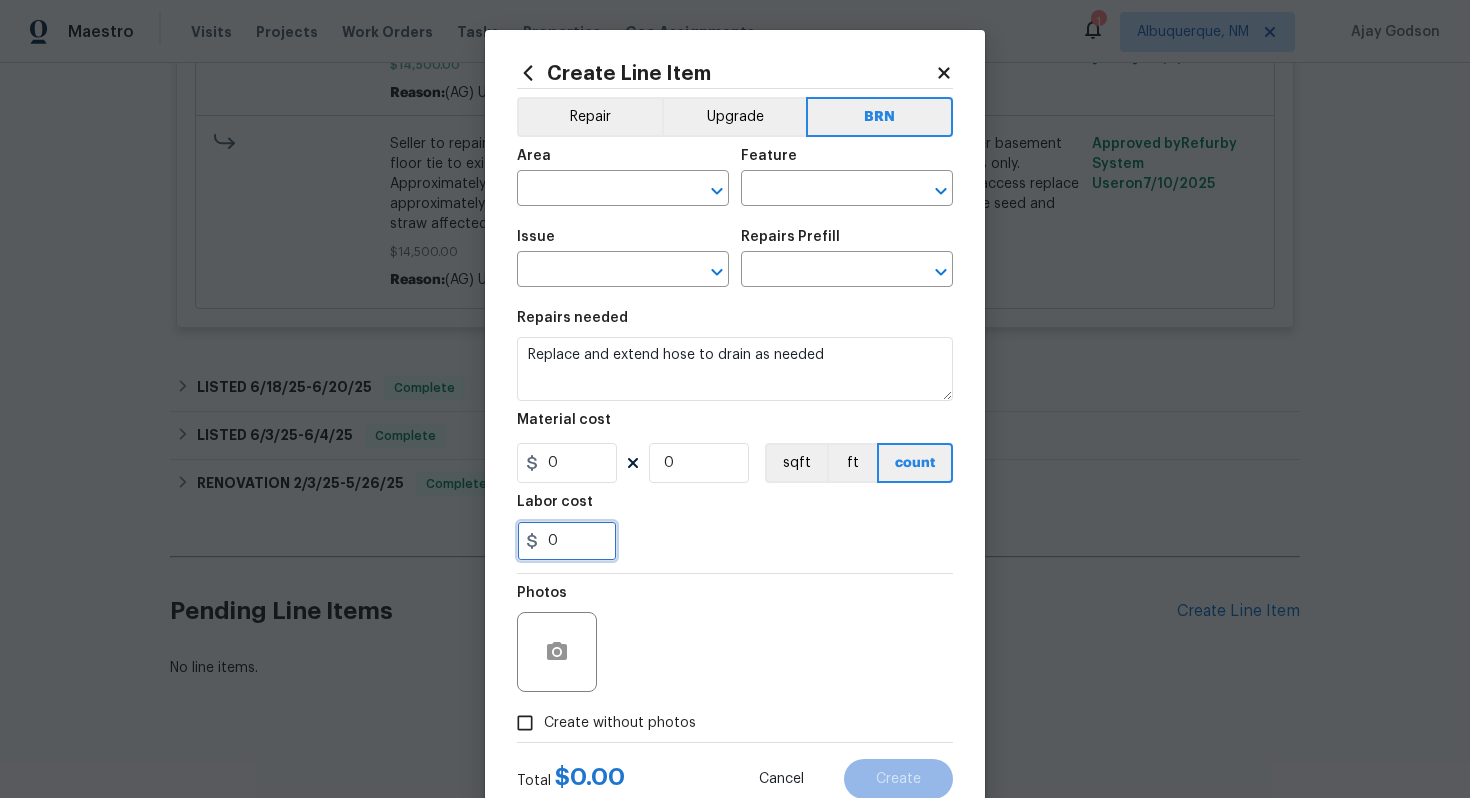 click on "0" at bounding box center [567, 541] 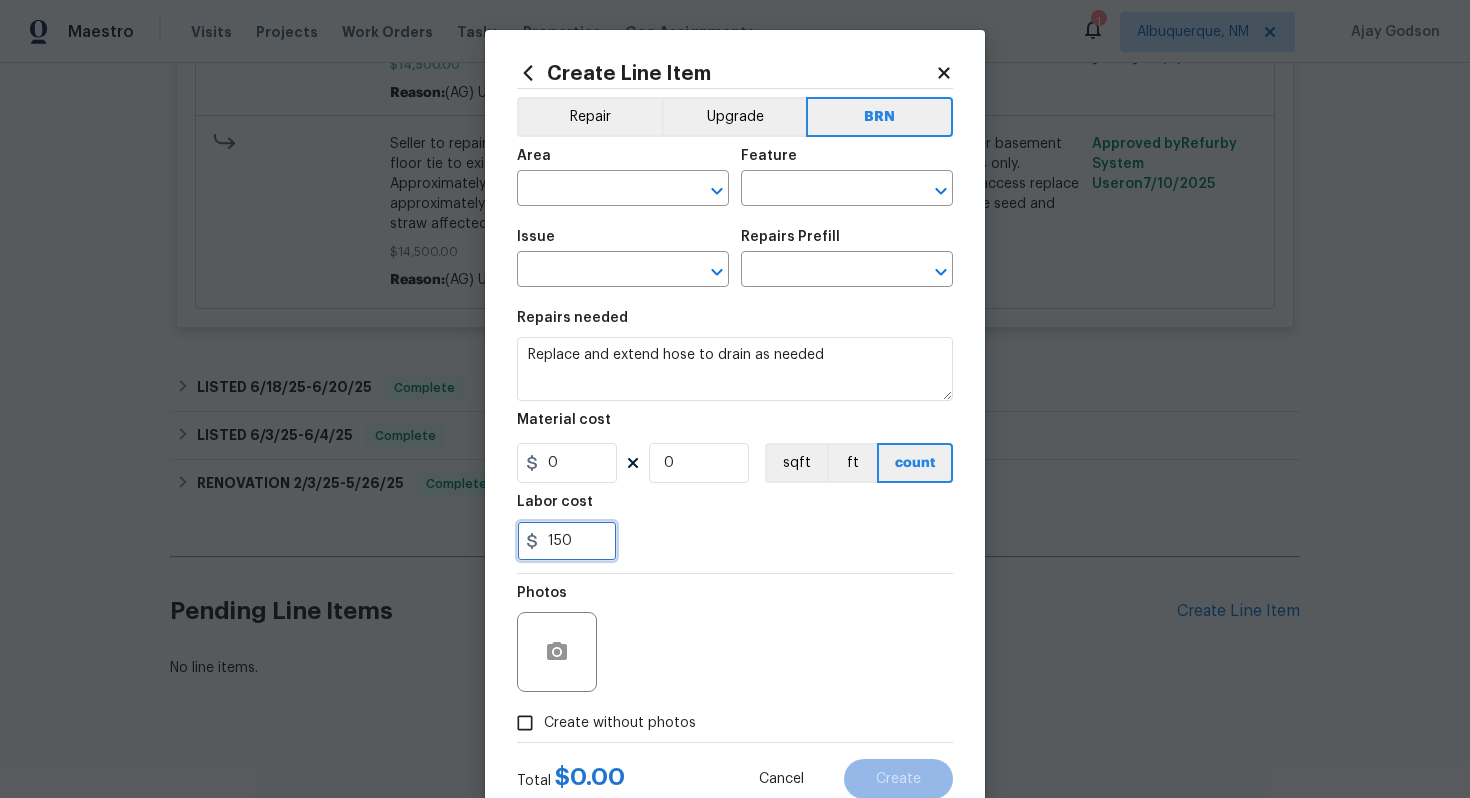 type on "150" 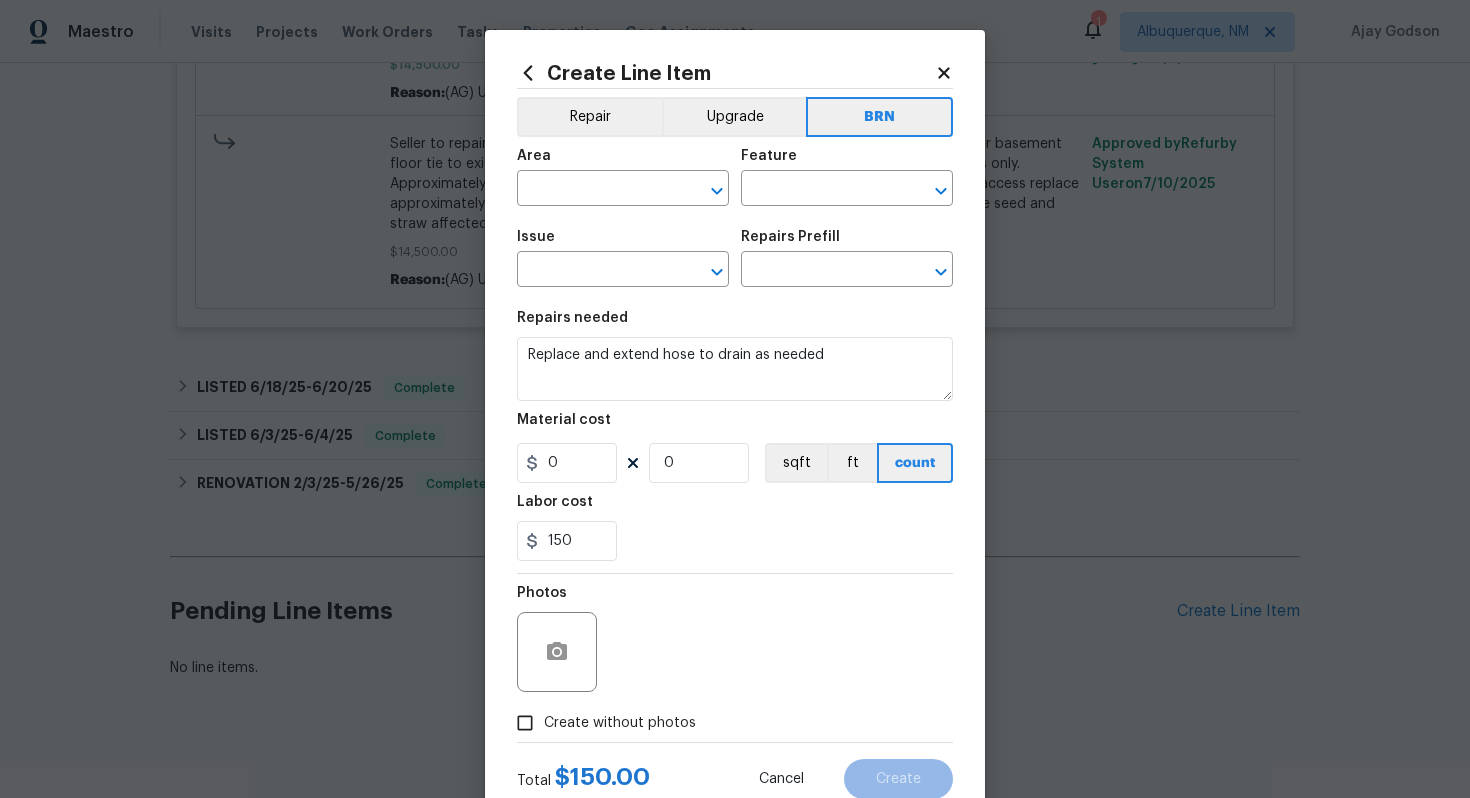 click on "150" at bounding box center [735, 541] 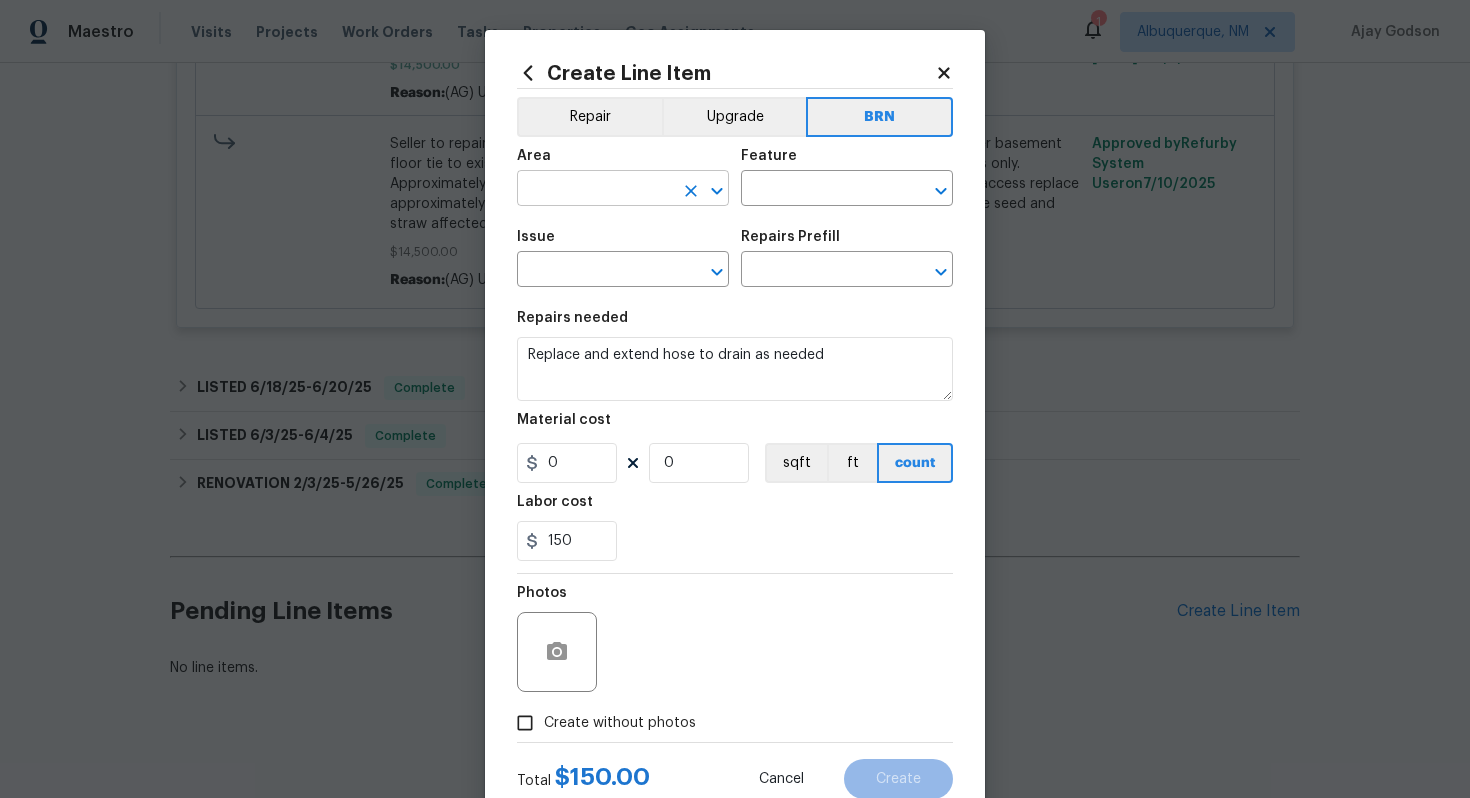 click at bounding box center (595, 190) 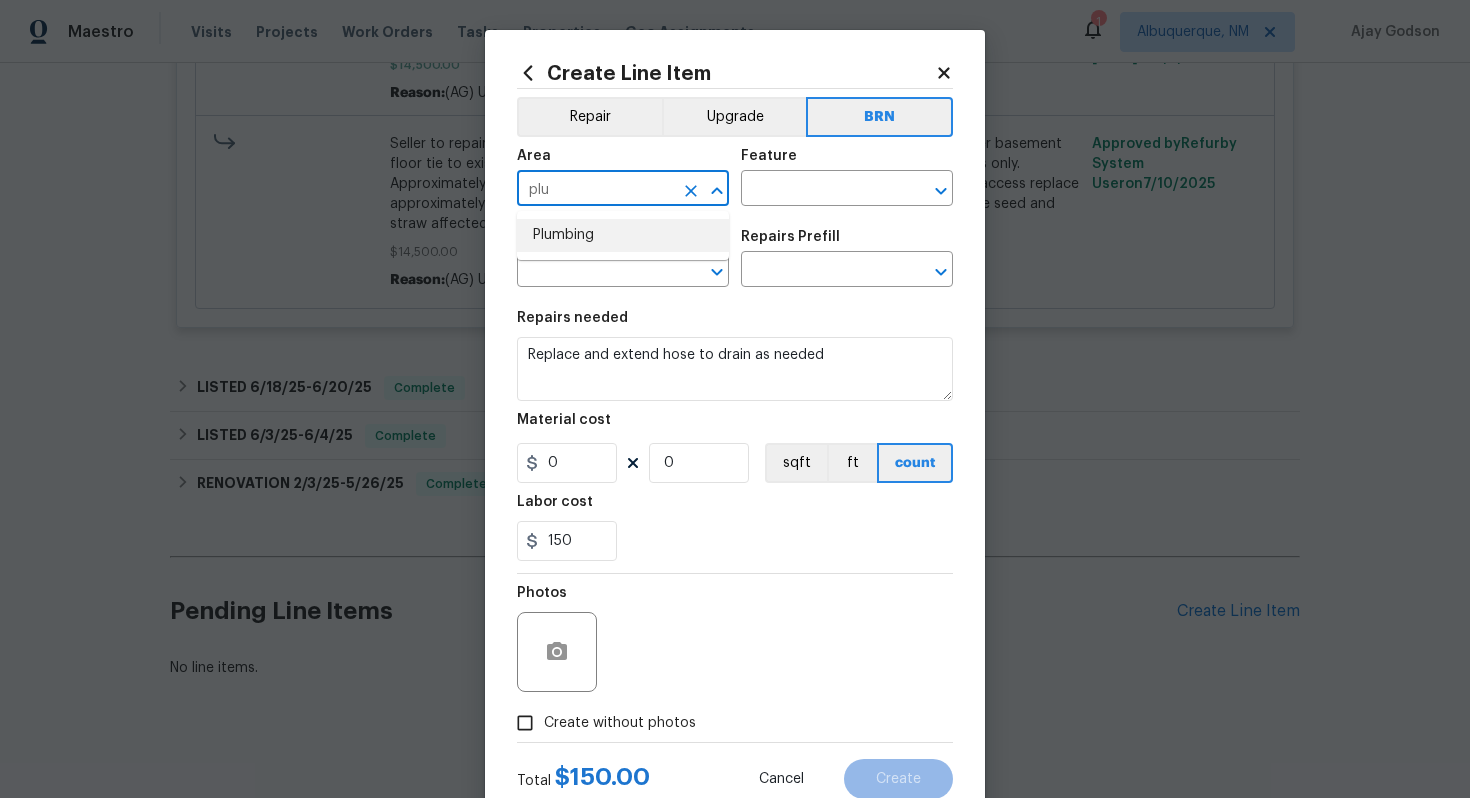 click on "Plumbing" at bounding box center [623, 235] 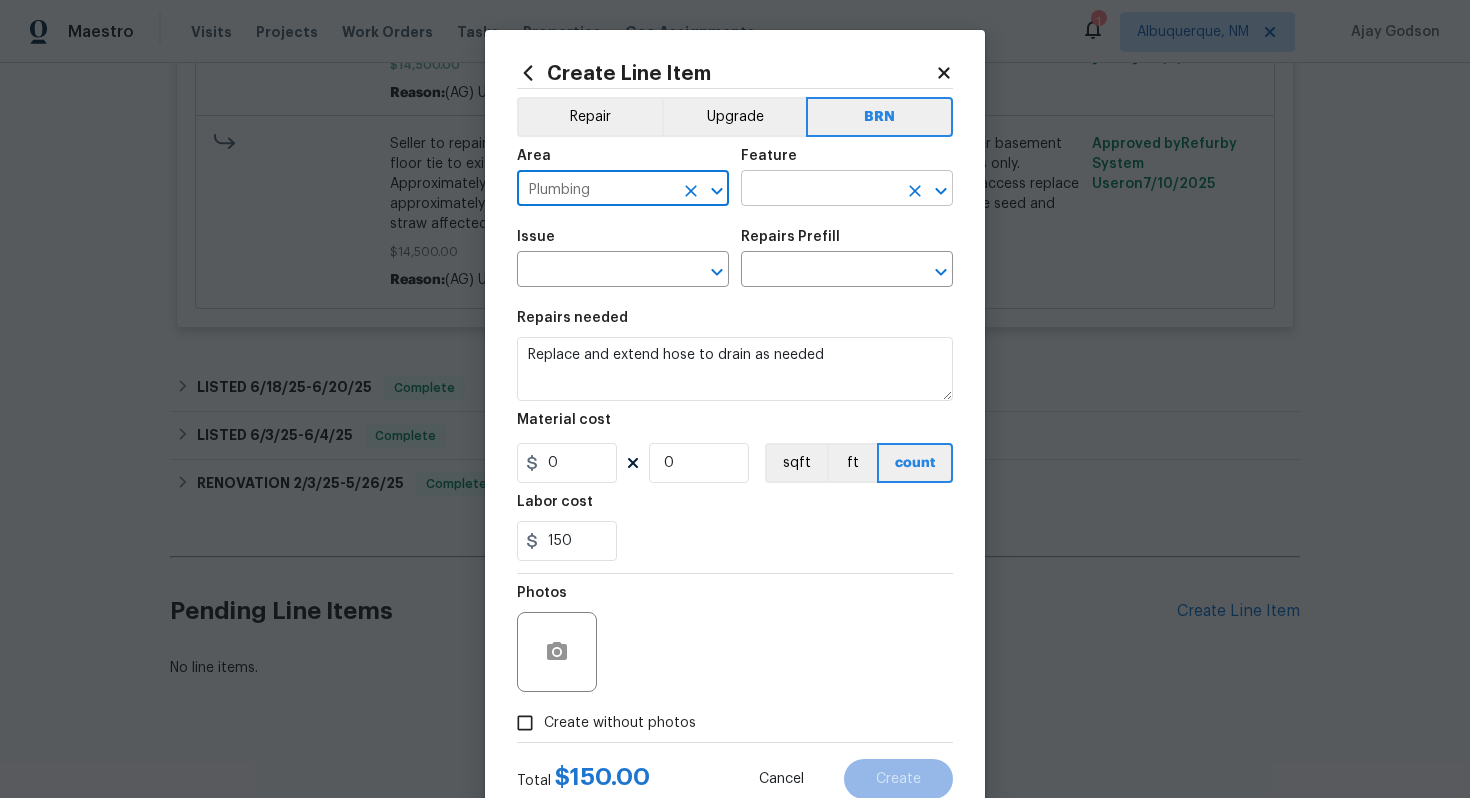 type on "Plumbing" 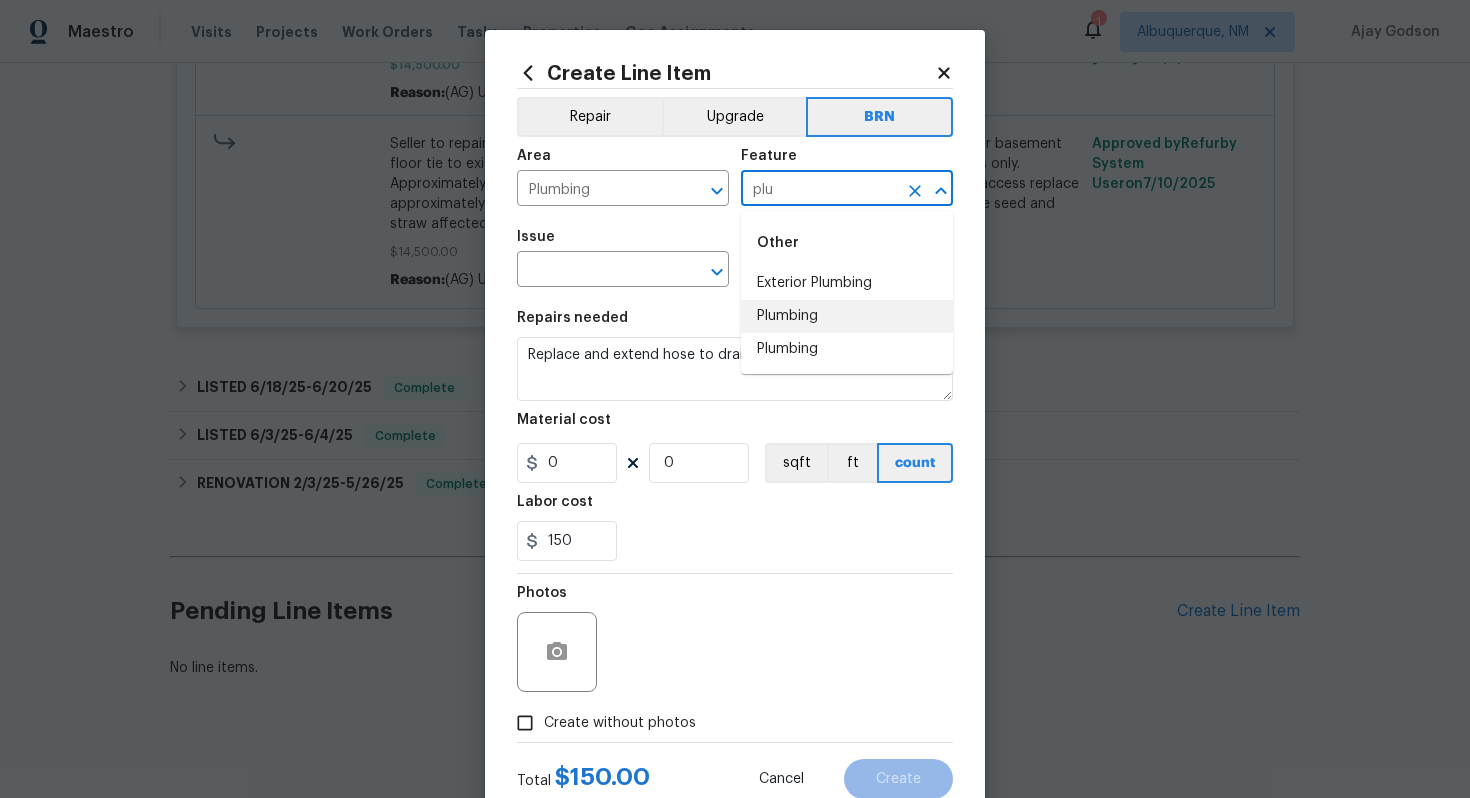 click on "Plumbing" at bounding box center [847, 316] 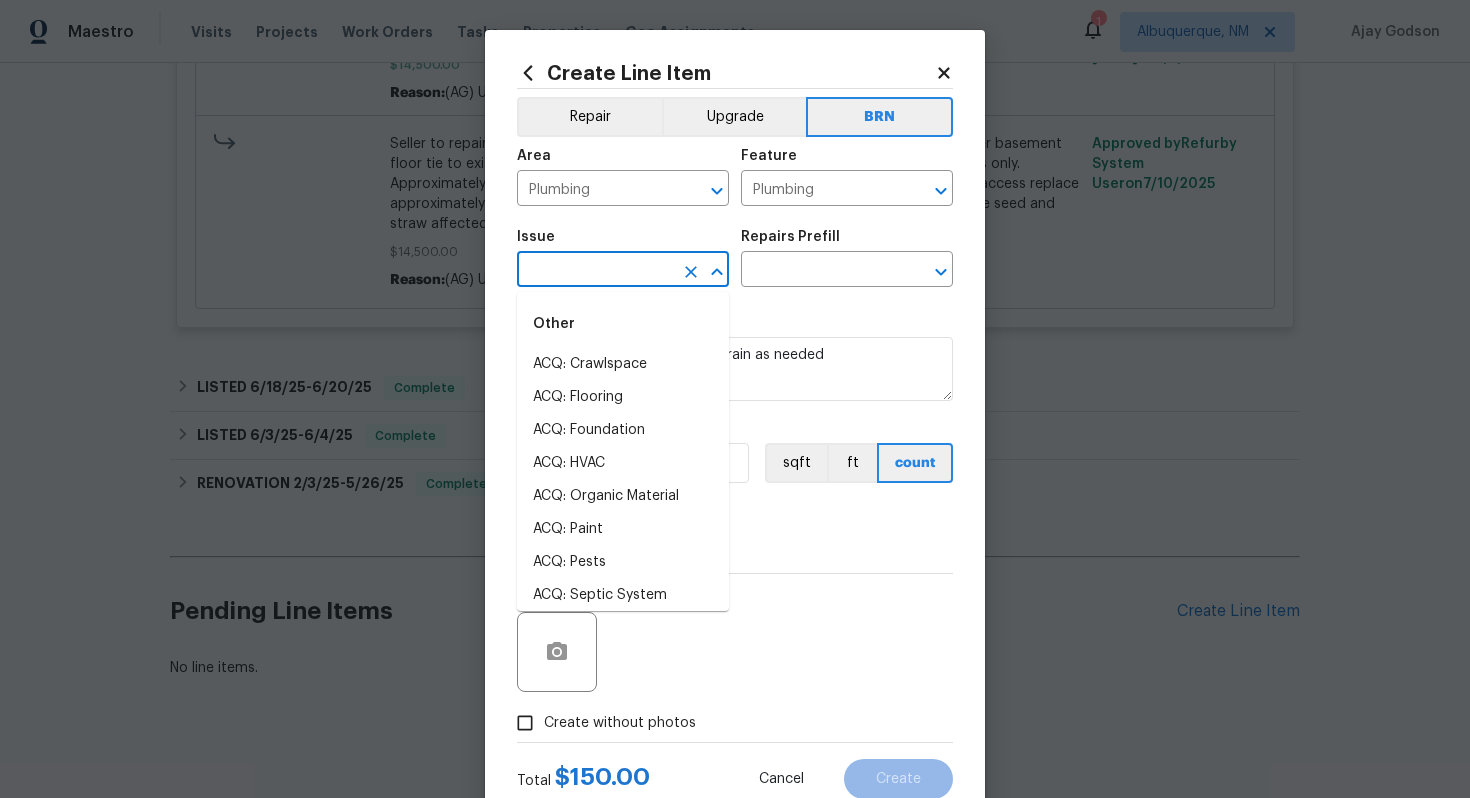 click at bounding box center [595, 271] 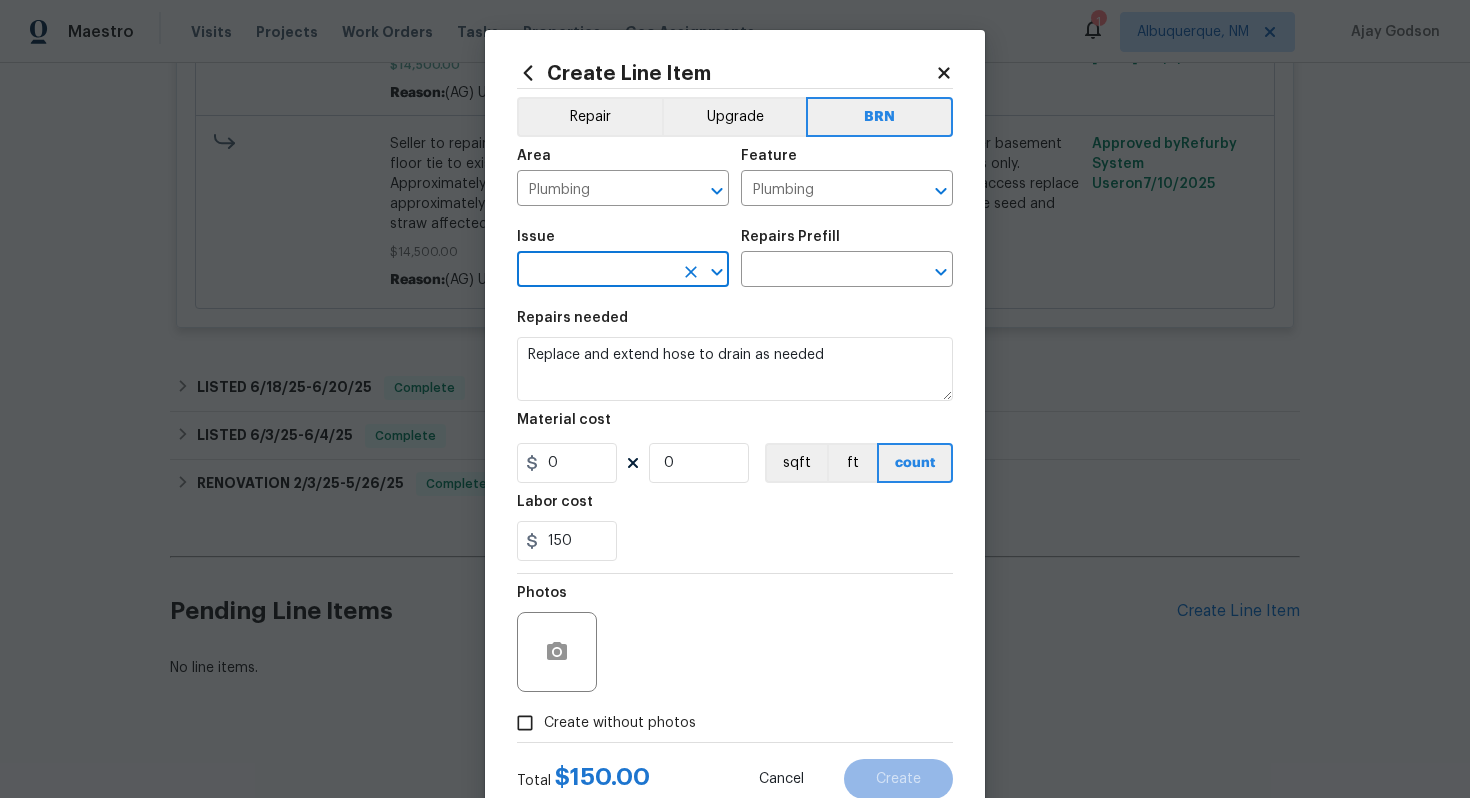 click at bounding box center (595, 271) 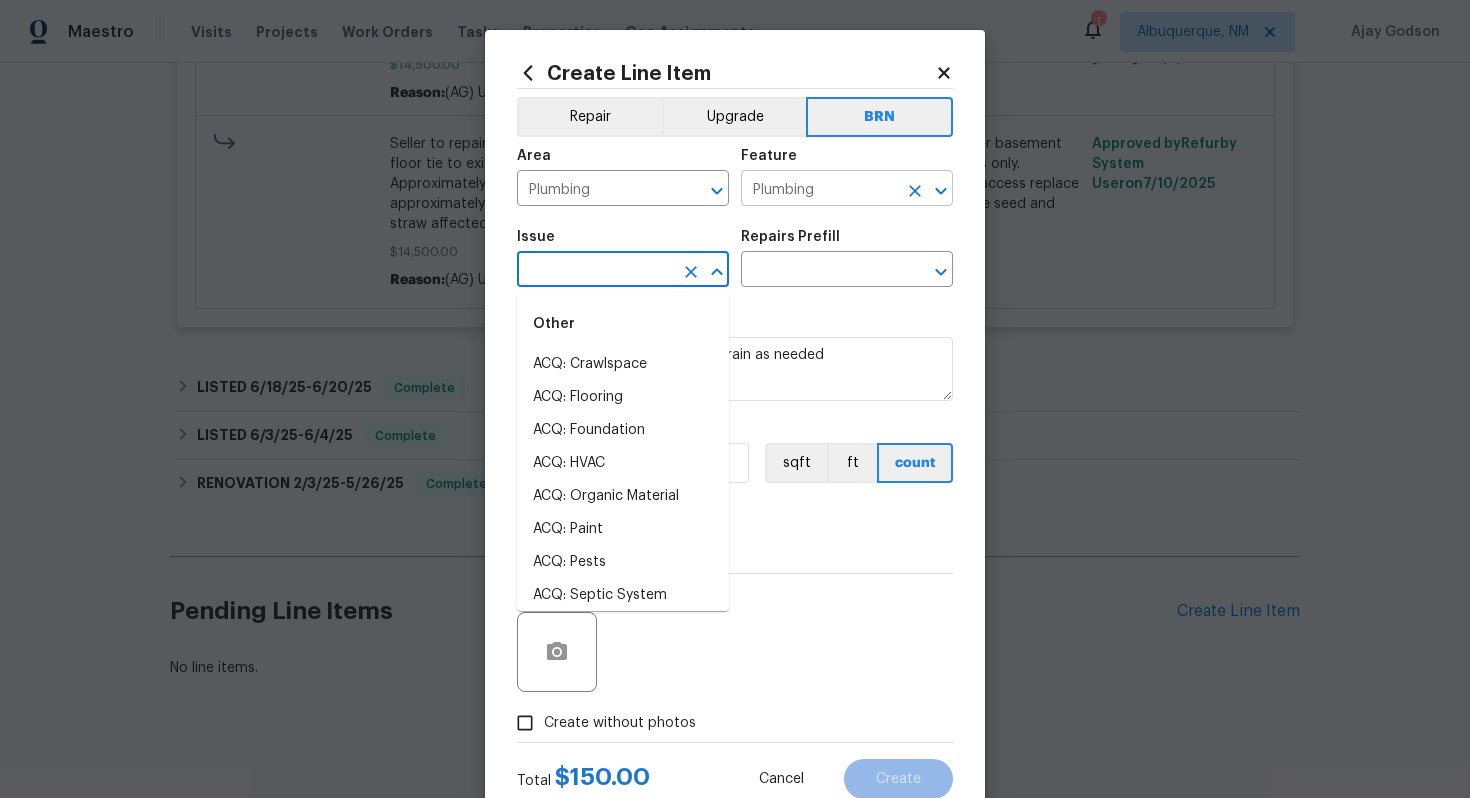 click on "Plumbing" at bounding box center [819, 190] 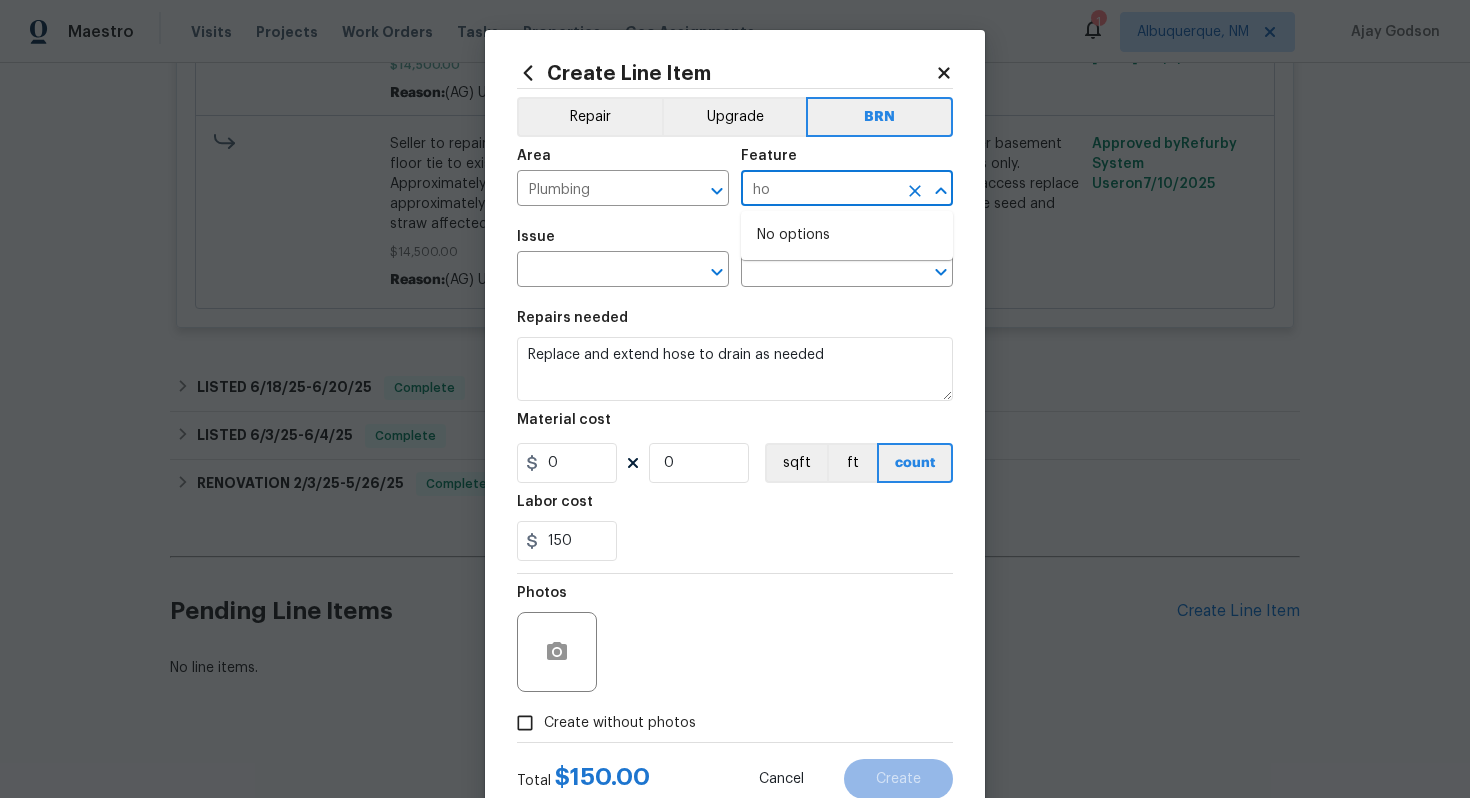 type on "h" 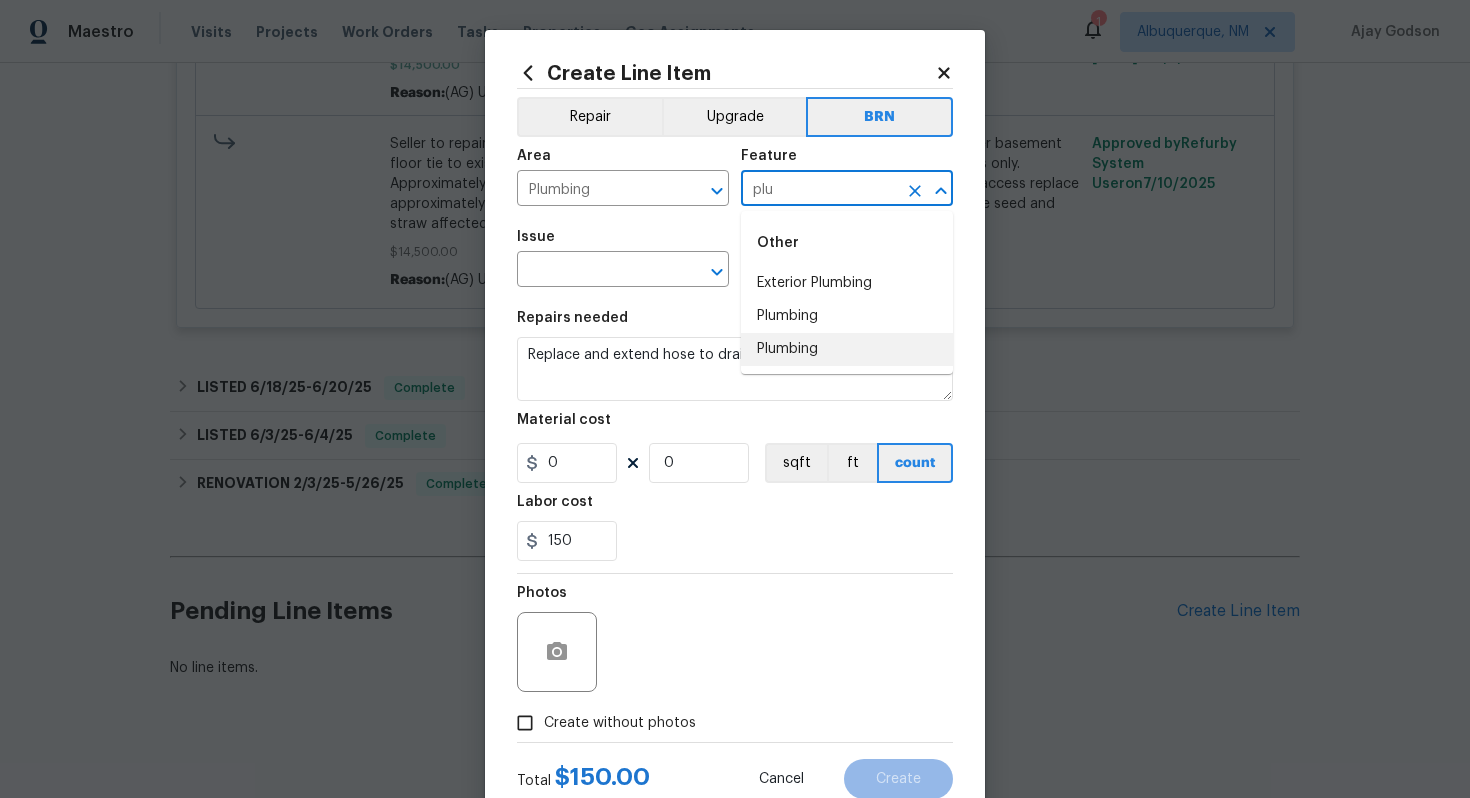 click on "Plumbing" at bounding box center (847, 349) 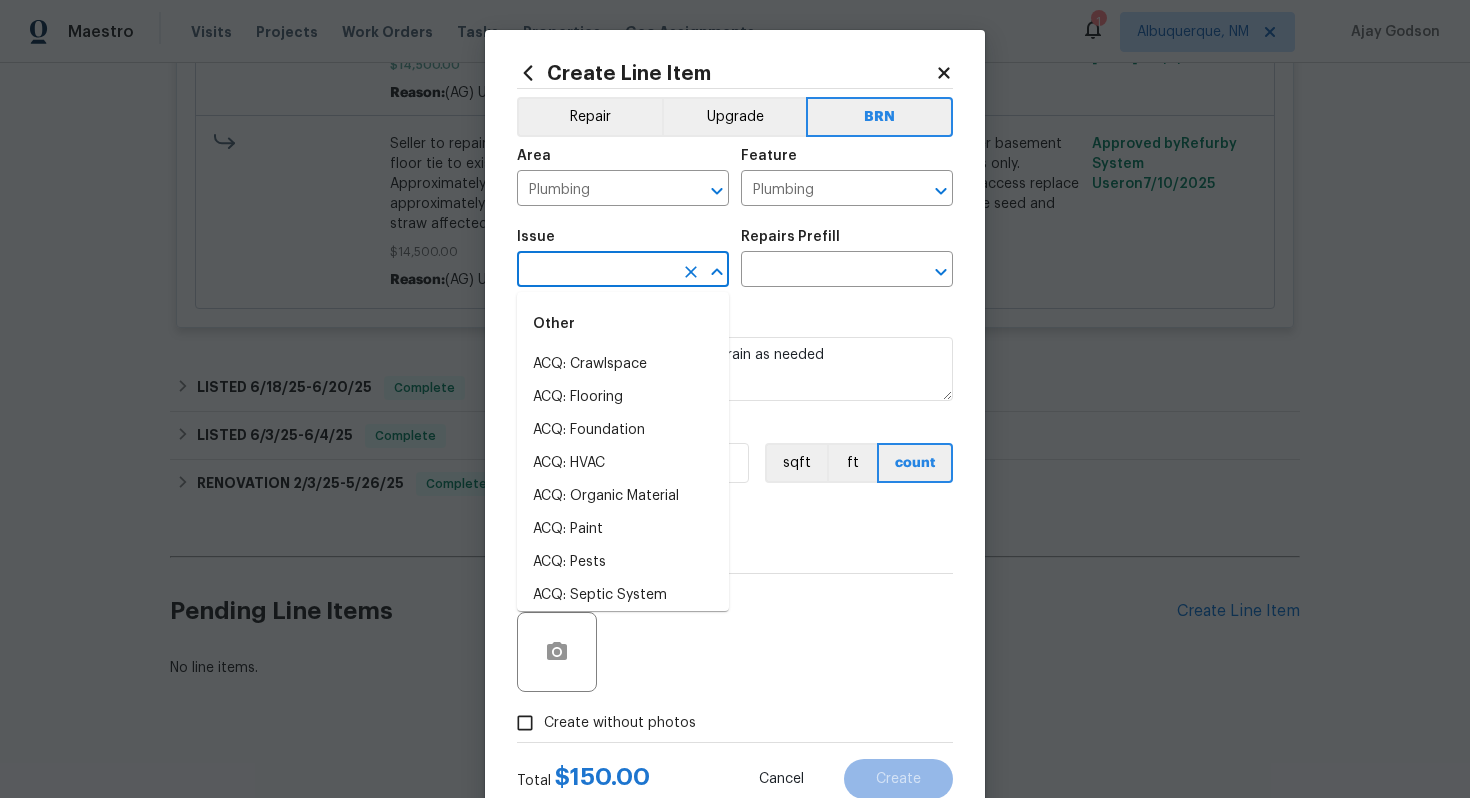 click at bounding box center [595, 271] 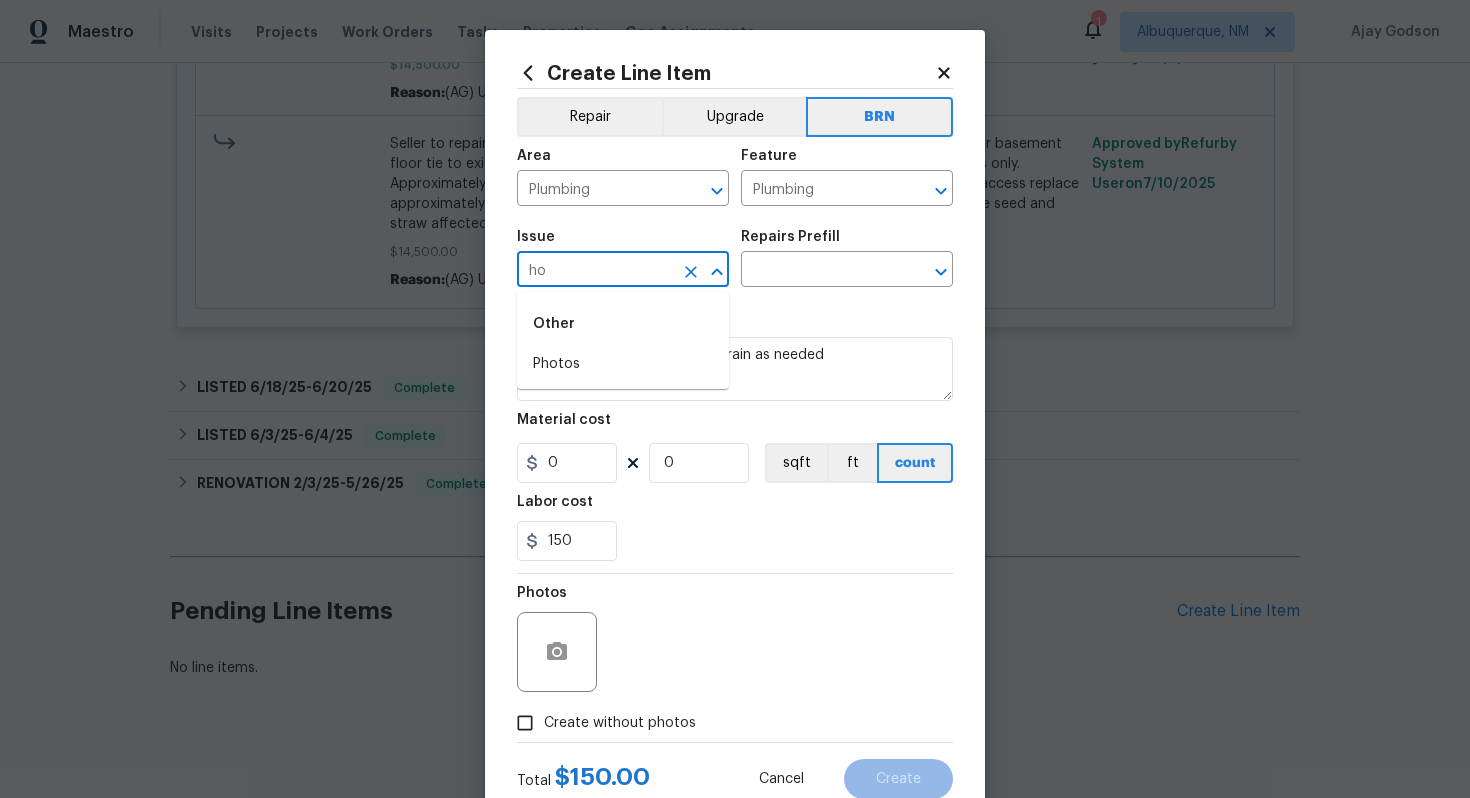 type on "h" 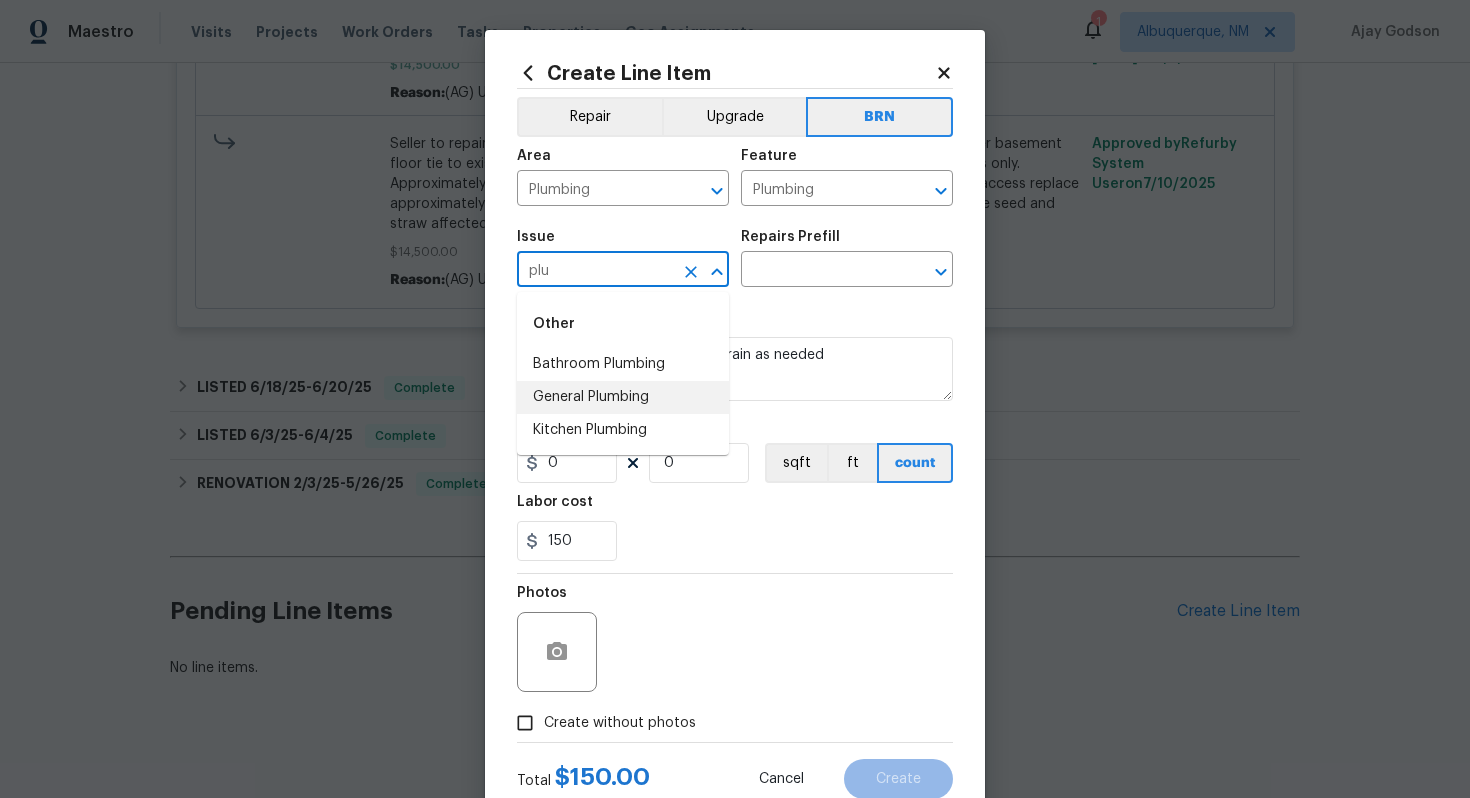 click on "General Plumbing" at bounding box center (623, 397) 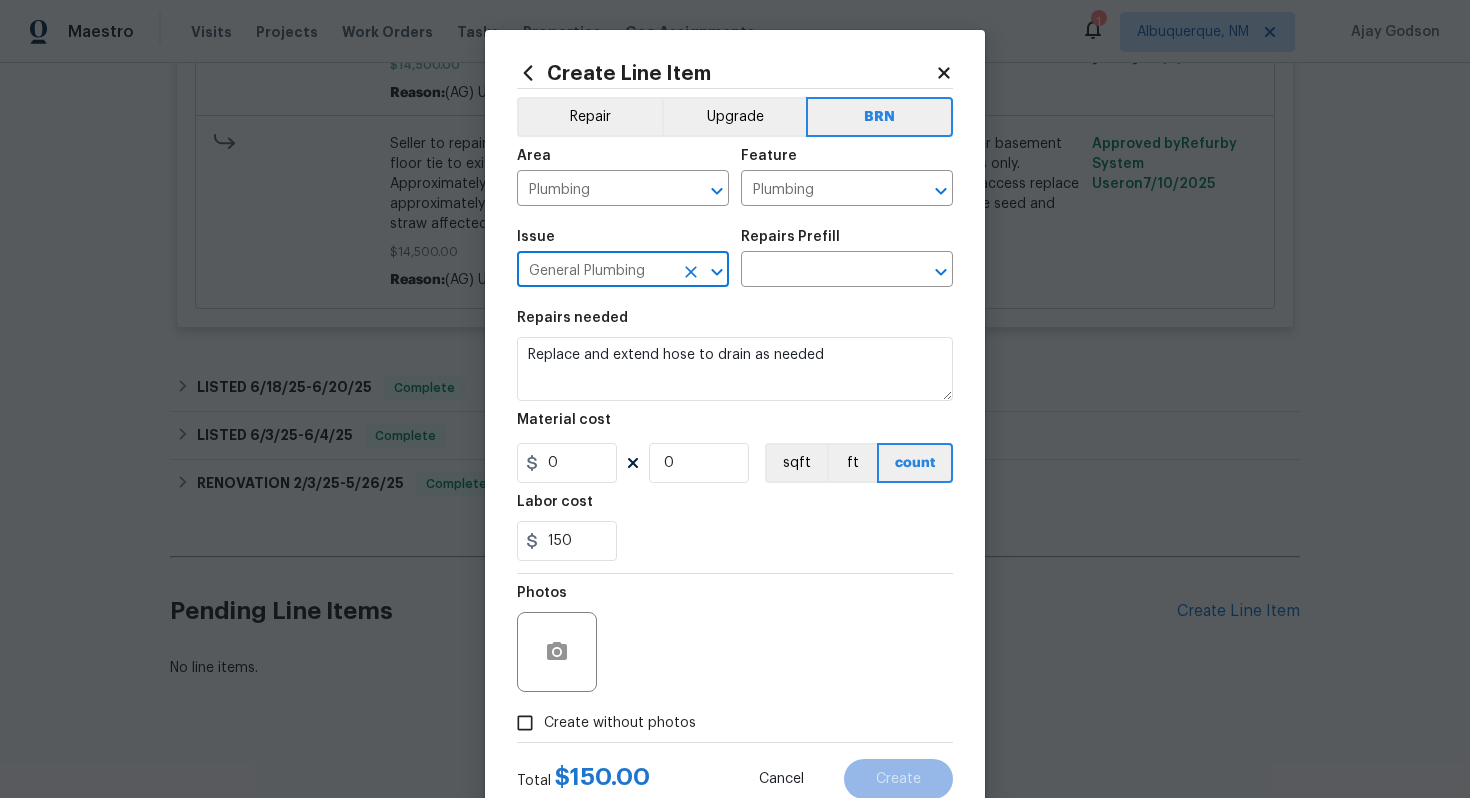 type on "General Plumbing" 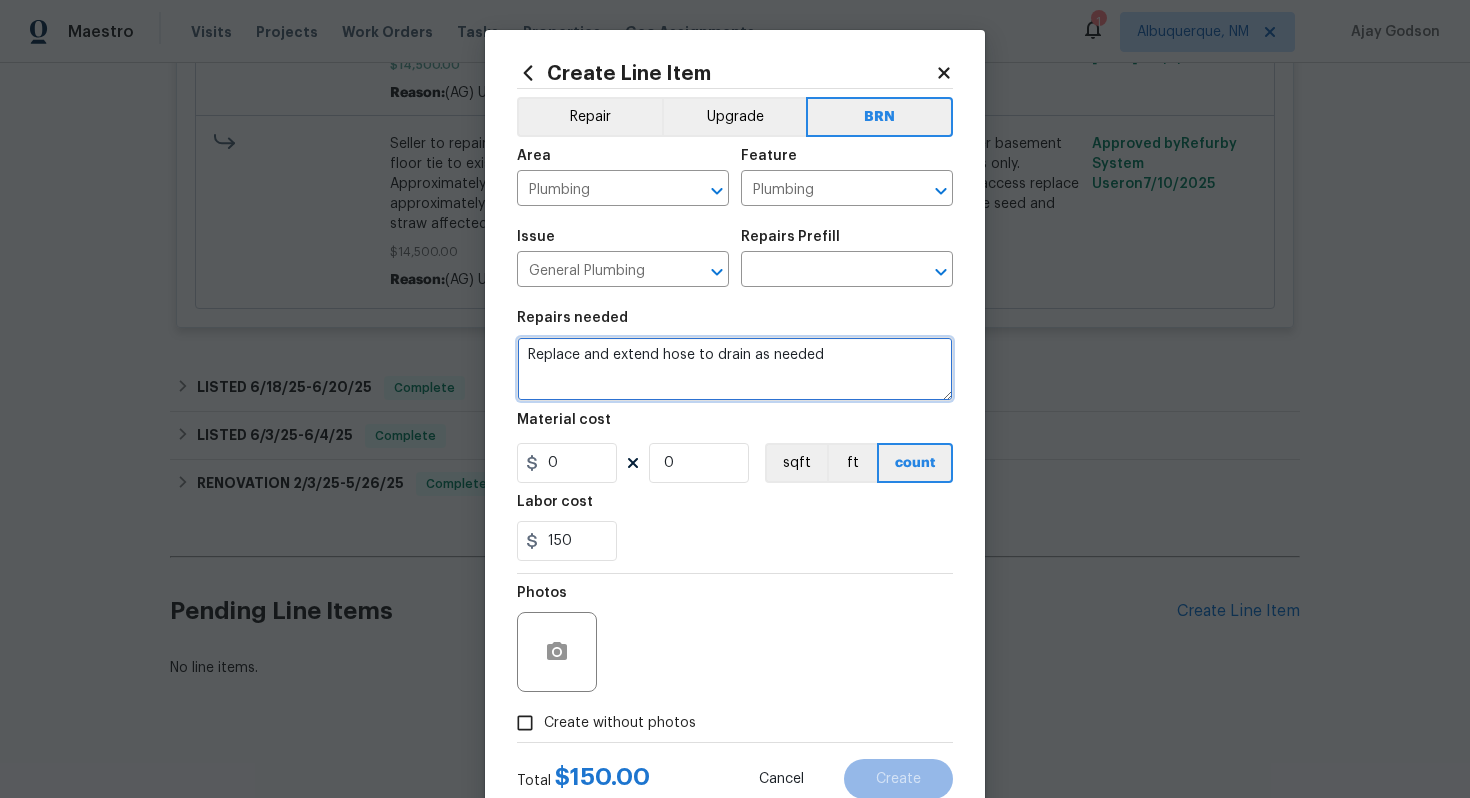 drag, startPoint x: 528, startPoint y: 360, endPoint x: 863, endPoint y: 363, distance: 335.01343 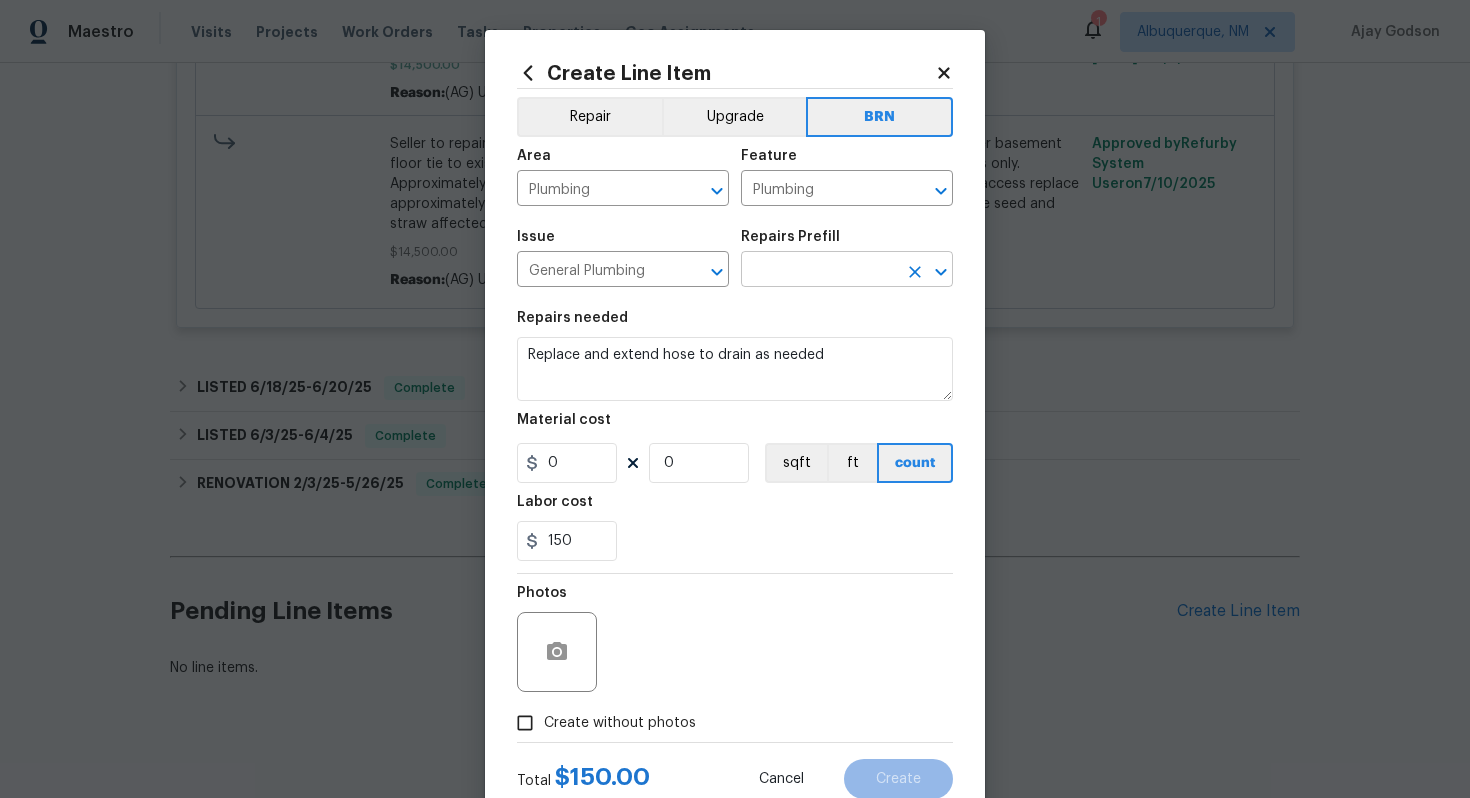 click at bounding box center (819, 271) 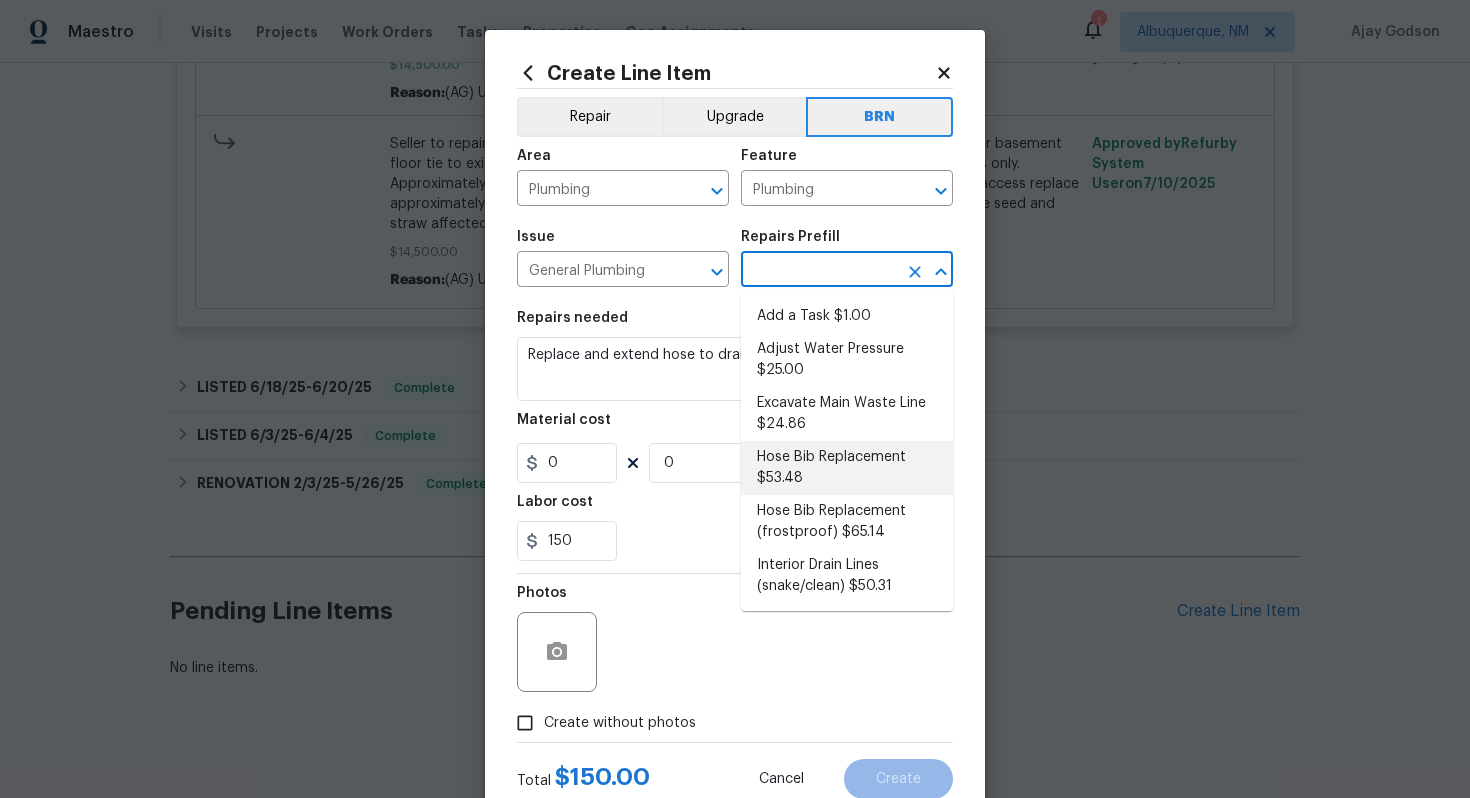 click on "Hose Bib Replacement $53.48" at bounding box center [847, 468] 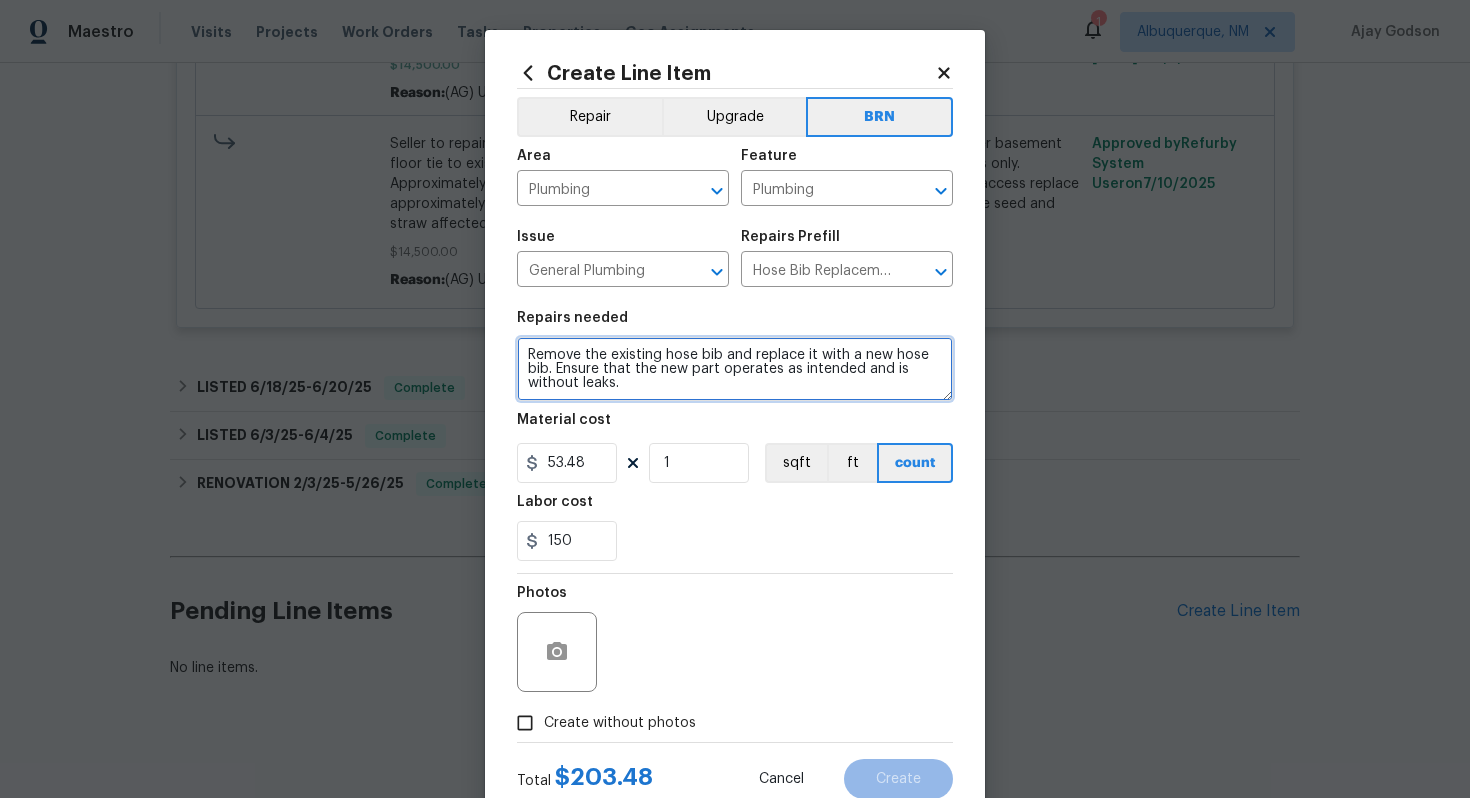 drag, startPoint x: 523, startPoint y: 356, endPoint x: 665, endPoint y: 423, distance: 157.01274 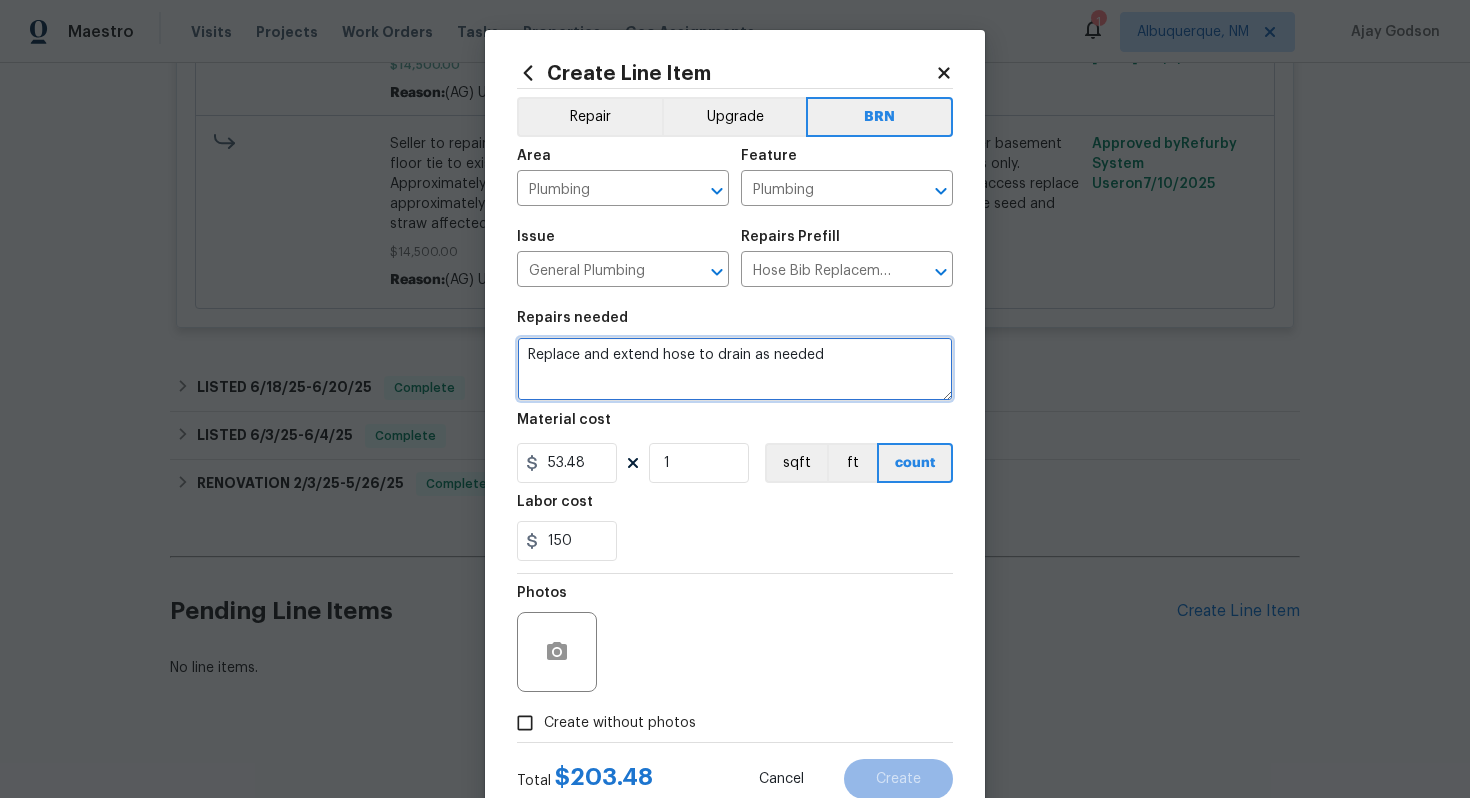 type on "Replace and extend hose to drain as needed" 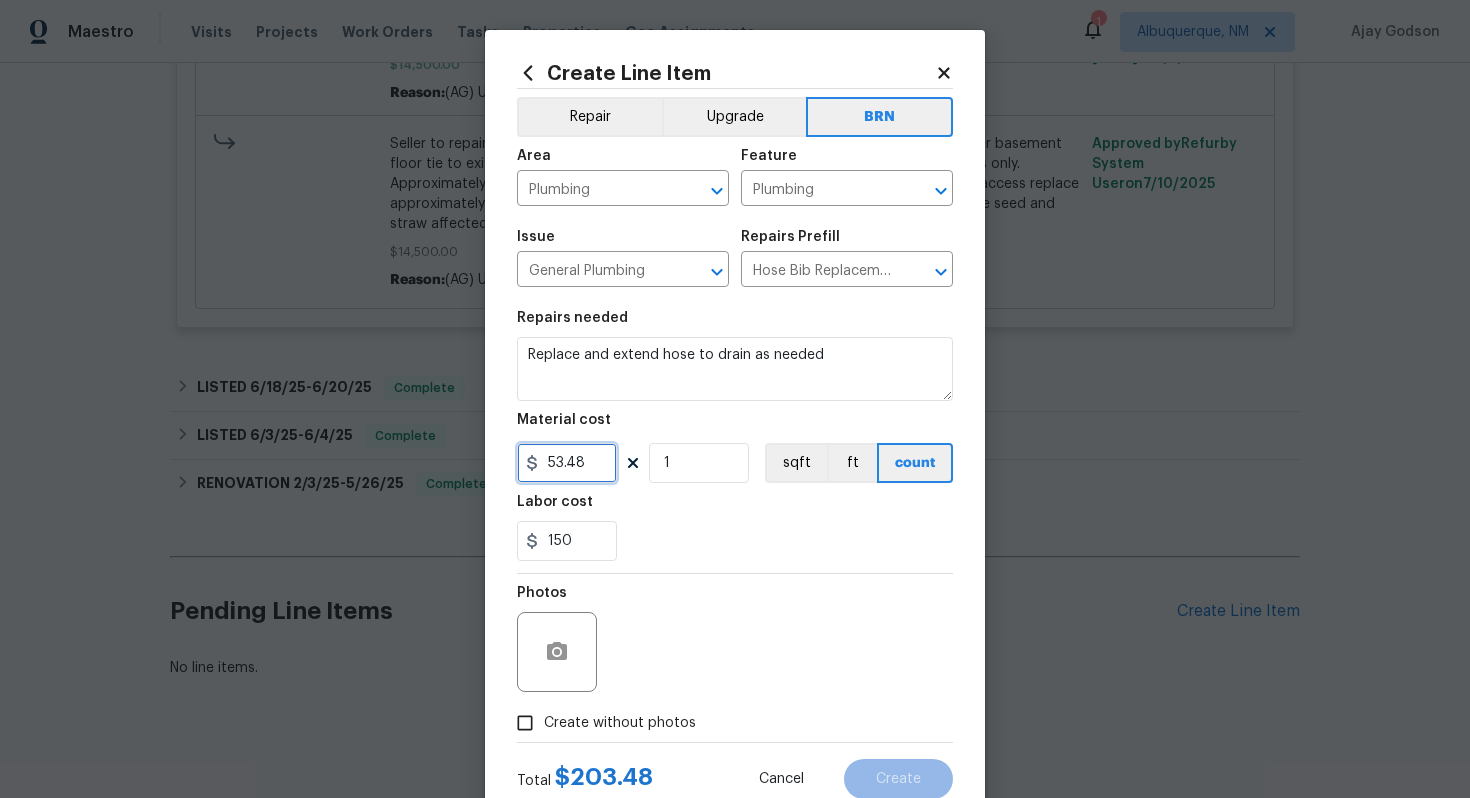 drag, startPoint x: 607, startPoint y: 468, endPoint x: 521, endPoint y: 464, distance: 86.09297 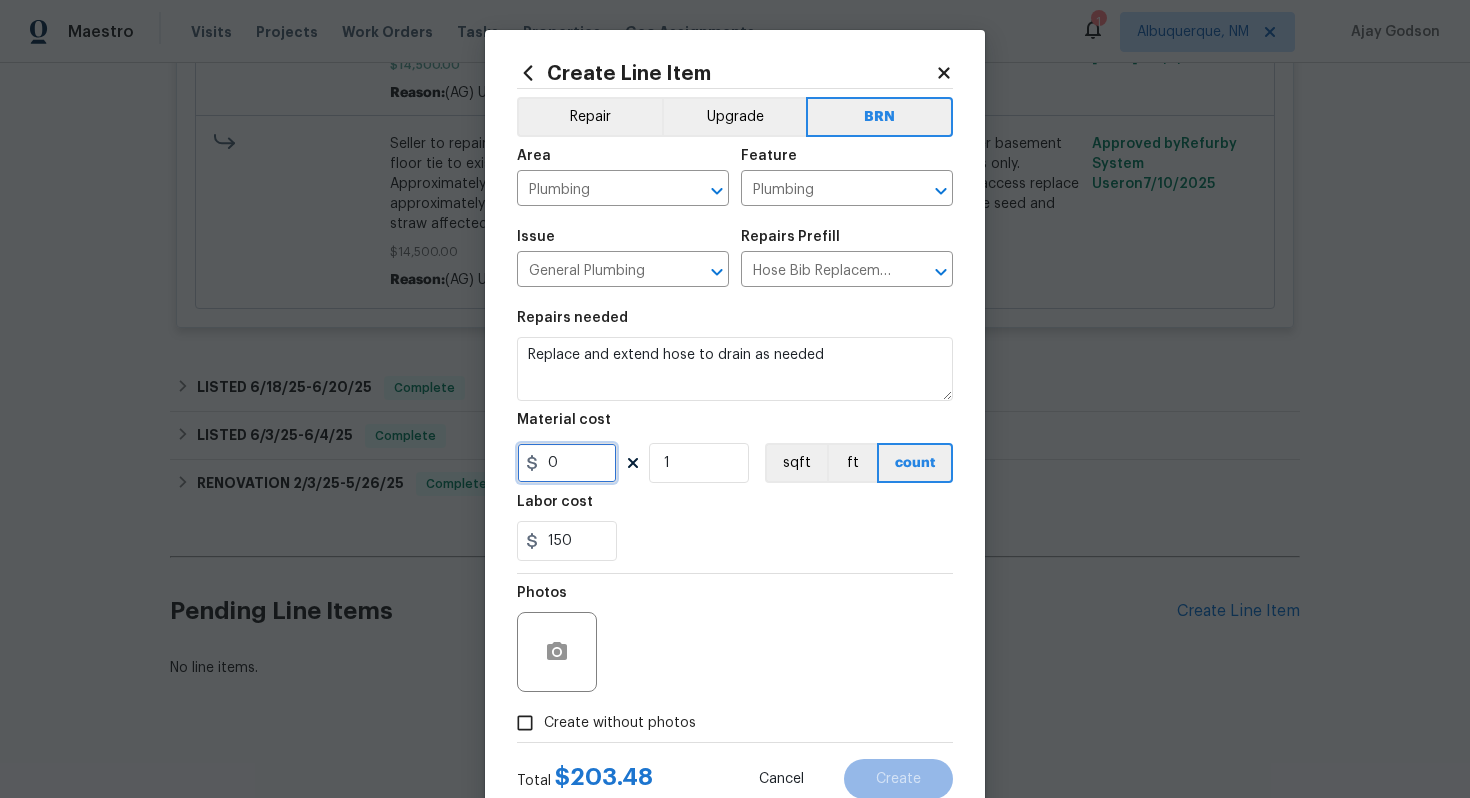 type on "0" 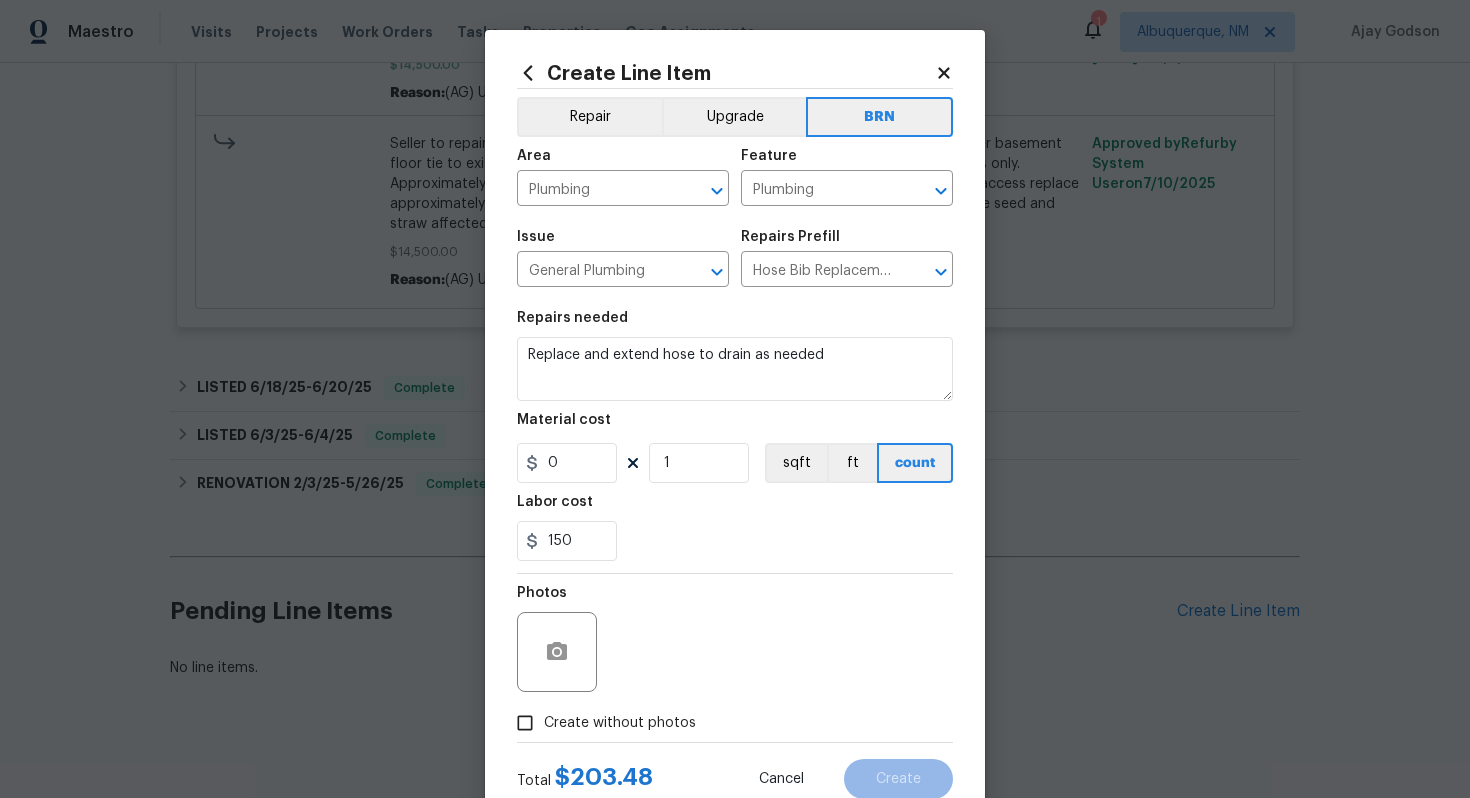 click on "Labor cost" at bounding box center [735, 508] 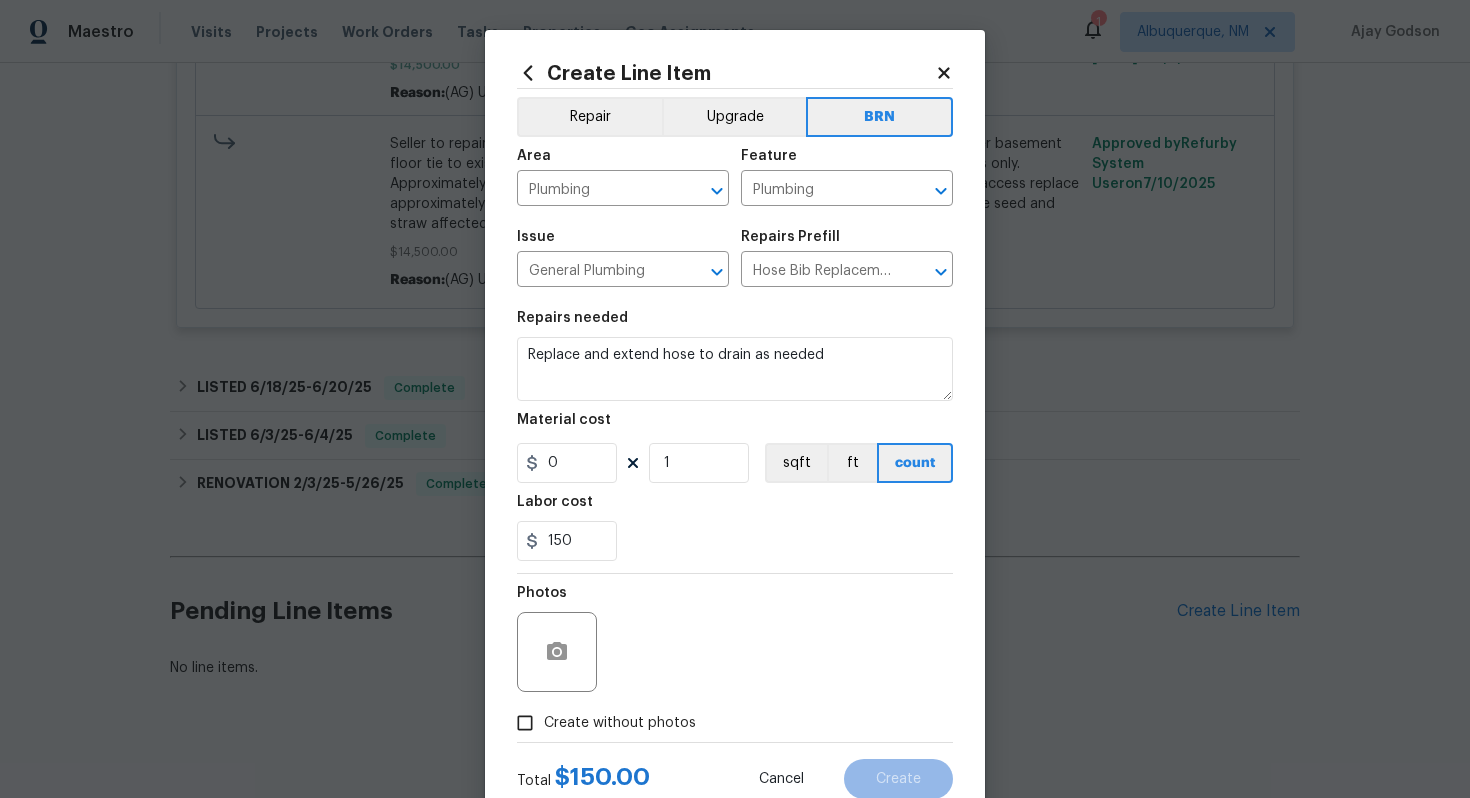 scroll, scrollTop: 64, scrollLeft: 0, axis: vertical 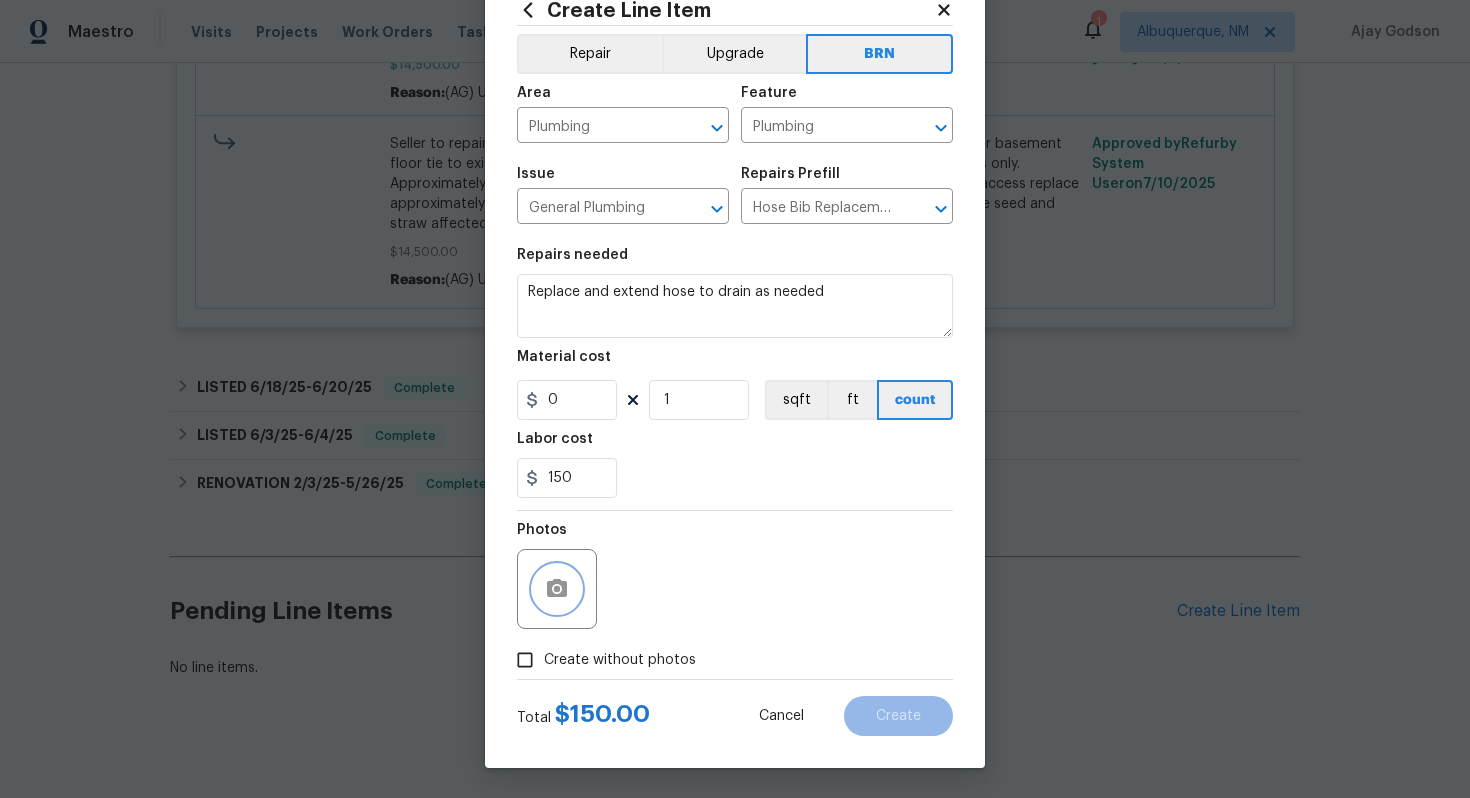 click 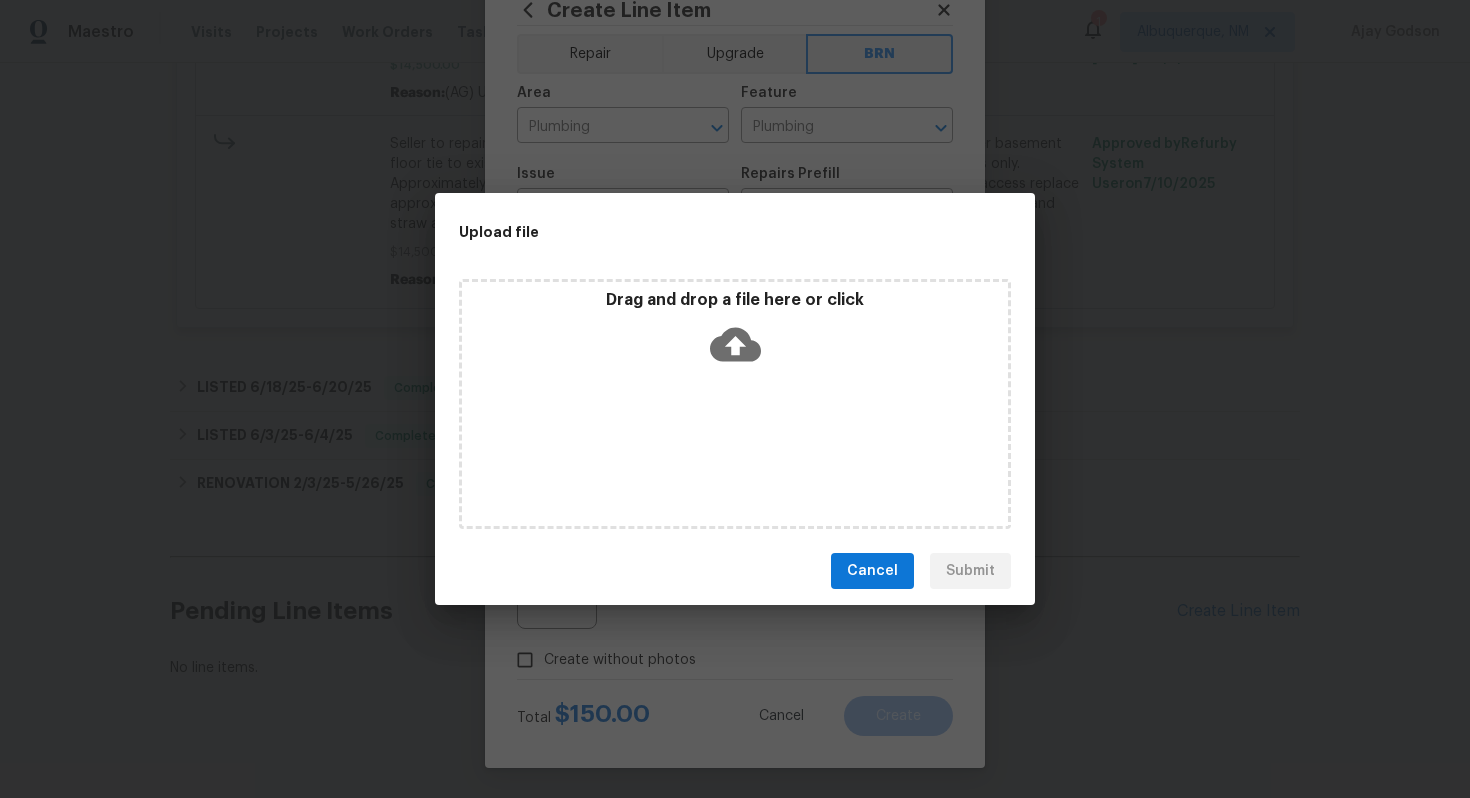 click 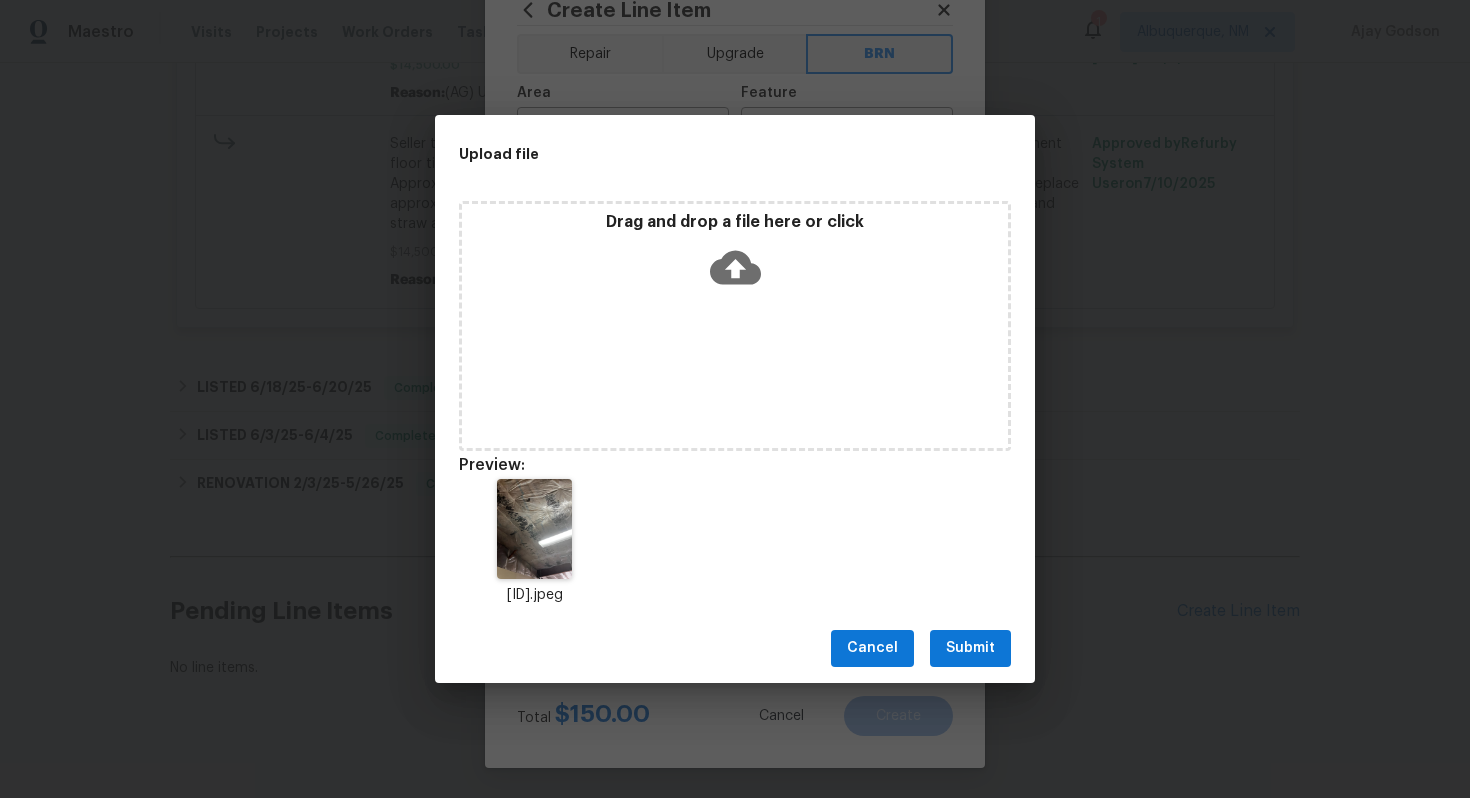 click on "Submit" at bounding box center (970, 648) 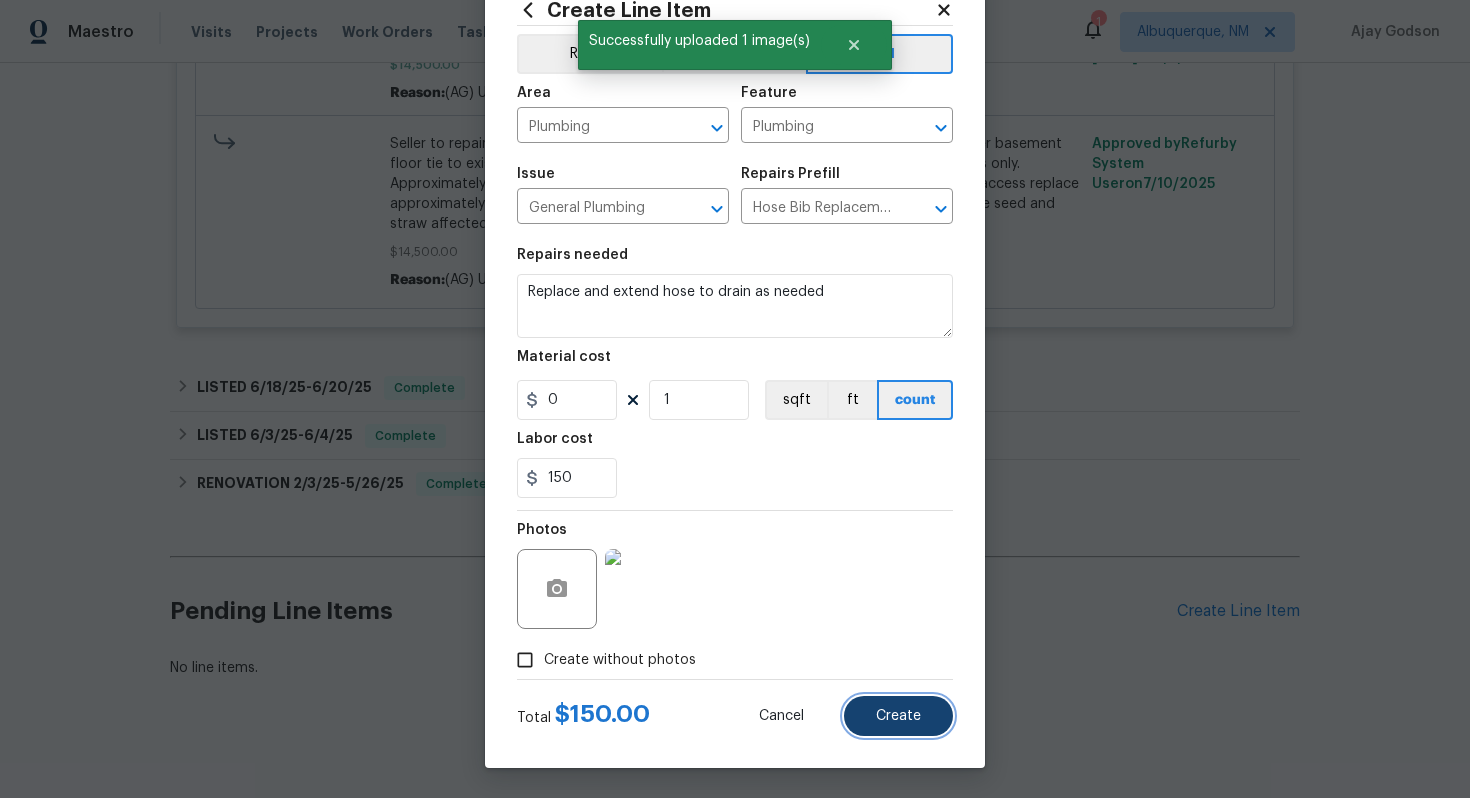 click on "Create" at bounding box center (898, 716) 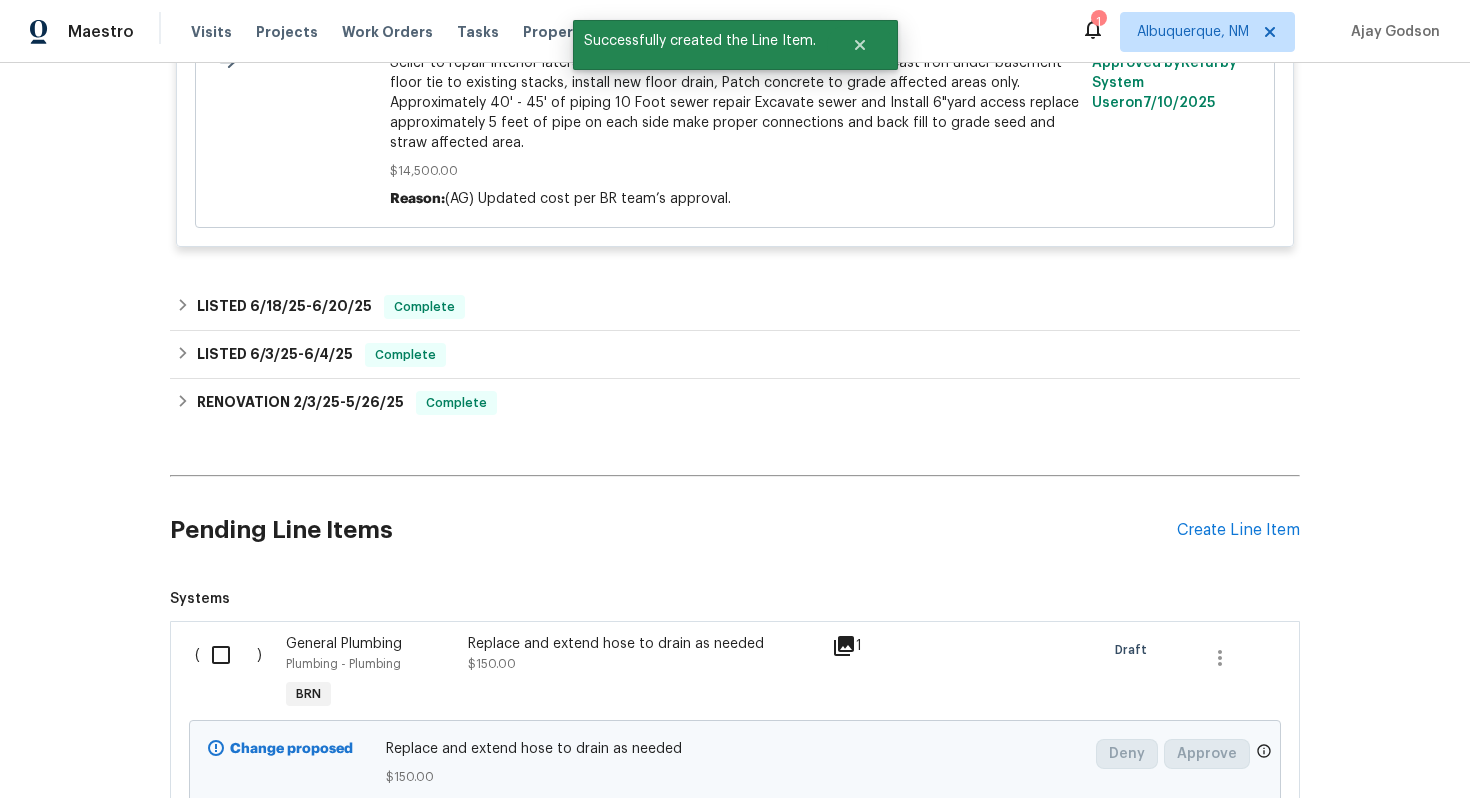 scroll, scrollTop: 2068, scrollLeft: 0, axis: vertical 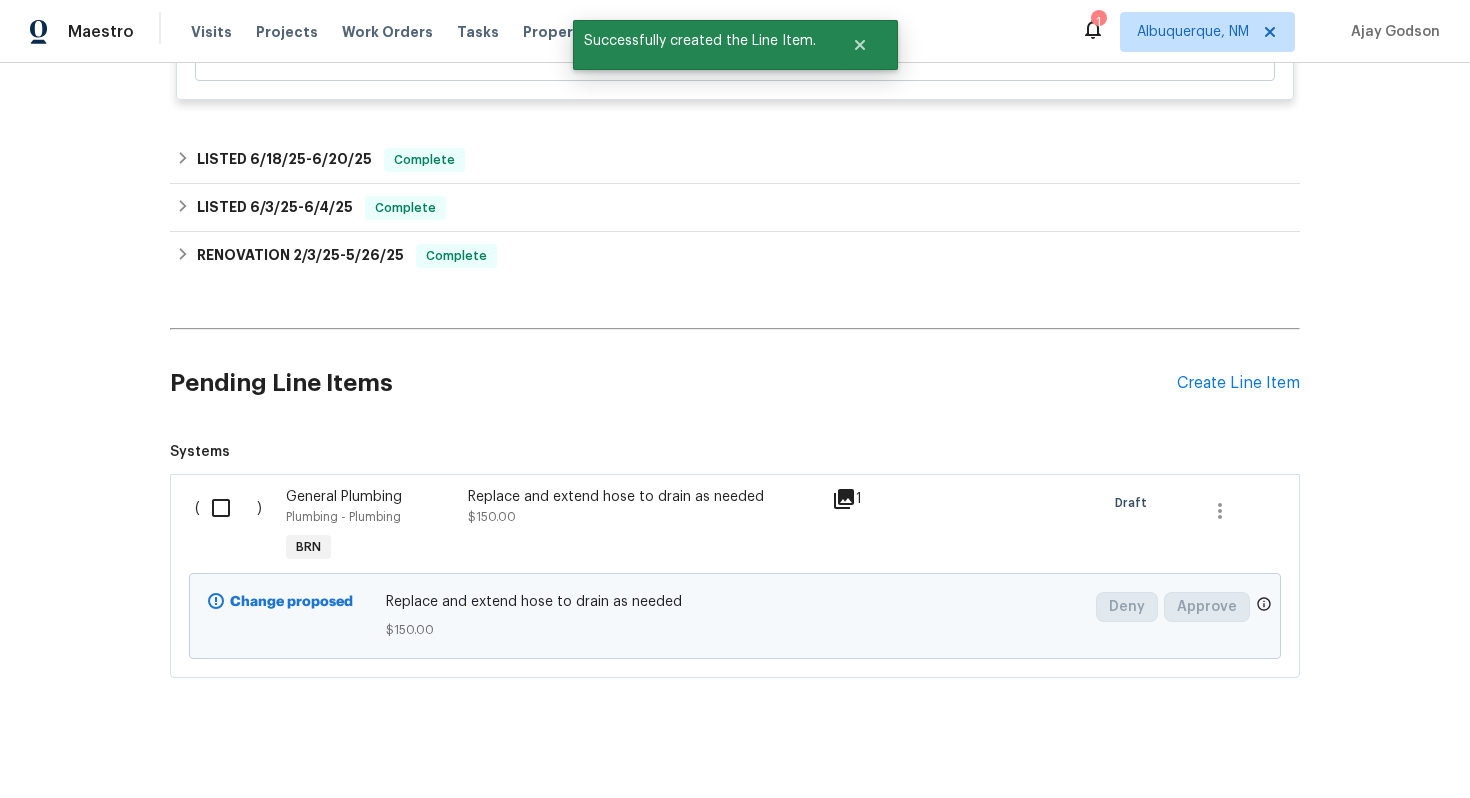 click at bounding box center (228, 508) 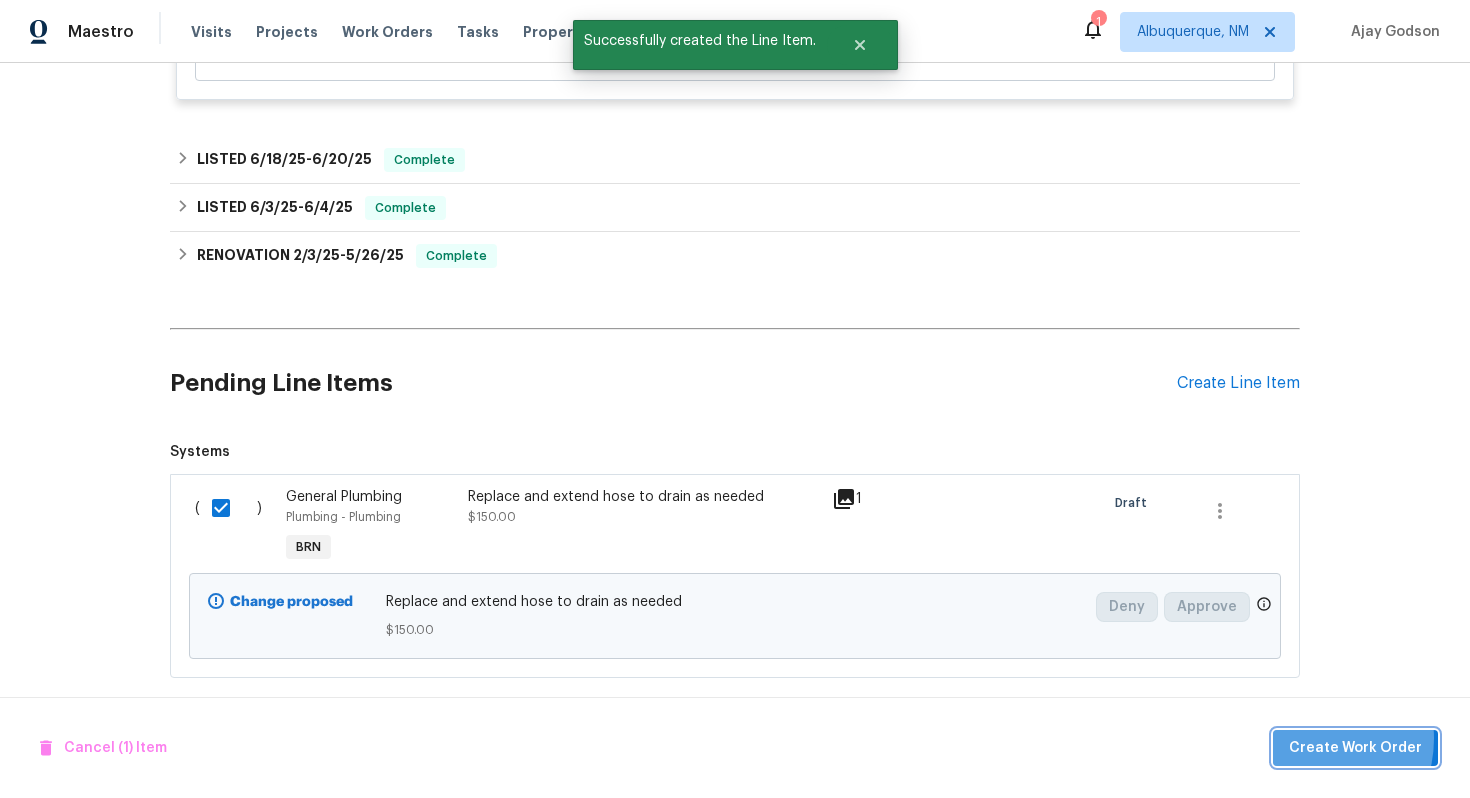click on "Create Work Order" at bounding box center [1355, 748] 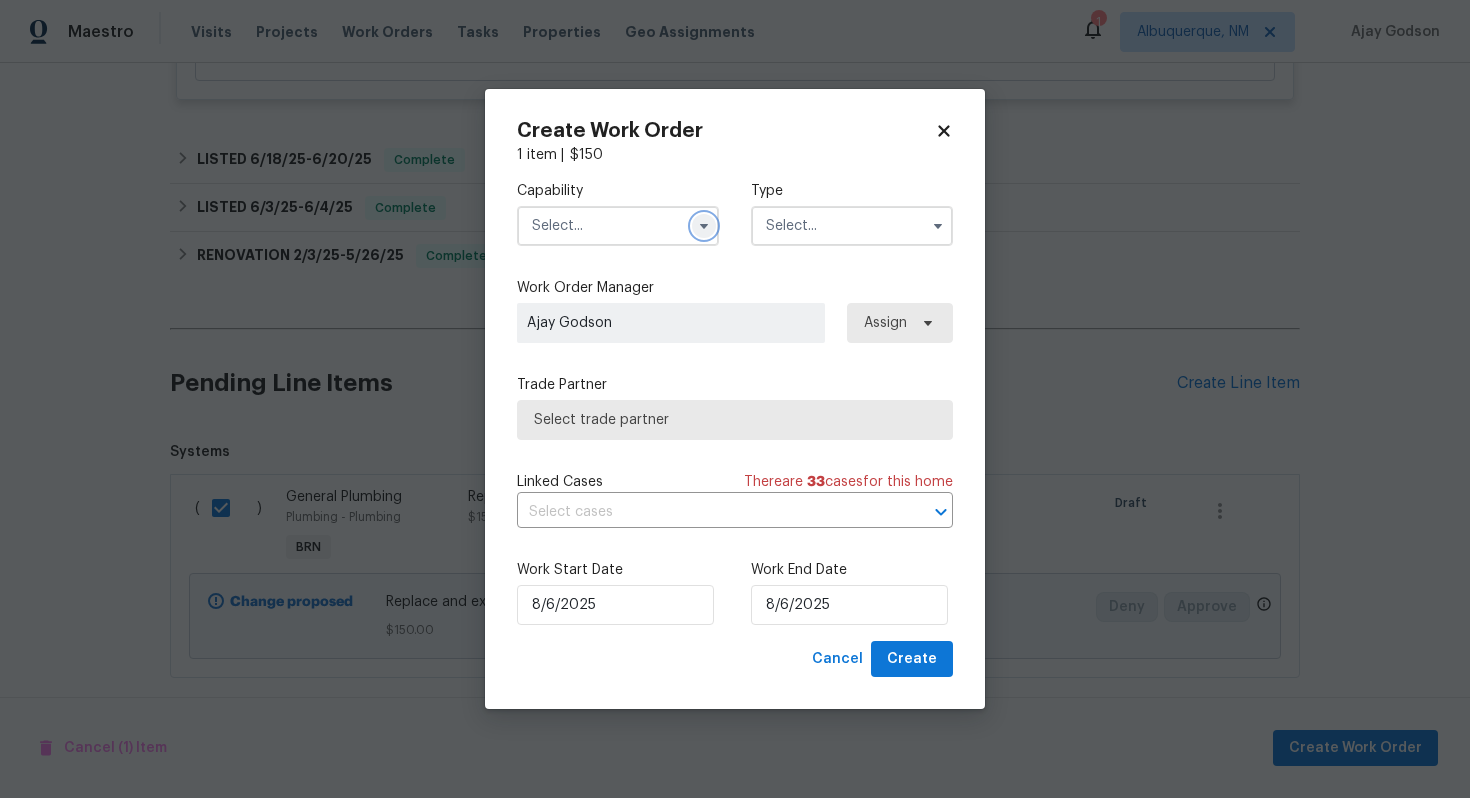 click 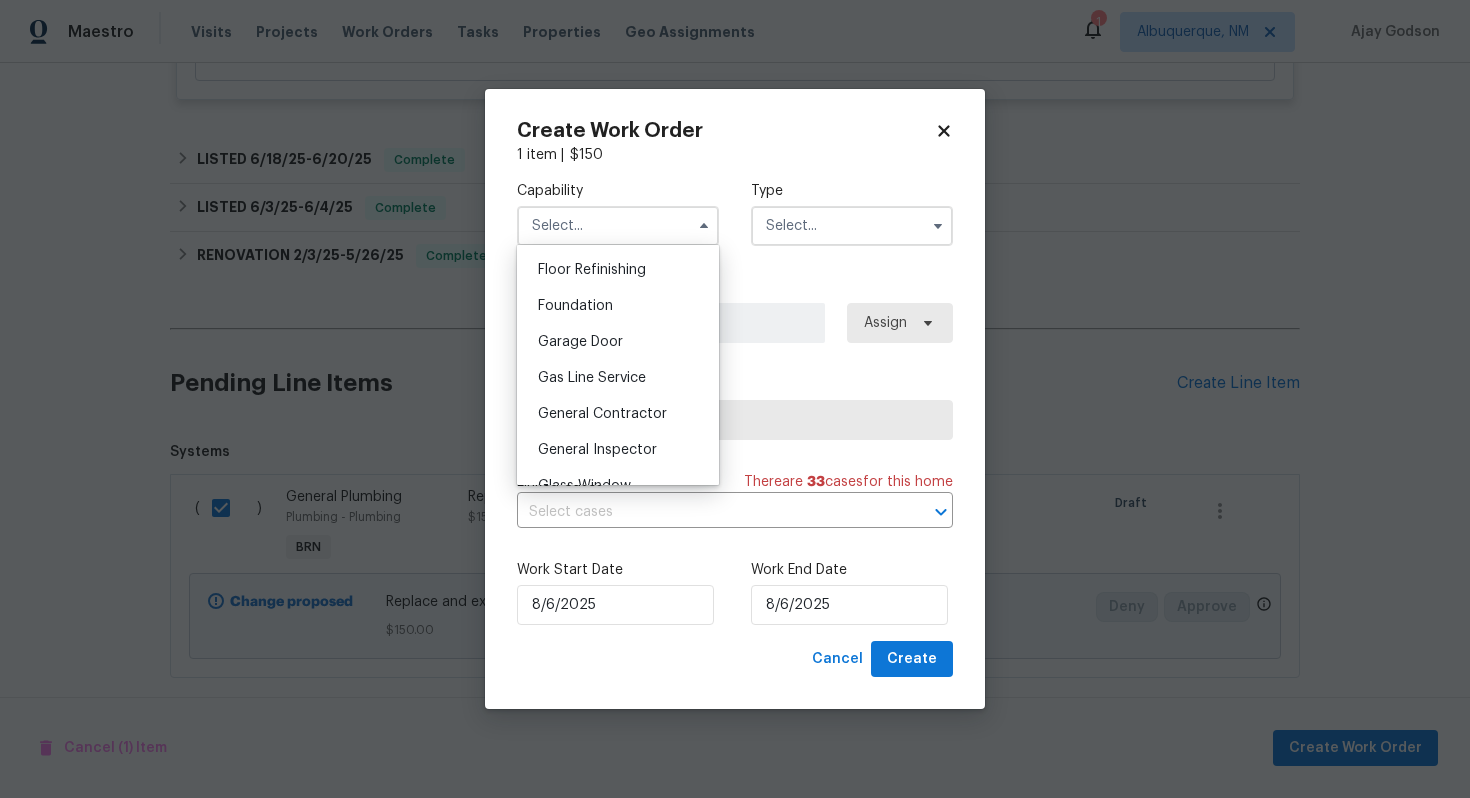 scroll, scrollTop: 852, scrollLeft: 0, axis: vertical 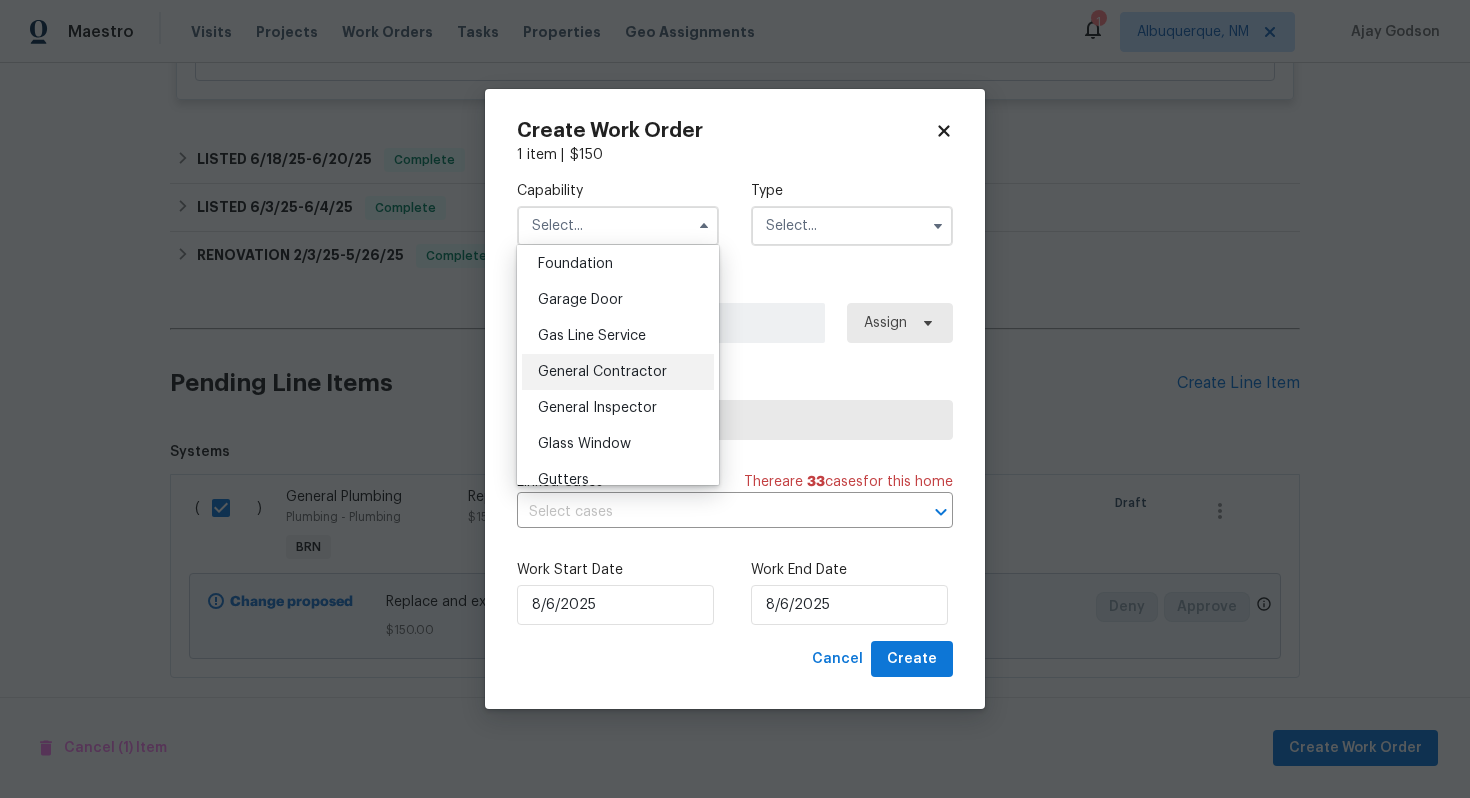 click on "General Contractor" at bounding box center (618, 372) 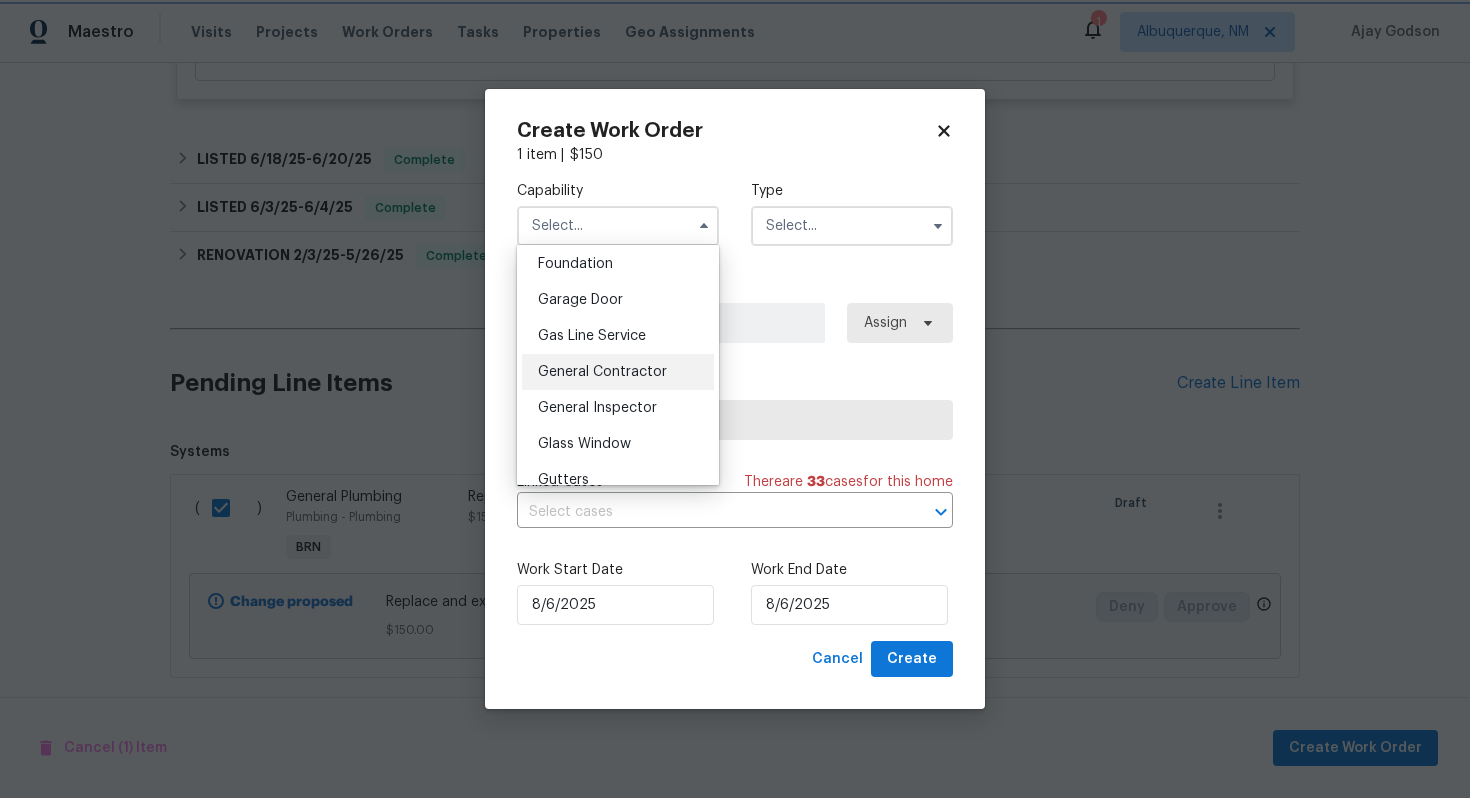 type on "General Contractor" 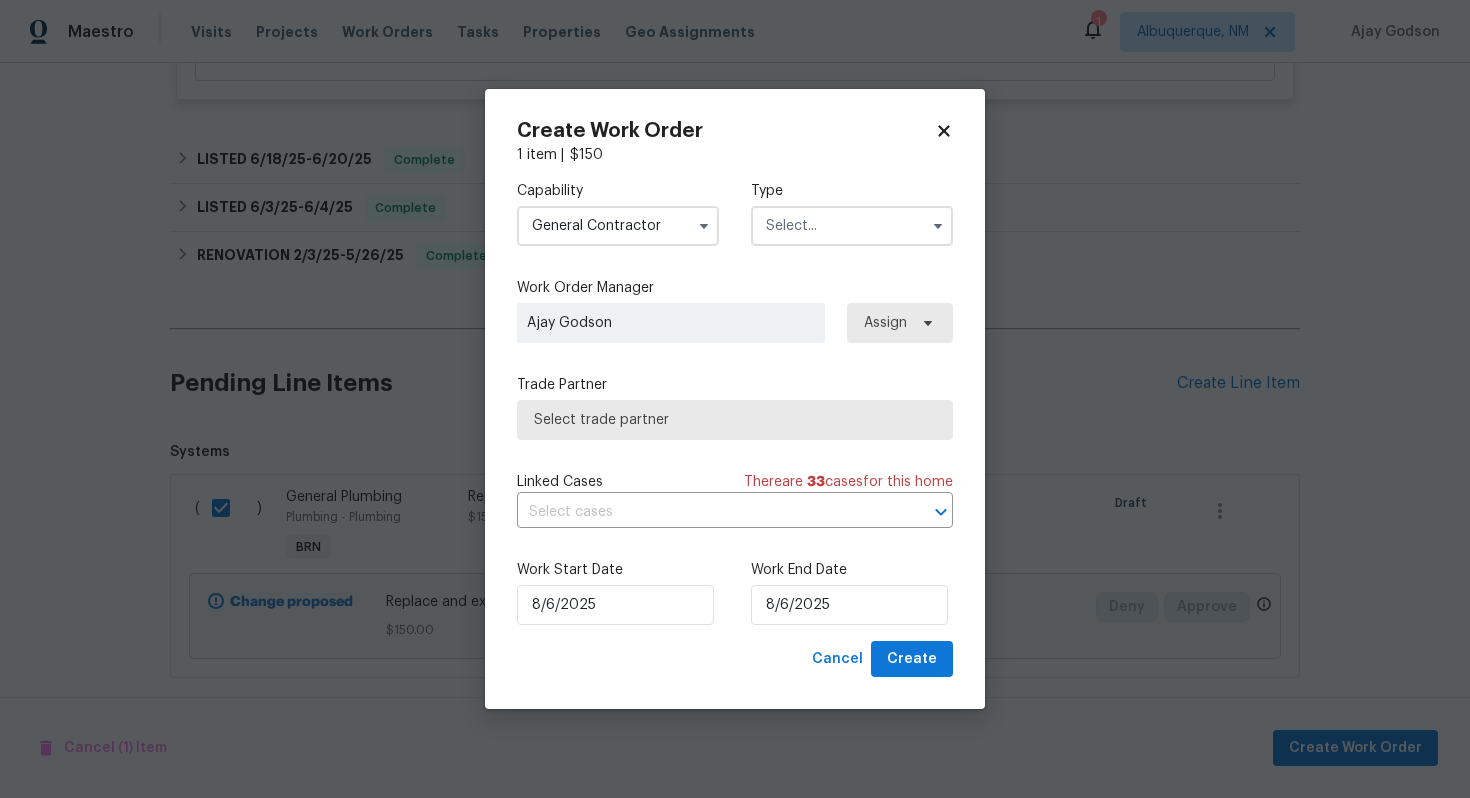 click at bounding box center [852, 226] 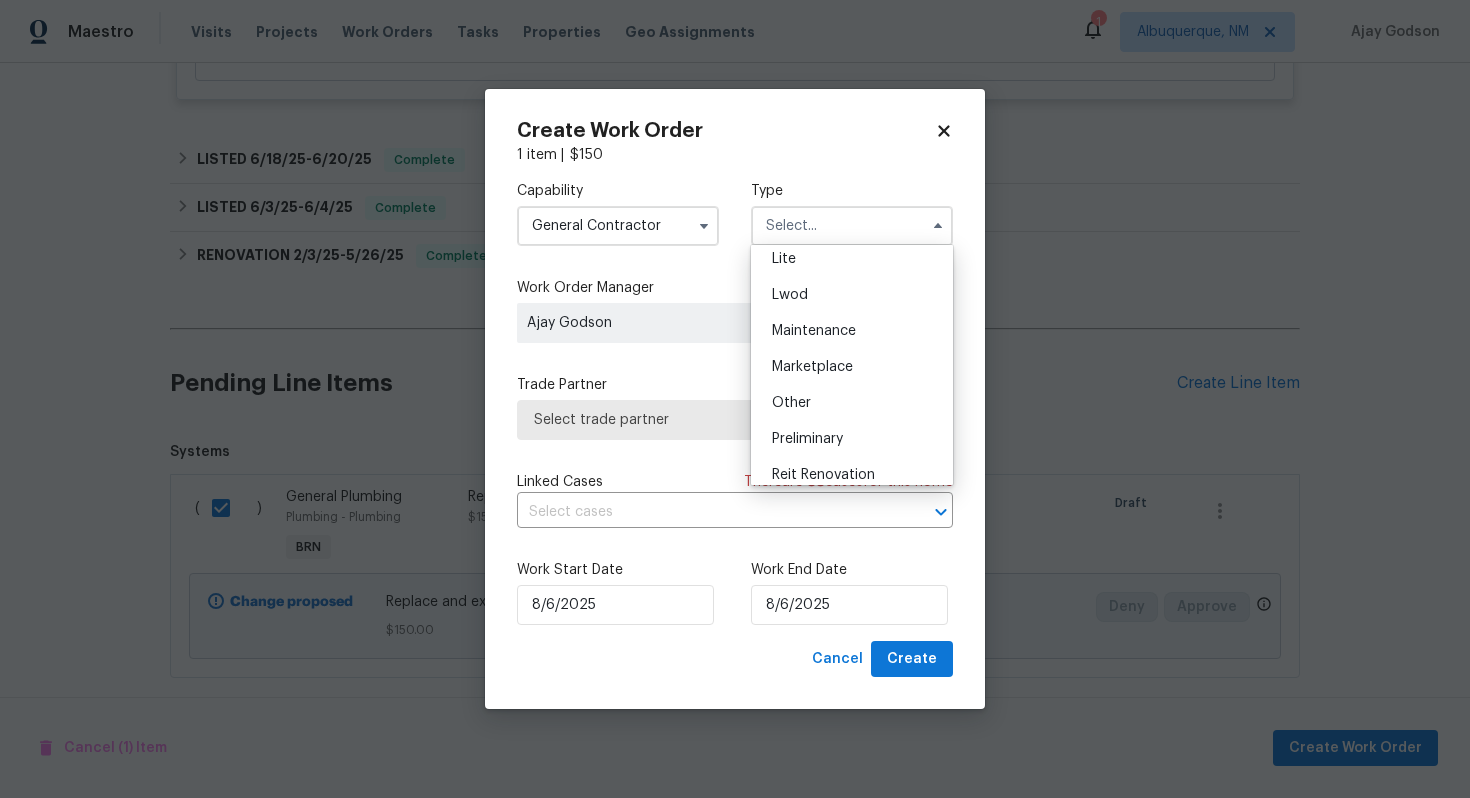 scroll, scrollTop: 454, scrollLeft: 0, axis: vertical 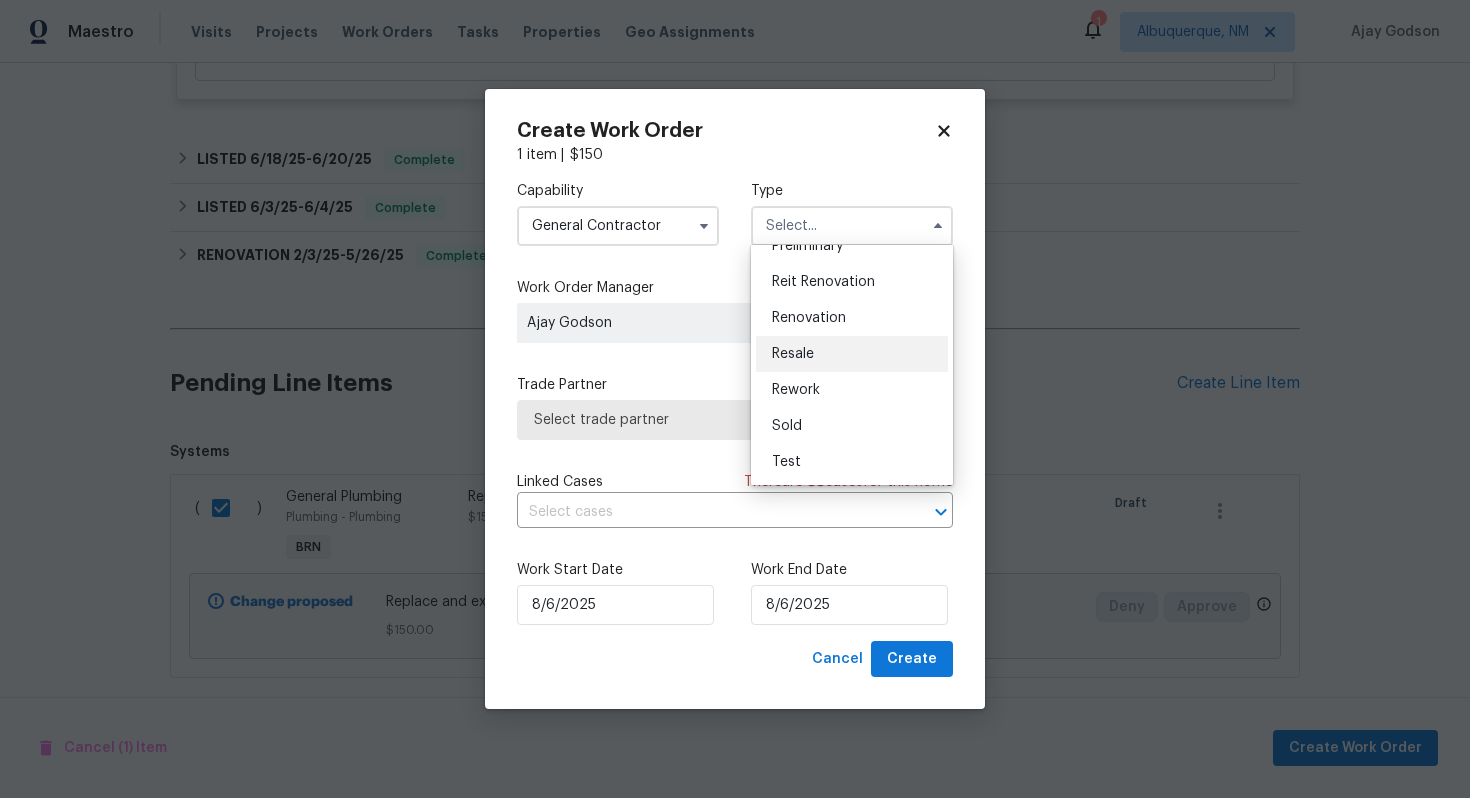 click on "Resale" at bounding box center [852, 354] 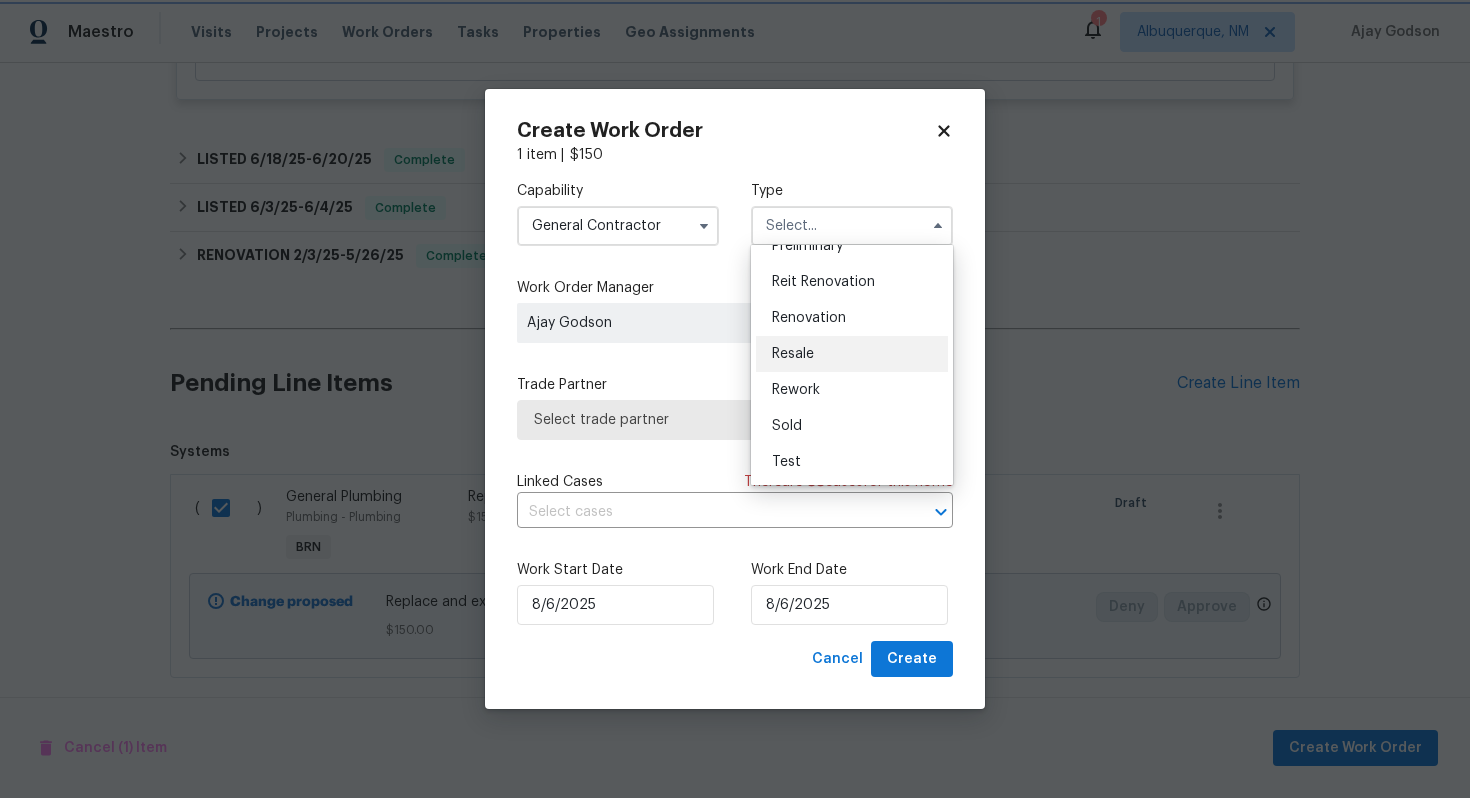 type on "Resale" 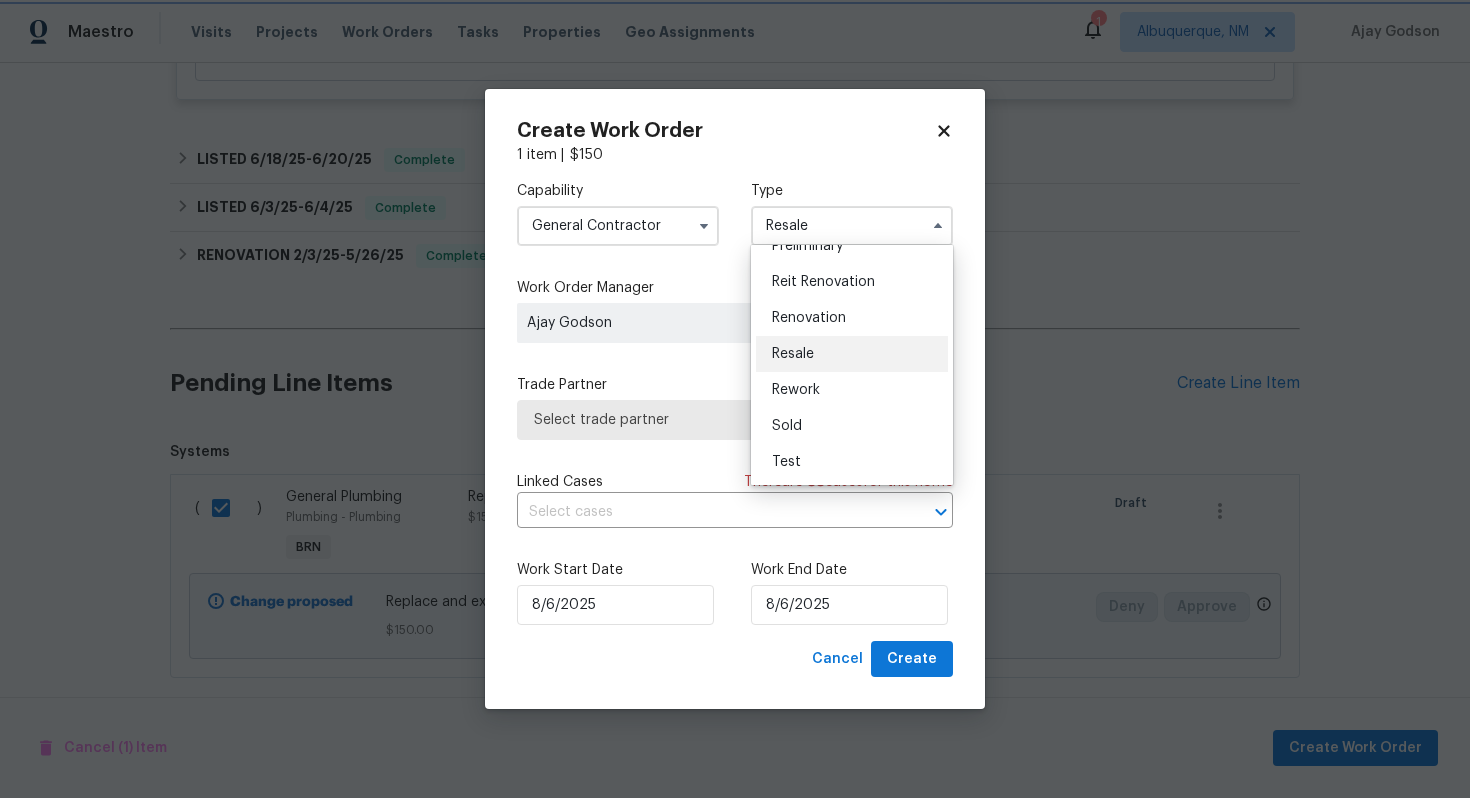 scroll, scrollTop: 0, scrollLeft: 0, axis: both 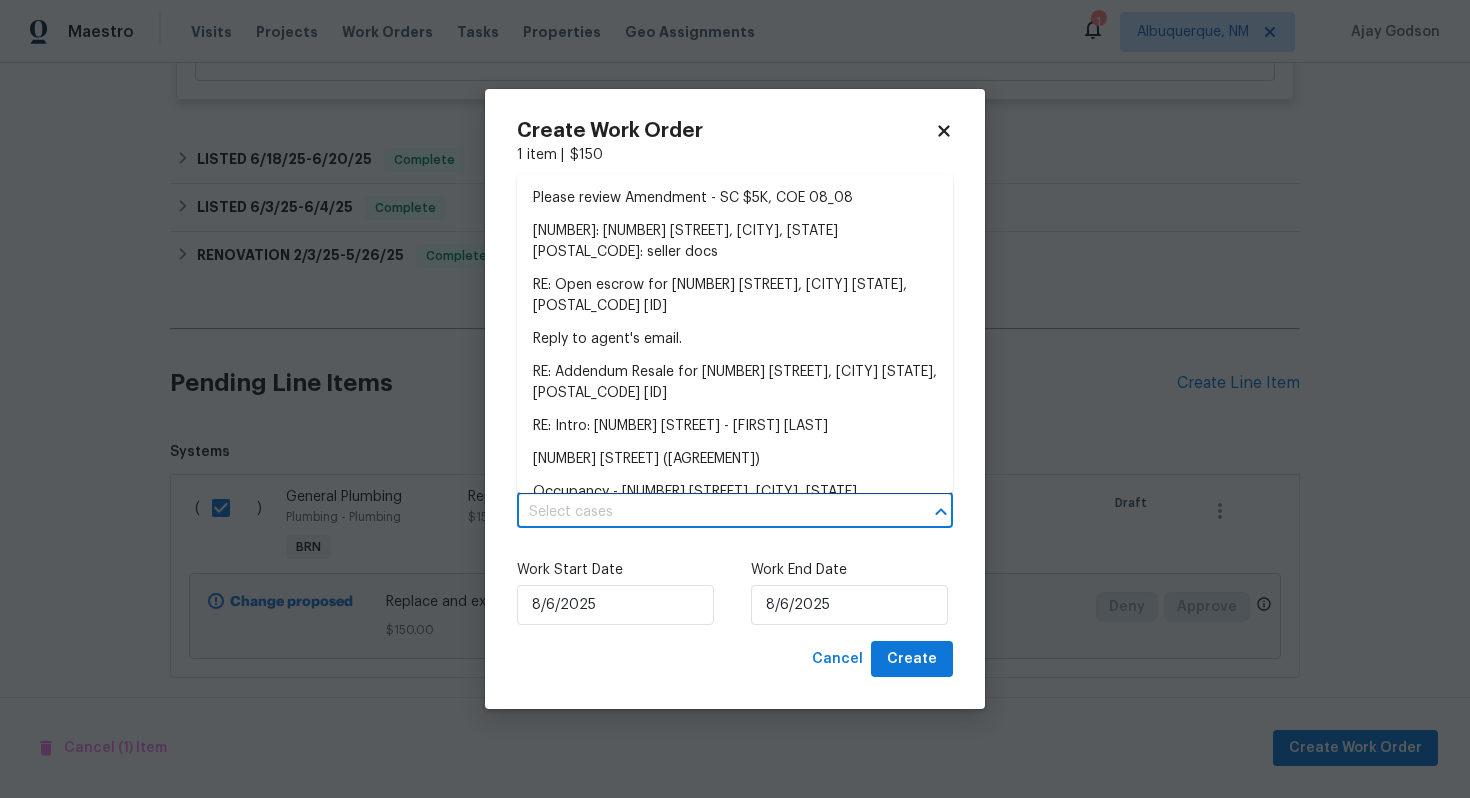 click at bounding box center (707, 512) 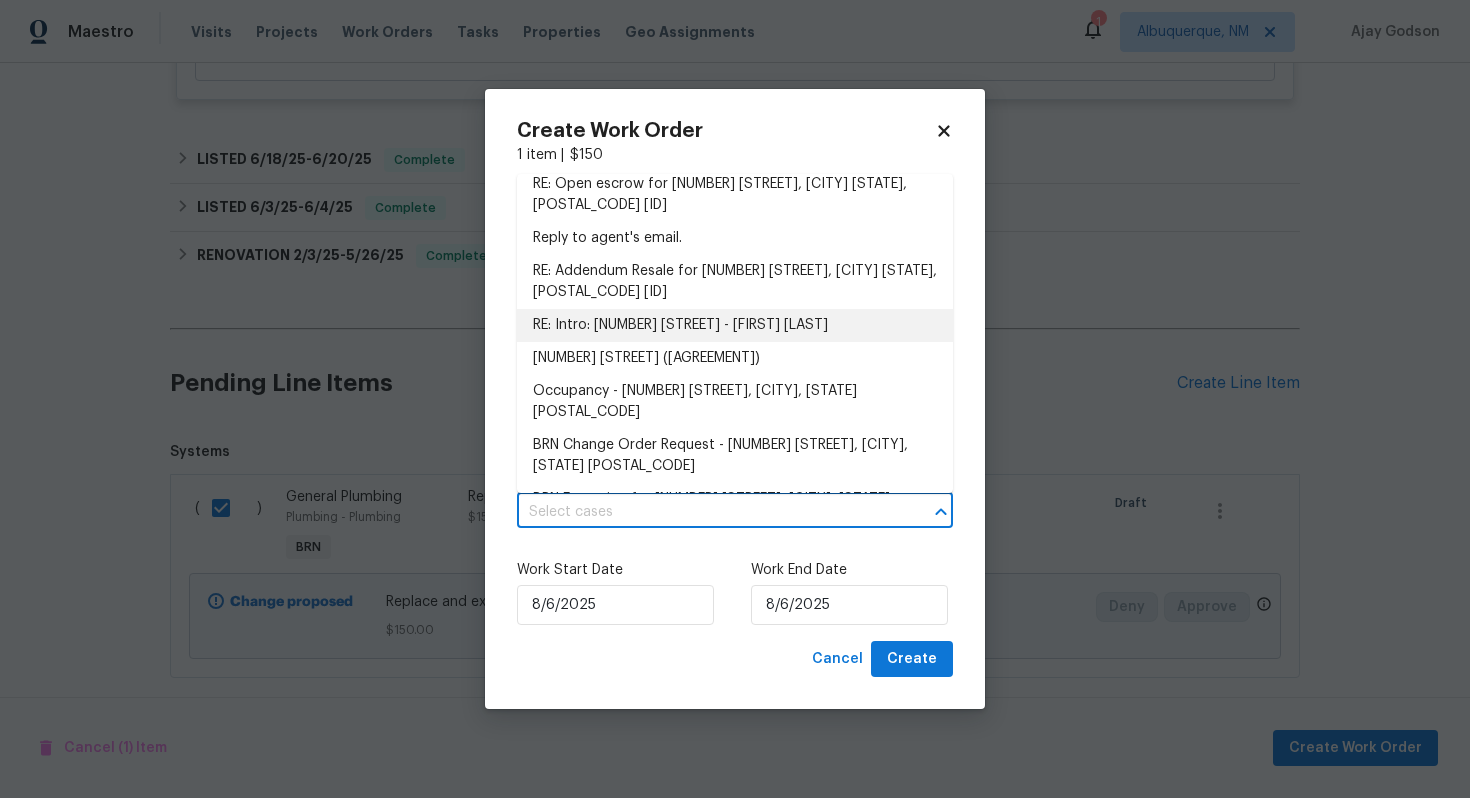 scroll, scrollTop: 131, scrollLeft: 0, axis: vertical 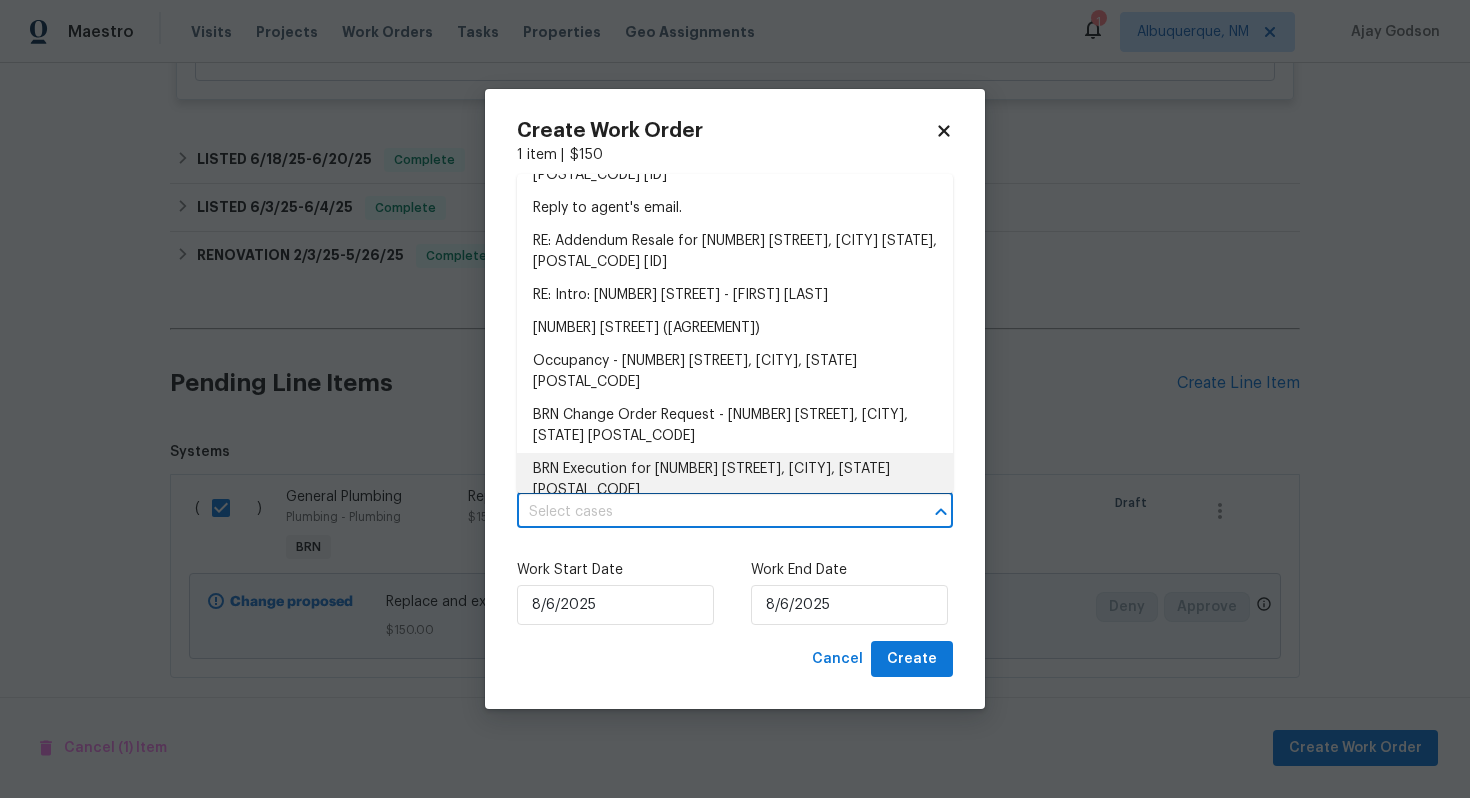click on "BRN Execution for 1515 Bay Meadows Dr, Florissant, MO 63033" at bounding box center (735, 480) 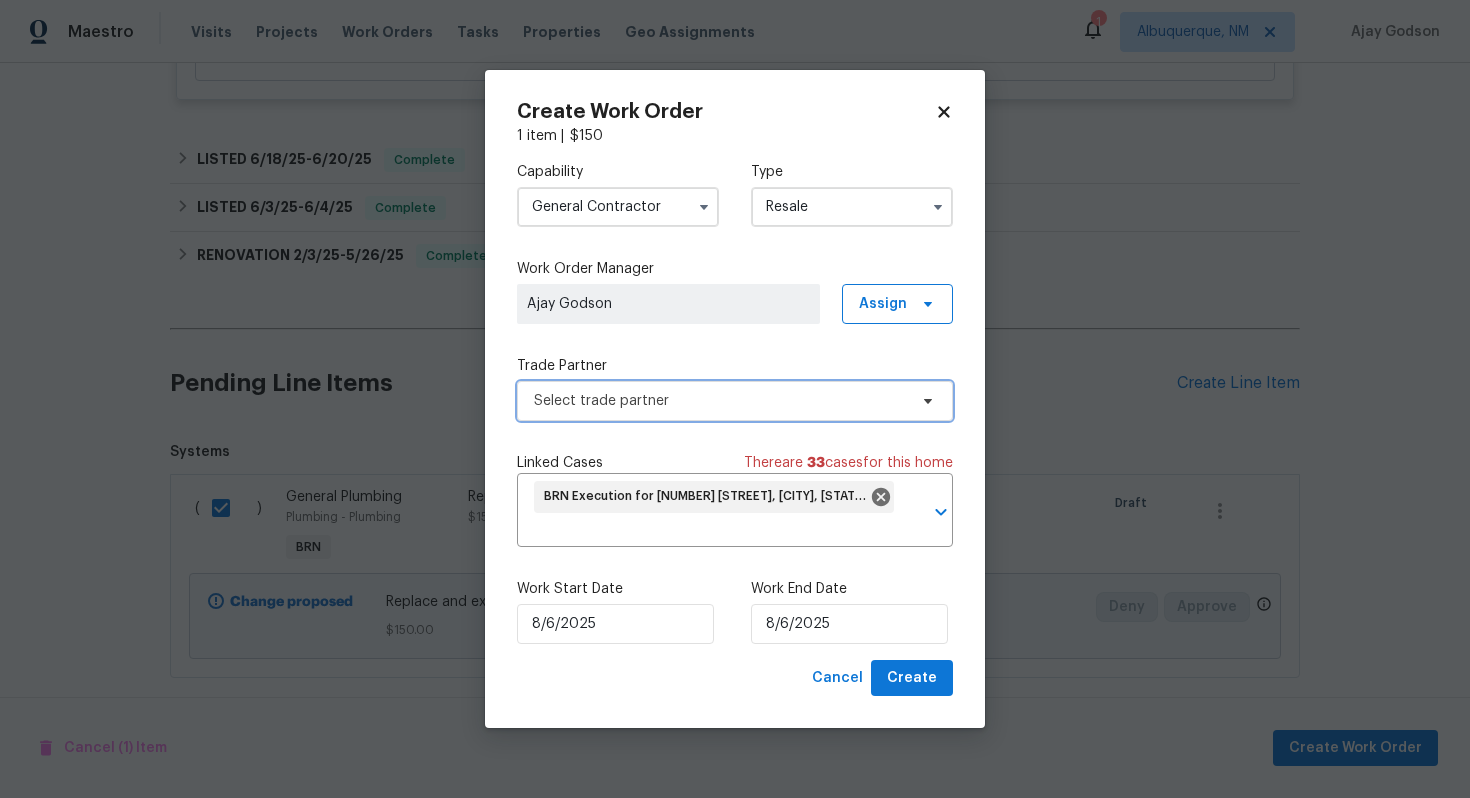 click on "Select trade partner" at bounding box center [720, 401] 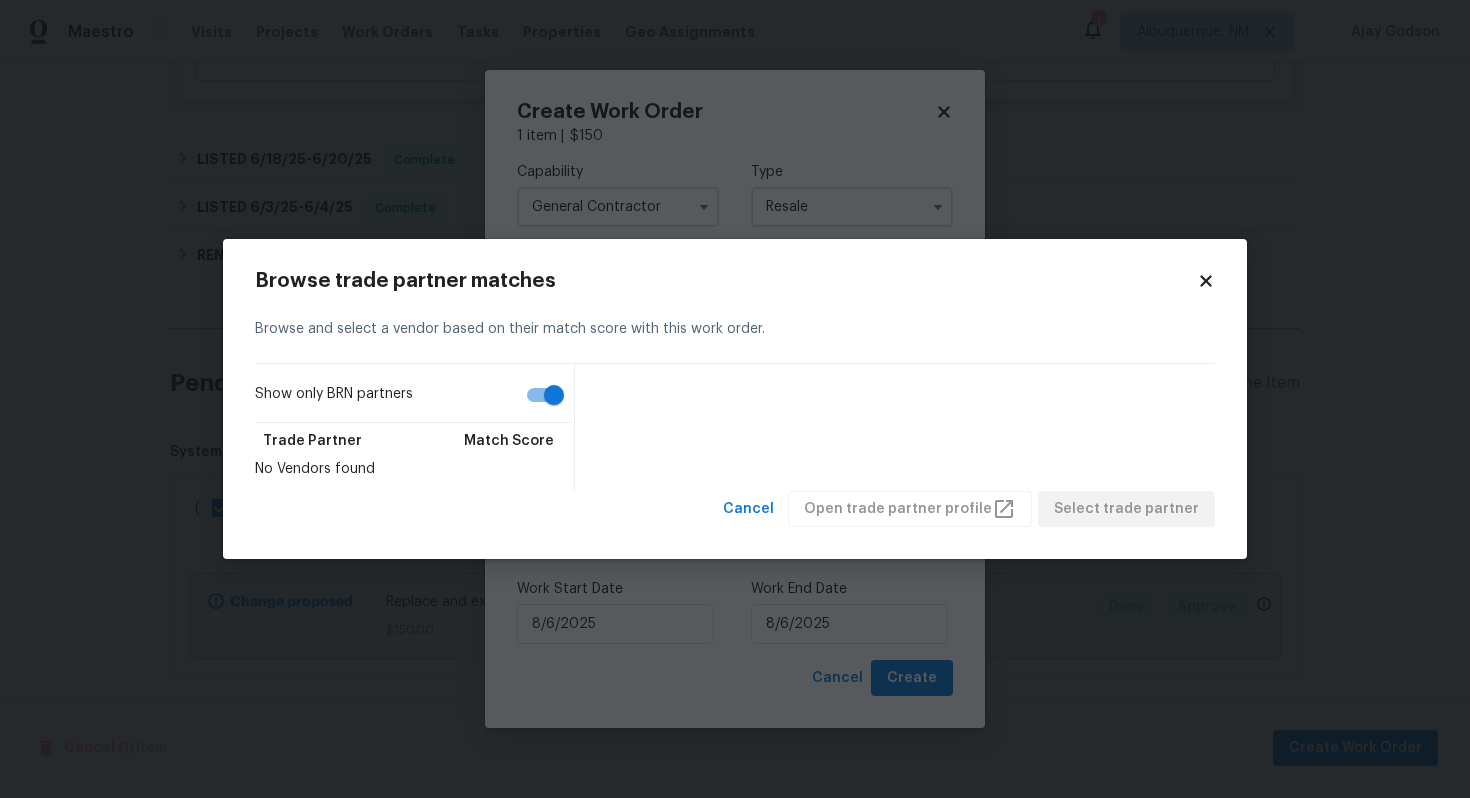 click on "Show only BRN partners" at bounding box center (554, 395) 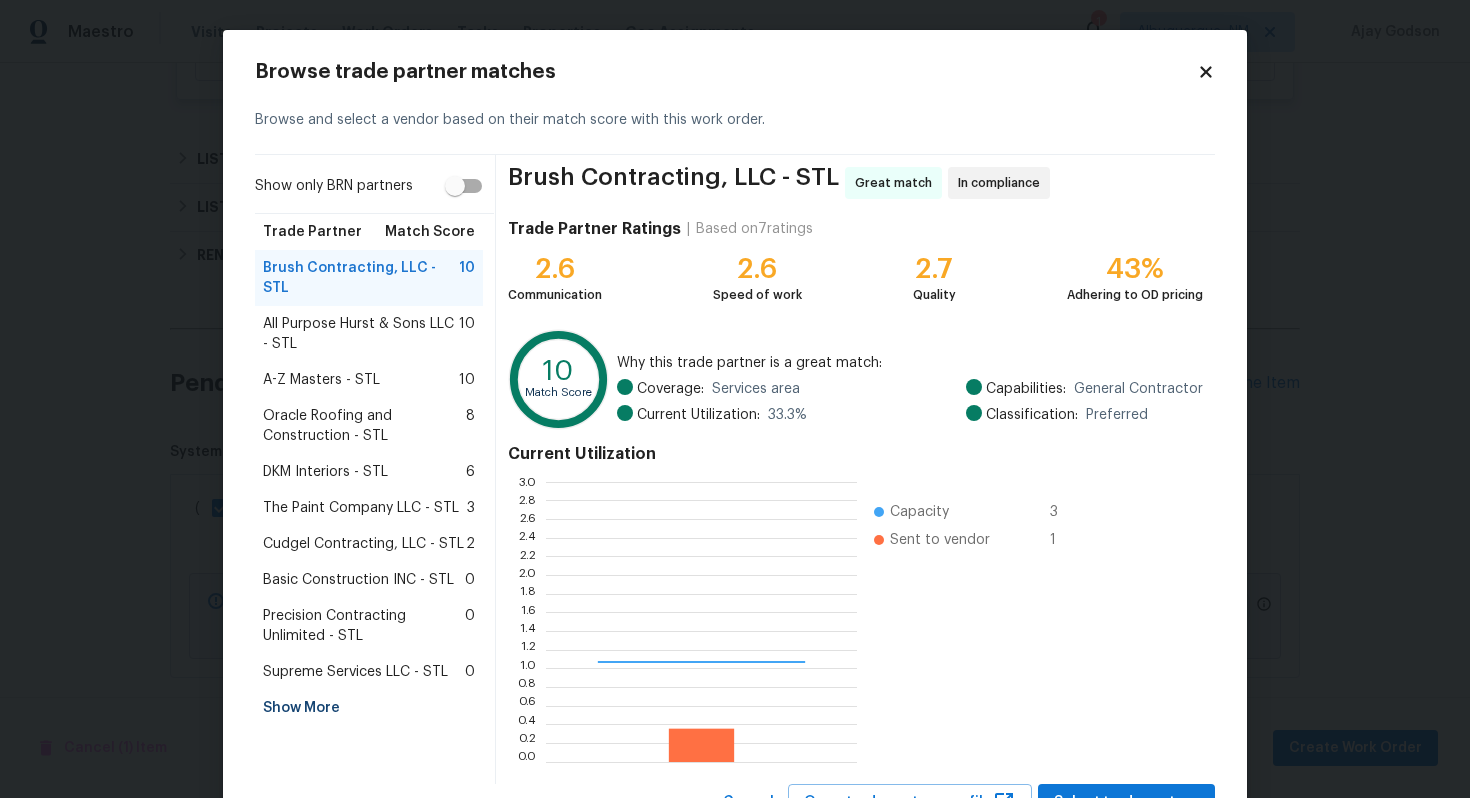 scroll, scrollTop: 2, scrollLeft: 1, axis: both 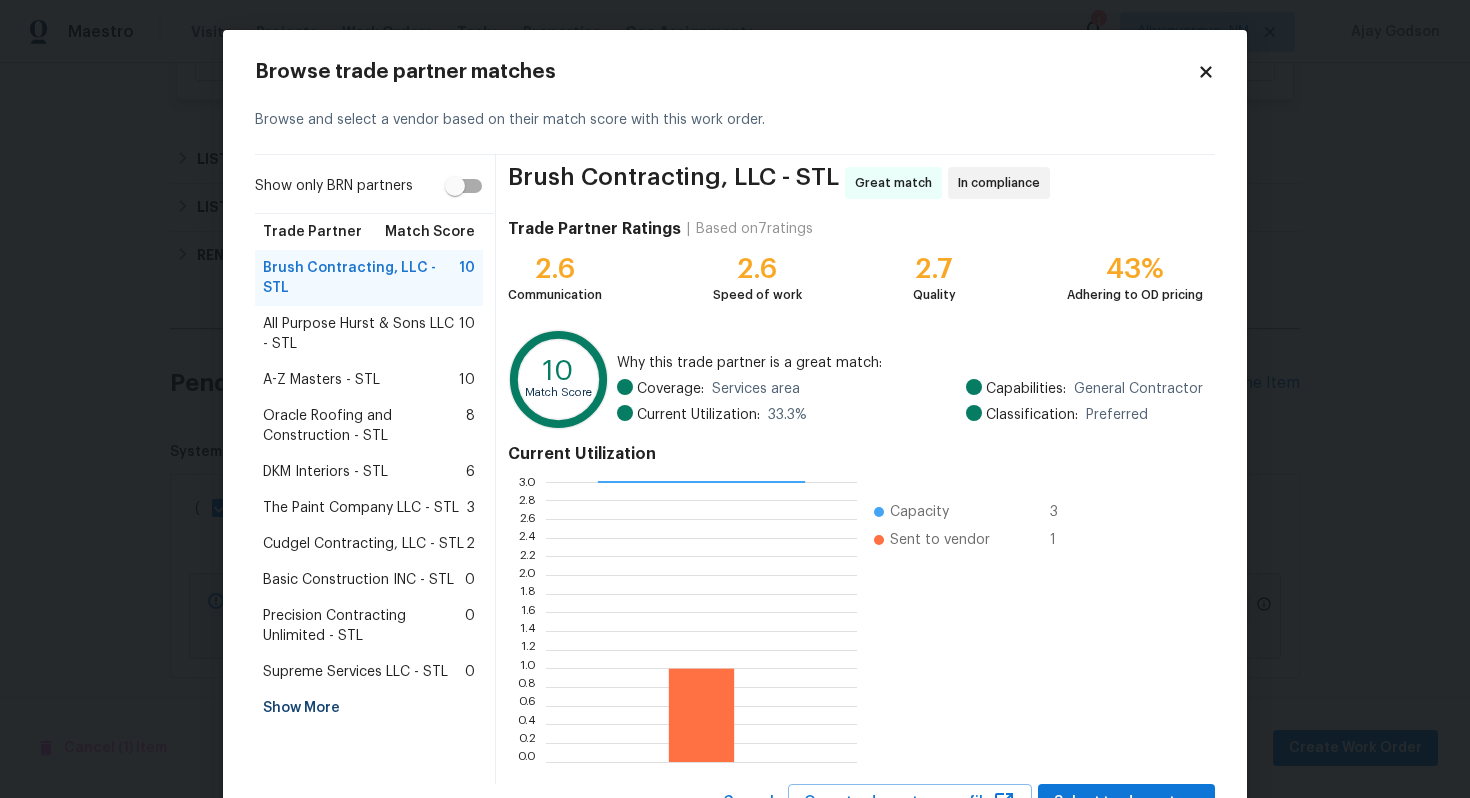 click on "All Purpose Hurst & Sons LLC - STL" at bounding box center [361, 334] 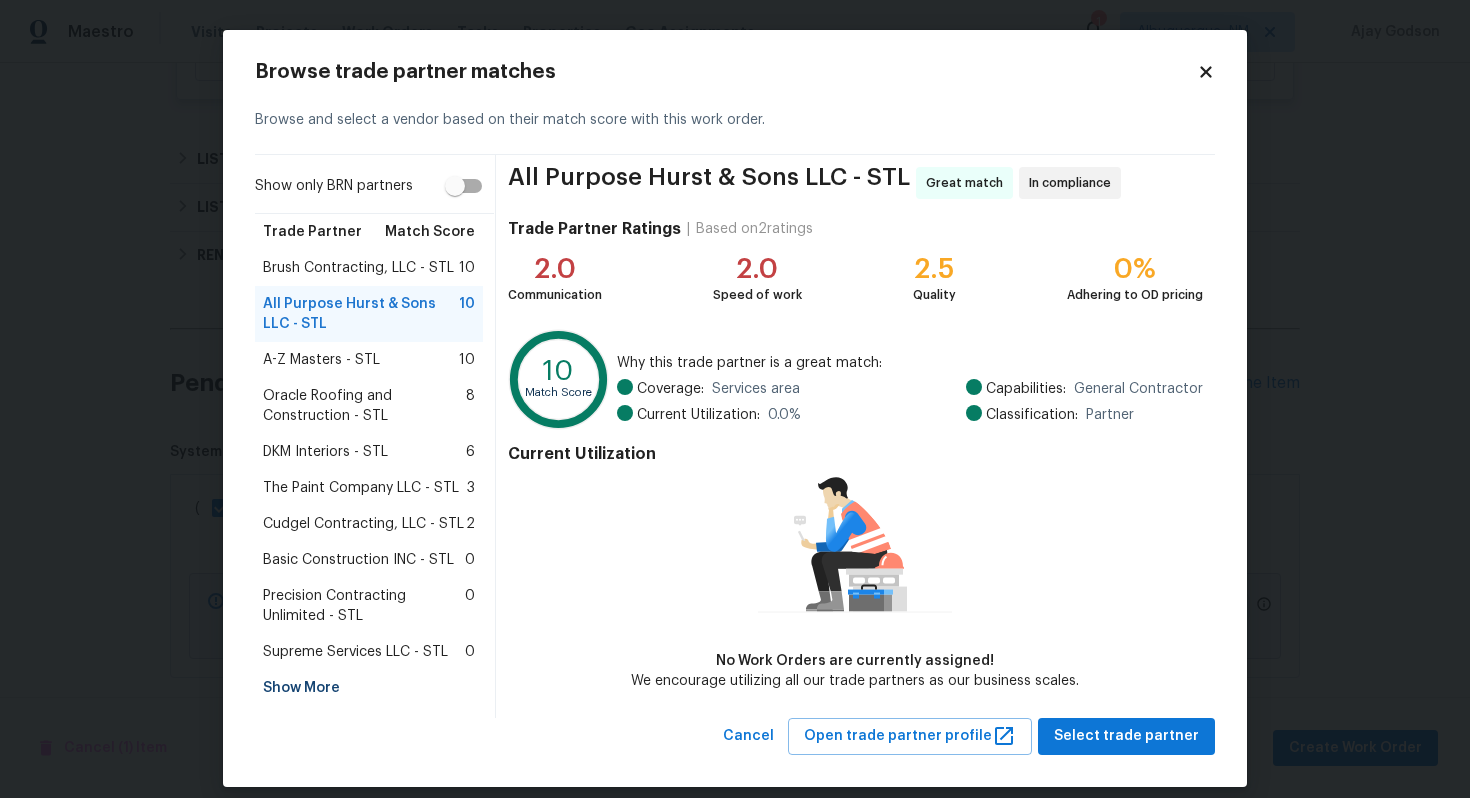 click on "A-Z Masters - STL" at bounding box center [321, 360] 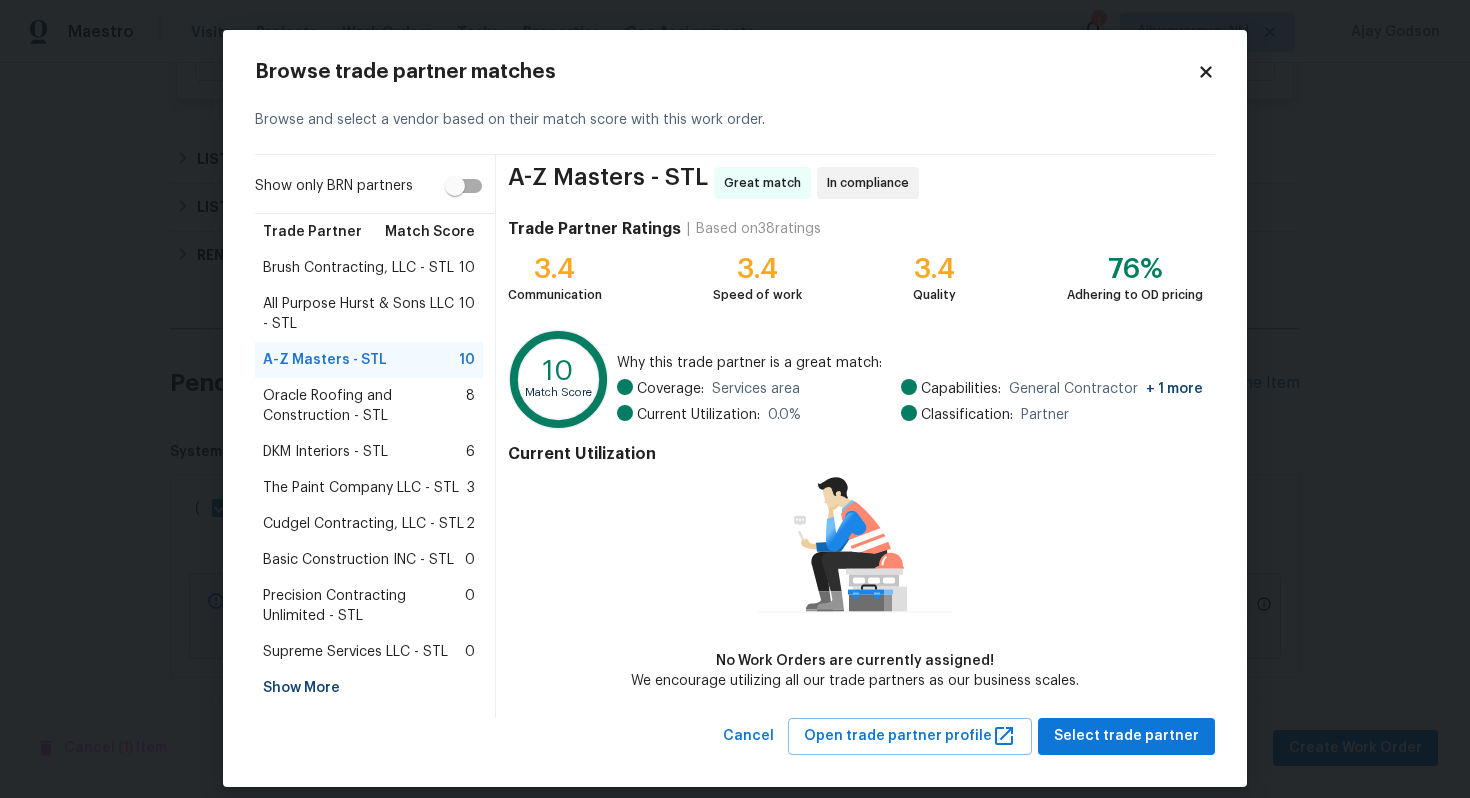 click on "Oracle Roofing and Construction - STL" at bounding box center [364, 406] 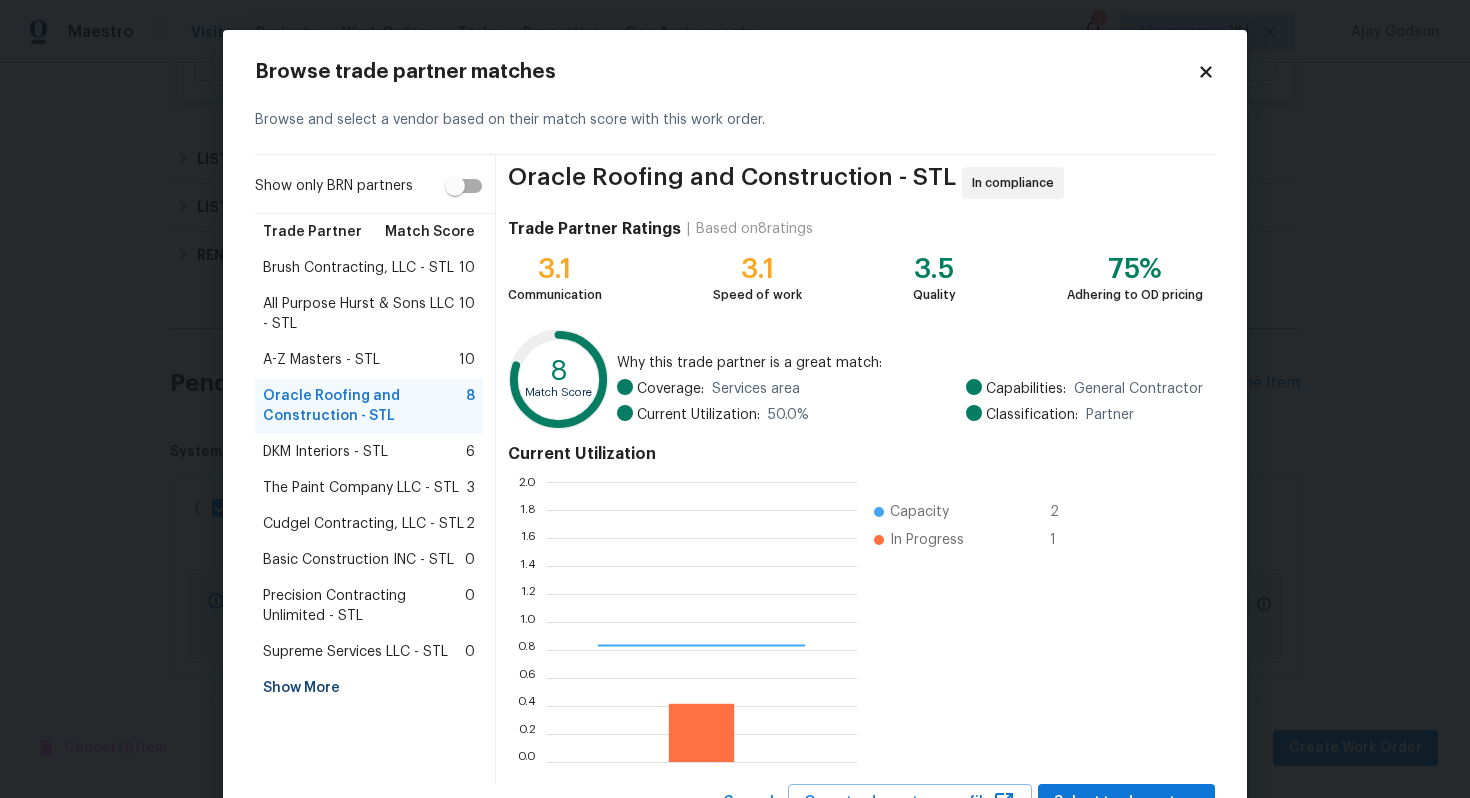 scroll, scrollTop: 2, scrollLeft: 1, axis: both 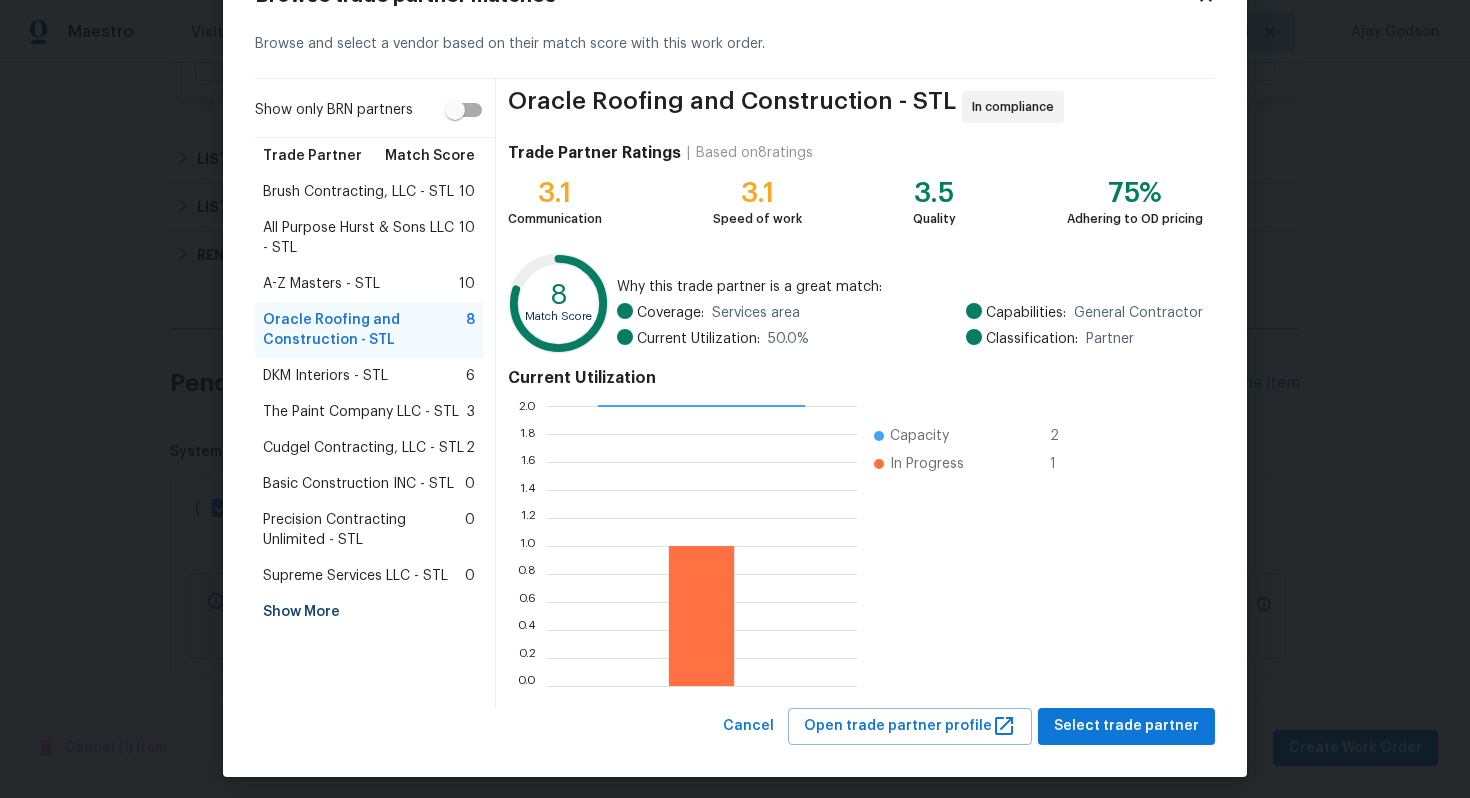 click on "DKM Interiors - STL" at bounding box center [325, 376] 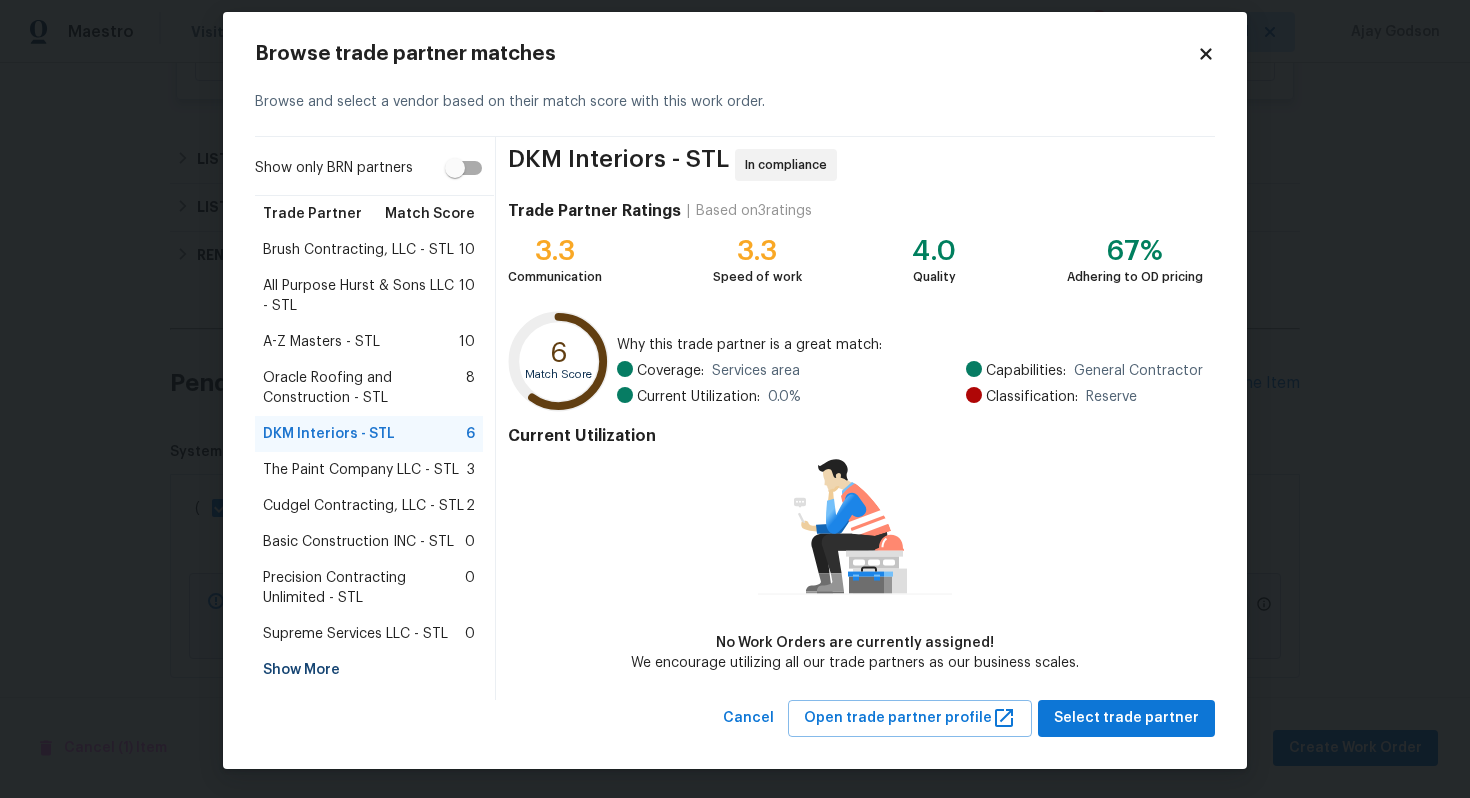 click on "The Paint Company LLC - STL" at bounding box center (361, 470) 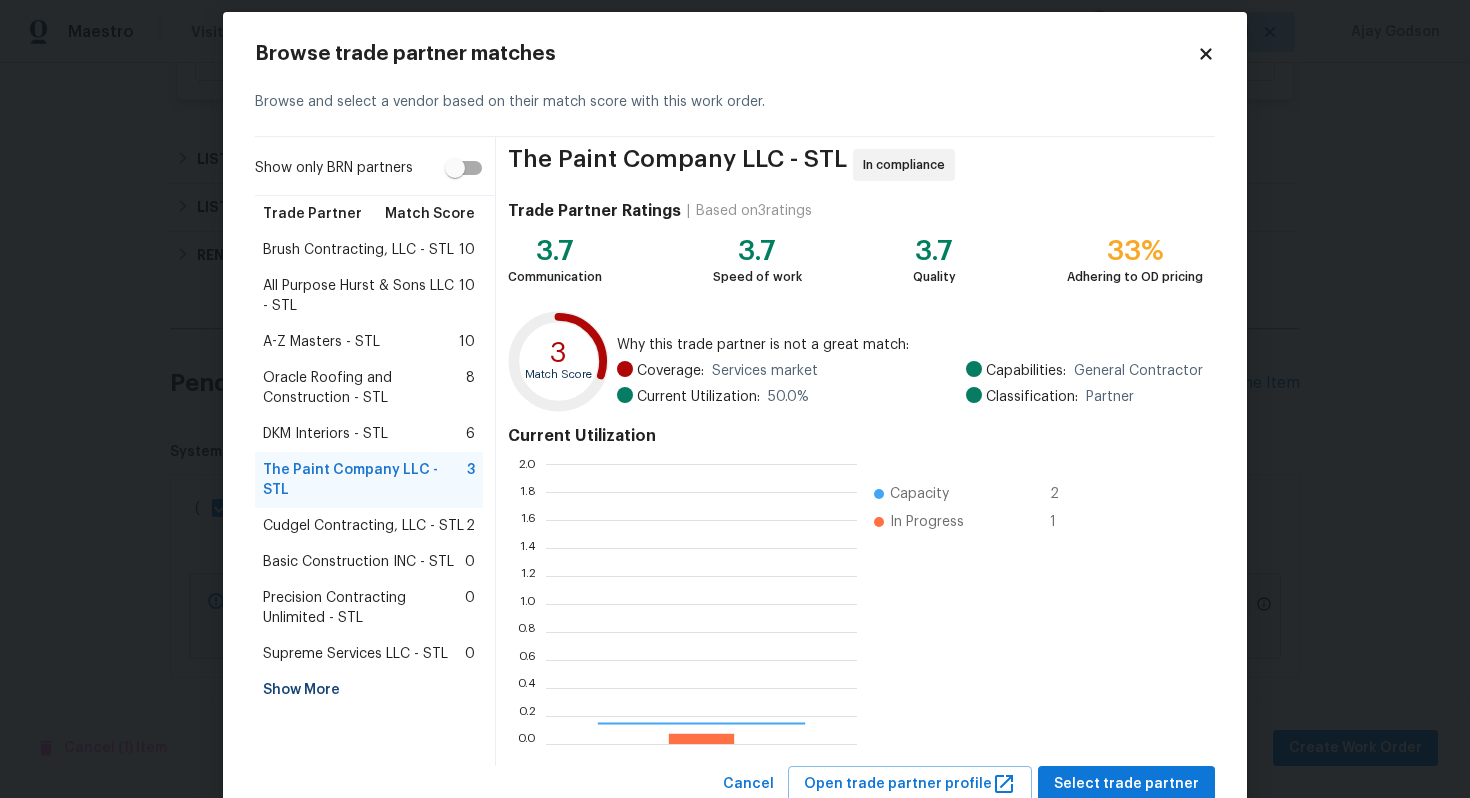 scroll, scrollTop: 76, scrollLeft: 0, axis: vertical 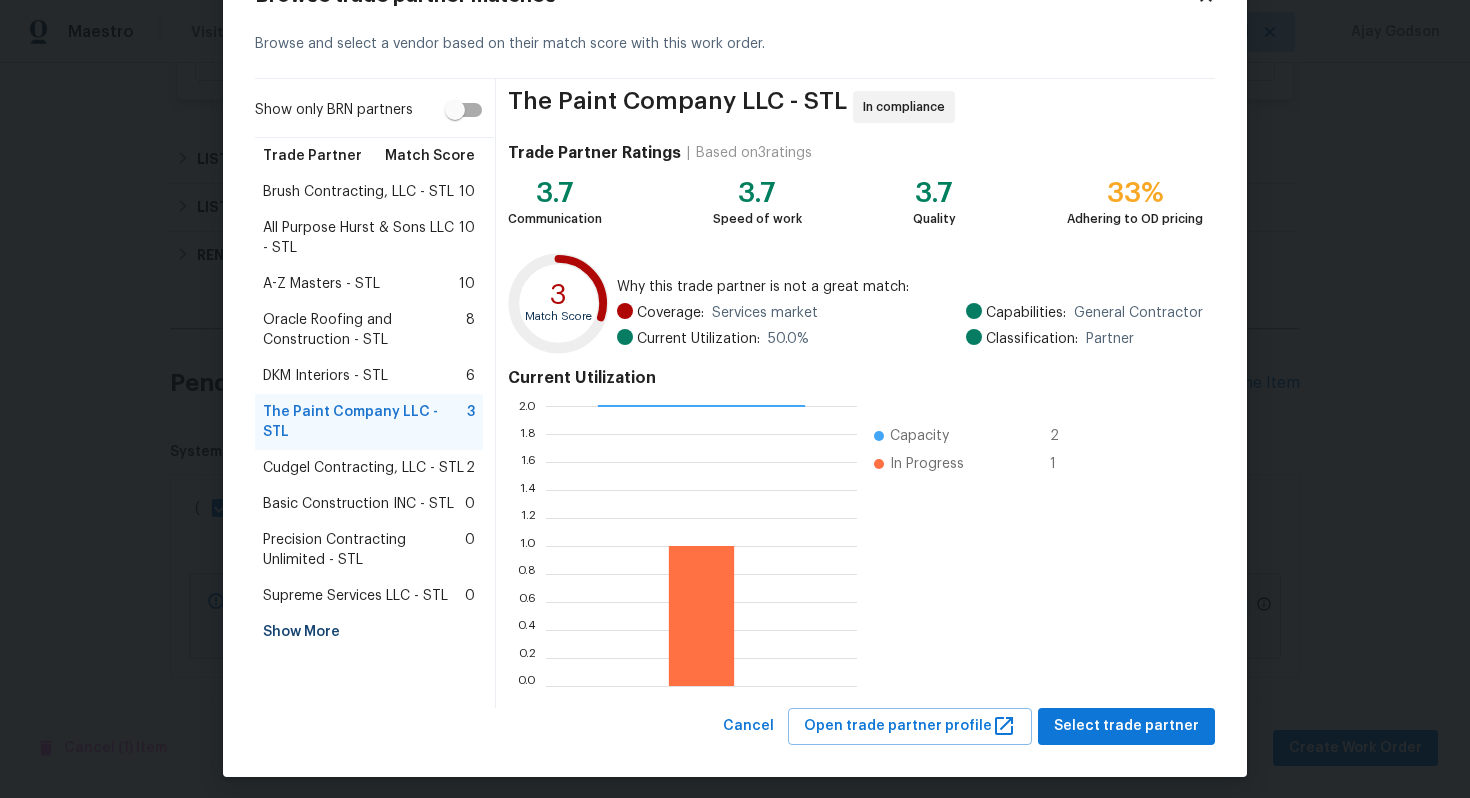 click on "Brush Contracting, LLC - STL" at bounding box center (358, 192) 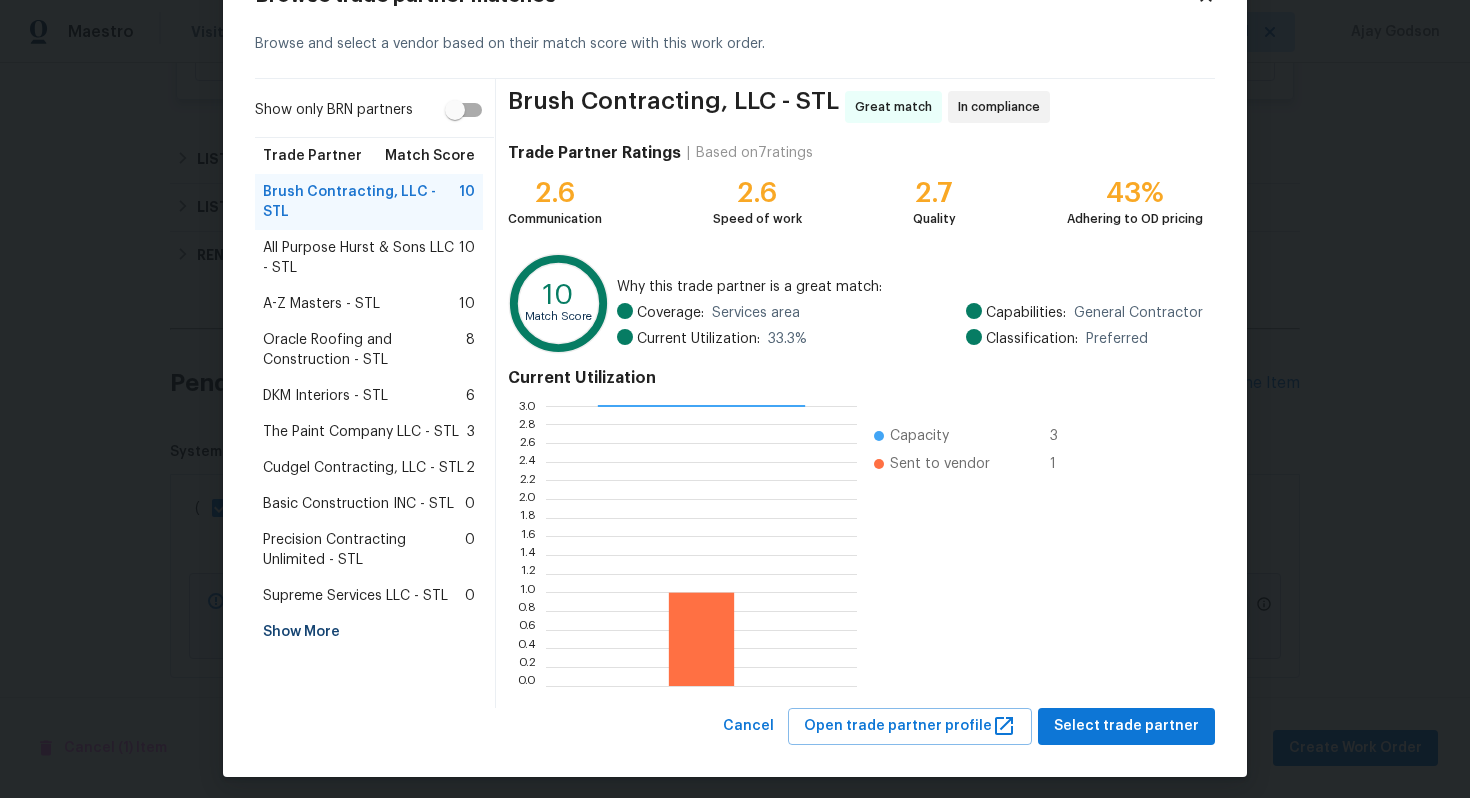 scroll, scrollTop: 84, scrollLeft: 0, axis: vertical 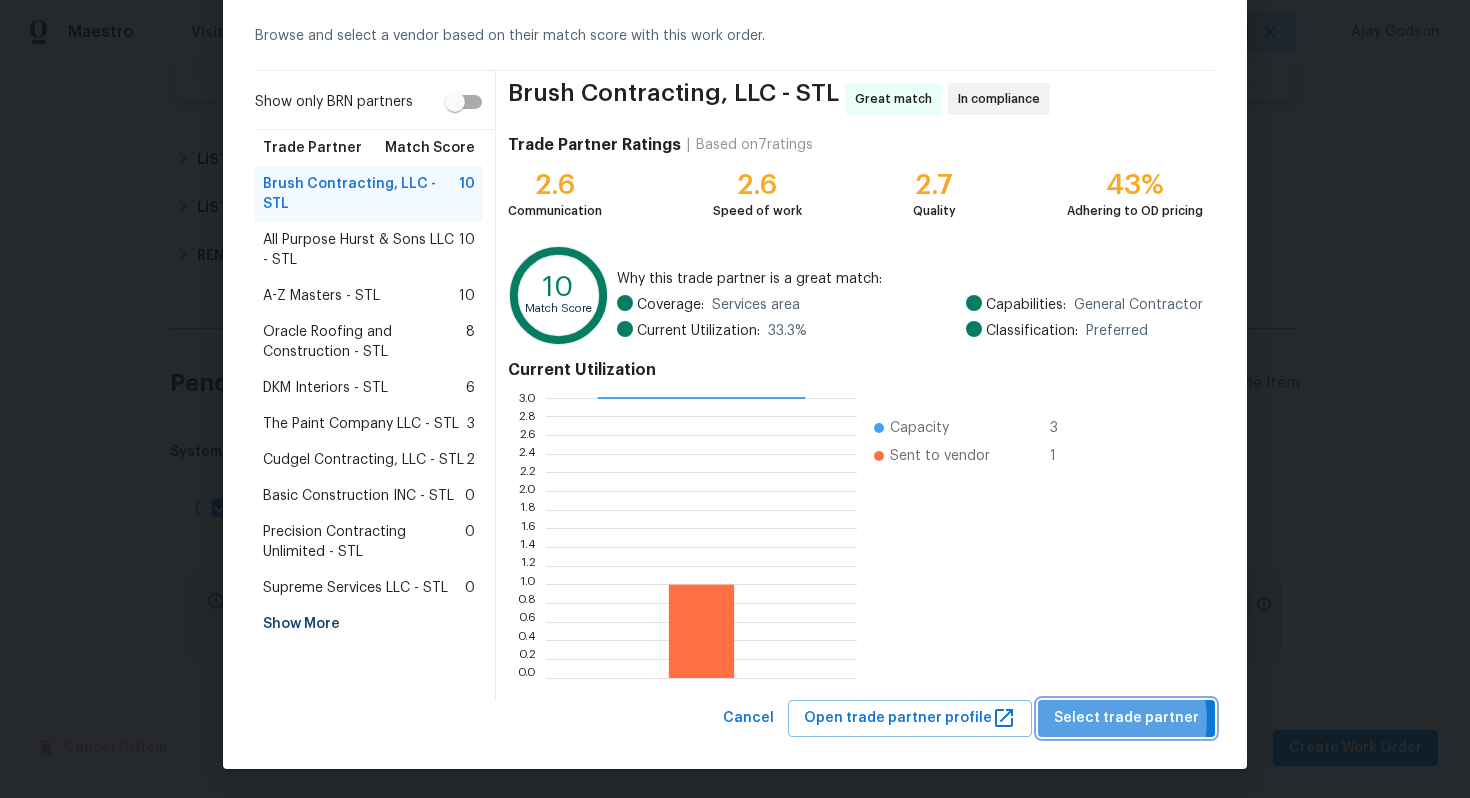 click on "Select trade partner" at bounding box center [1126, 718] 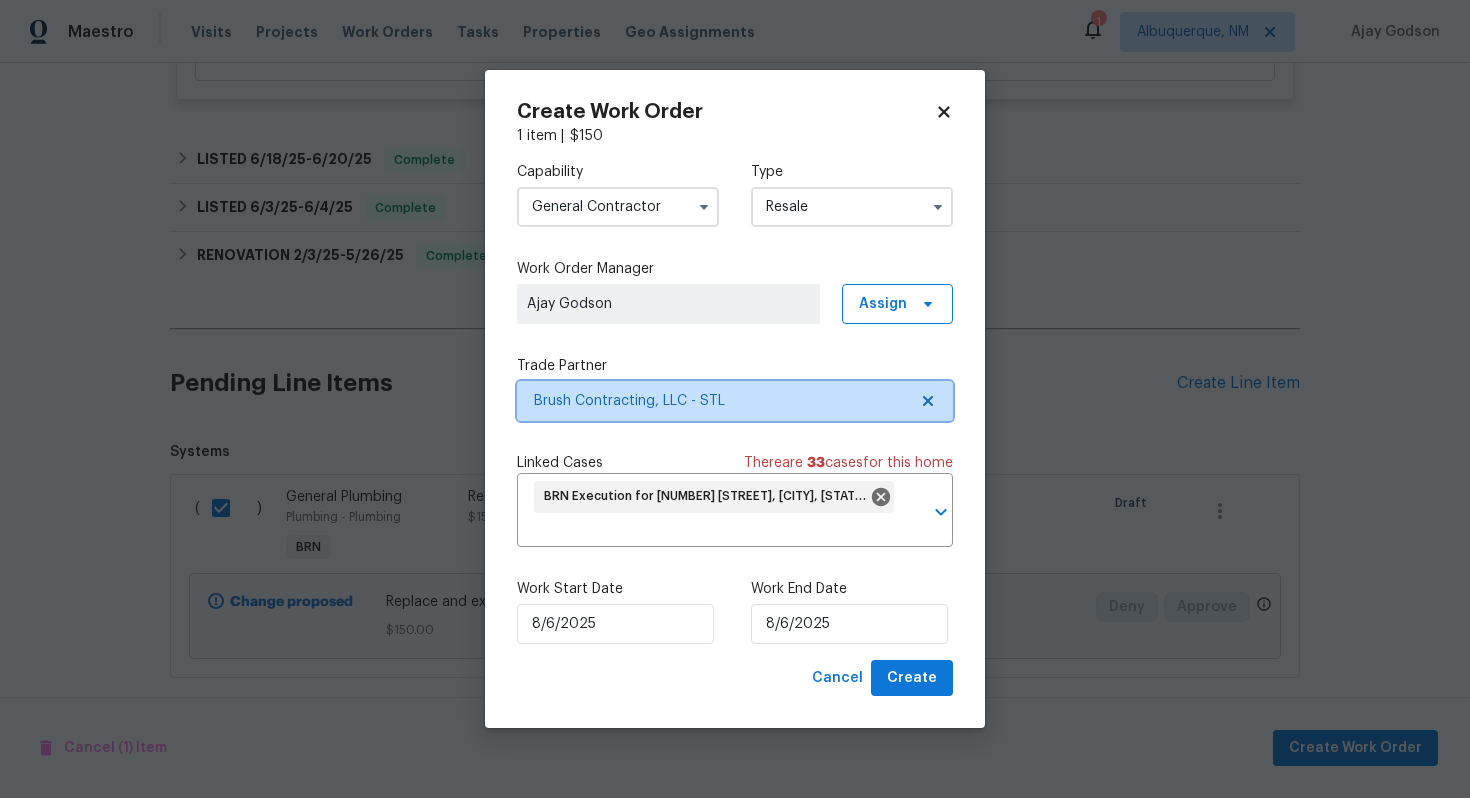 scroll, scrollTop: 0, scrollLeft: 0, axis: both 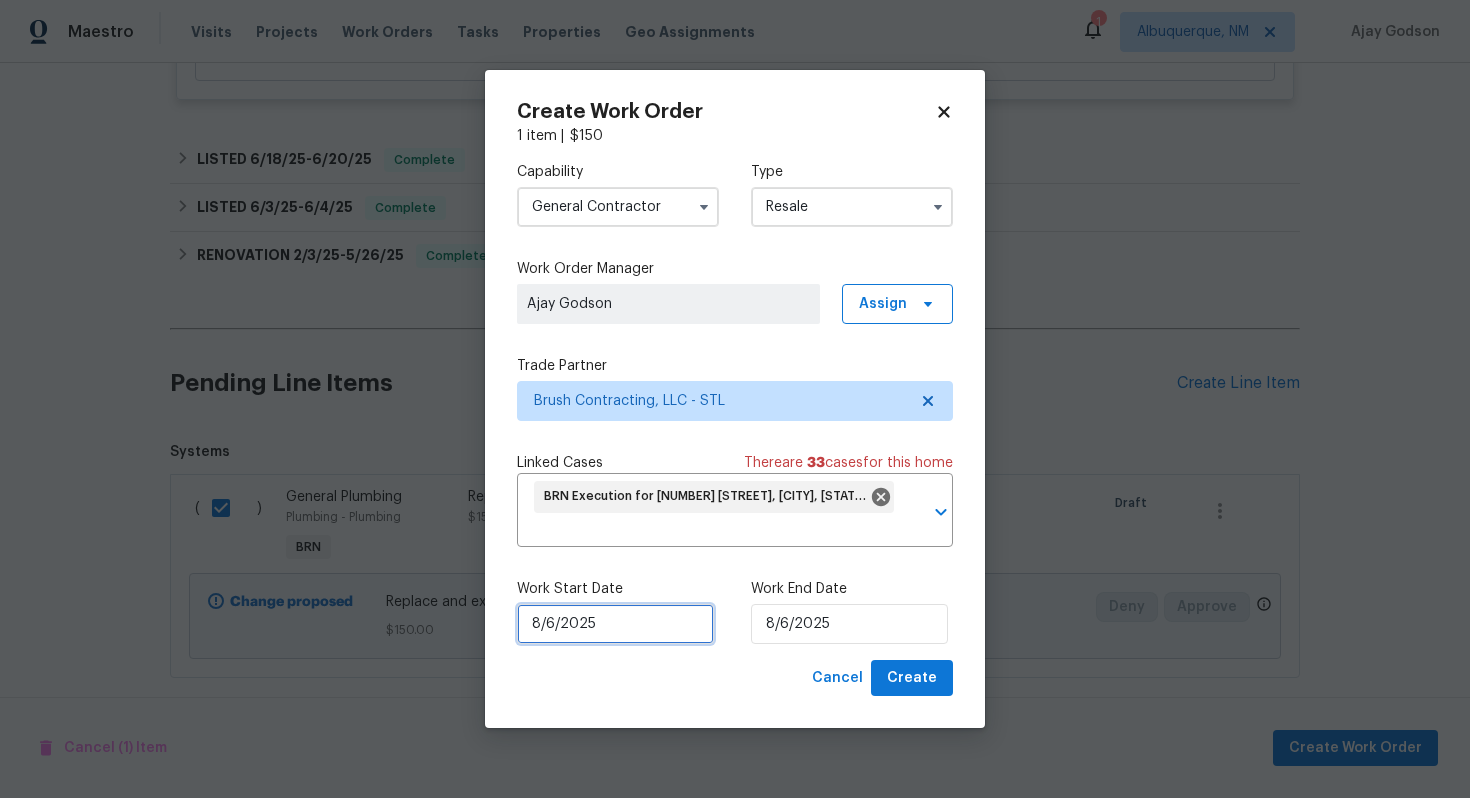 click on "8/6/2025" at bounding box center (615, 624) 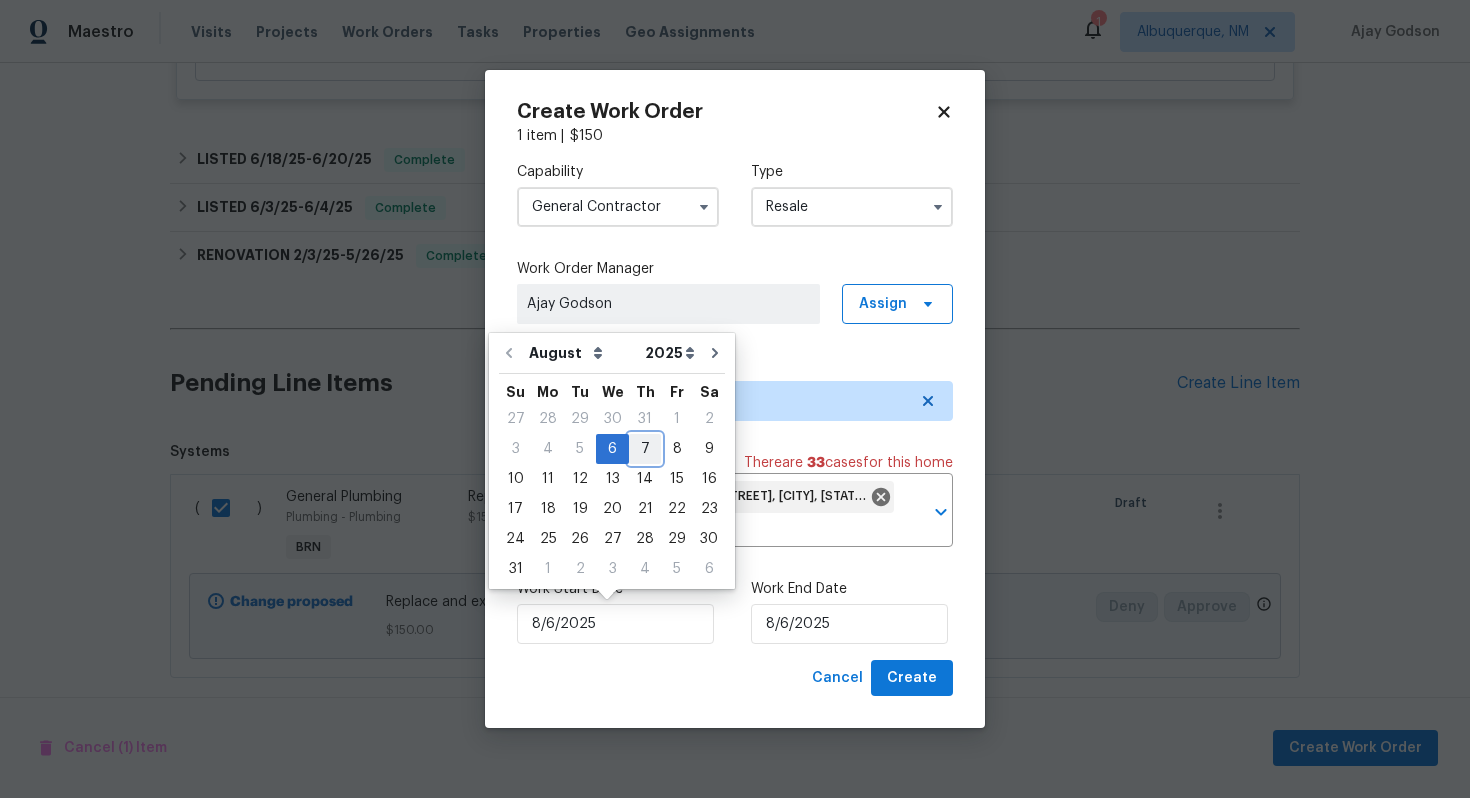 click on "7" at bounding box center (645, 449) 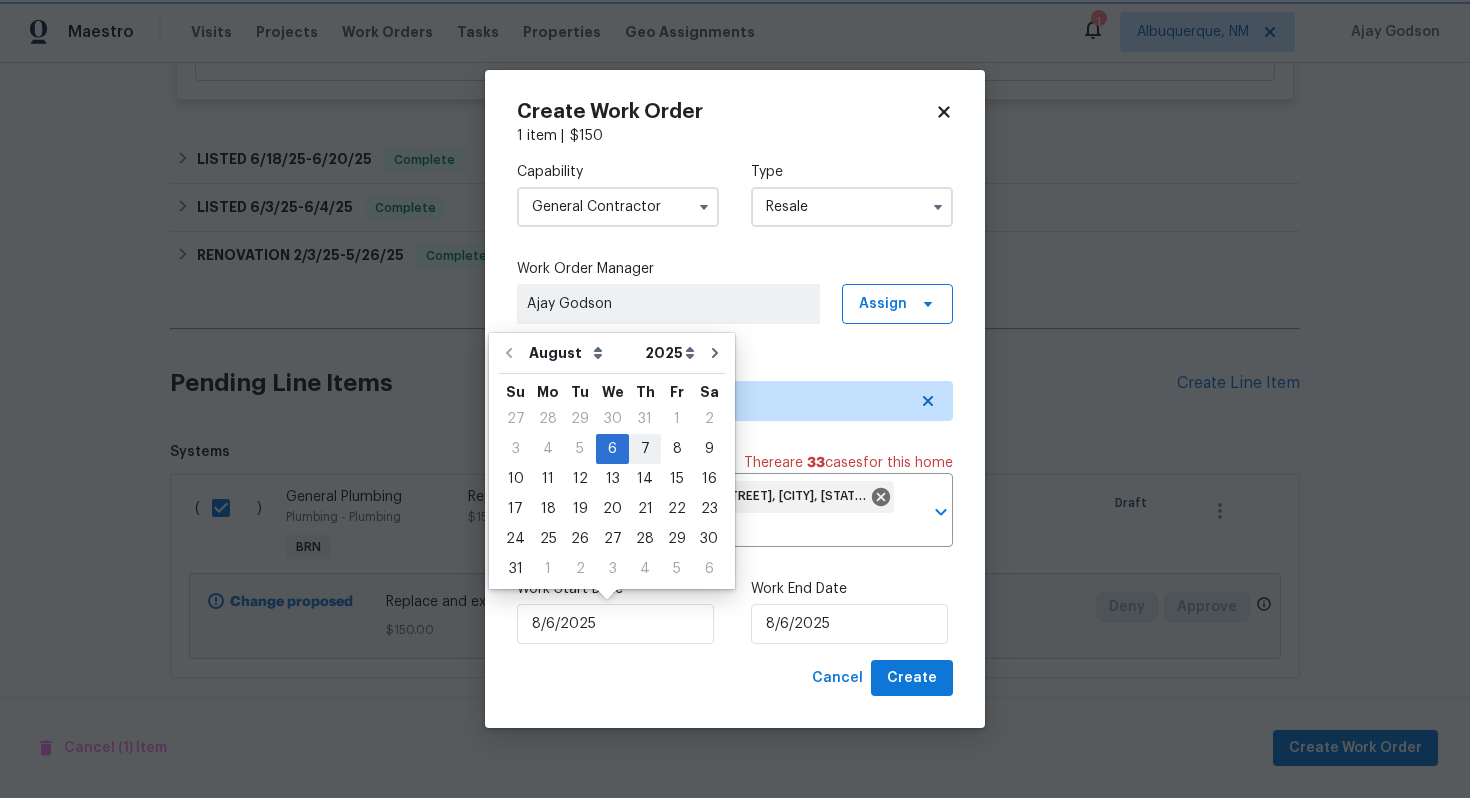type on "8/7/2025" 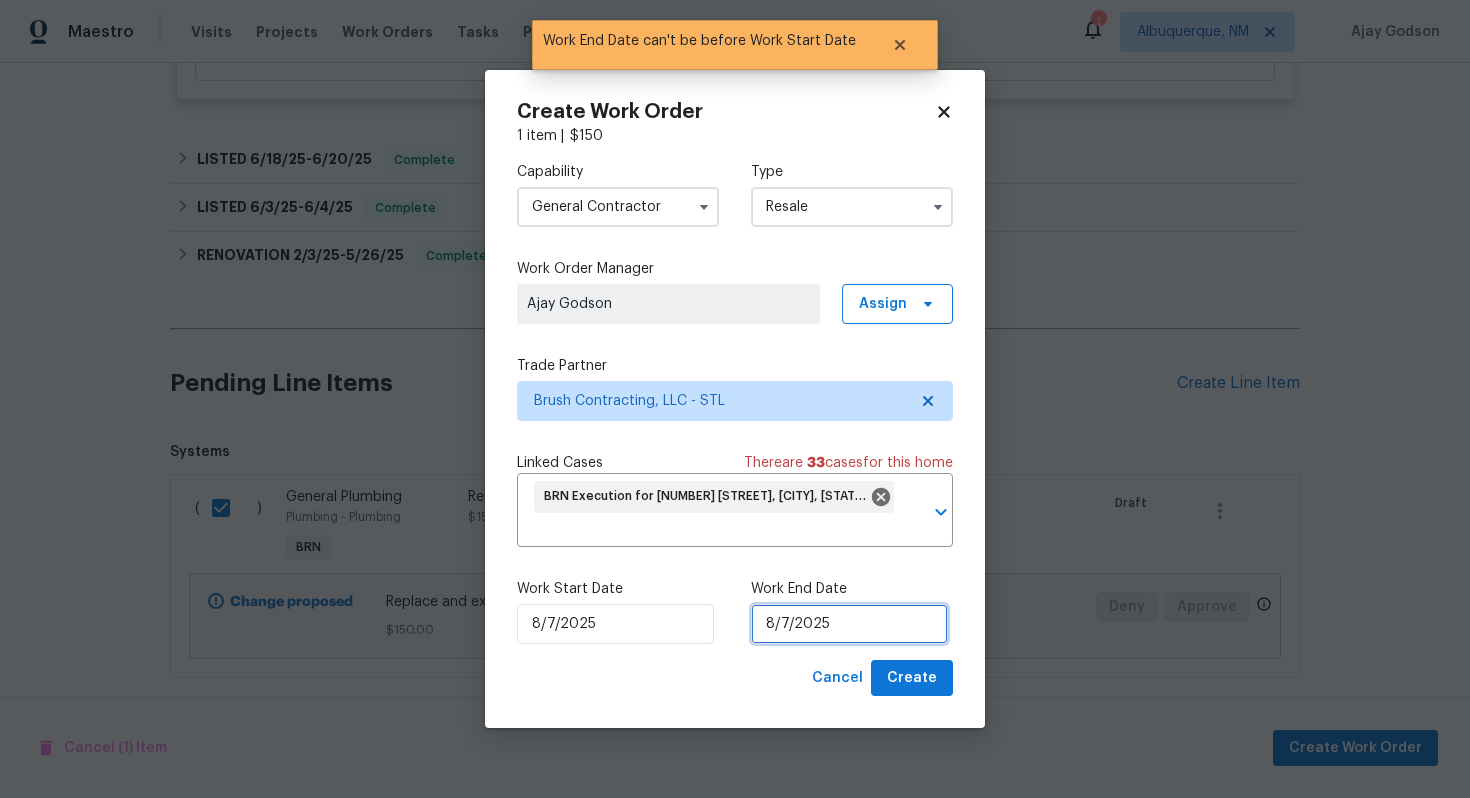 click on "8/7/2025" at bounding box center (849, 624) 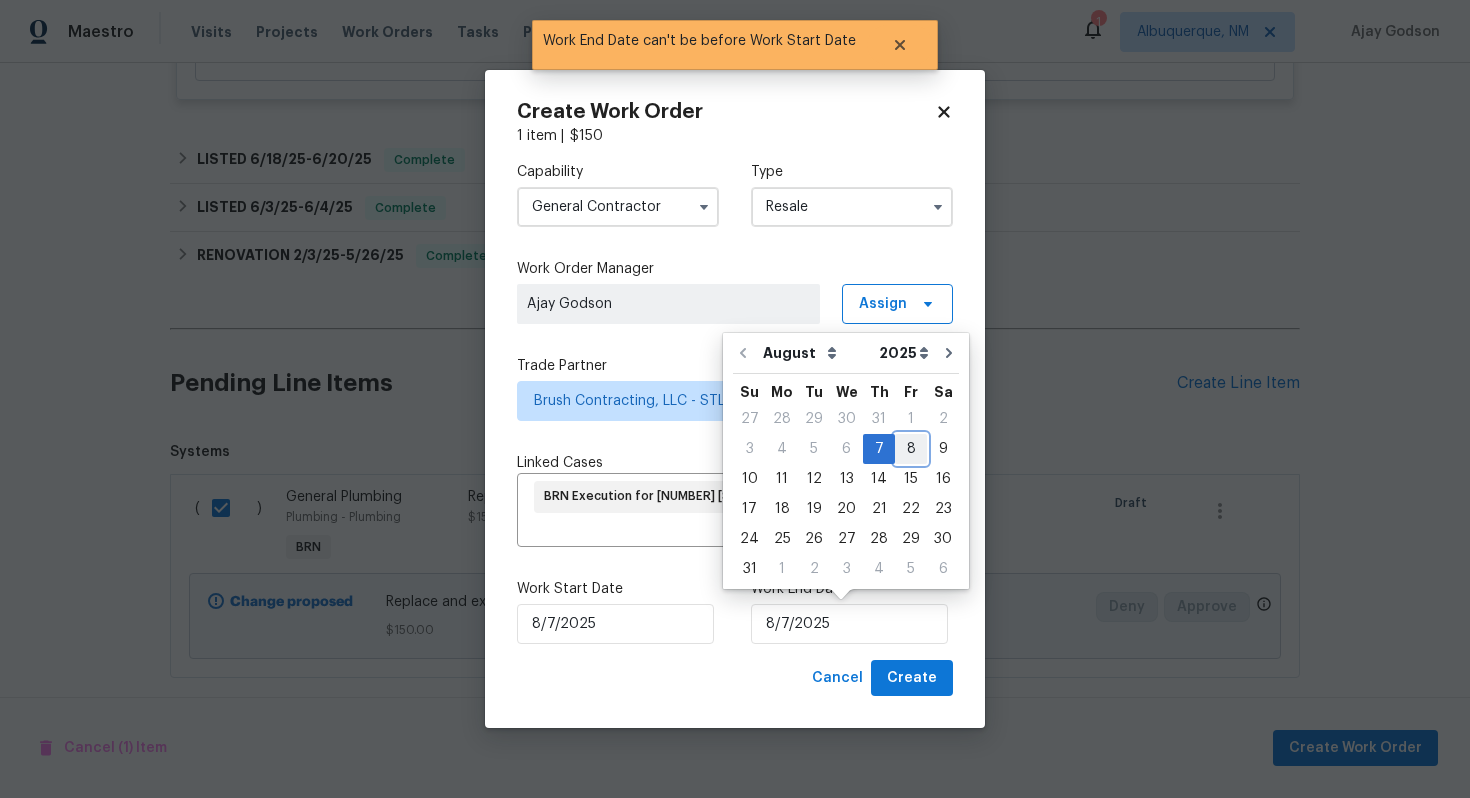 click on "8" at bounding box center [911, 449] 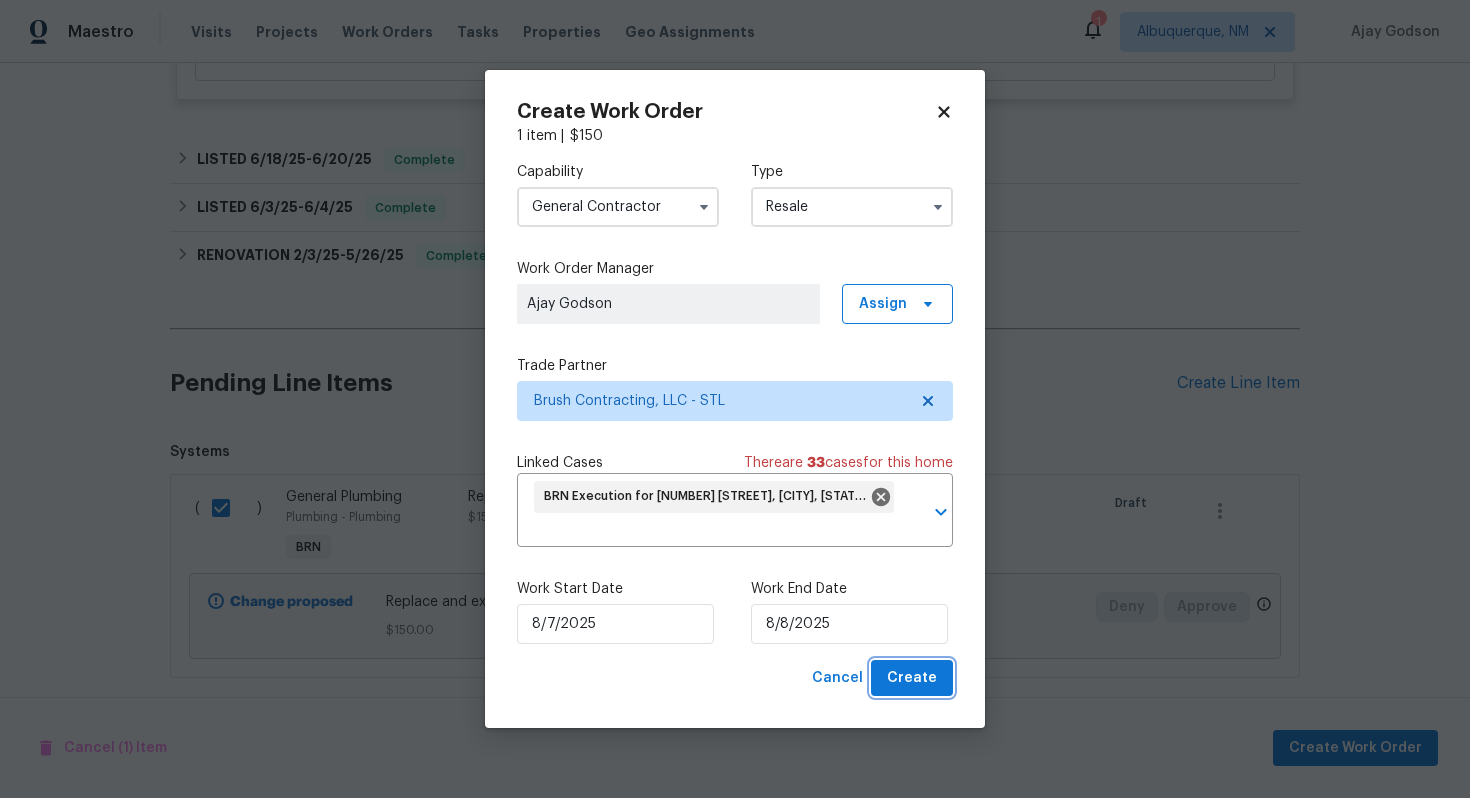 click on "Create" at bounding box center (912, 678) 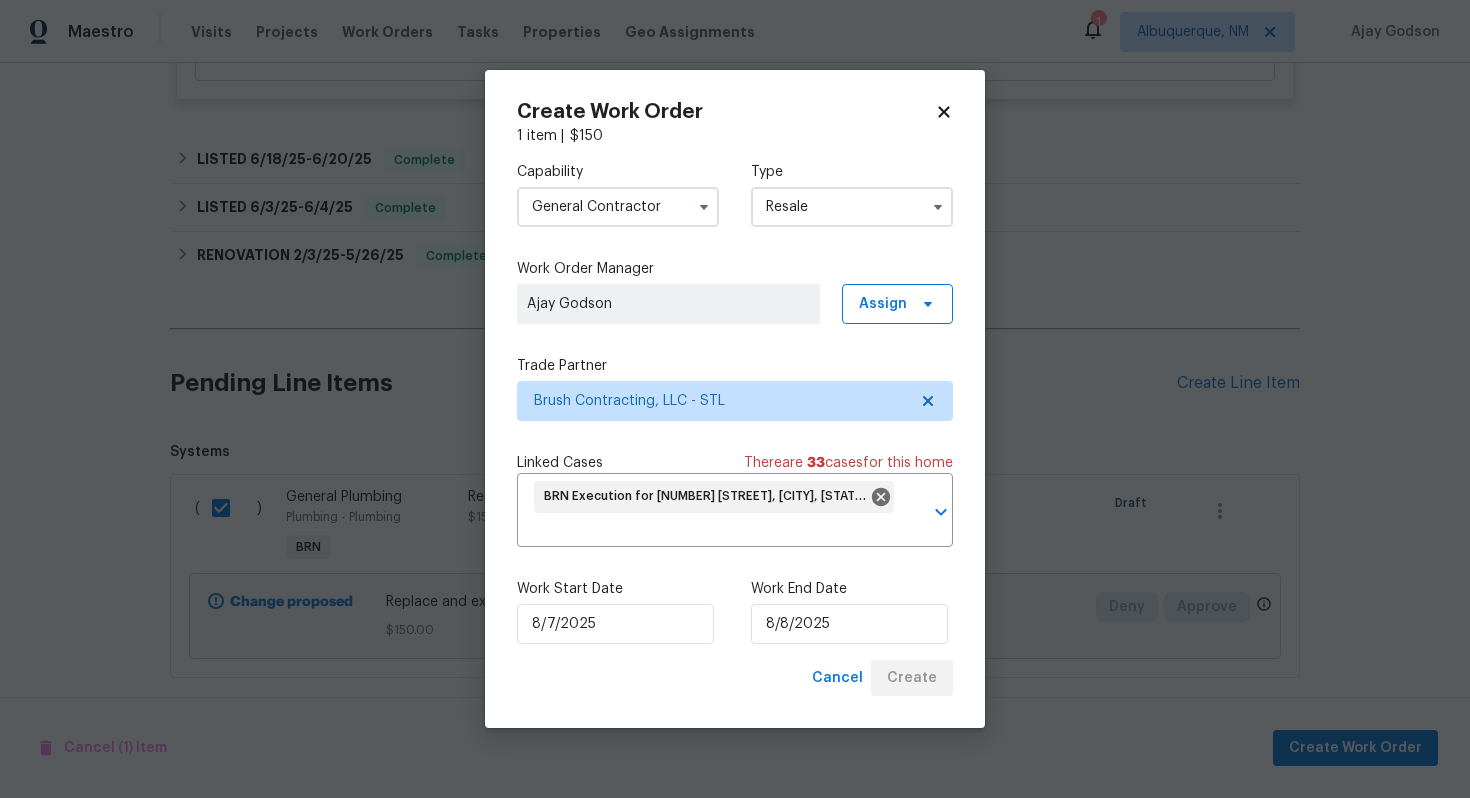 checkbox on "false" 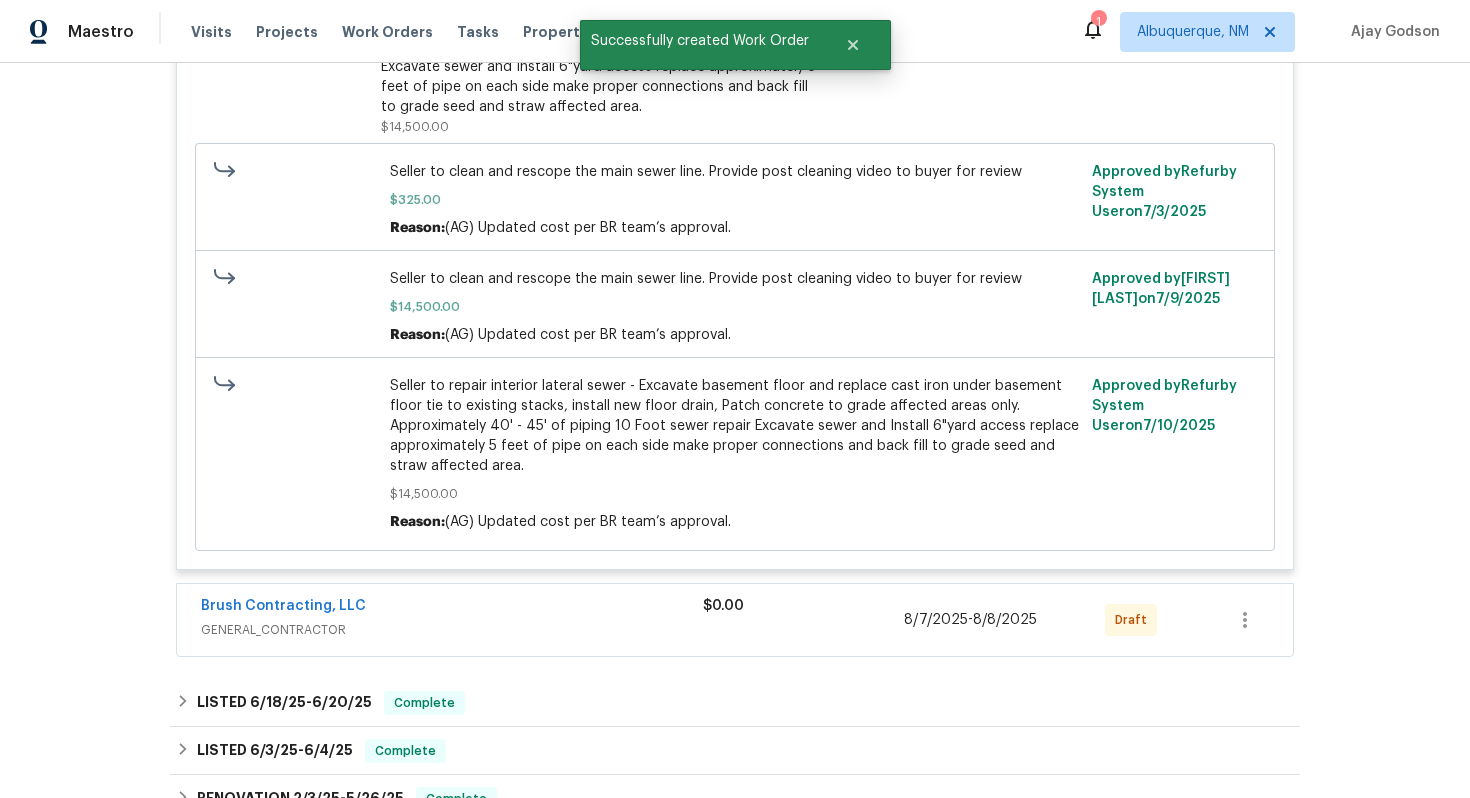 scroll, scrollTop: 1603, scrollLeft: 0, axis: vertical 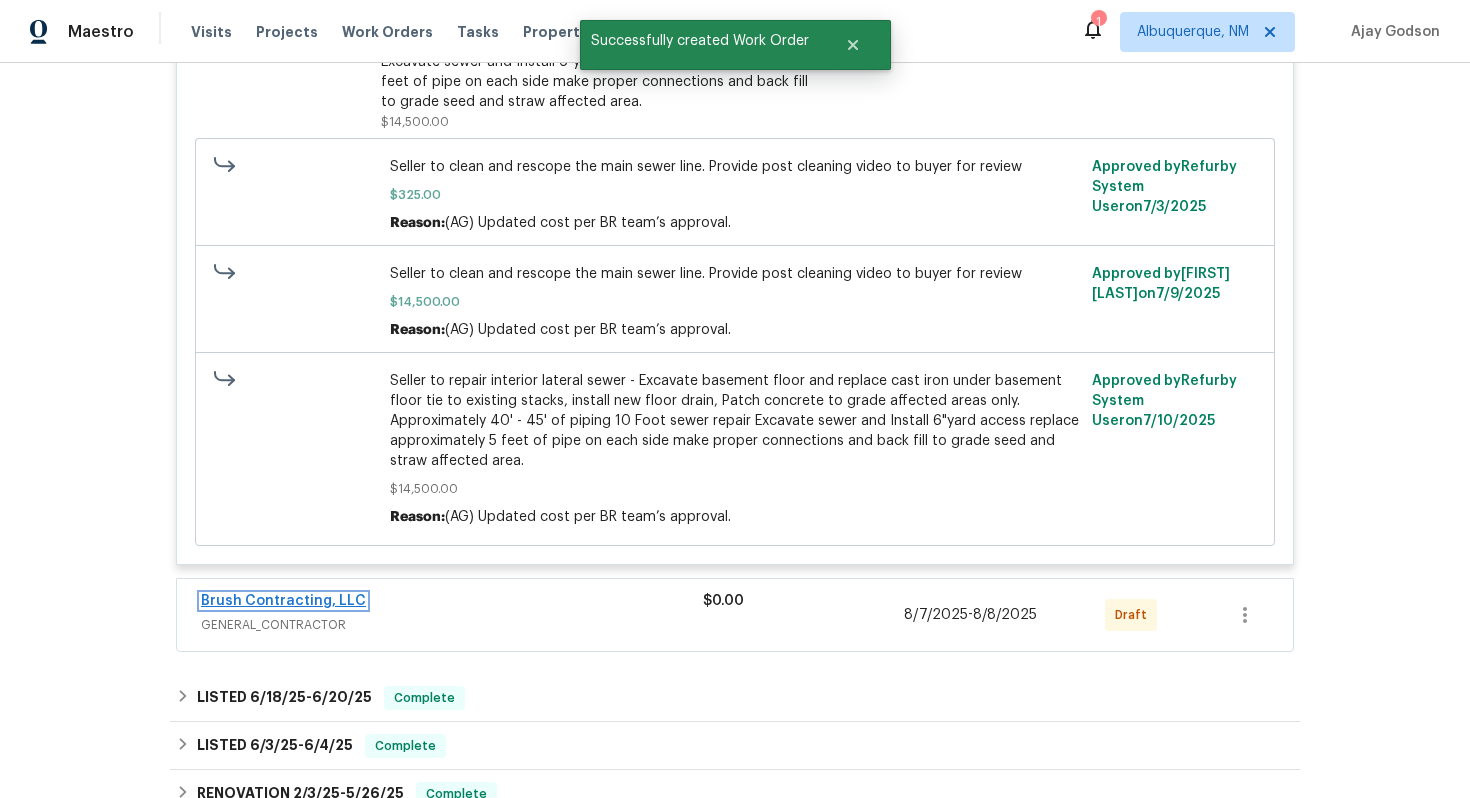click on "Brush Contracting, LLC" at bounding box center [283, 601] 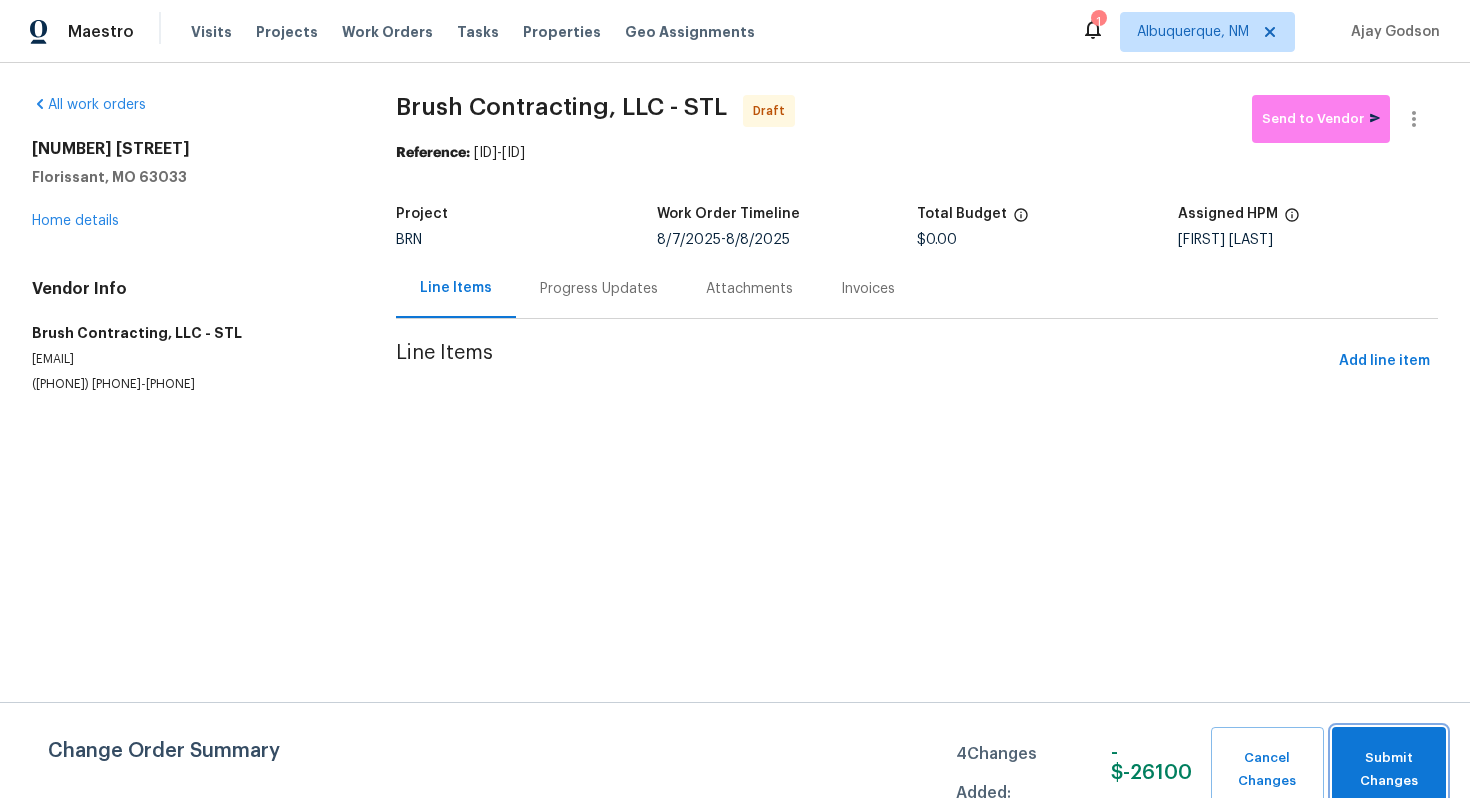 click on "Submit Changes" at bounding box center [1389, 770] 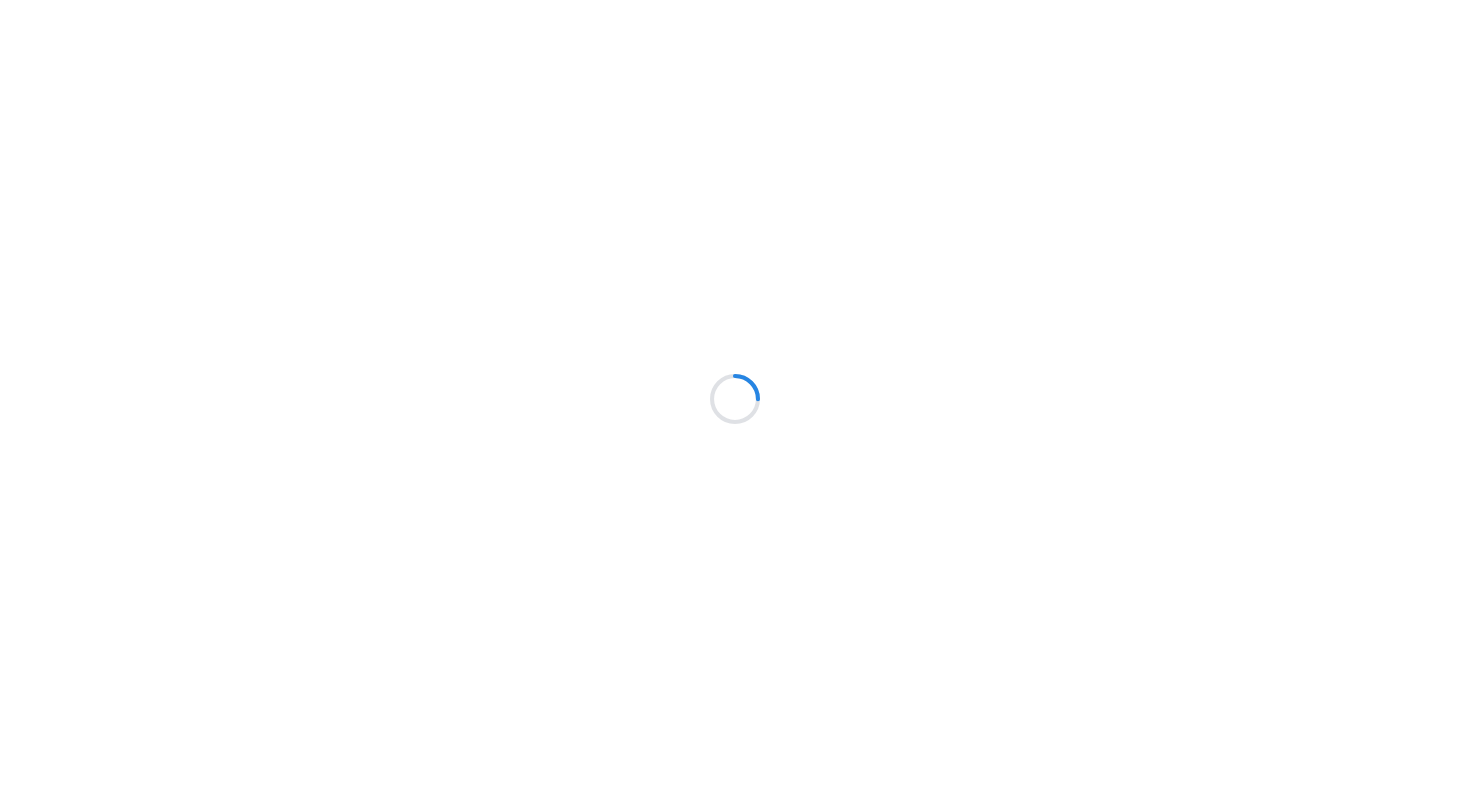 scroll, scrollTop: 0, scrollLeft: 0, axis: both 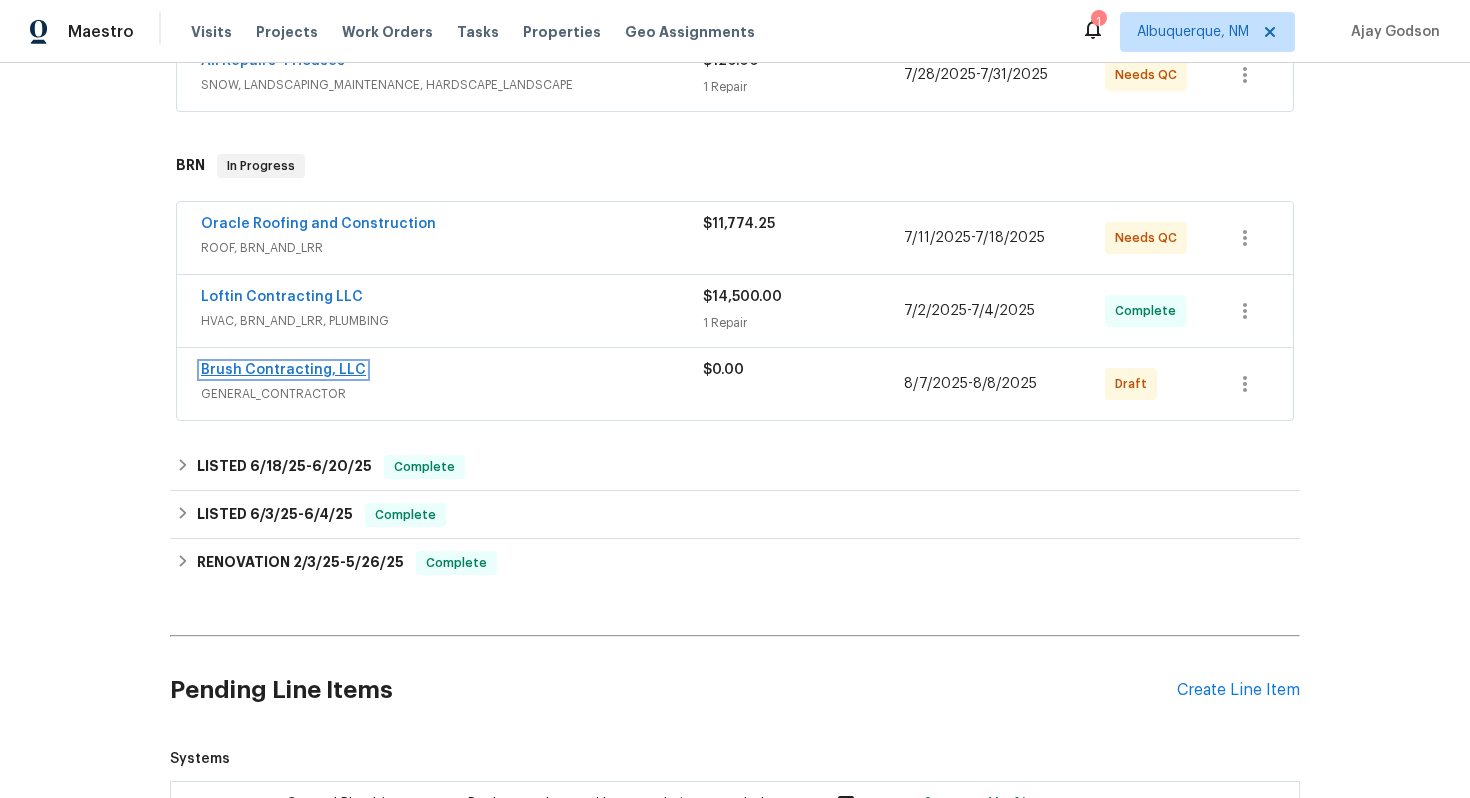 click on "Brush Contracting, LLC" at bounding box center (283, 370) 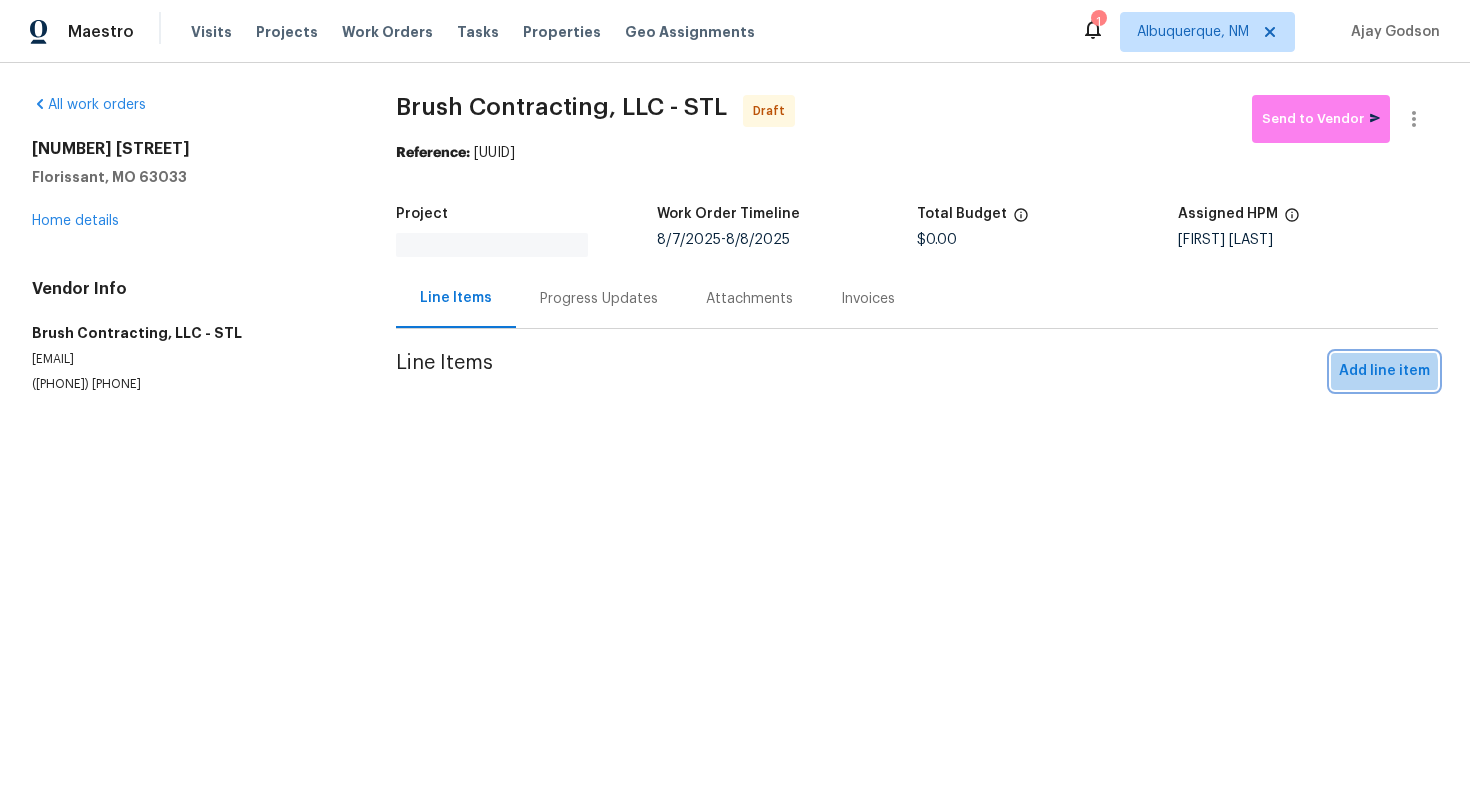 click on "Add line item" at bounding box center [1384, 371] 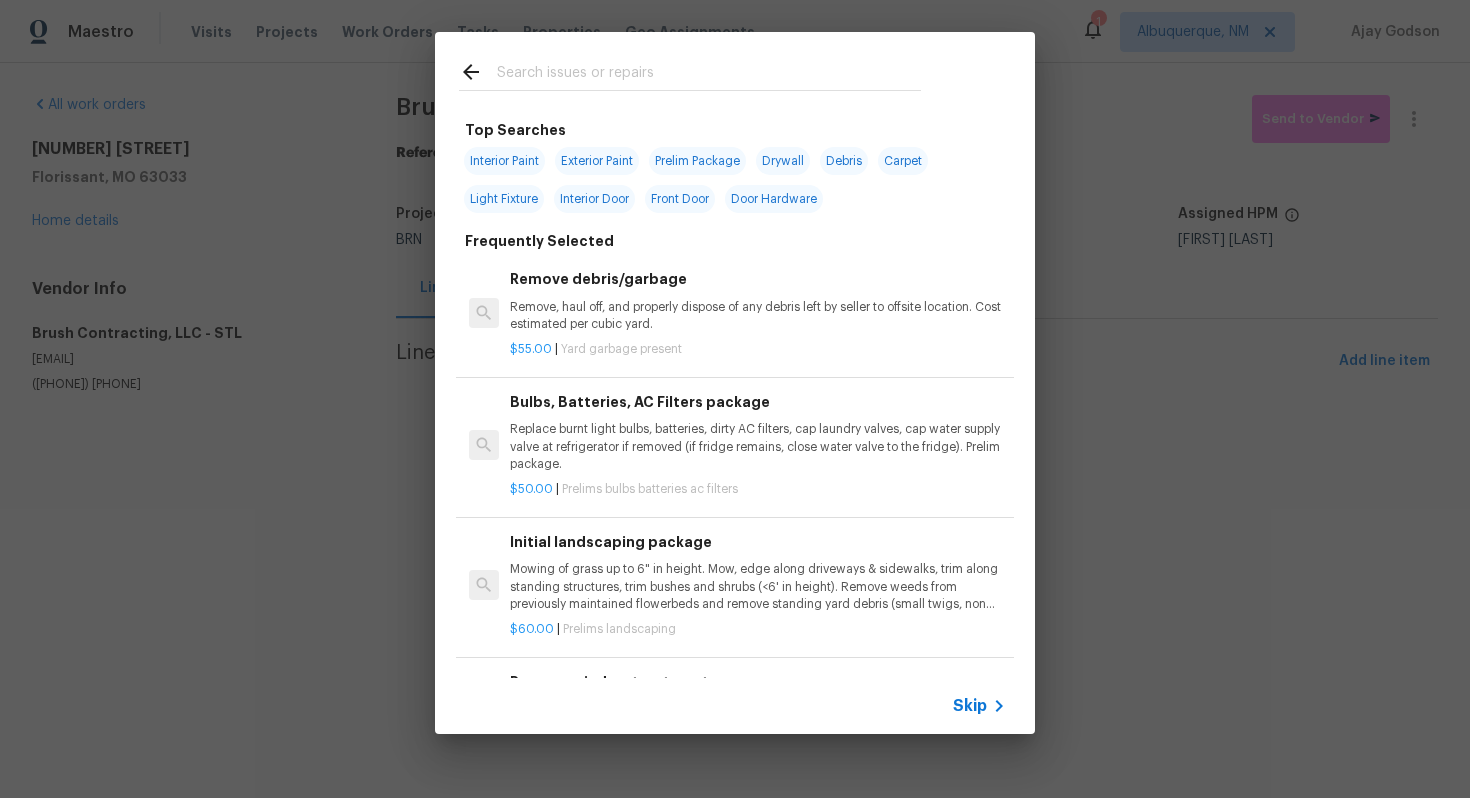 click on "Skip" at bounding box center (970, 706) 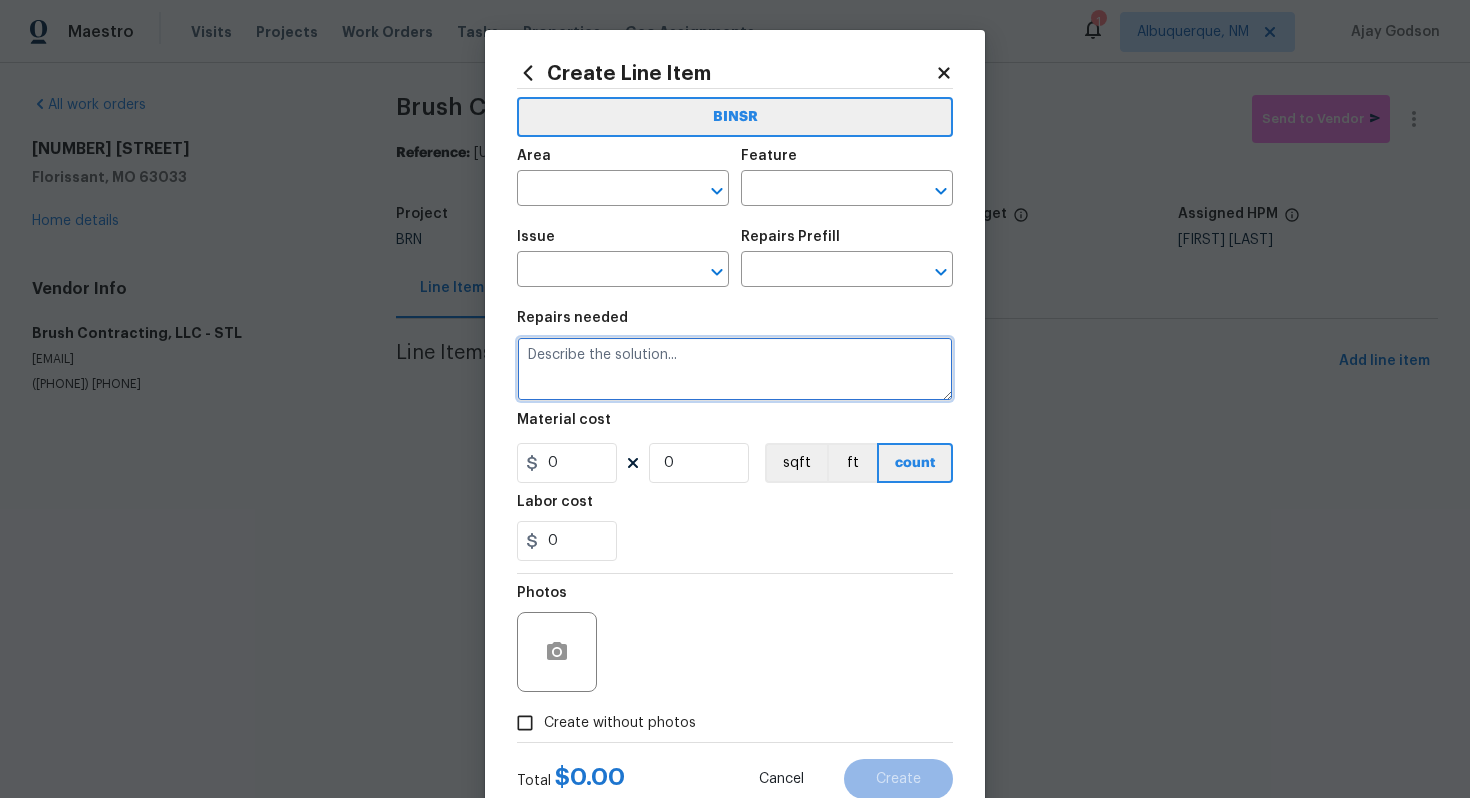 click at bounding box center [735, 369] 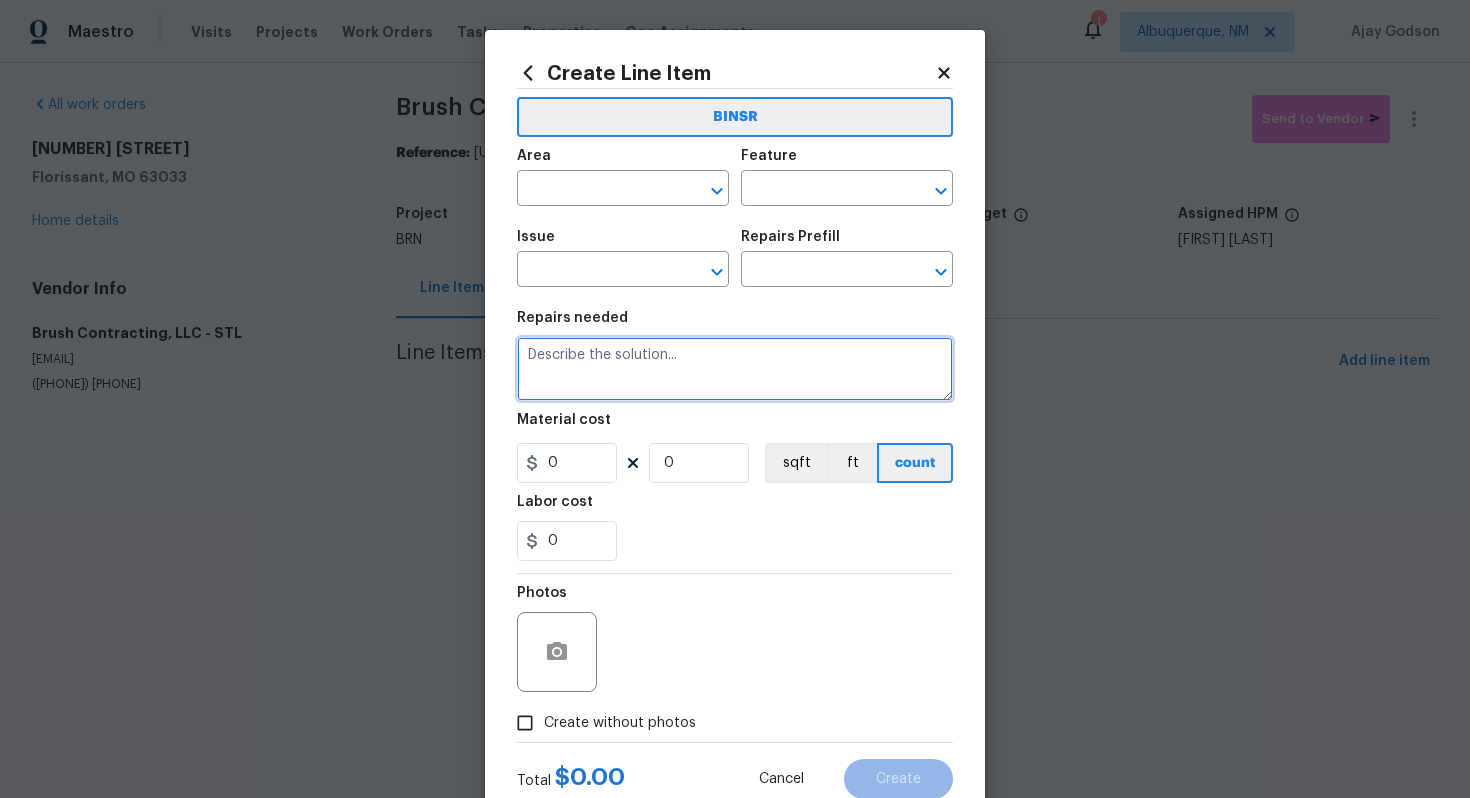paste on "Replace and extend hose to drain as needed" 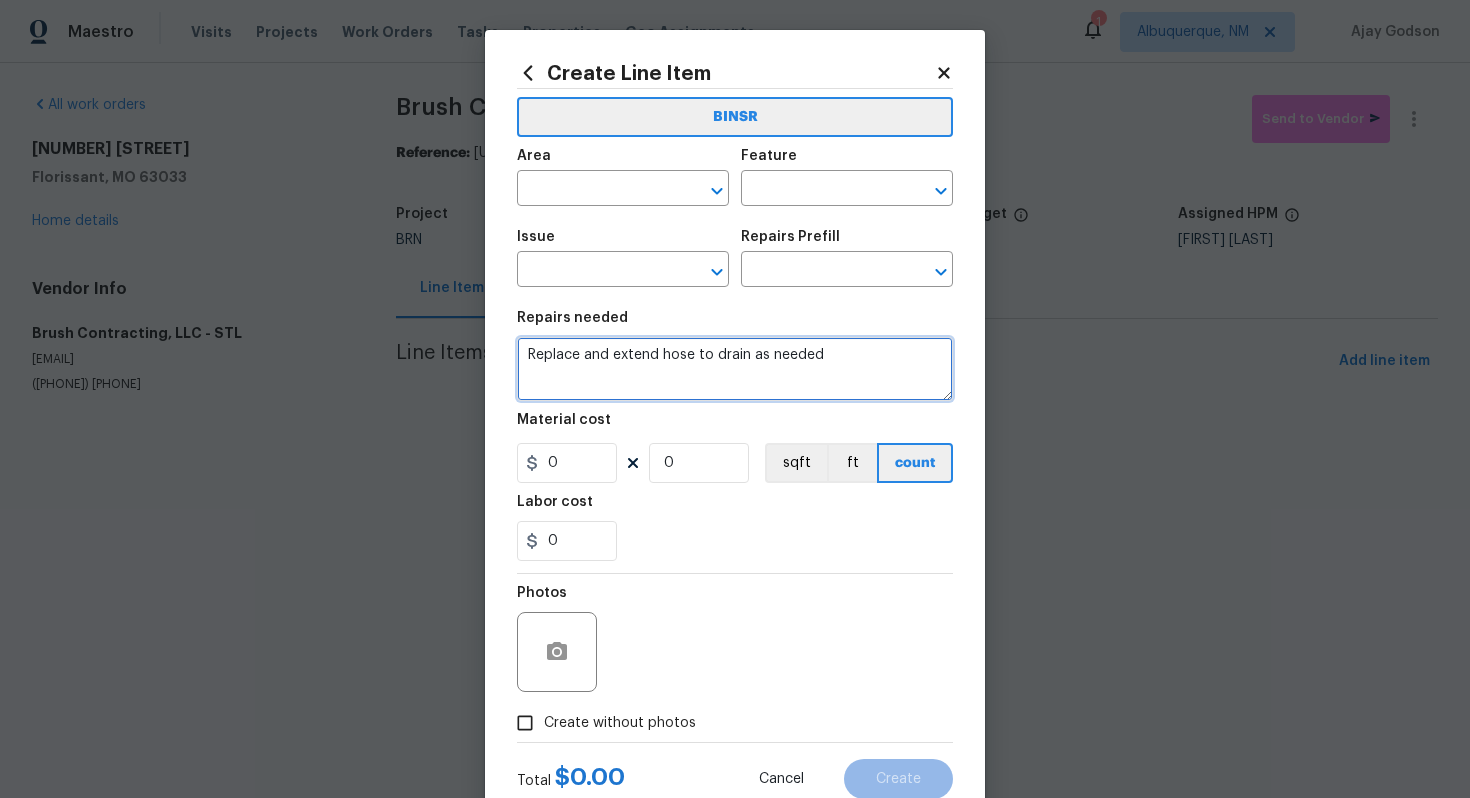 type on "Replace and extend hose to drain as needed" 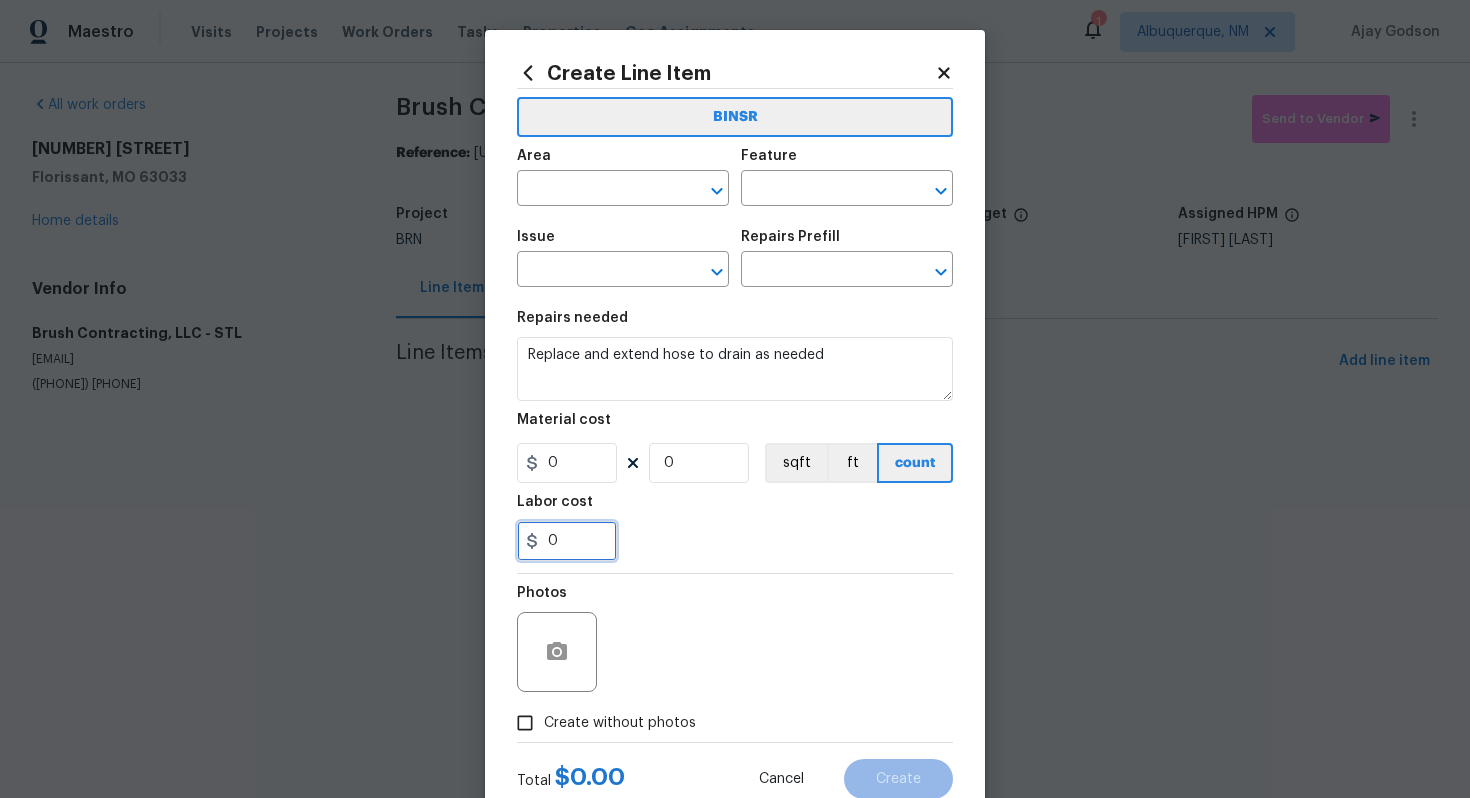 click on "0" at bounding box center (567, 541) 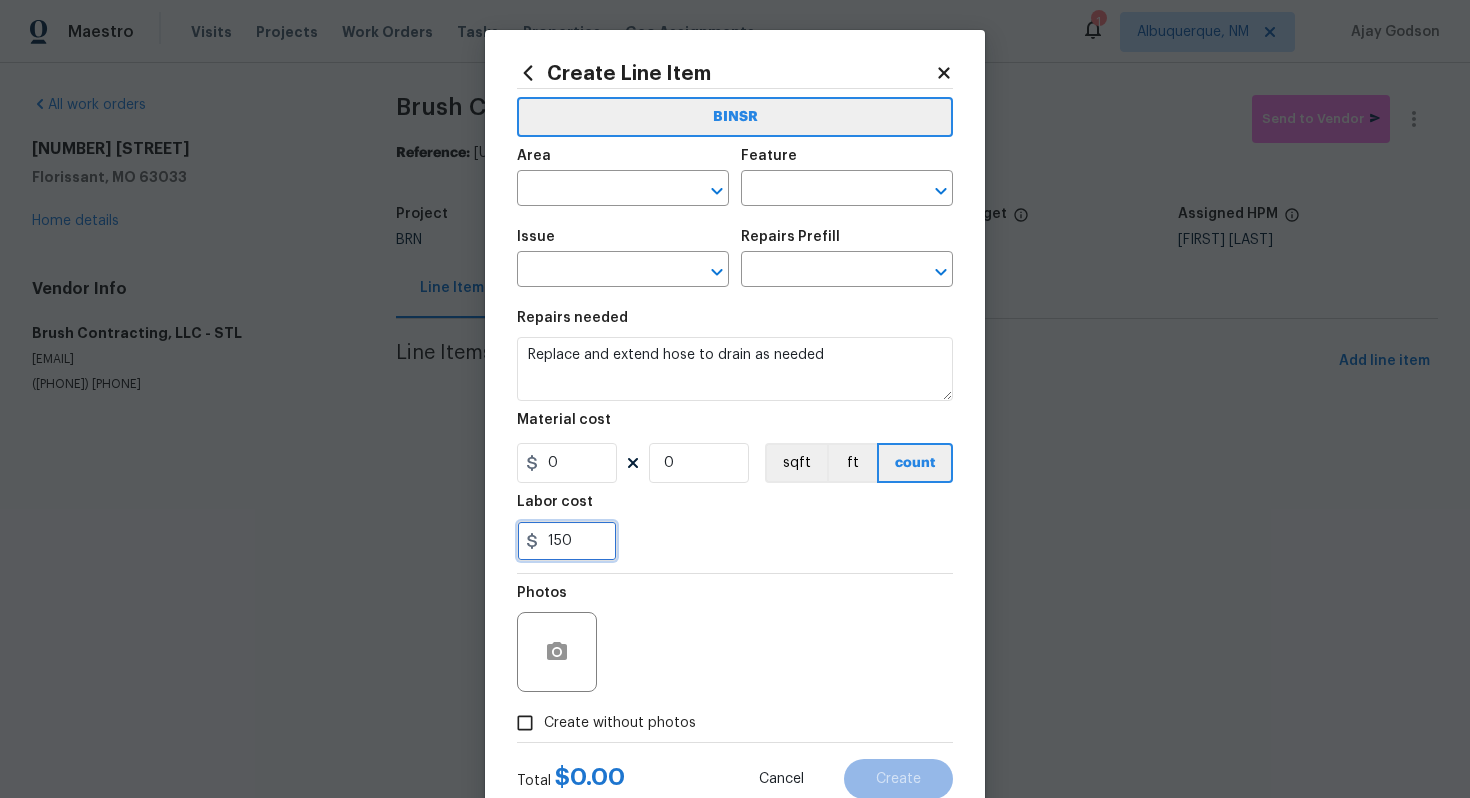 type on "150" 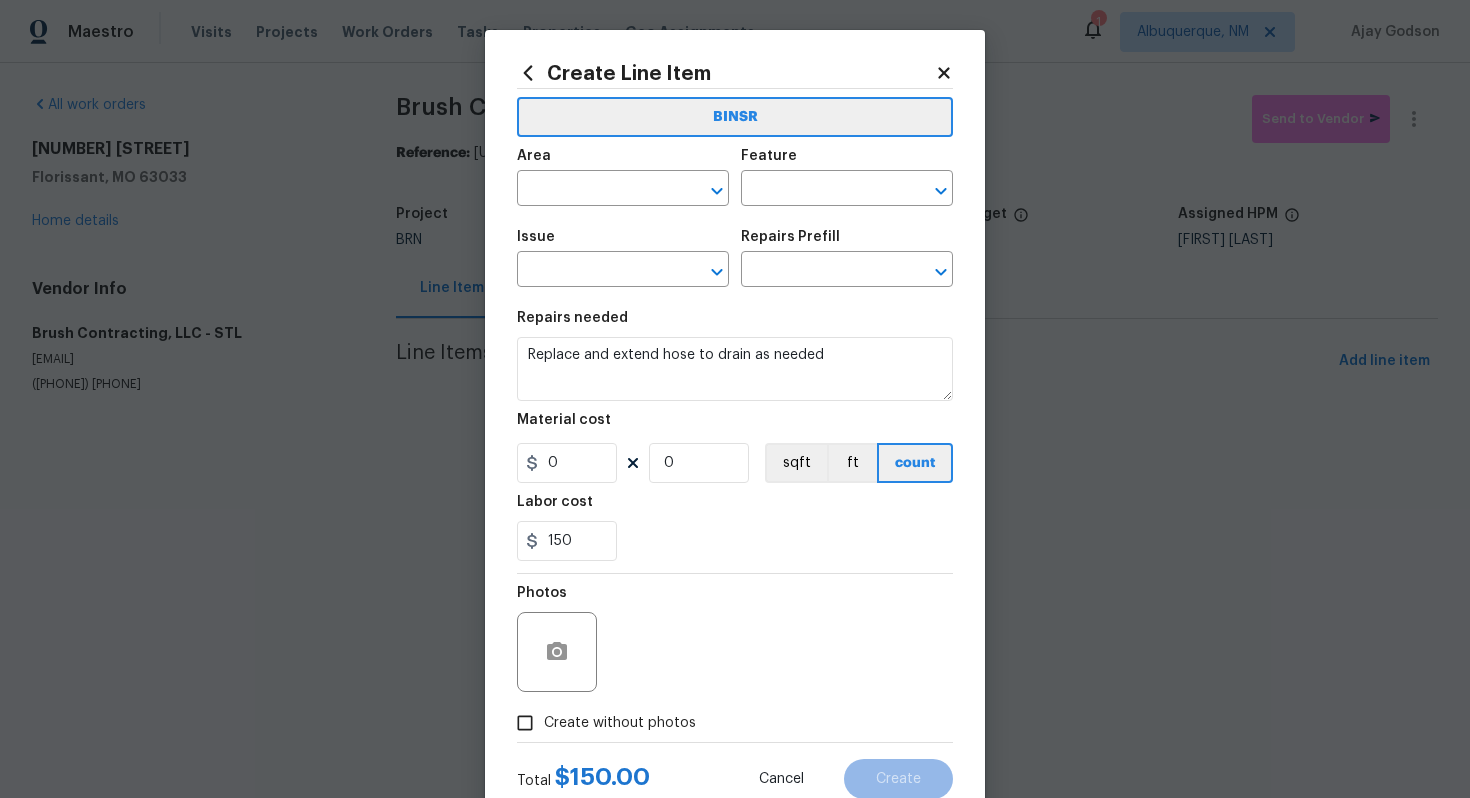 click on "Photos" at bounding box center (735, 639) 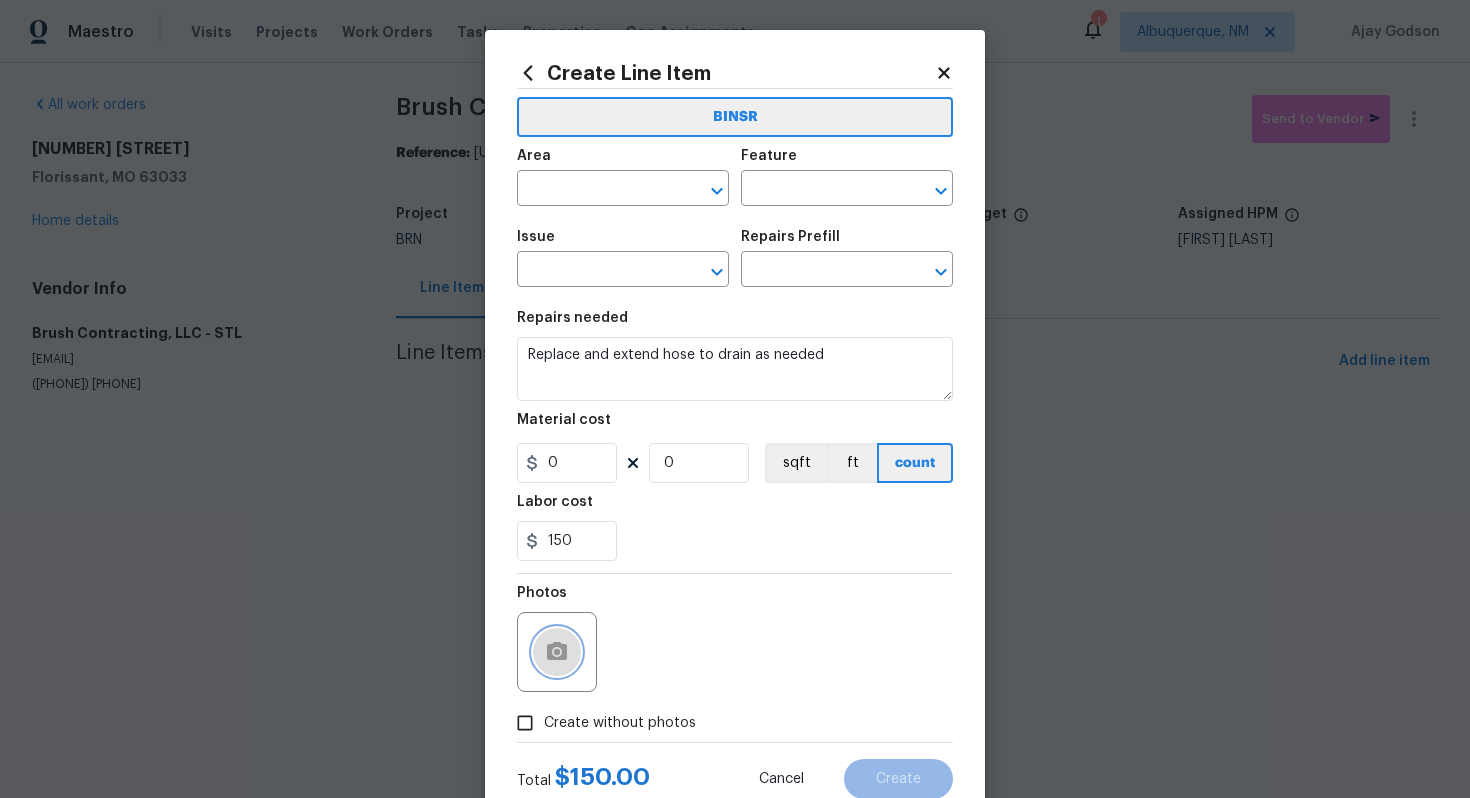 click 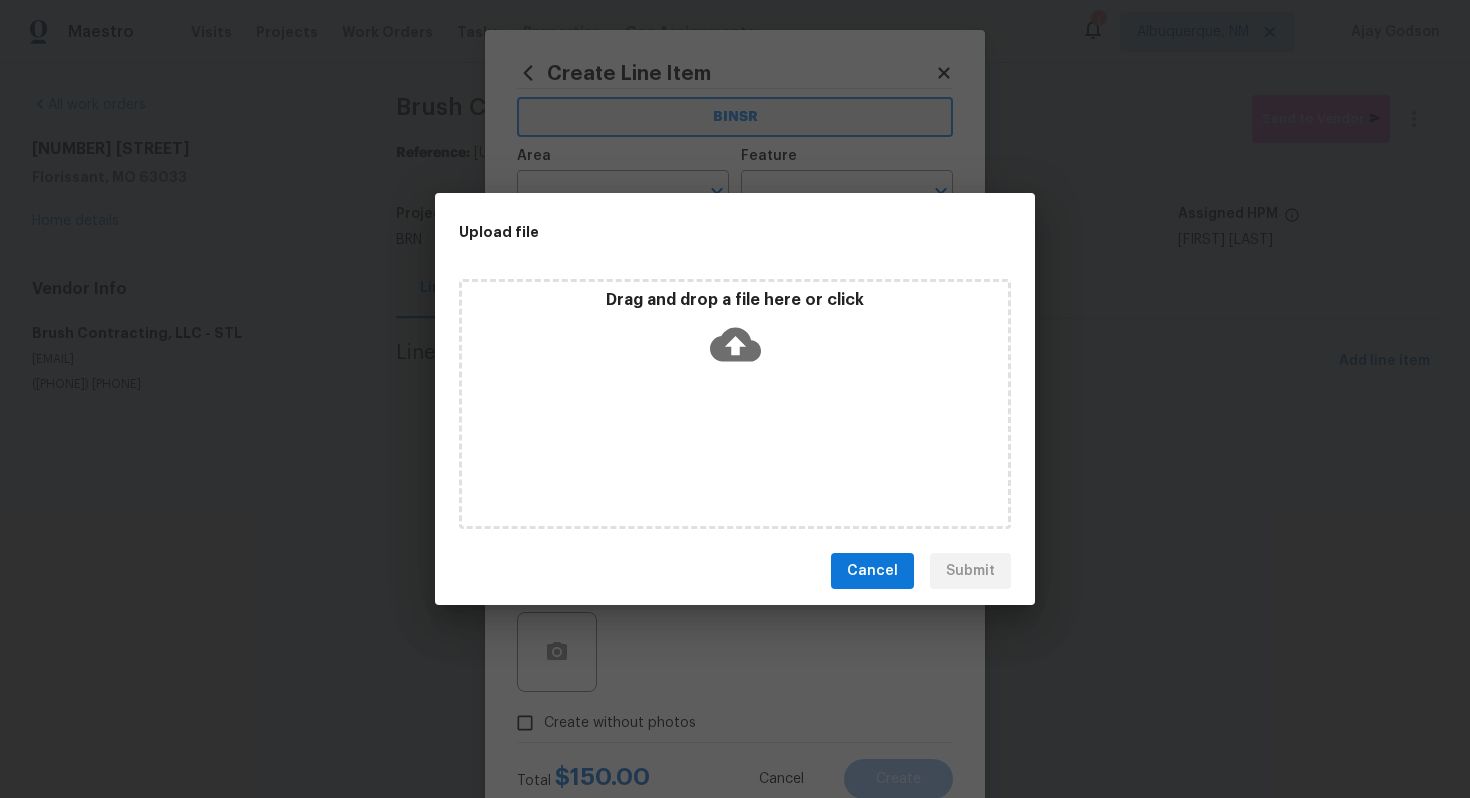 click 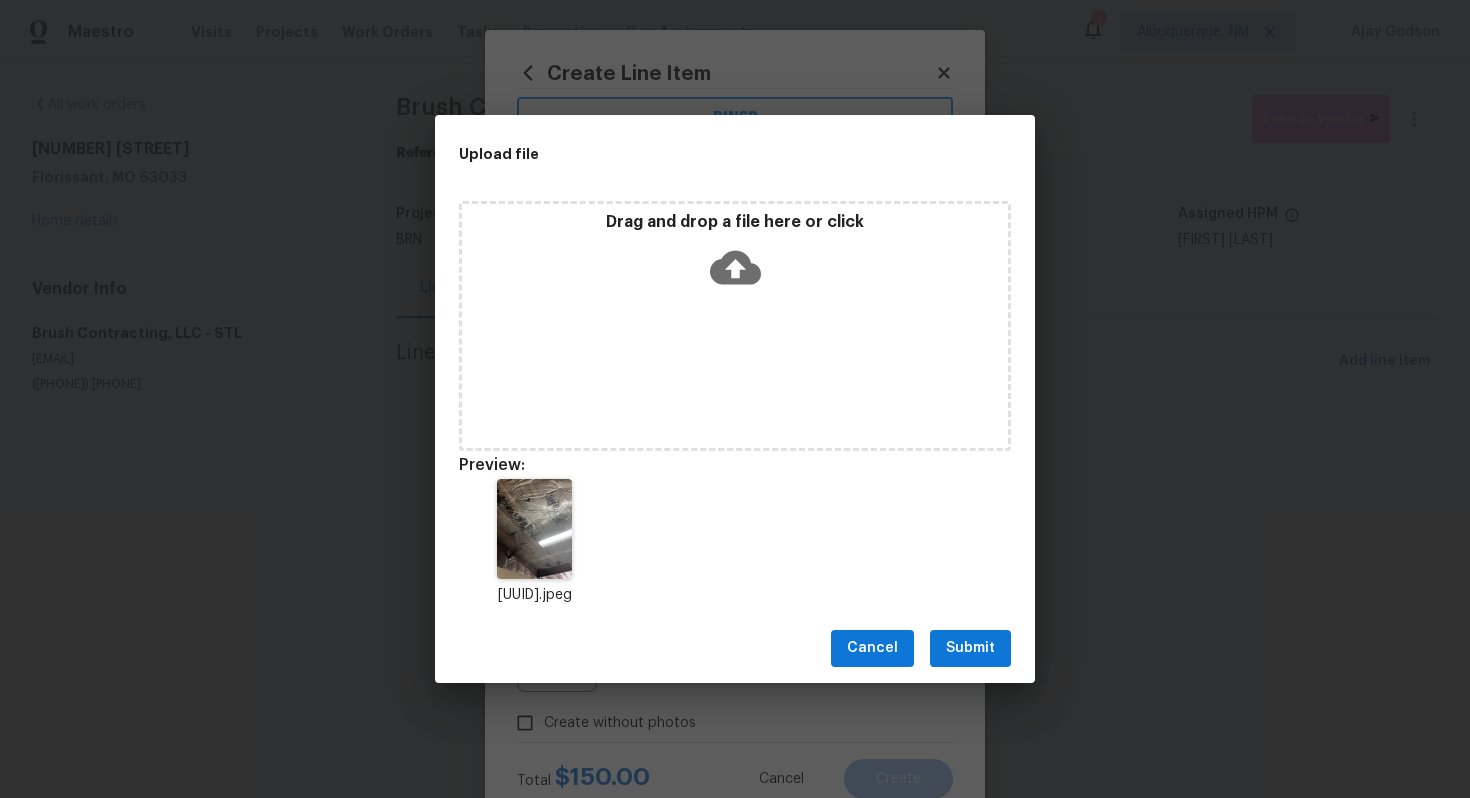 click on "Submit" at bounding box center (970, 648) 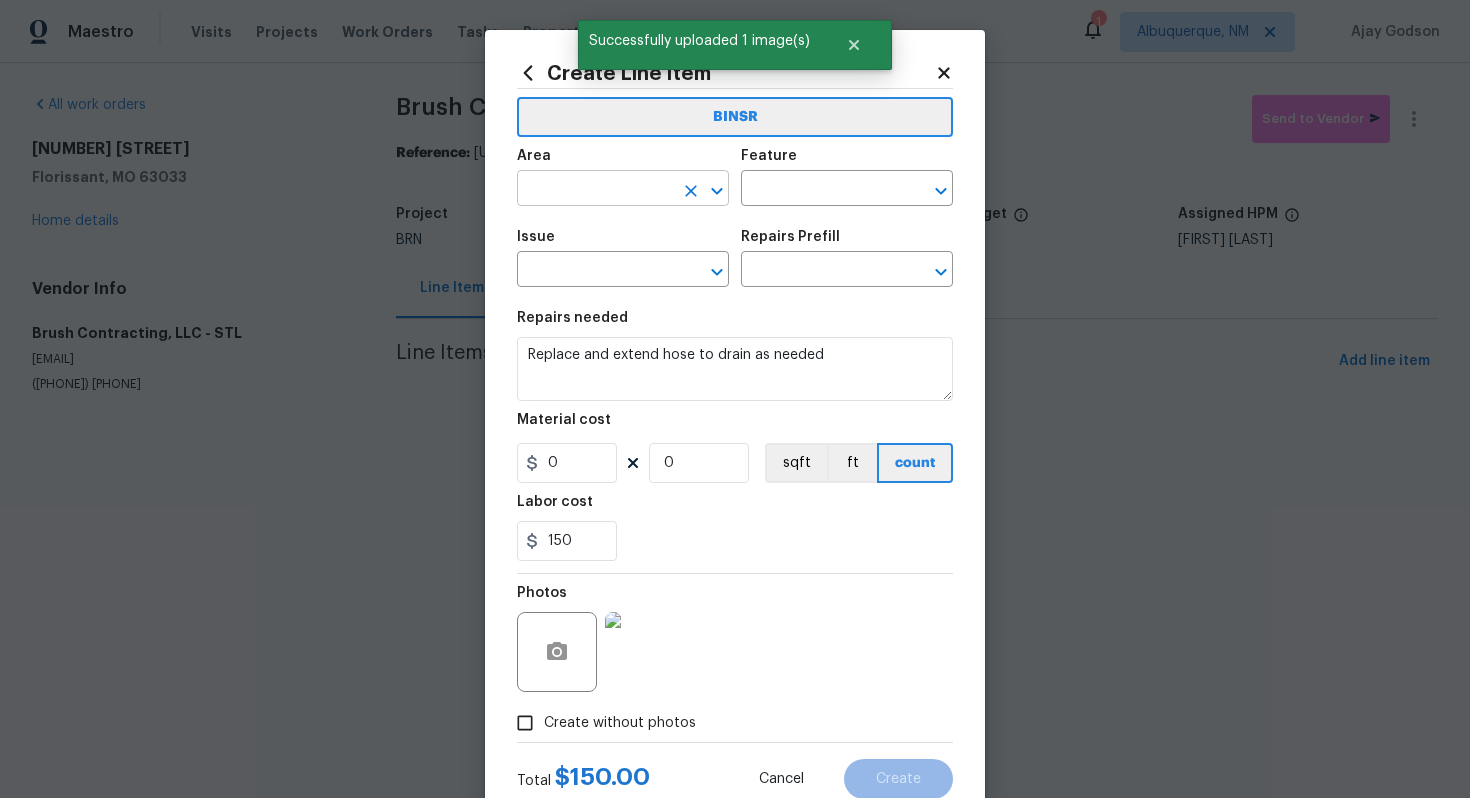 click at bounding box center (595, 190) 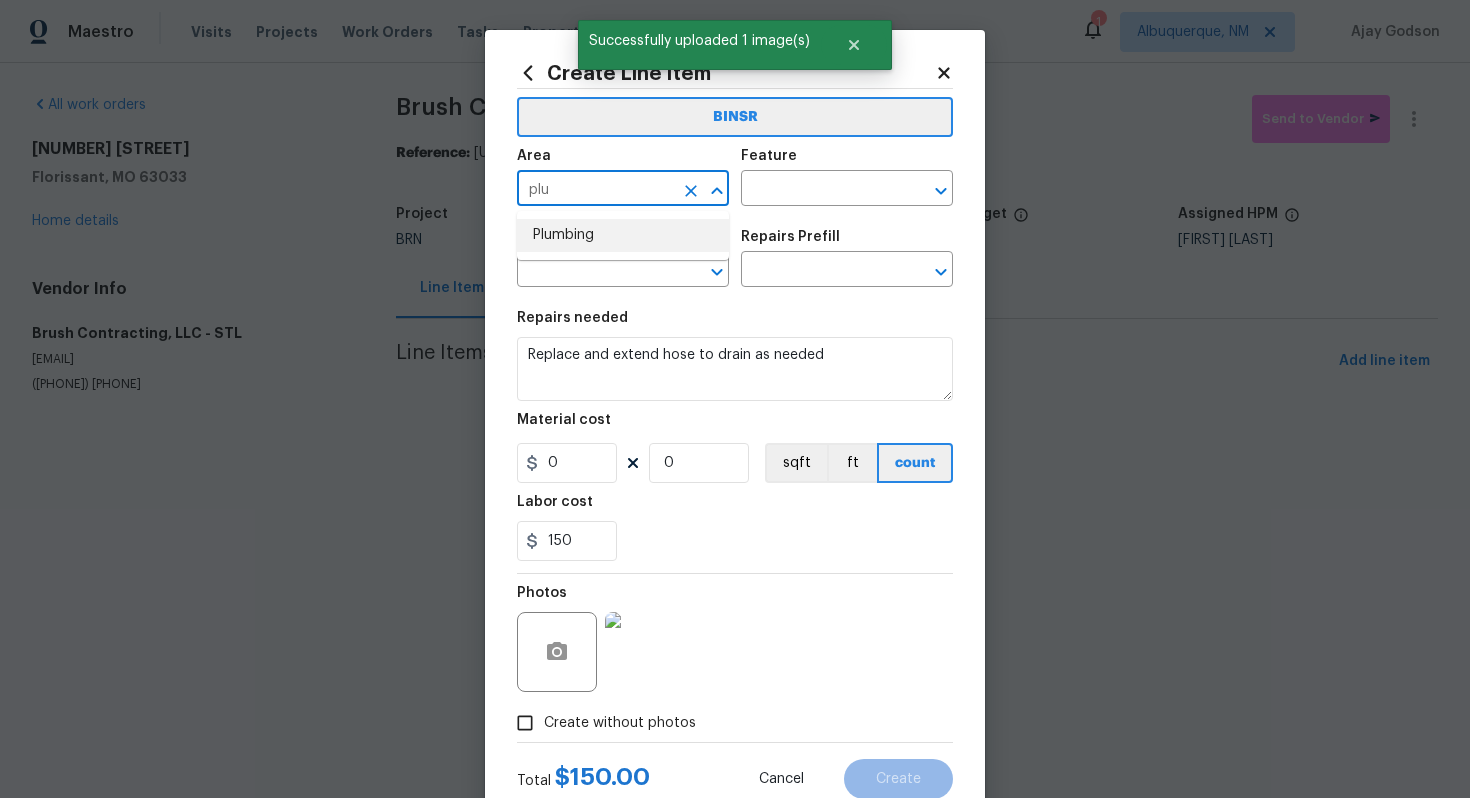 click on "Plumbing" at bounding box center [623, 235] 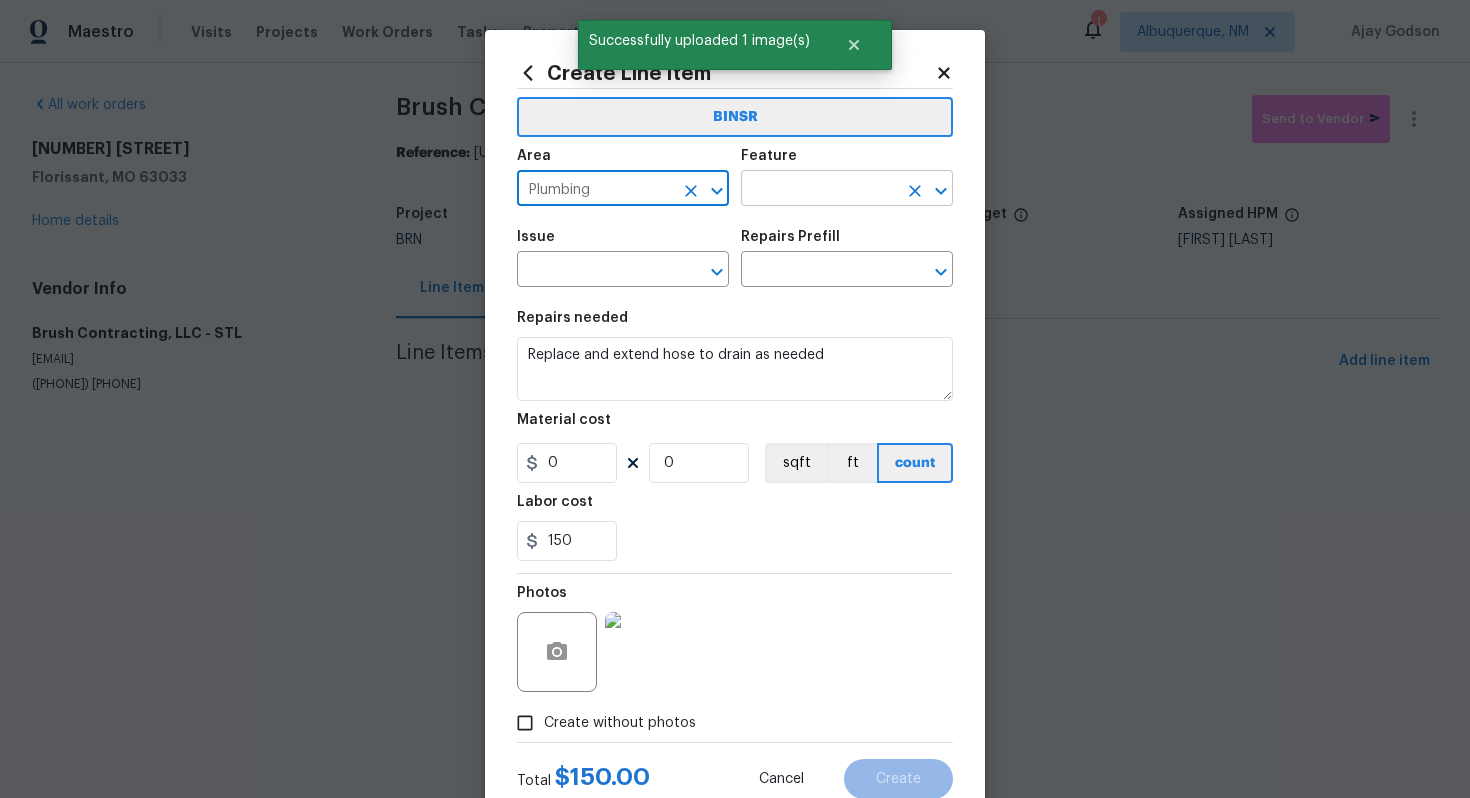 type on "Plumbing" 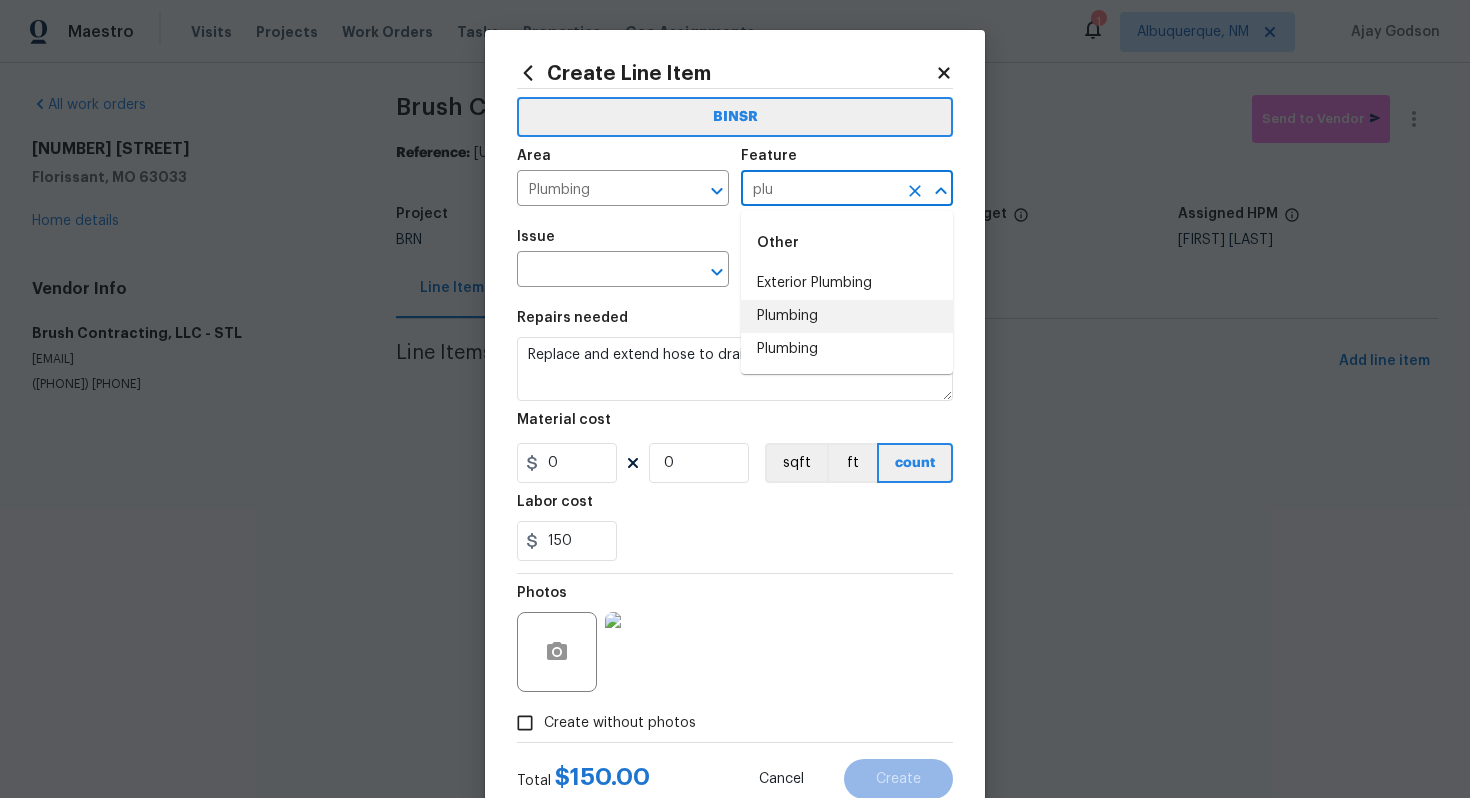 click on "Plumbing" at bounding box center (847, 316) 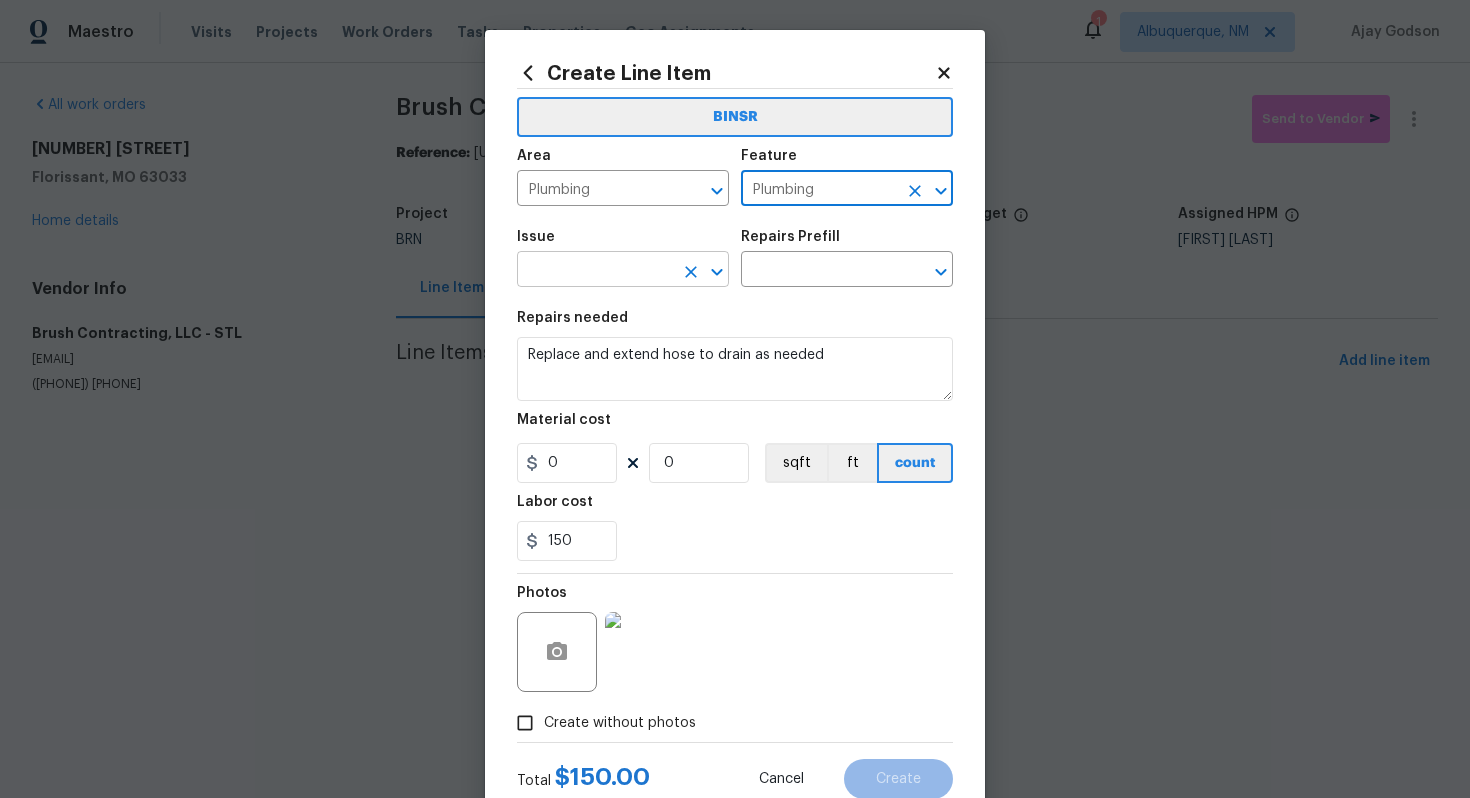 type on "Plumbing" 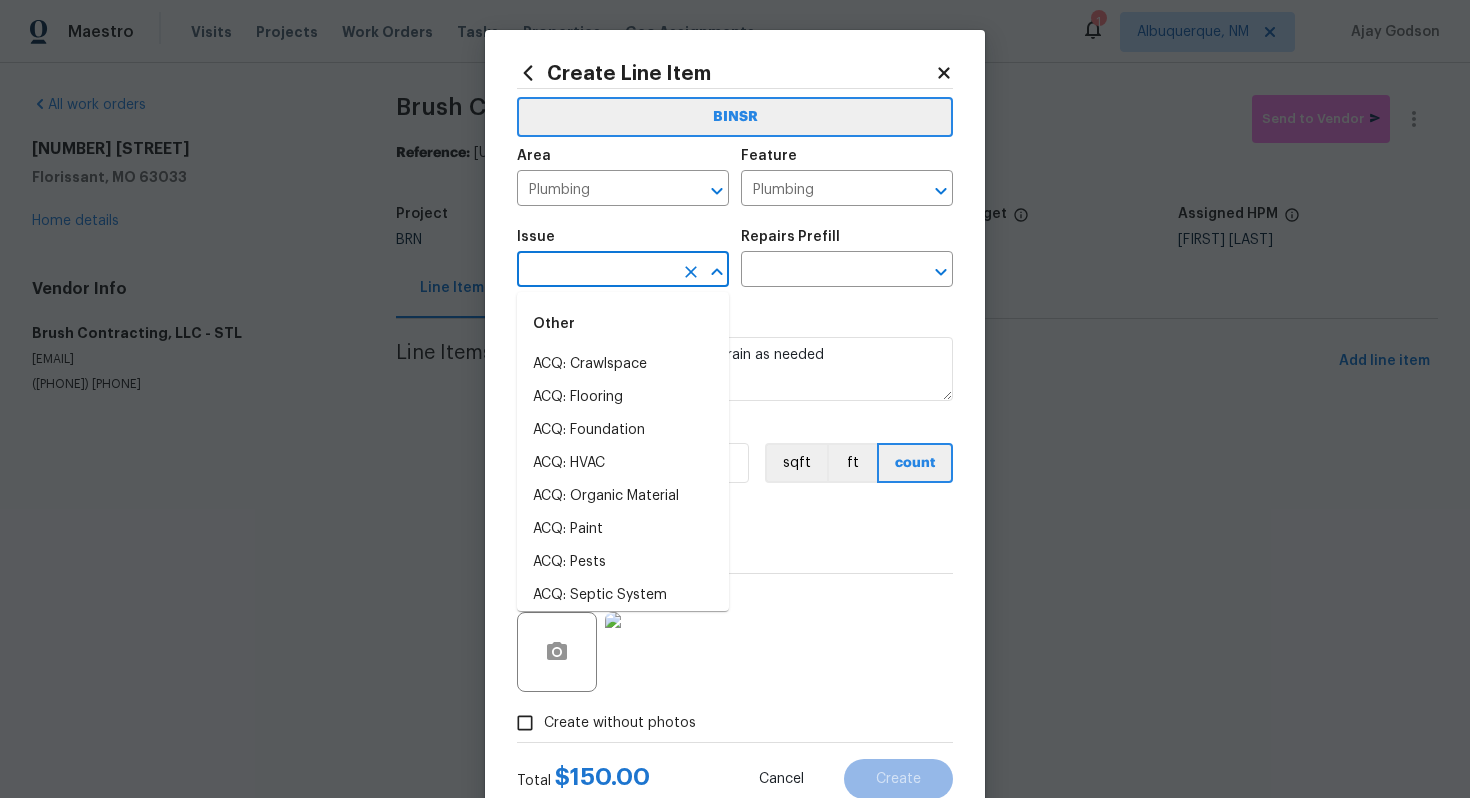 click at bounding box center [595, 271] 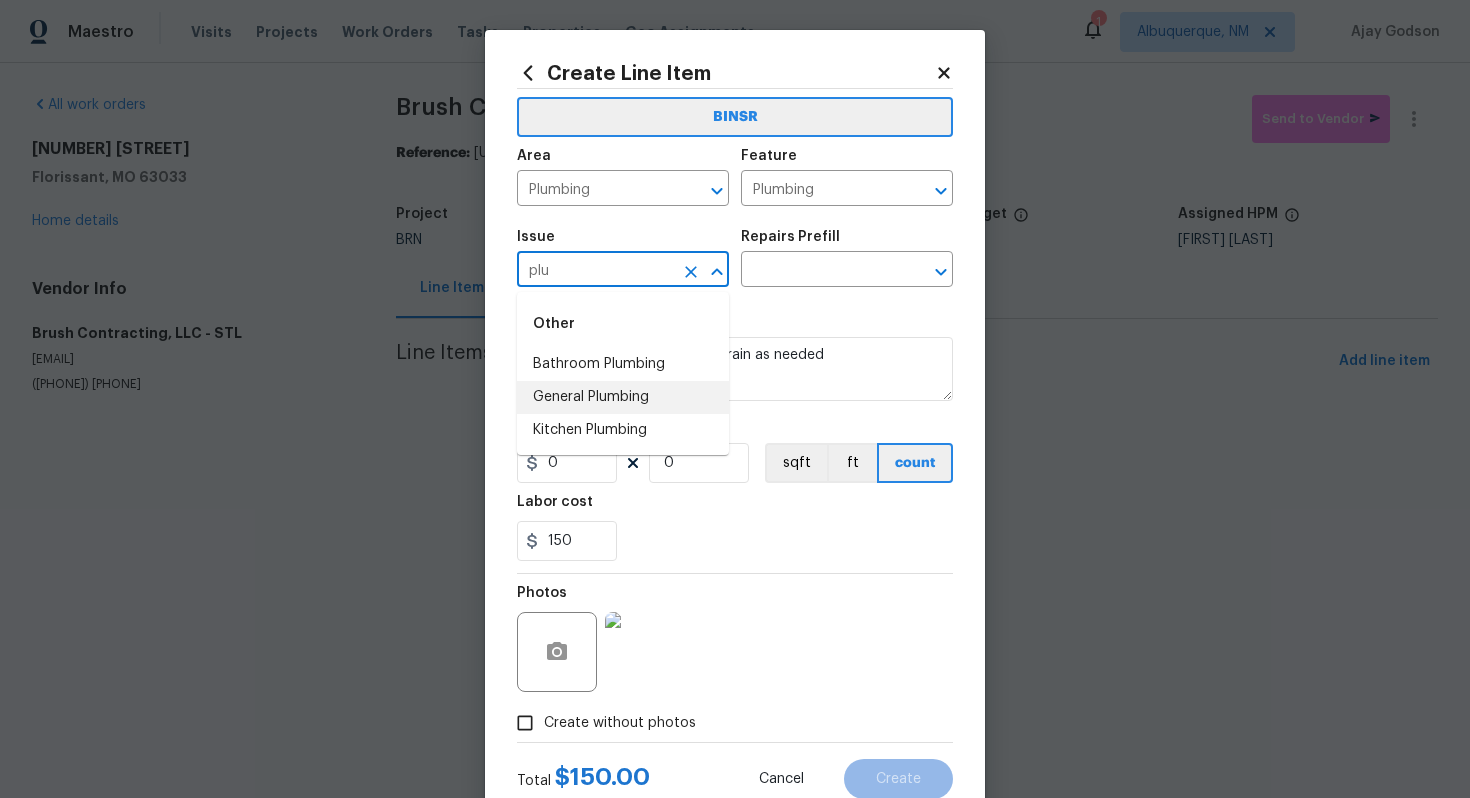 click on "General Plumbing" at bounding box center [623, 397] 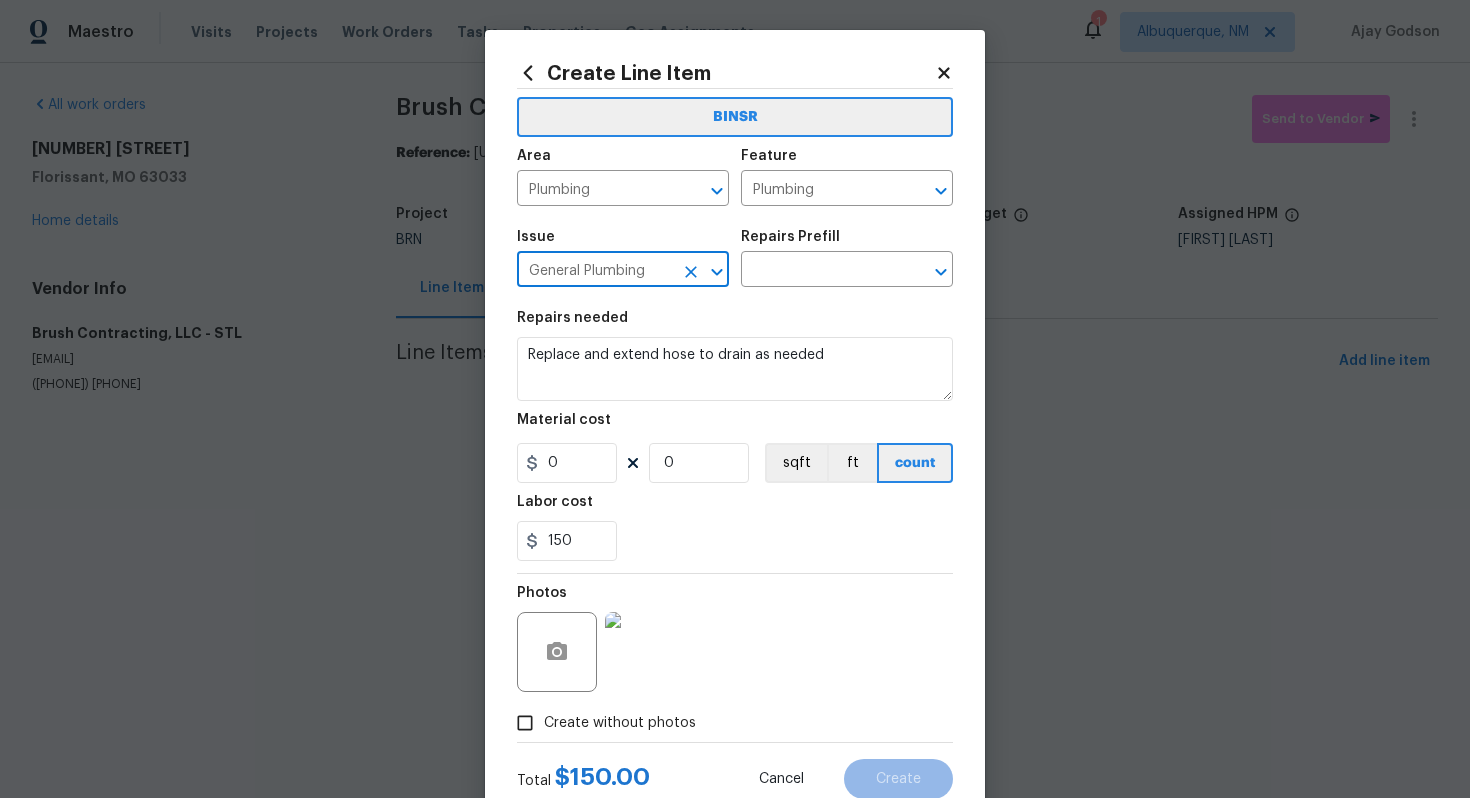 type on "General Plumbing" 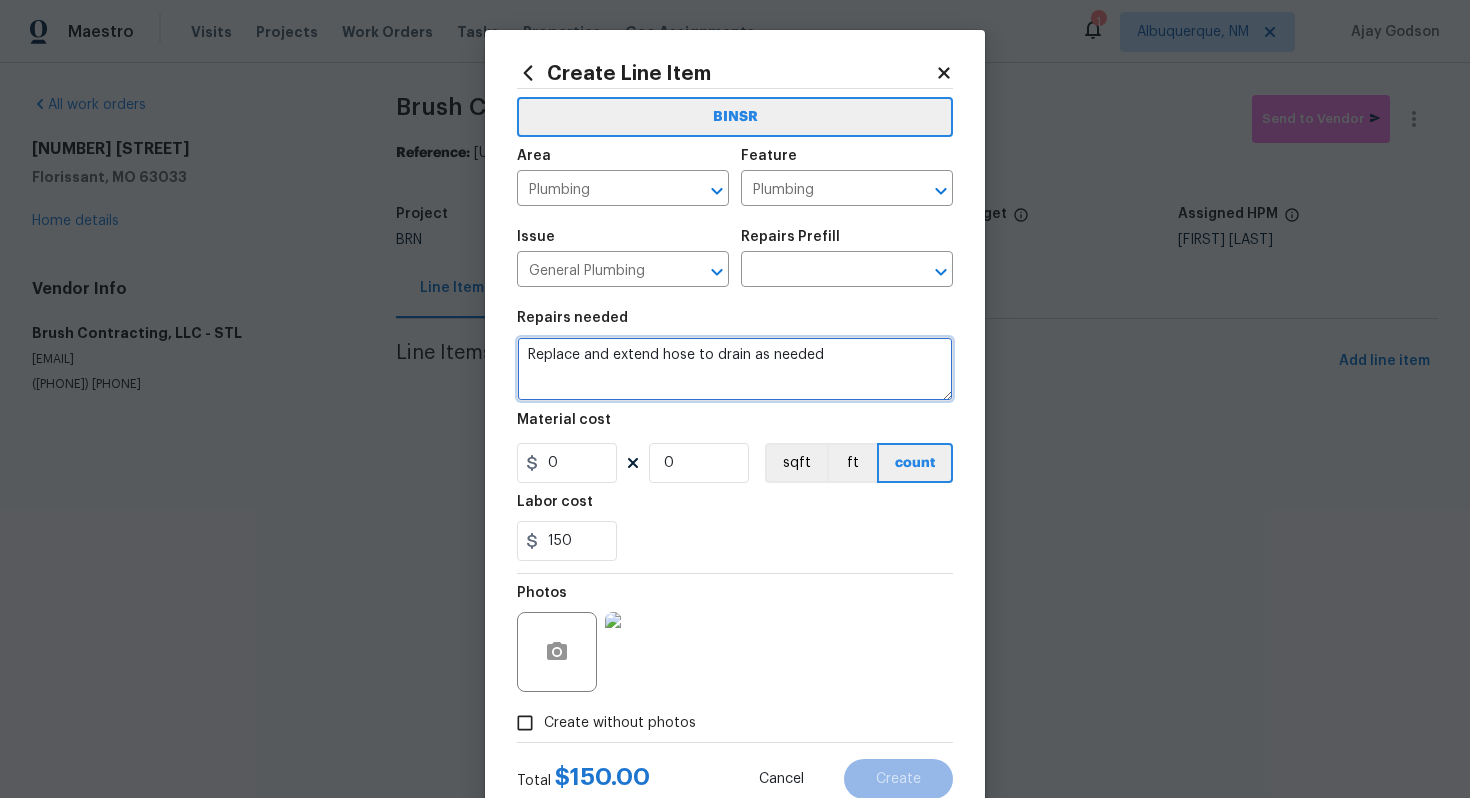 drag, startPoint x: 527, startPoint y: 359, endPoint x: 847, endPoint y: 362, distance: 320.01407 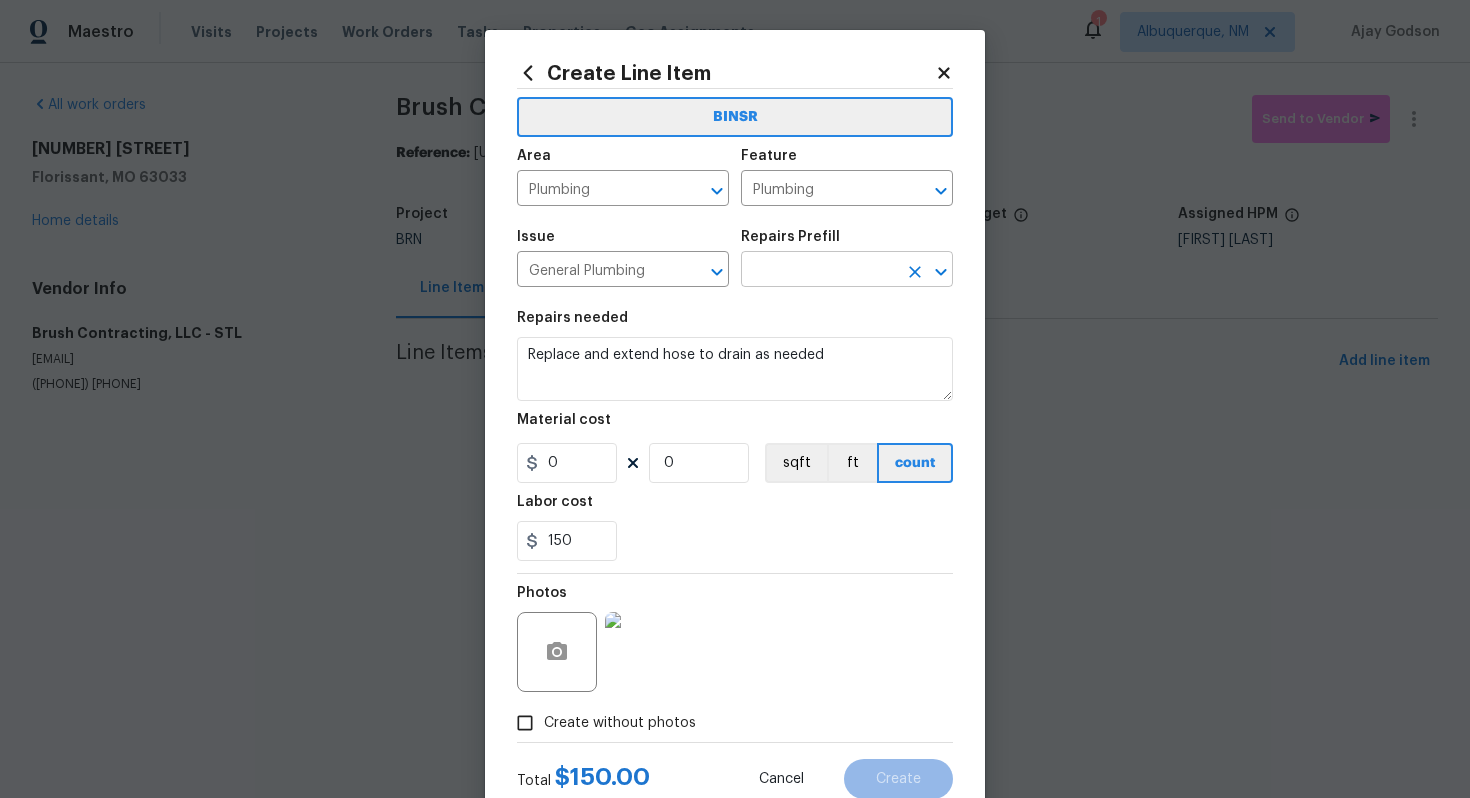 click at bounding box center [819, 271] 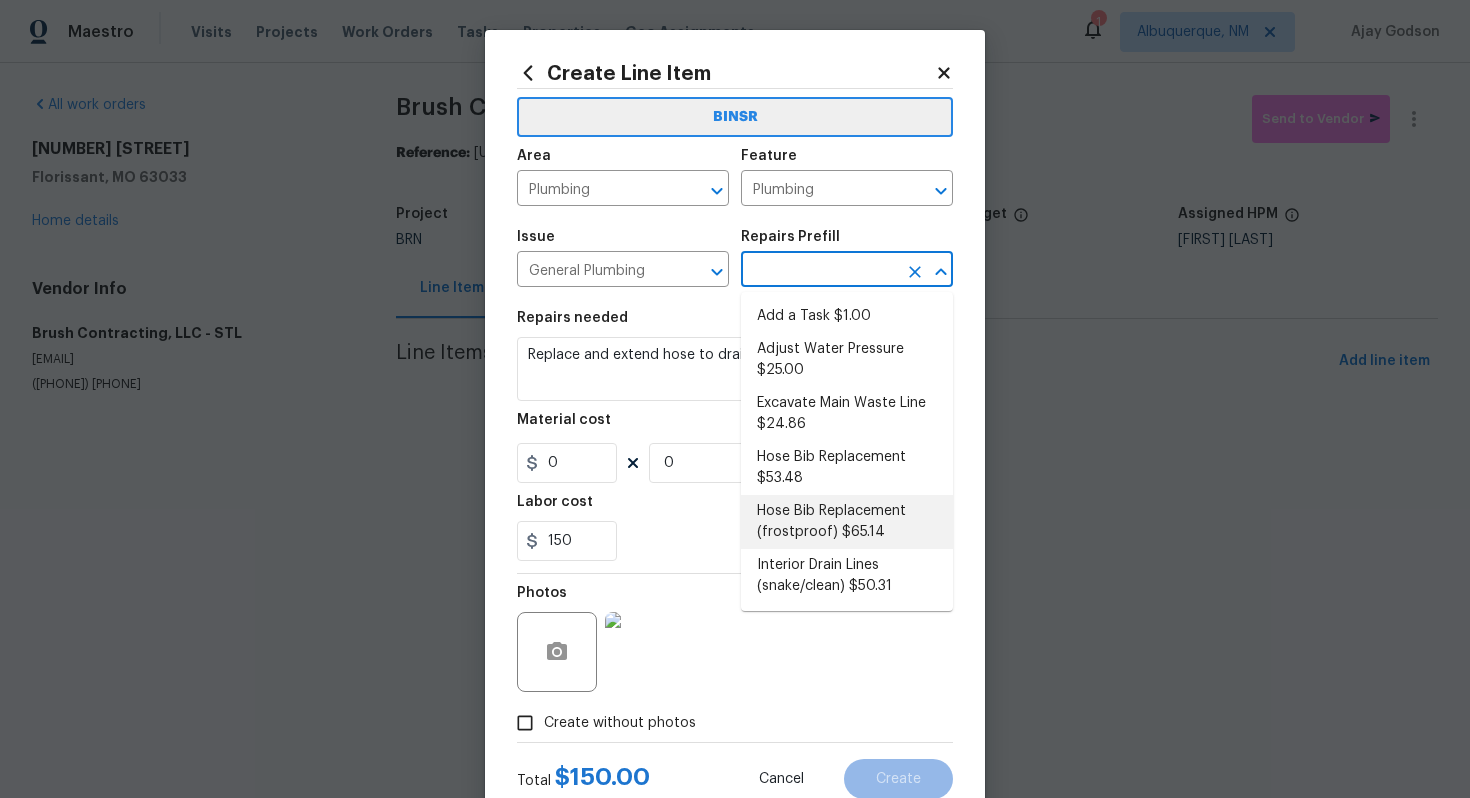 click on "Hose Bib Replacement (frostproof) $65.14" at bounding box center (847, 522) 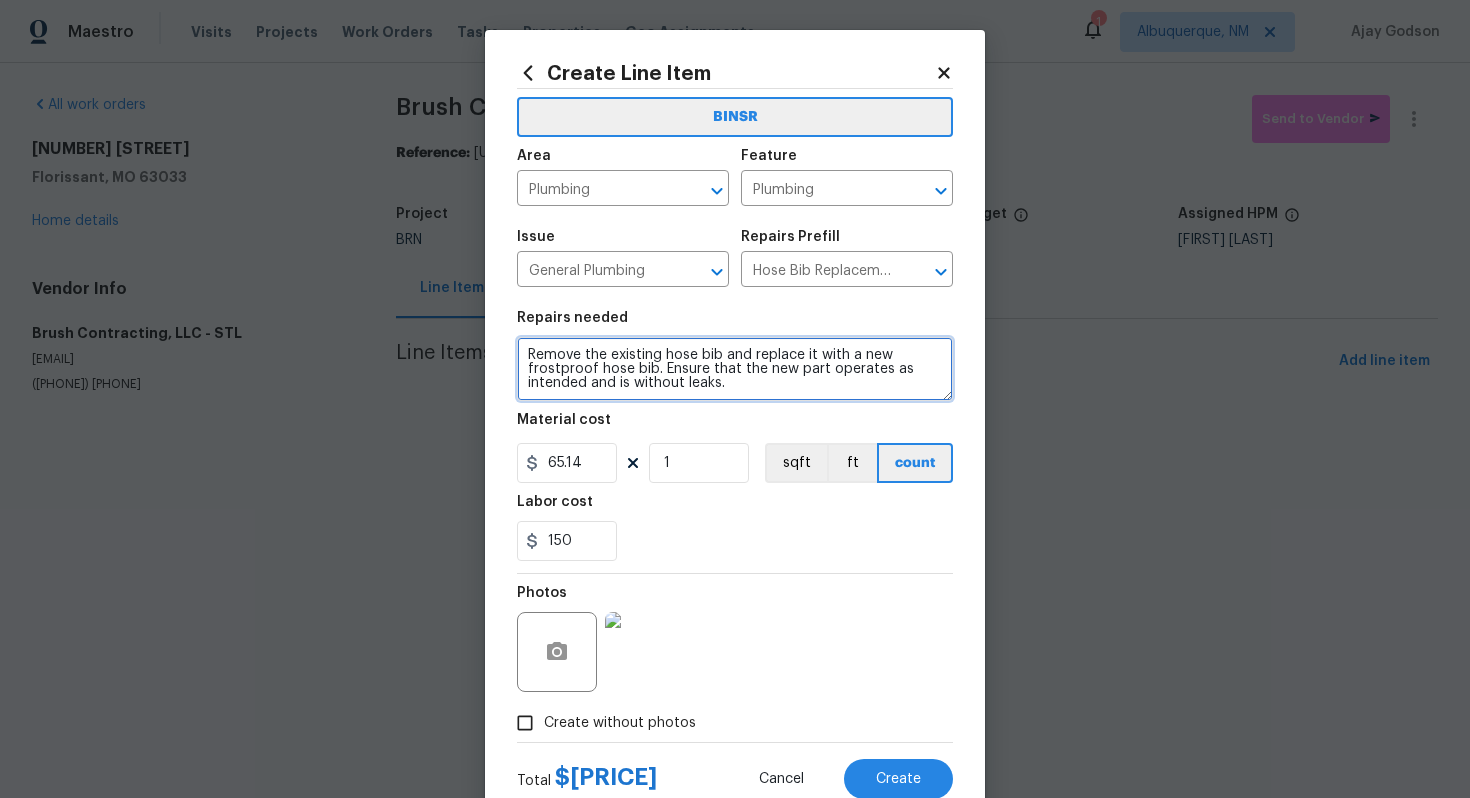 drag, startPoint x: 522, startPoint y: 358, endPoint x: 694, endPoint y: 410, distance: 179.68861 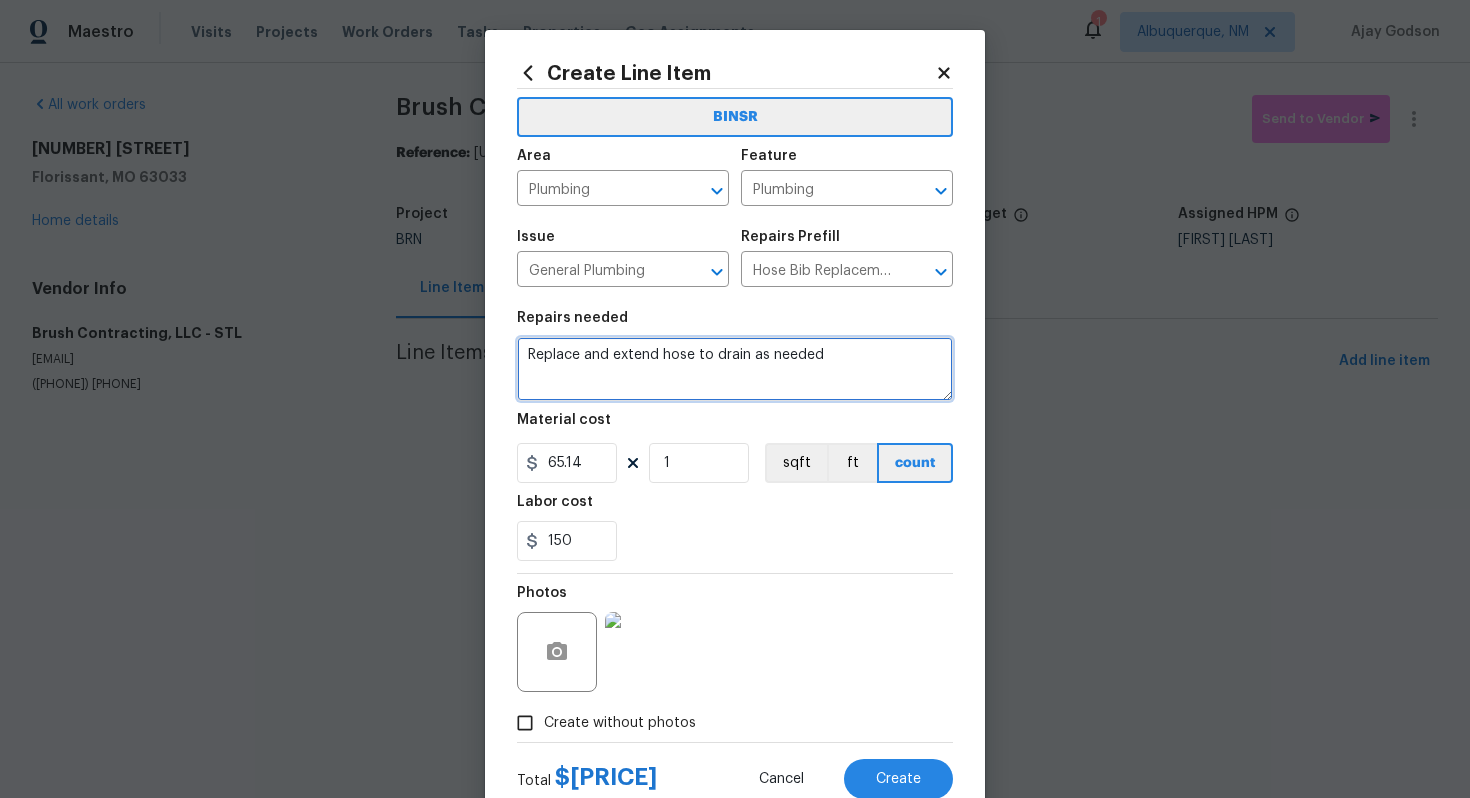 type on "Replace and extend hose to drain as needed" 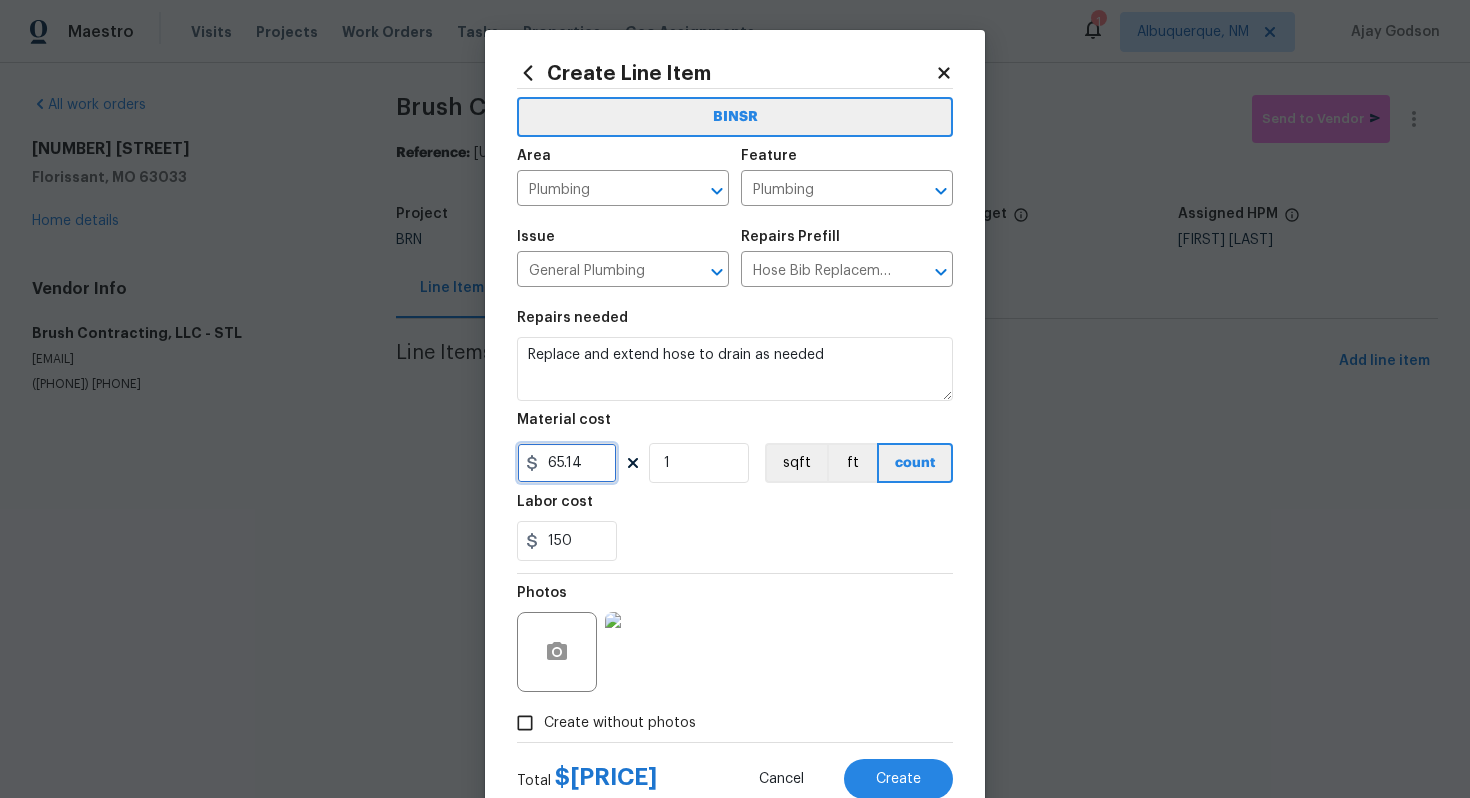 drag, startPoint x: 587, startPoint y: 465, endPoint x: 500, endPoint y: 467, distance: 87.02299 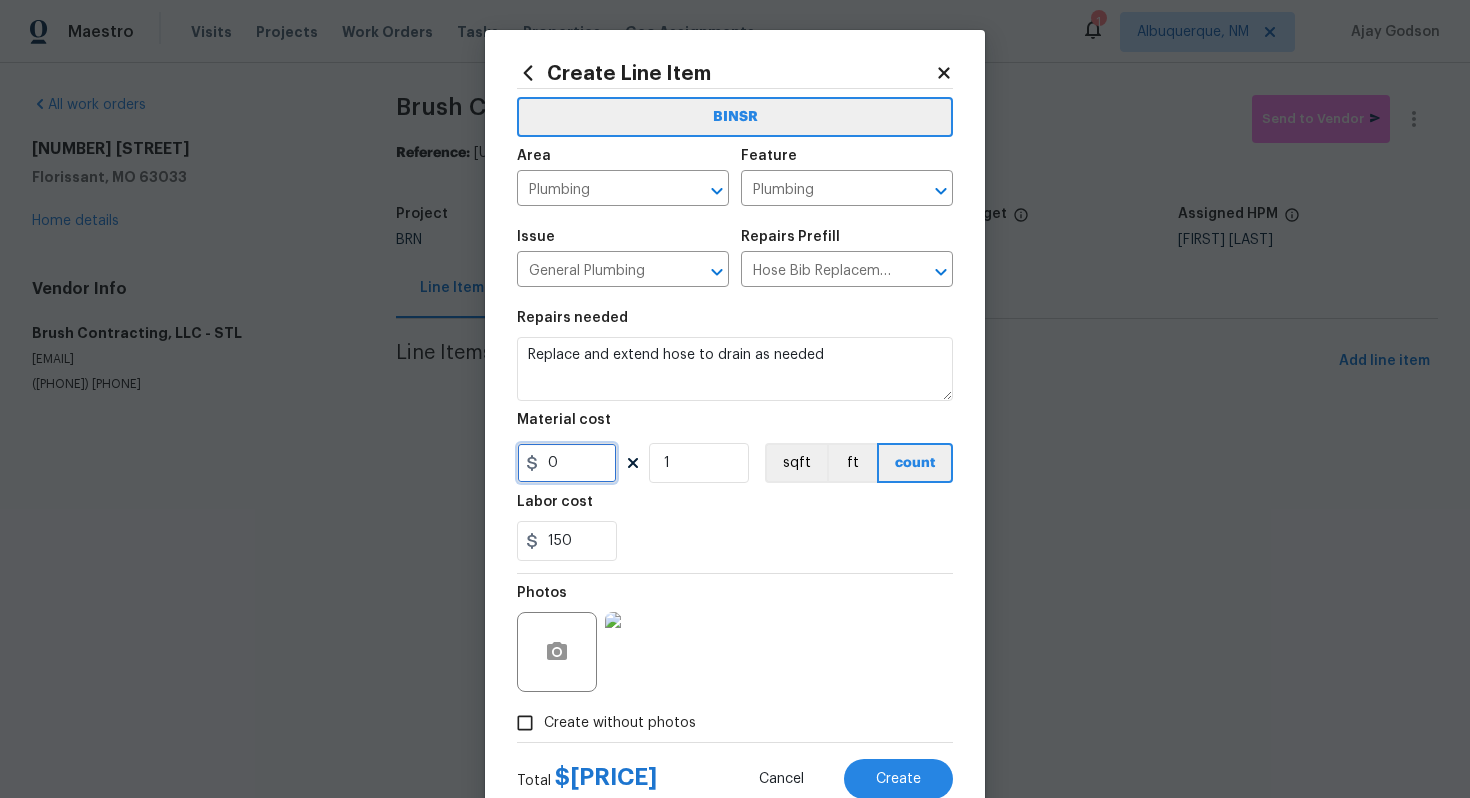 type on "0" 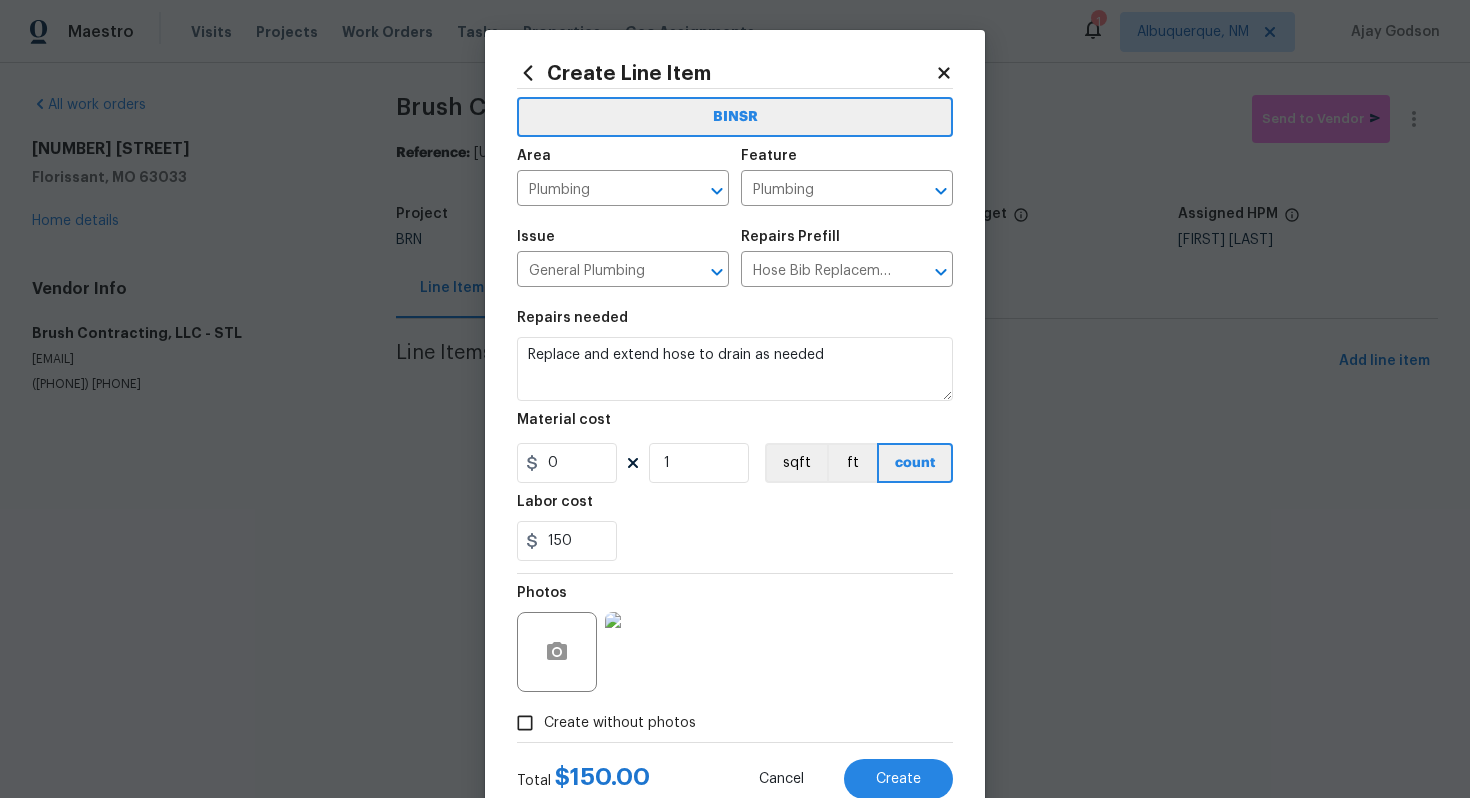 click on "Repairs needed Replace and extend hose to drain as needed Material cost 0 1 sqft ft count Labor cost 150" at bounding box center [735, 436] 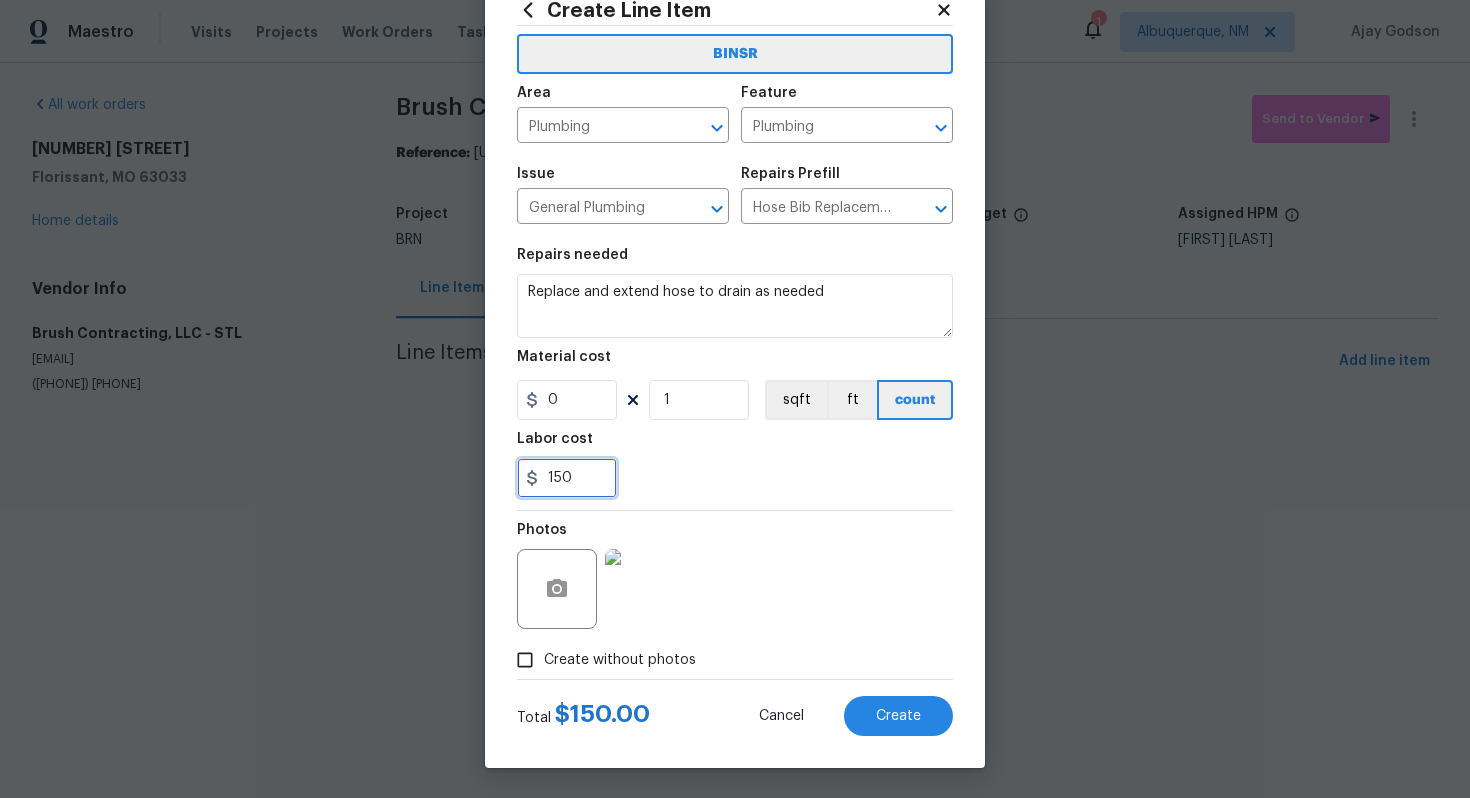 click on "150" at bounding box center [567, 478] 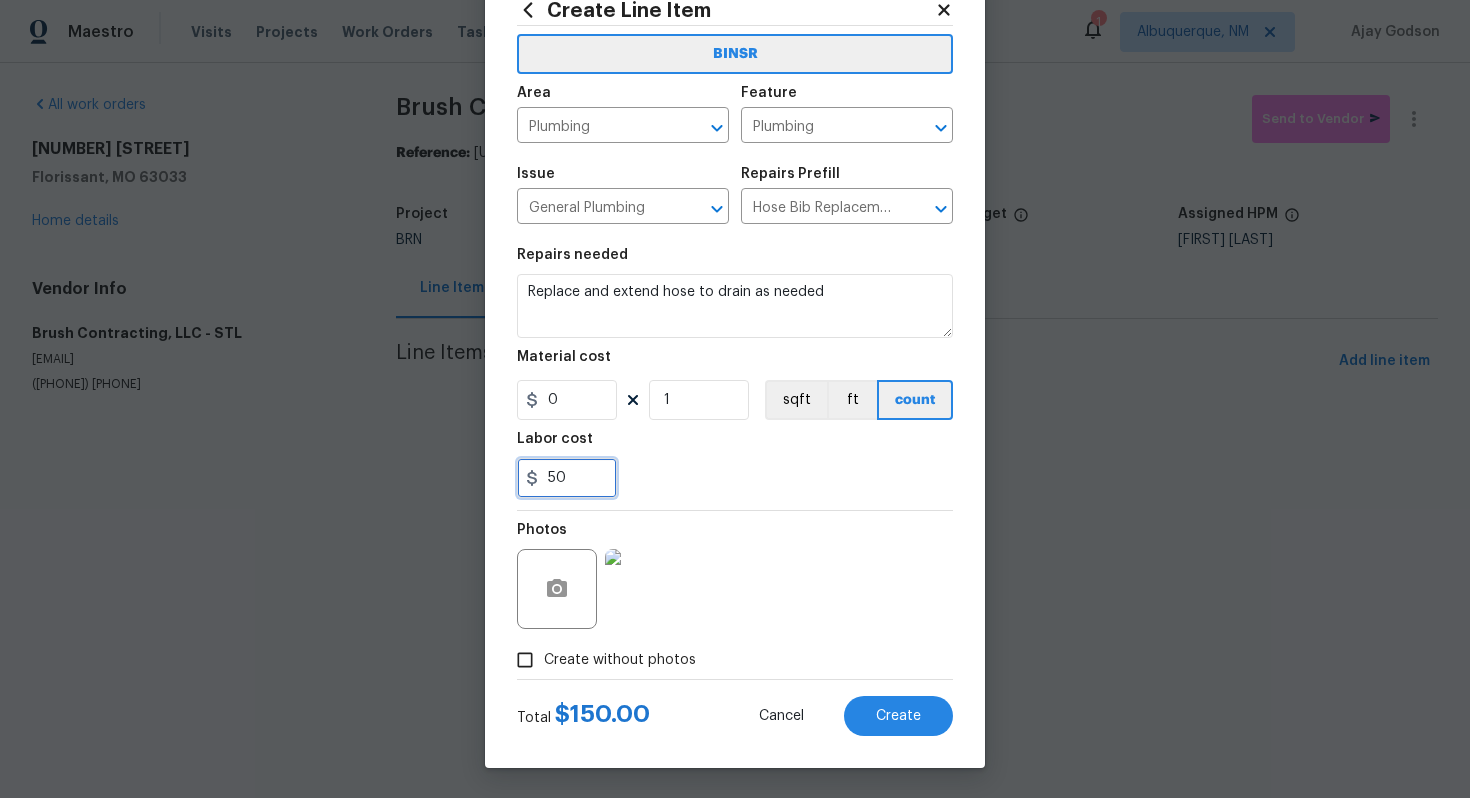 type on "50" 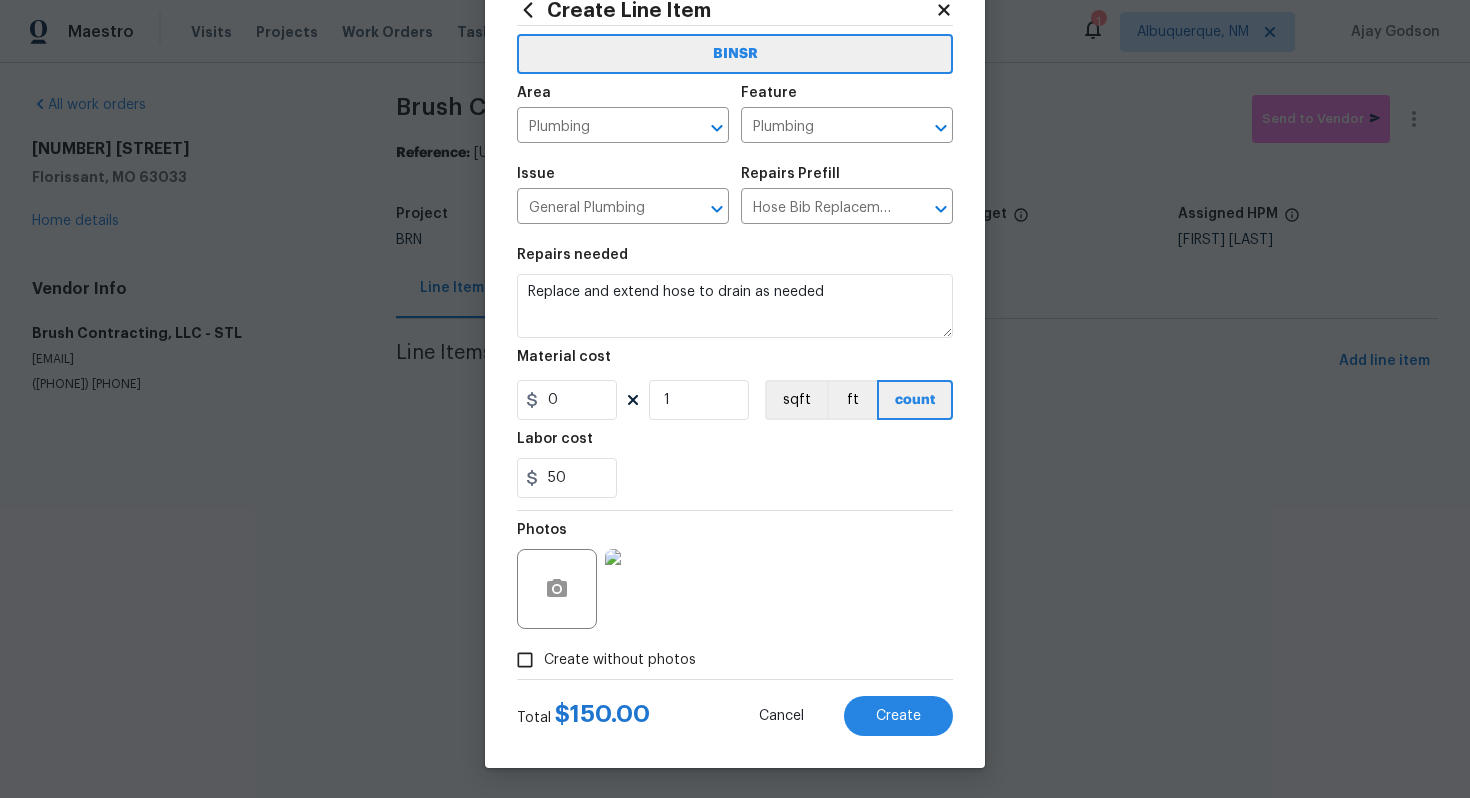 click on "50" at bounding box center [735, 478] 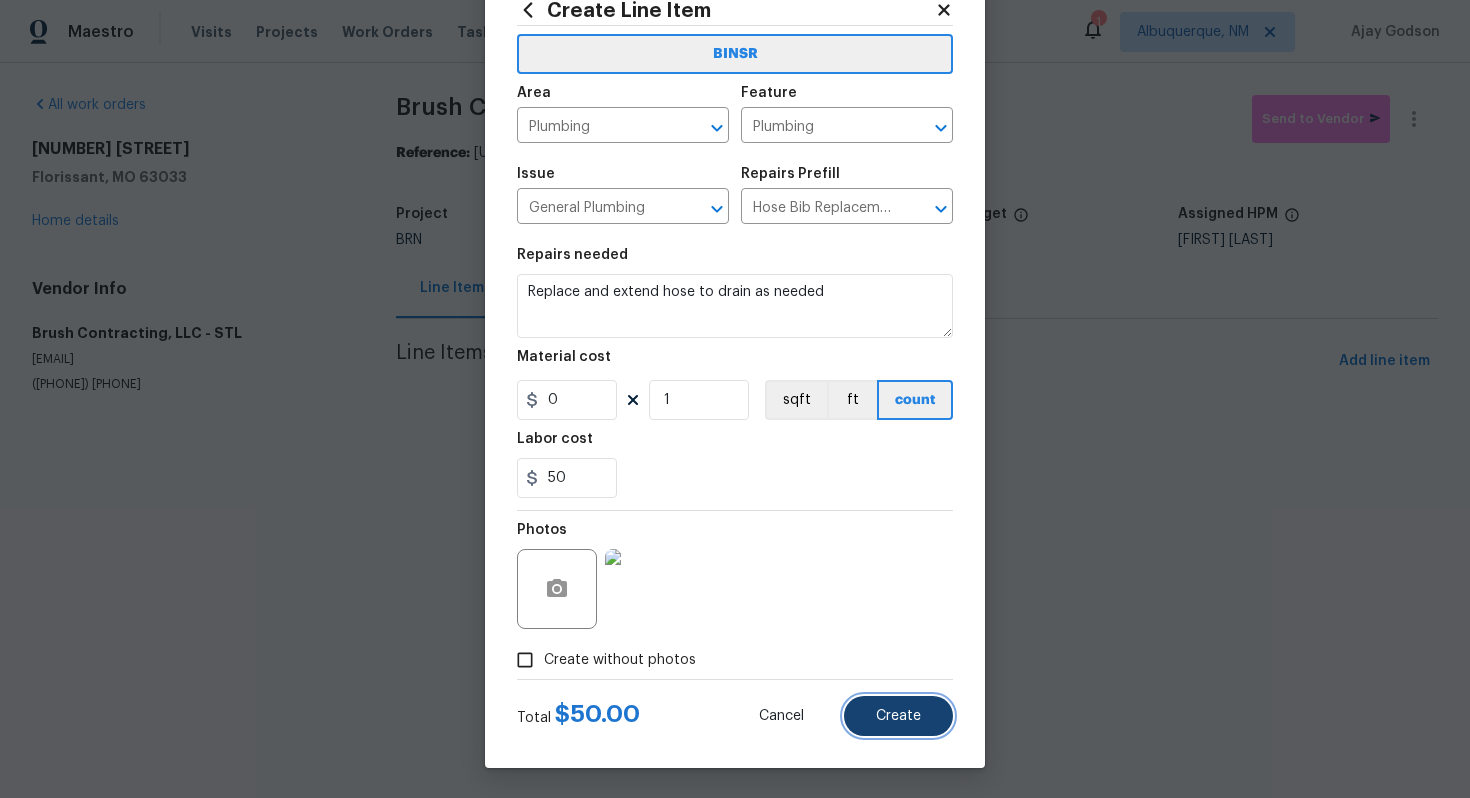 click on "Create" at bounding box center [898, 716] 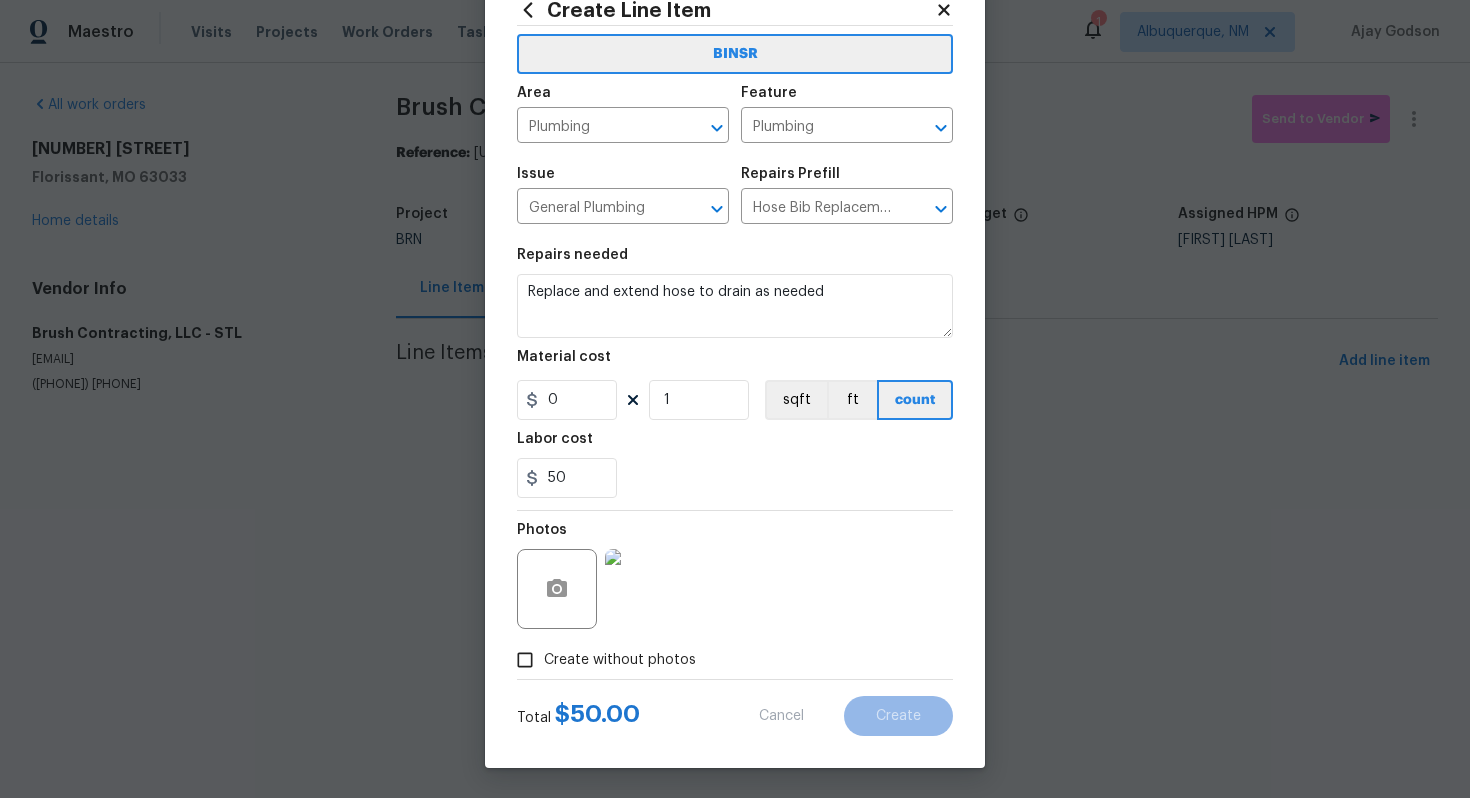 type on "0" 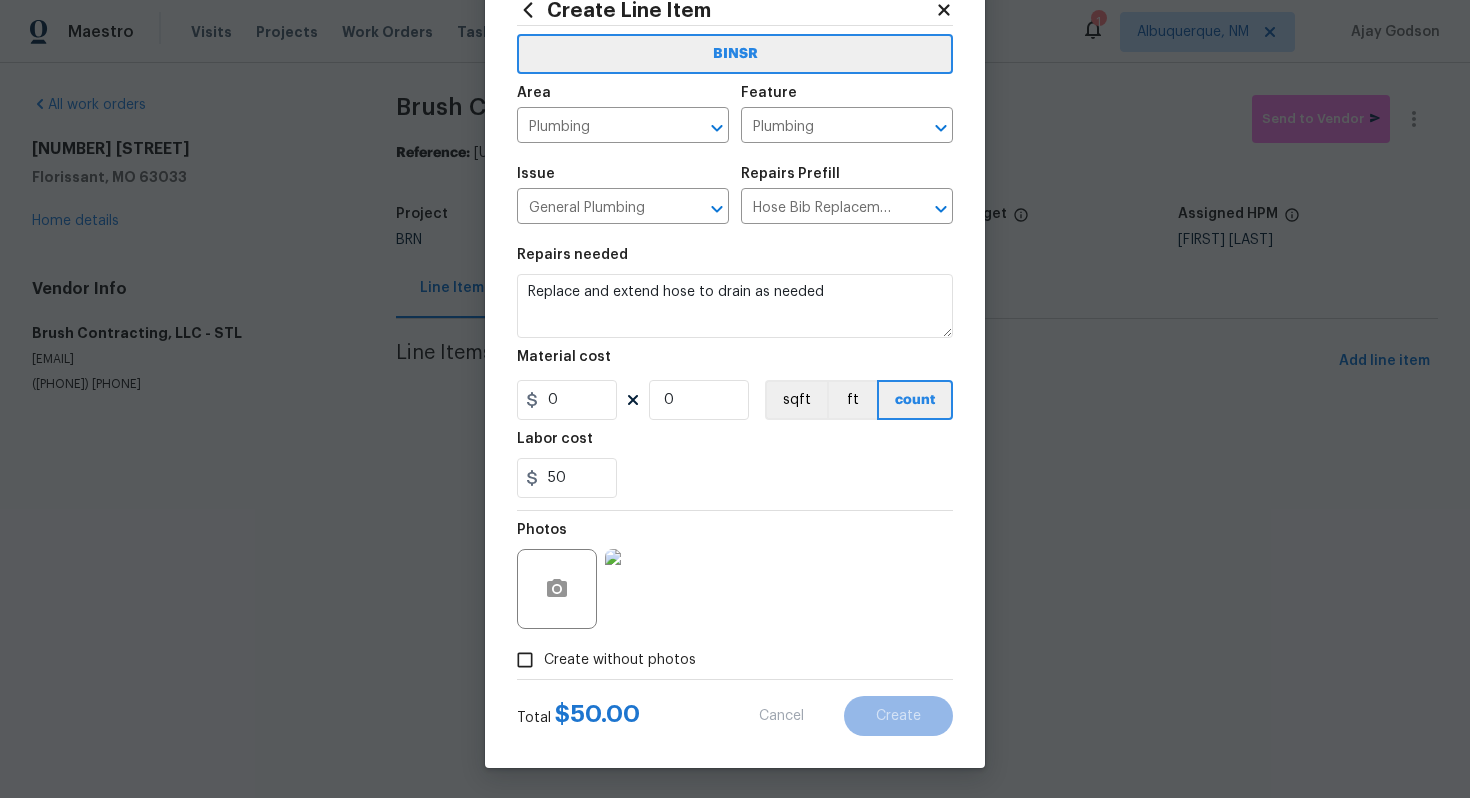 type 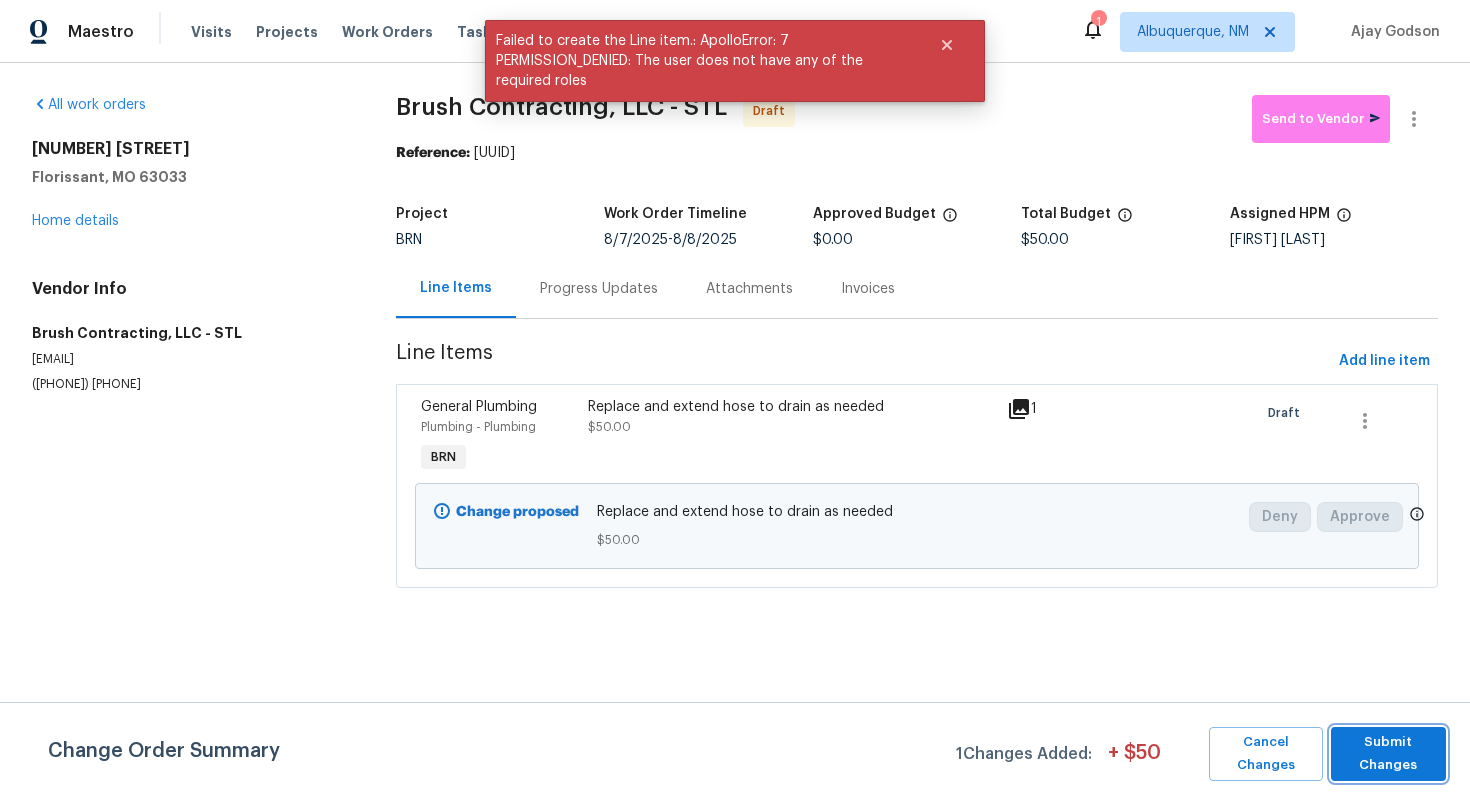 click on "Submit Changes" at bounding box center (1388, 754) 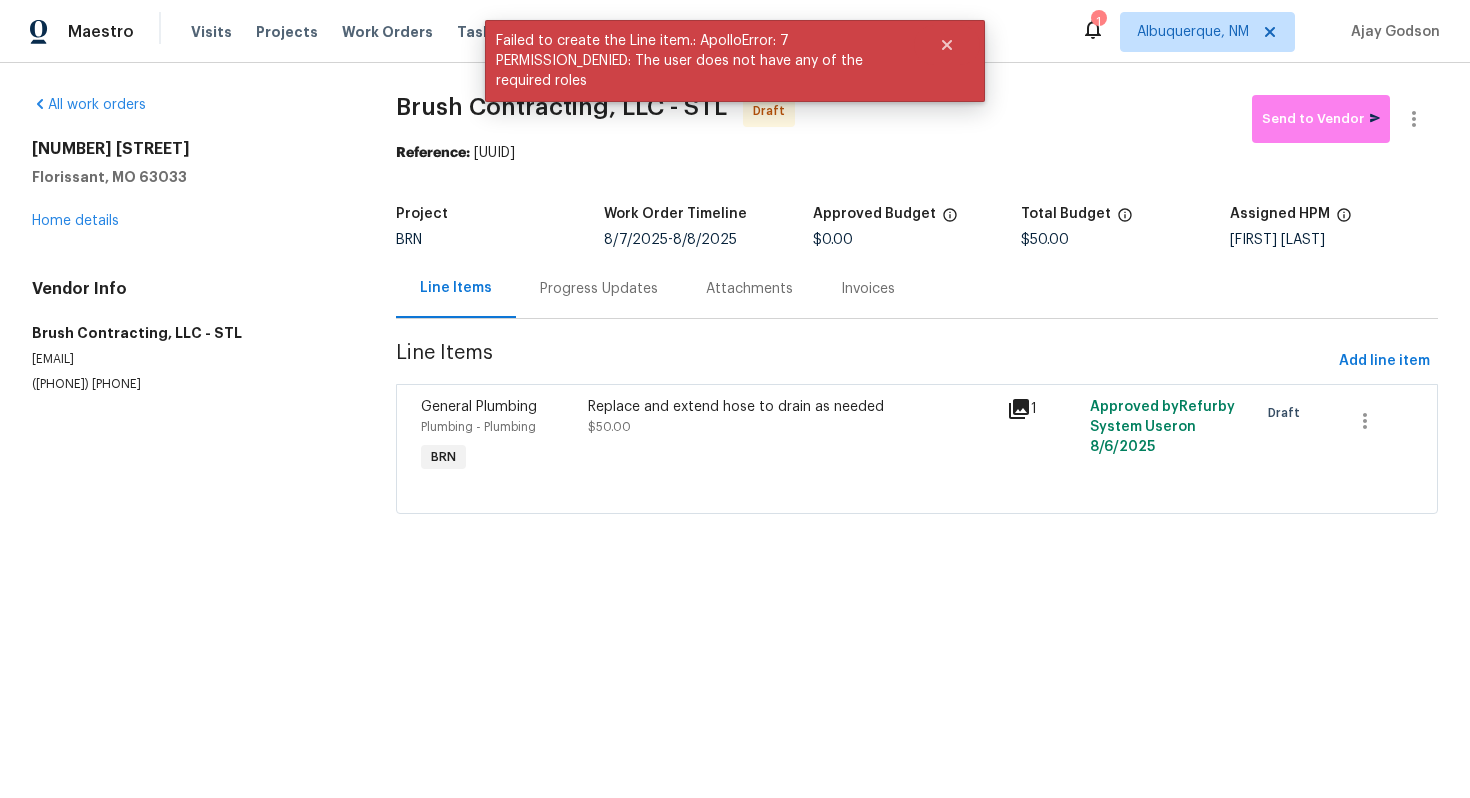 click on "Progress Updates" at bounding box center [599, 289] 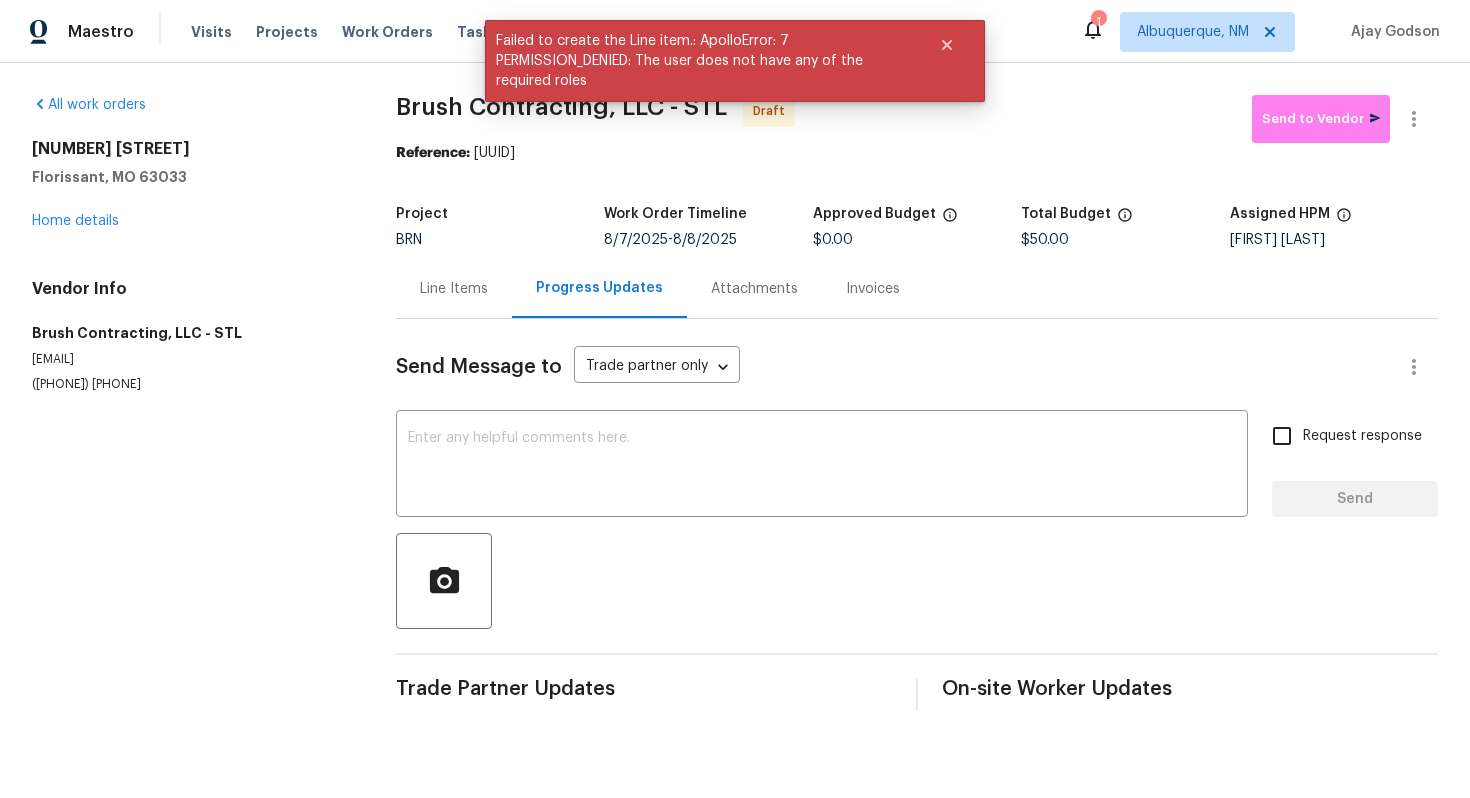 click on "Line Items" at bounding box center (454, 289) 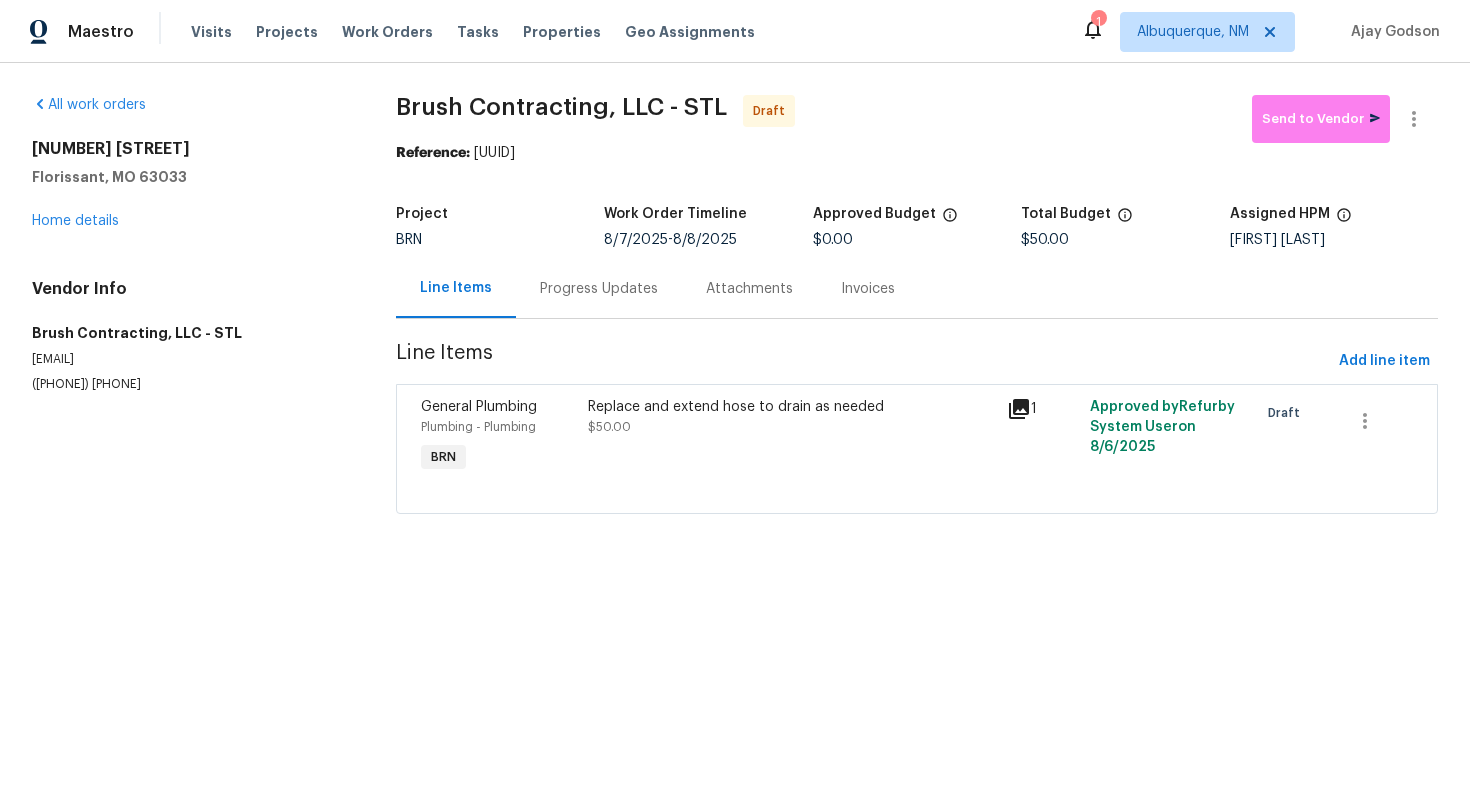 click on "Progress Updates" at bounding box center [599, 288] 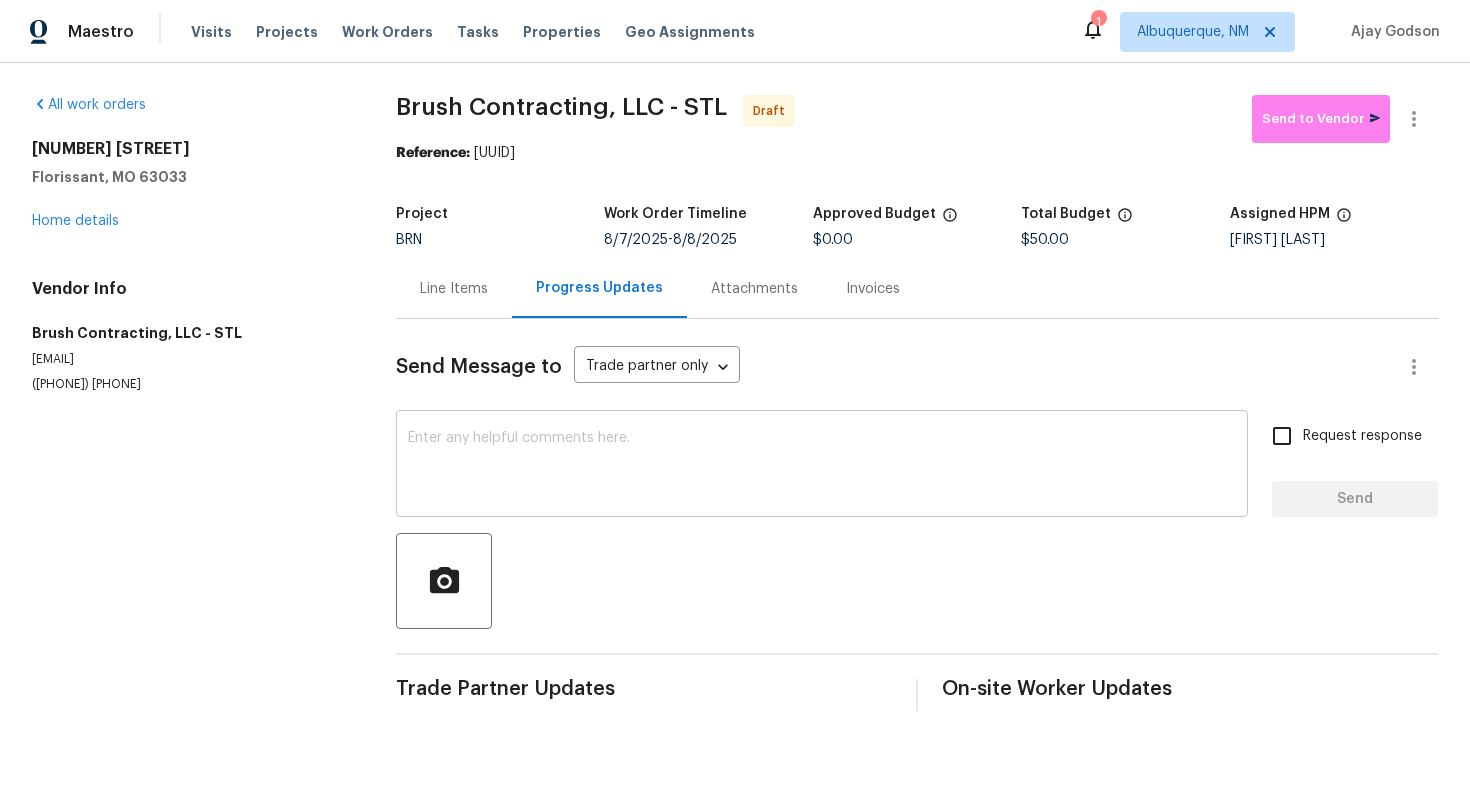 click at bounding box center (822, 466) 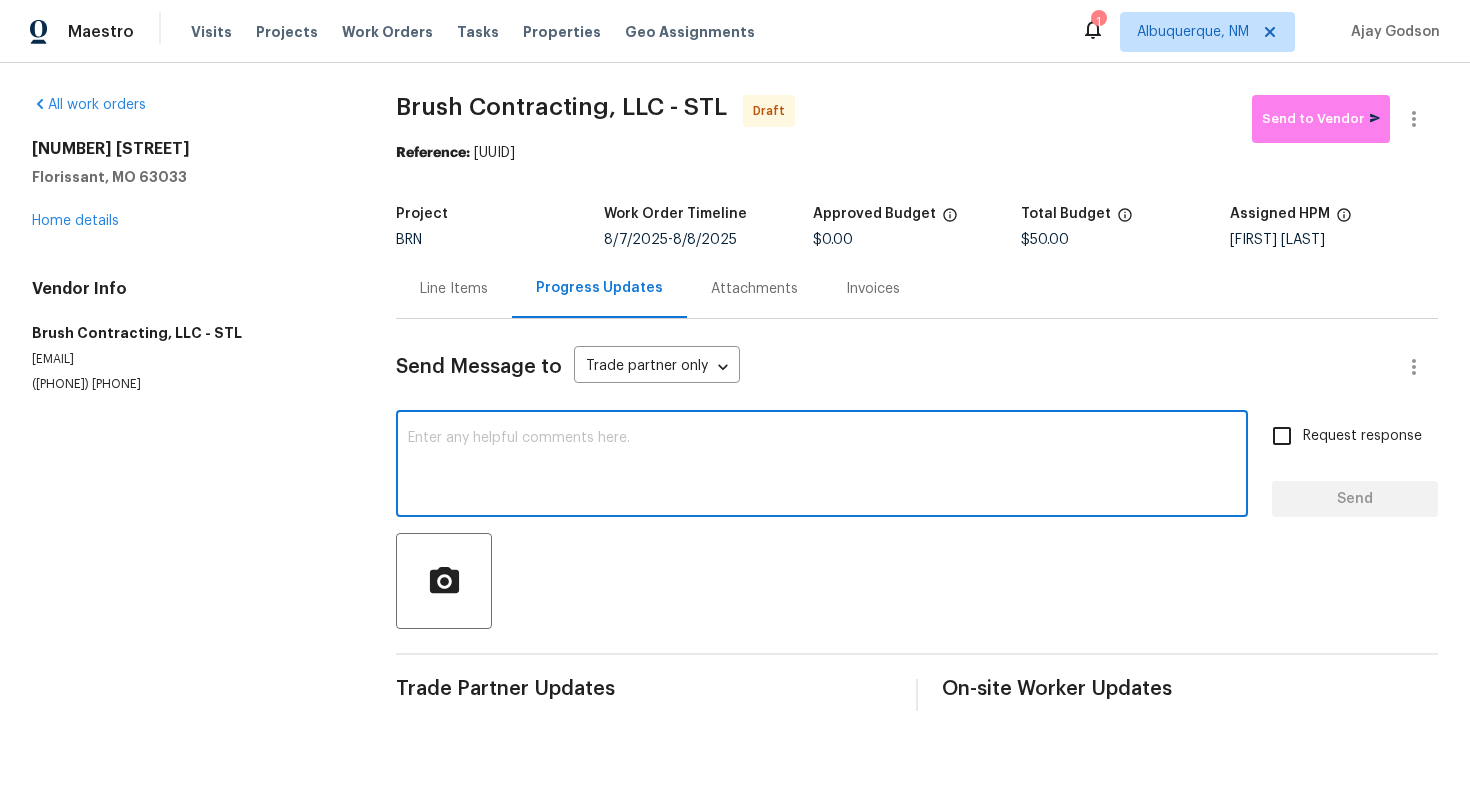 paste on "Hey! This is Ajay with Opendoor. I’m confirming a BRN Work Order for the property at Address with a target date of 8/. Please review and accept the WO within 24 hours and provide a schedule within the target date. The given target date is based on the criticality of the closing. However, if you need more time to complete this work, please do let me know and I’ll see what can be done about it. And the cost can be updated based on the work required here at the time of inspection too. You can contact us through the portal or by phone/text at 650-800-9524." 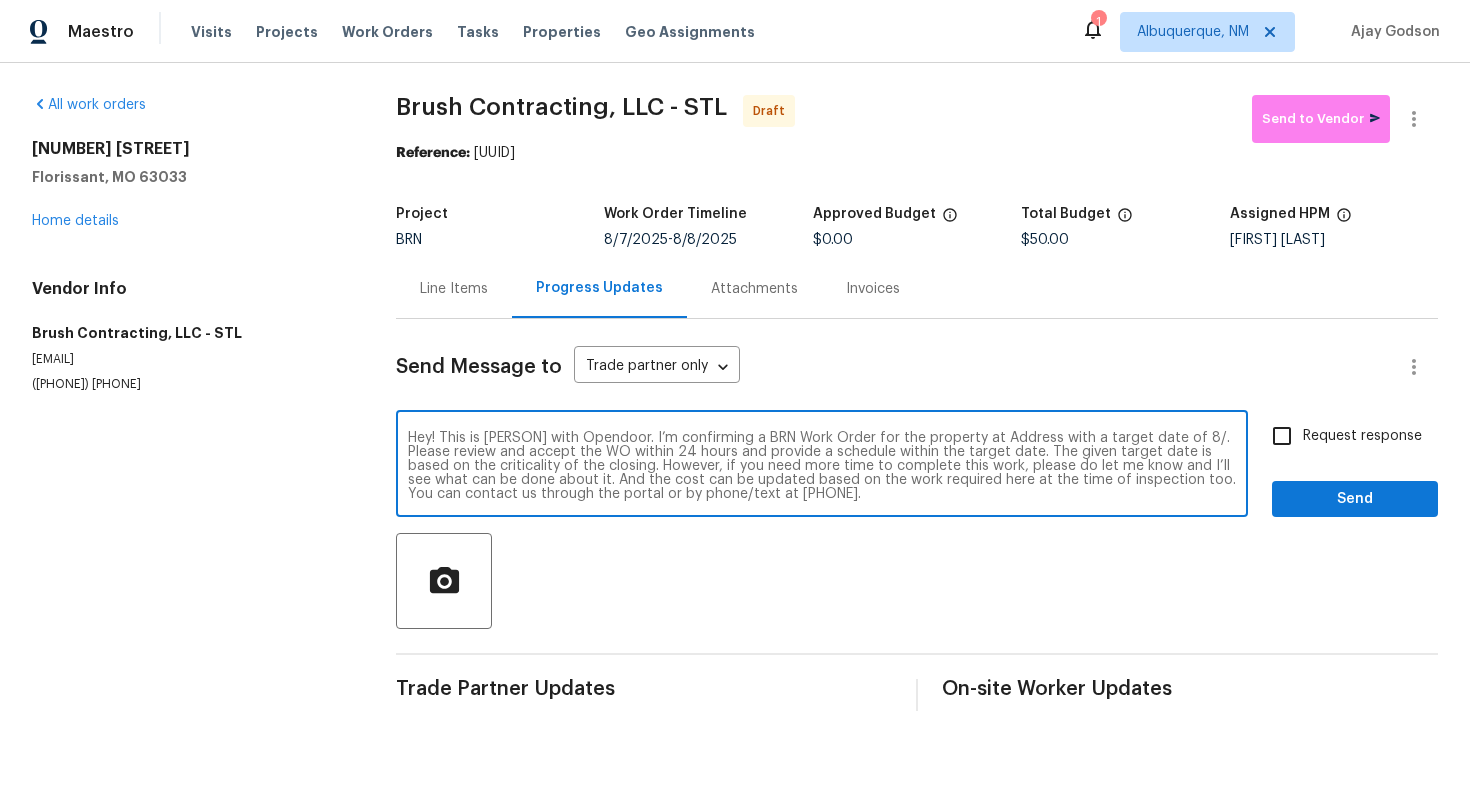 scroll, scrollTop: 0, scrollLeft: 0, axis: both 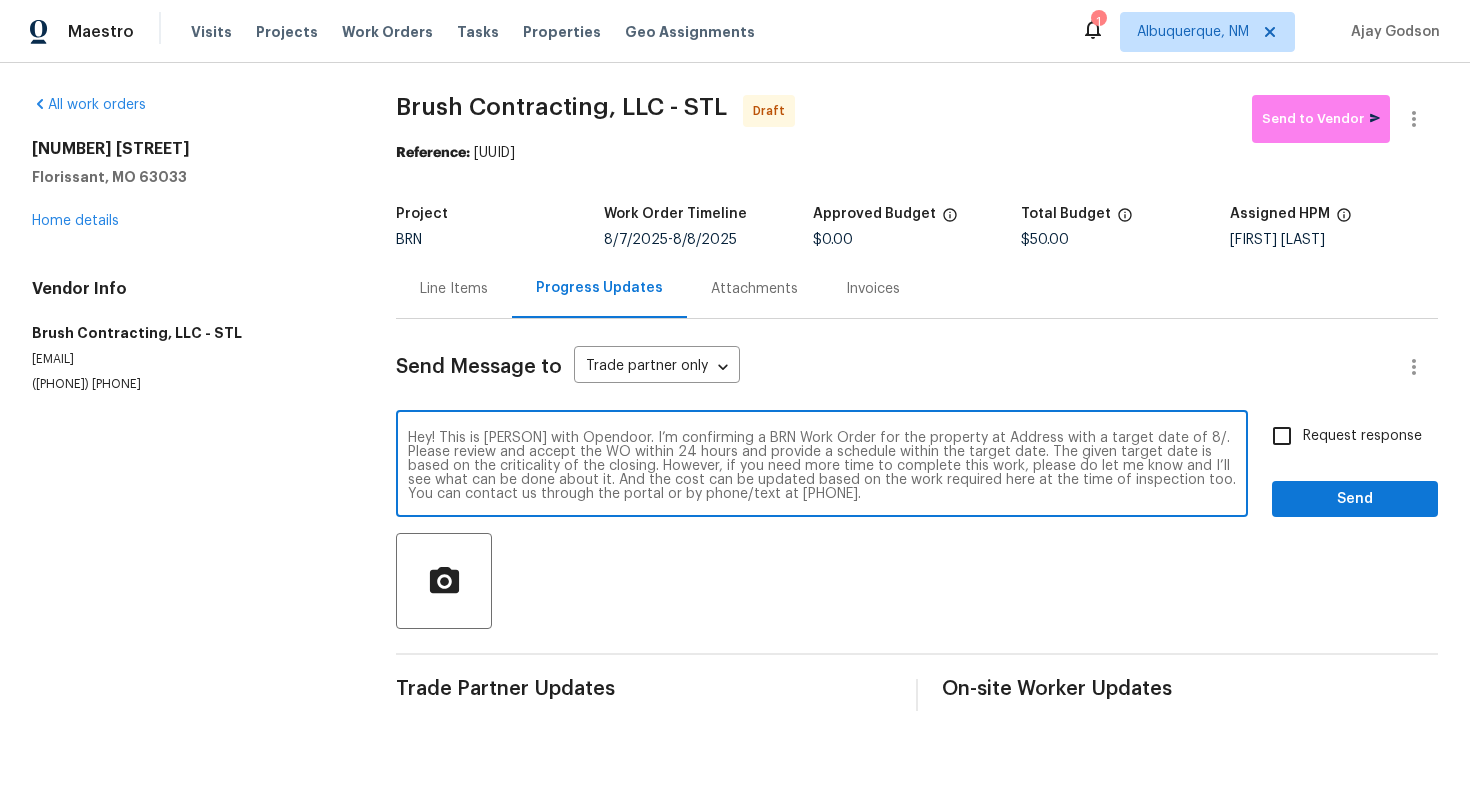 click on "Hey! This is Ajay with Opendoor. I’m confirming a BRN Work Order for the property at Address with a target date of 8/. Please review and accept the WO within 24 hours and provide a schedule within the target date. The given target date is based on the criticality of the closing. However, if you need more time to complete this work, please do let me know and I’ll see what can be done about it. And the cost can be updated based on the work required here at the time of inspection too. You can contact us through the portal or by phone/text at 650-800-9524." at bounding box center [822, 466] 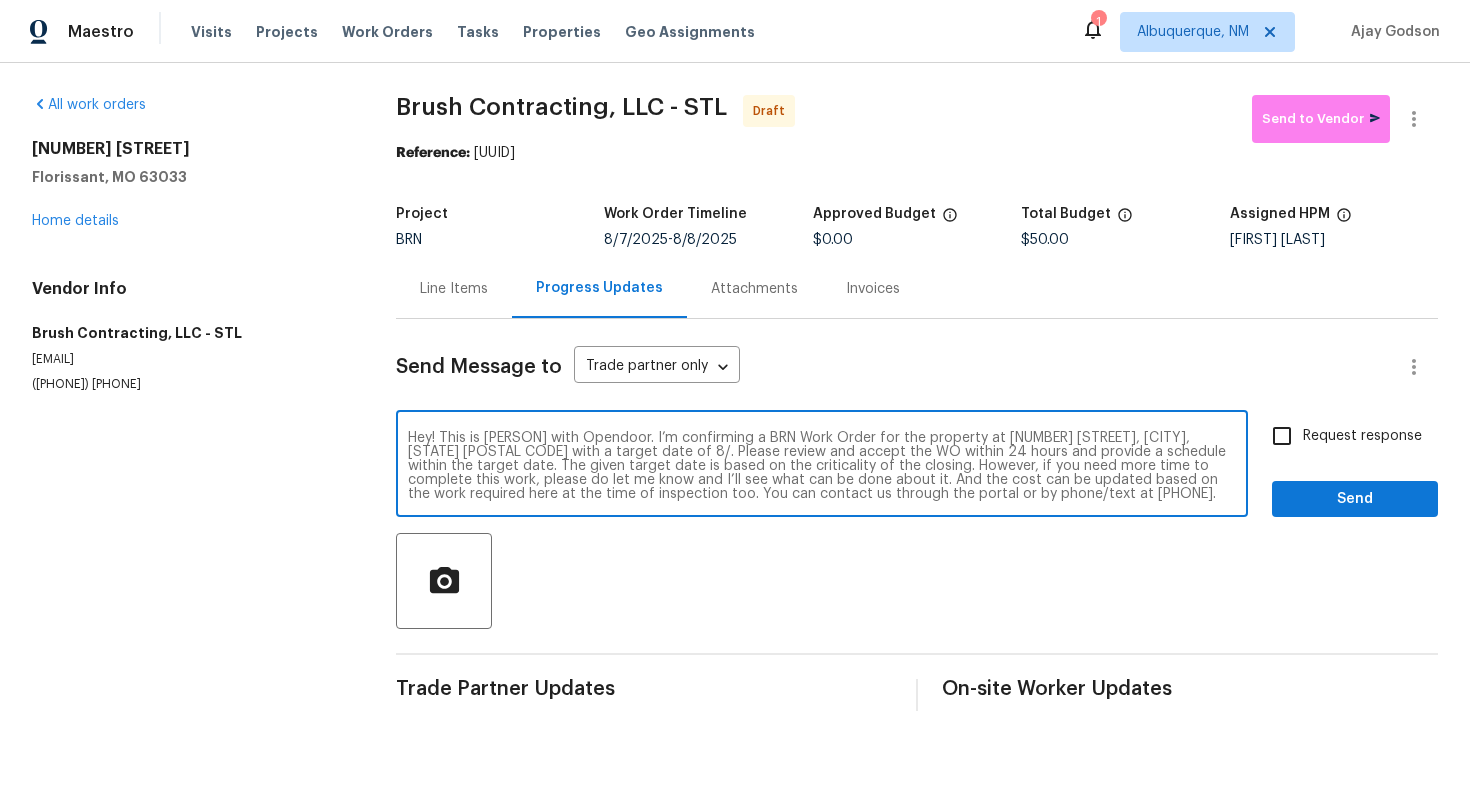 click on "Hey! This is Ajay with Opendoor. I’m confirming a BRN Work Order for the property at 1515 Bay Meadows Dr, Florissant, MO 63033 with a target date of 8/. Please review and accept the WO within 24 hours and provide a schedule within the target date. The given target date is based on the criticality of the closing. However, if you need more time to complete this work, please do let me know and I’ll see what can be done about it. And the cost can be updated based on the work required here at the time of inspection too. You can contact us through the portal or by phone/text at 650-800-9524." at bounding box center [822, 466] 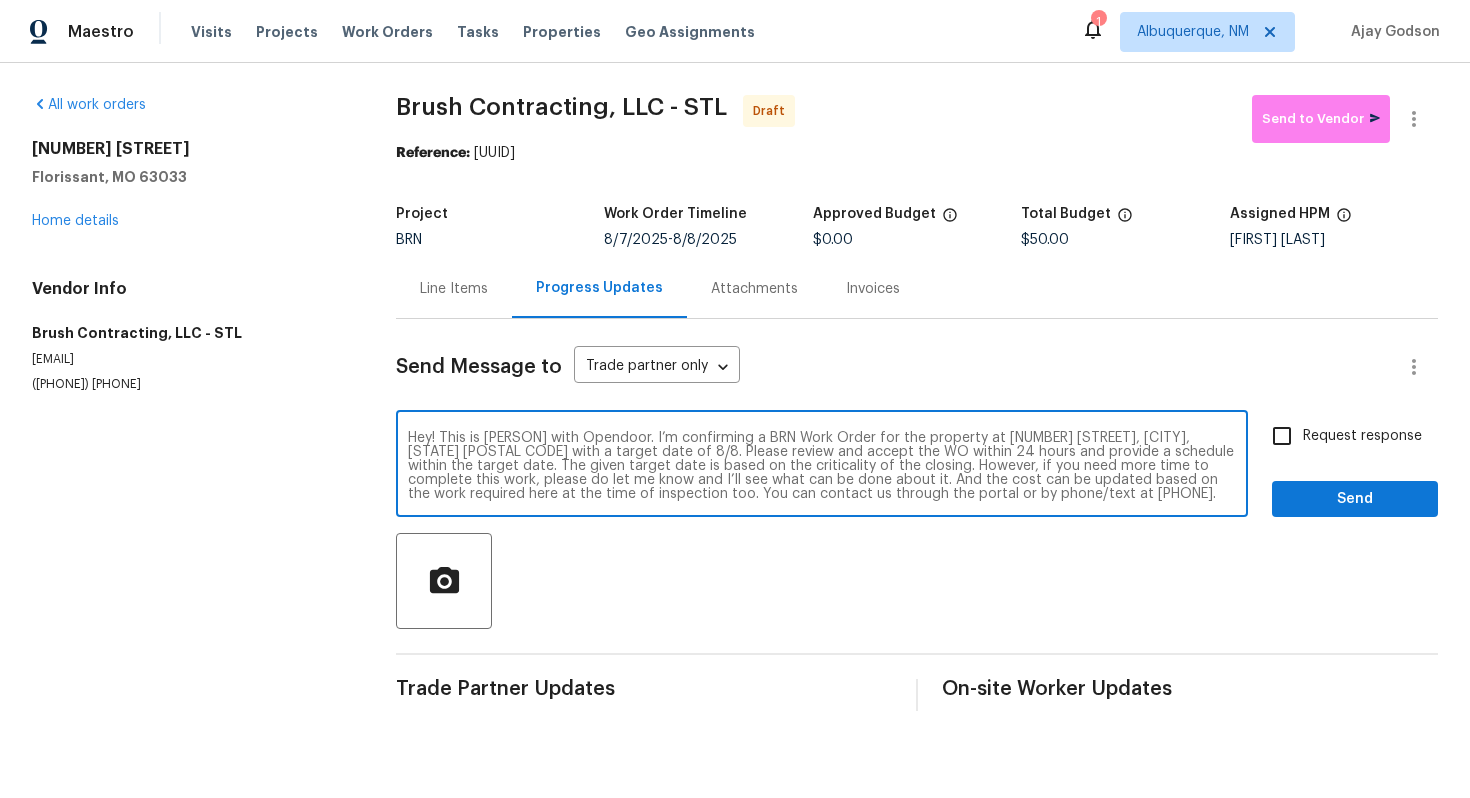 type on "Hey! This is Ajay with Opendoor. I’m confirming a BRN Work Order for the property at 1515 Bay Meadows Dr, Florissant, MO 63033 with a target date of 8/8. Please review and accept the WO within 24 hours and provide a schedule within the target date. The given target date is based on the criticality of the closing. However, if you need more time to complete this work, please do let me know and I’ll see what can be done about it. And the cost can be updated based on the work required here at the time of inspection too. You can contact us through the portal or by phone/text at 650-800-9524." 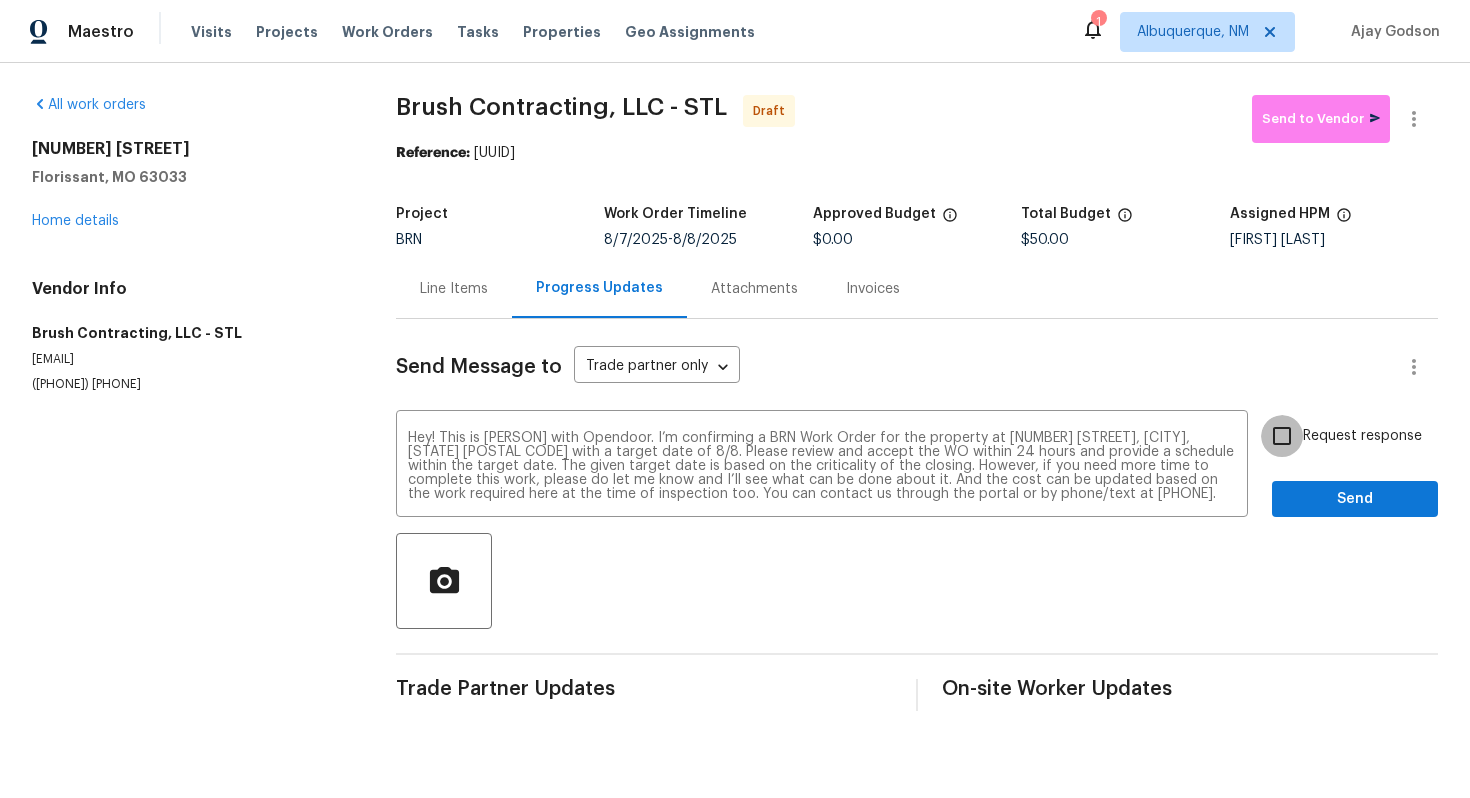 click on "Request response" at bounding box center [1282, 436] 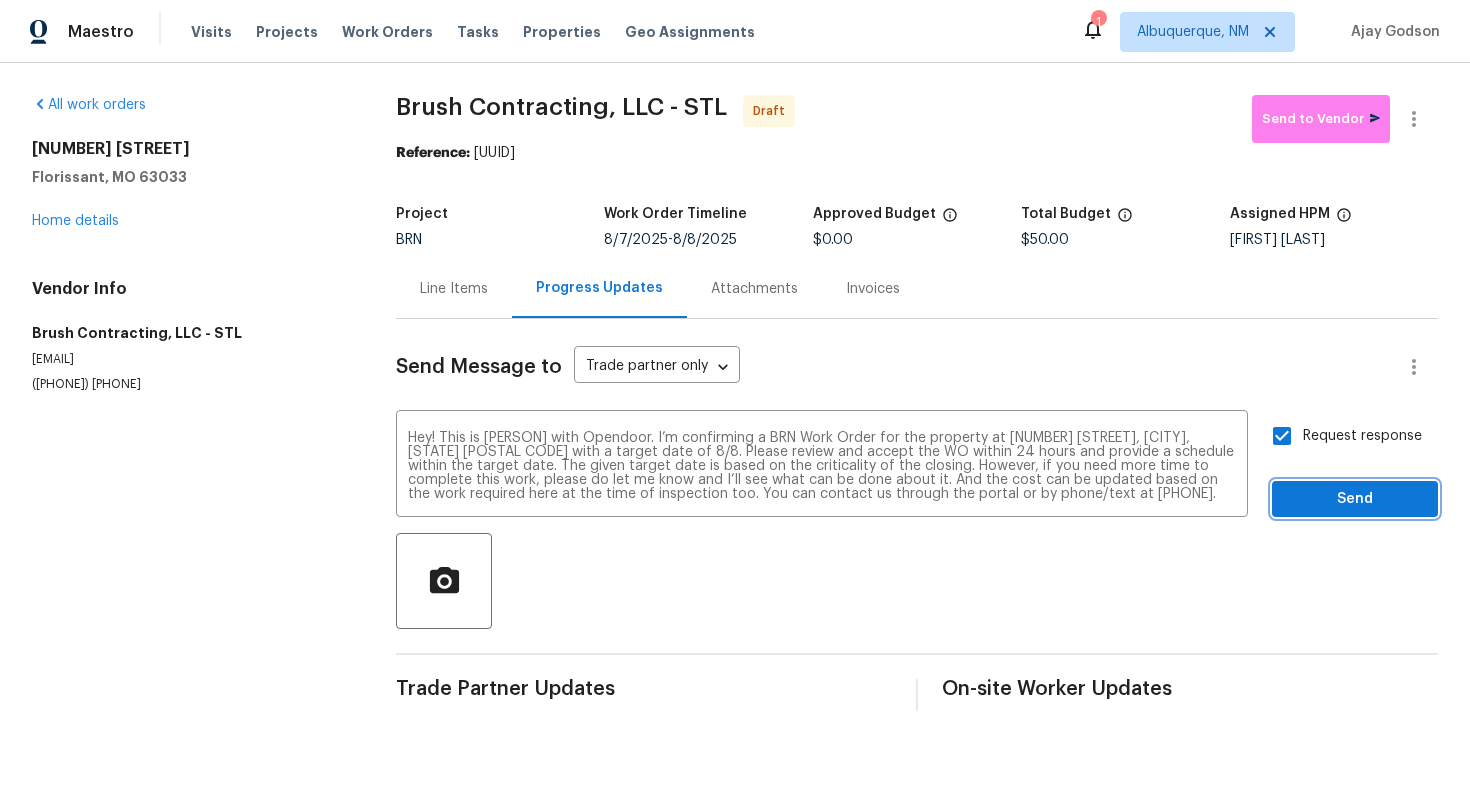 click on "Send" at bounding box center (1355, 499) 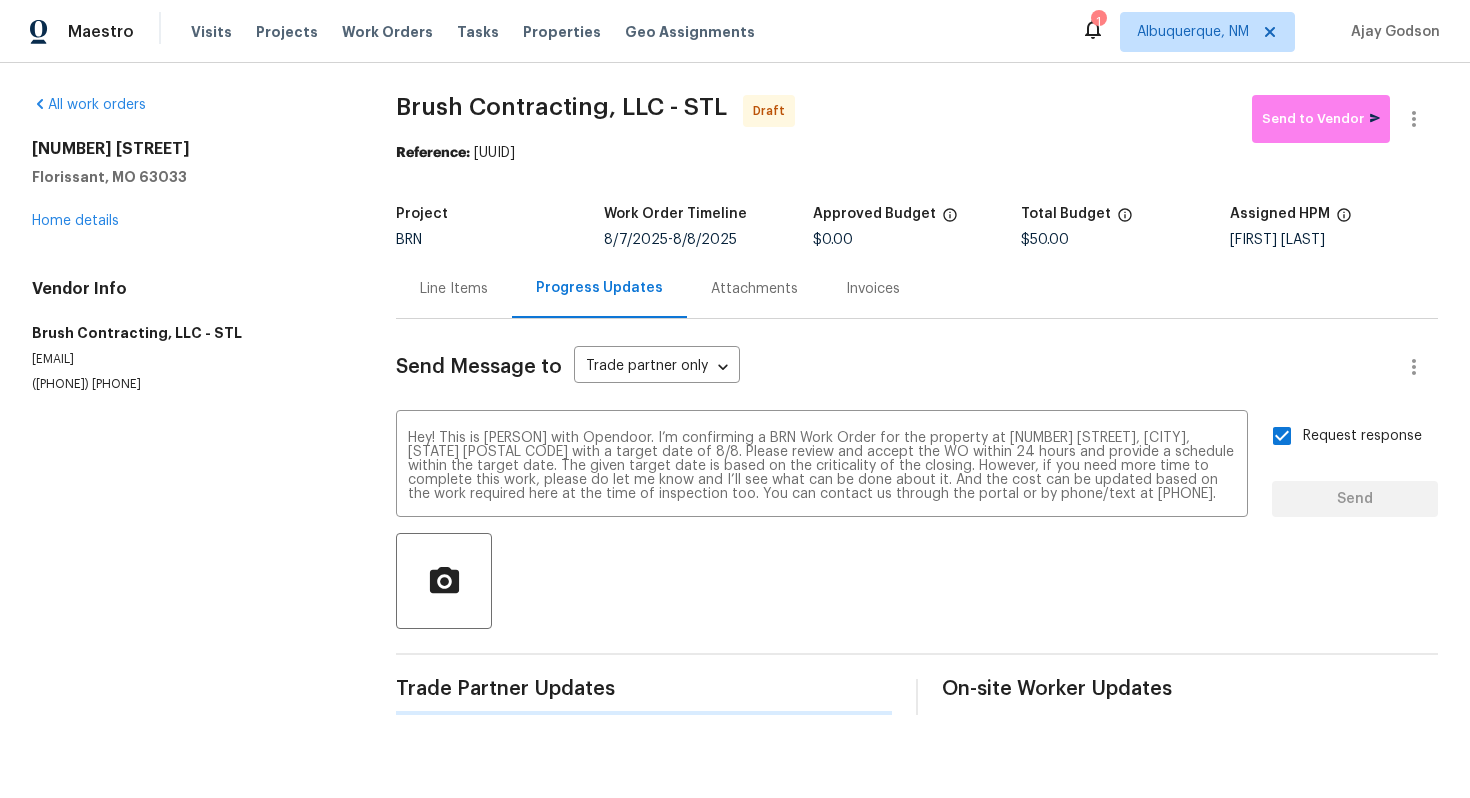 type 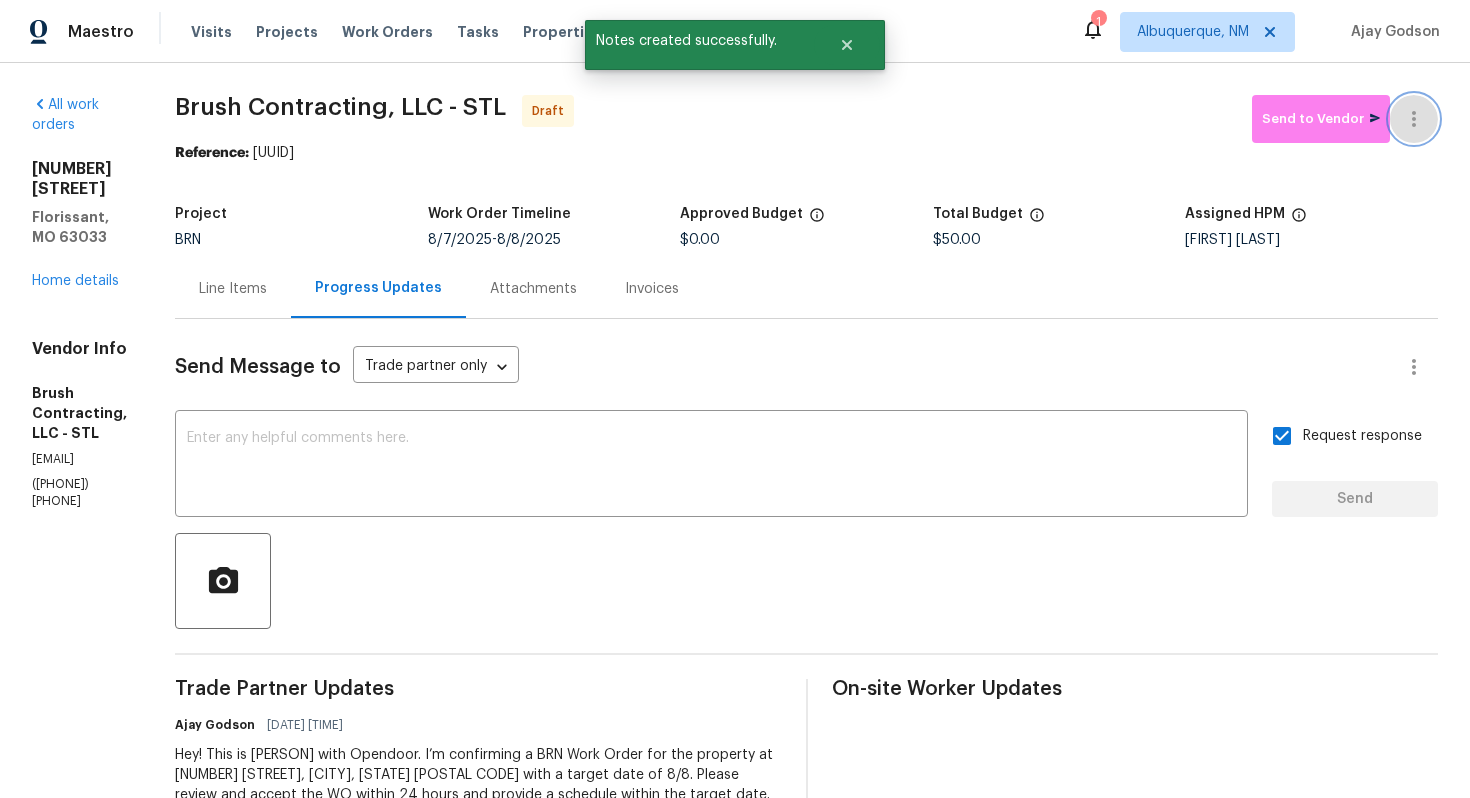 click at bounding box center [1414, 119] 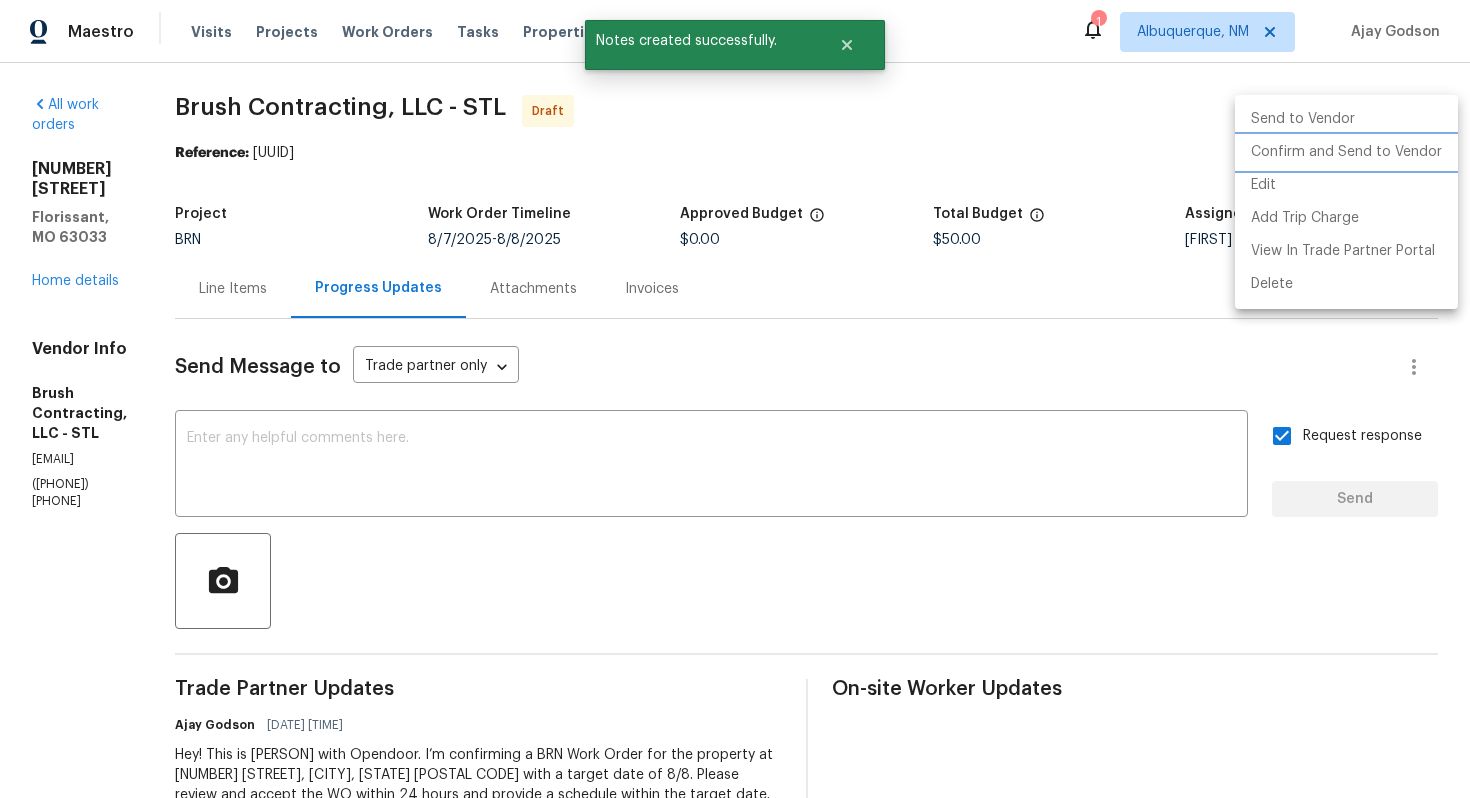 click on "Confirm and Send to Vendor" at bounding box center [1346, 152] 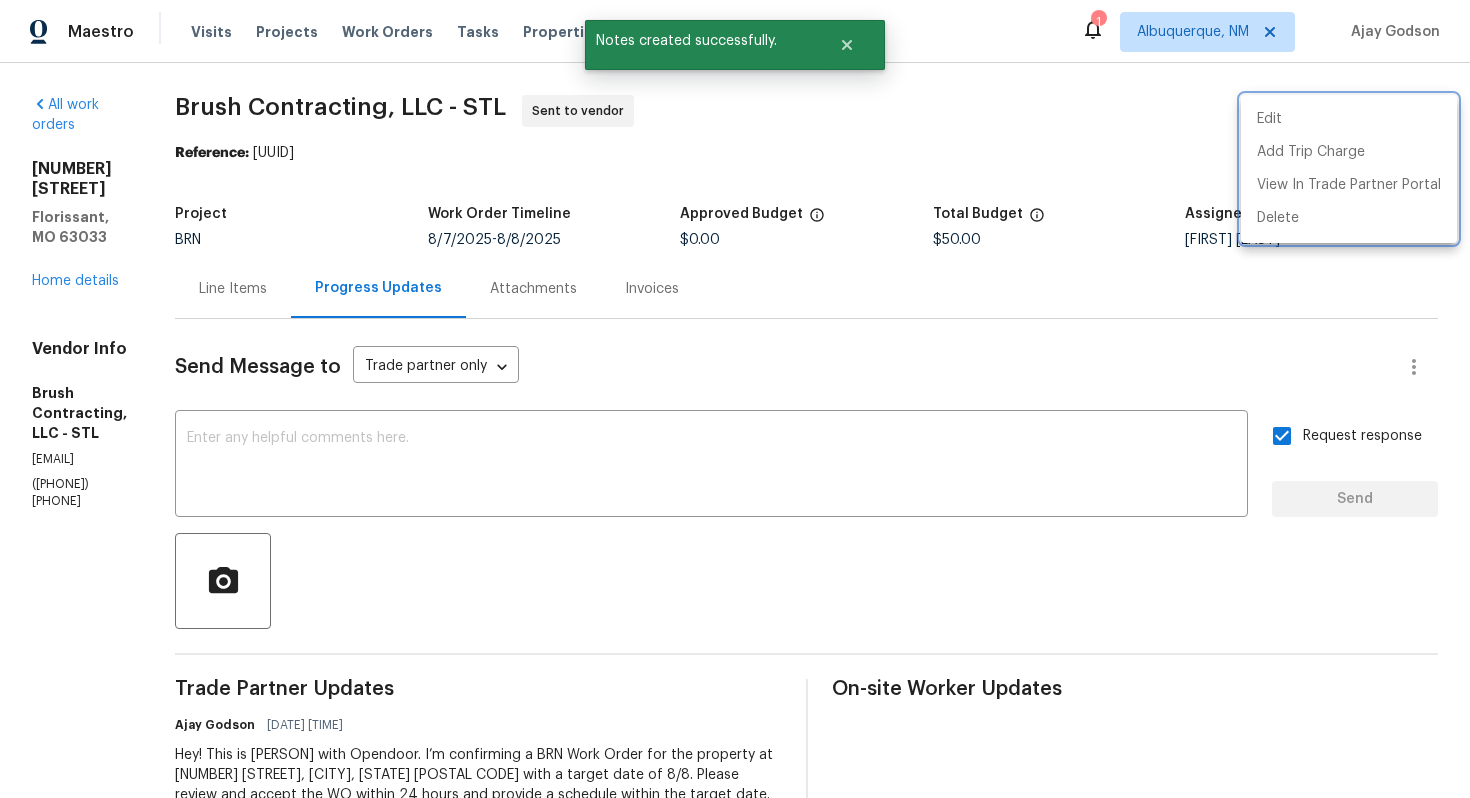click at bounding box center [735, 399] 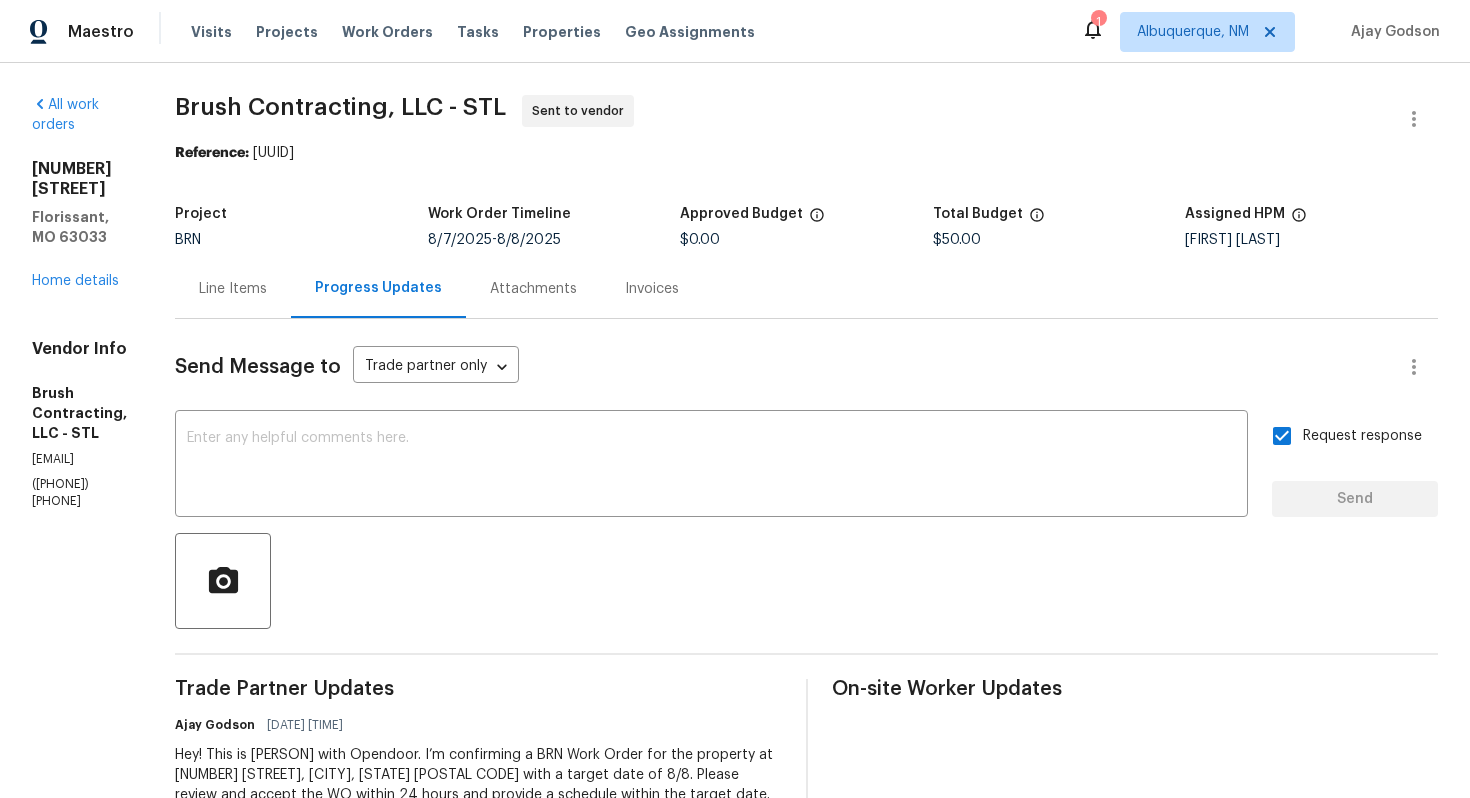 click on "Line Items" at bounding box center (233, 288) 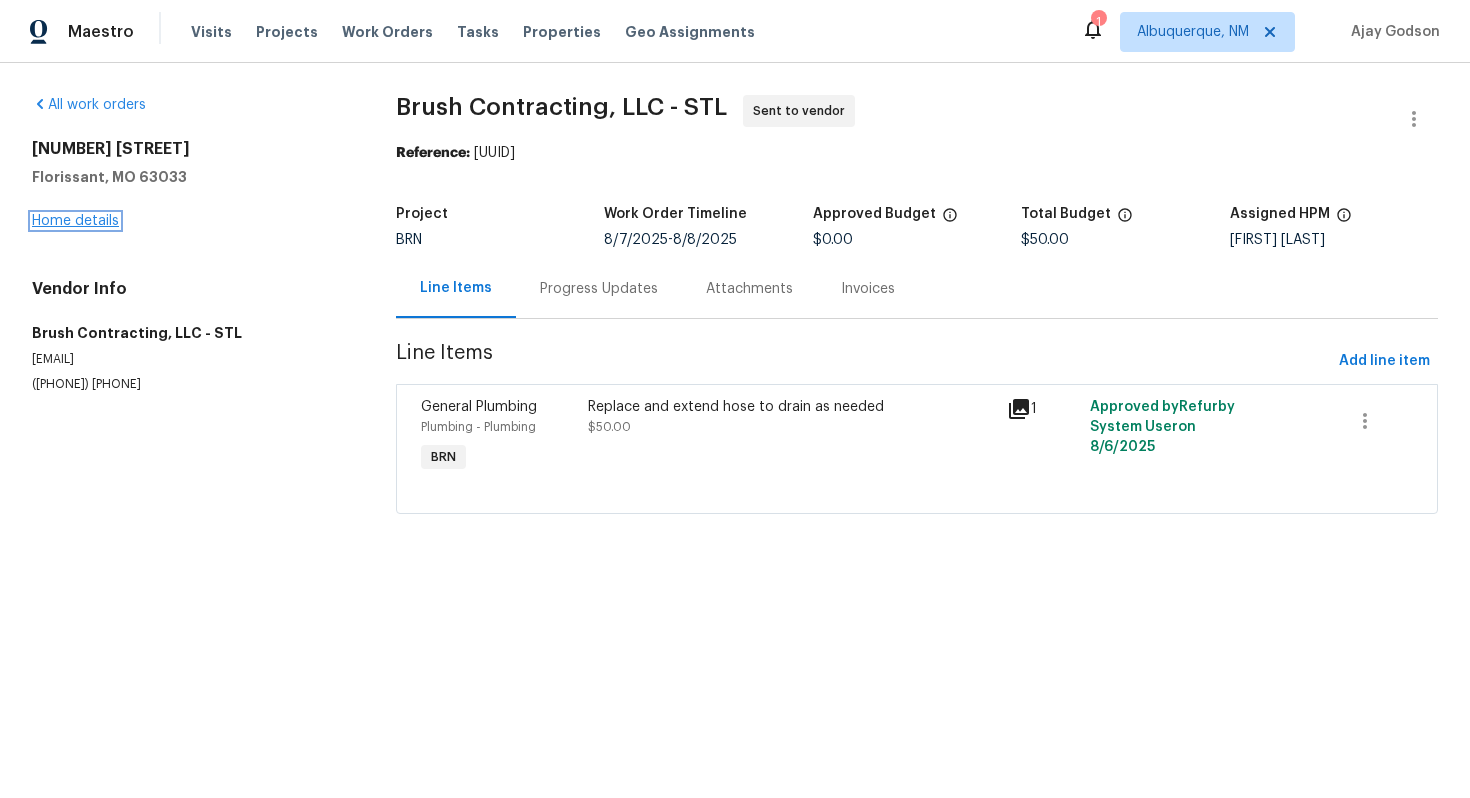click on "Home details" at bounding box center [75, 221] 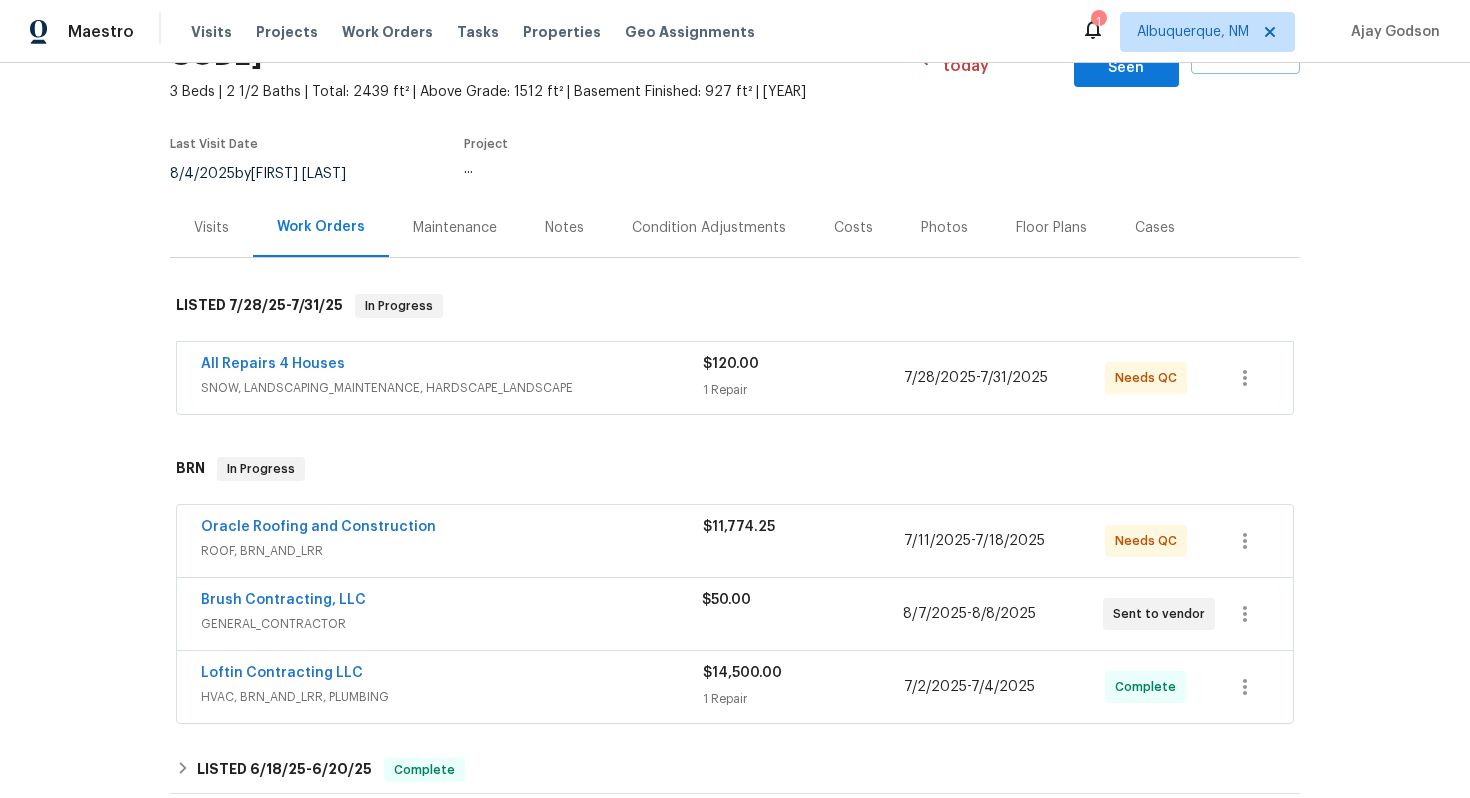scroll, scrollTop: 206, scrollLeft: 0, axis: vertical 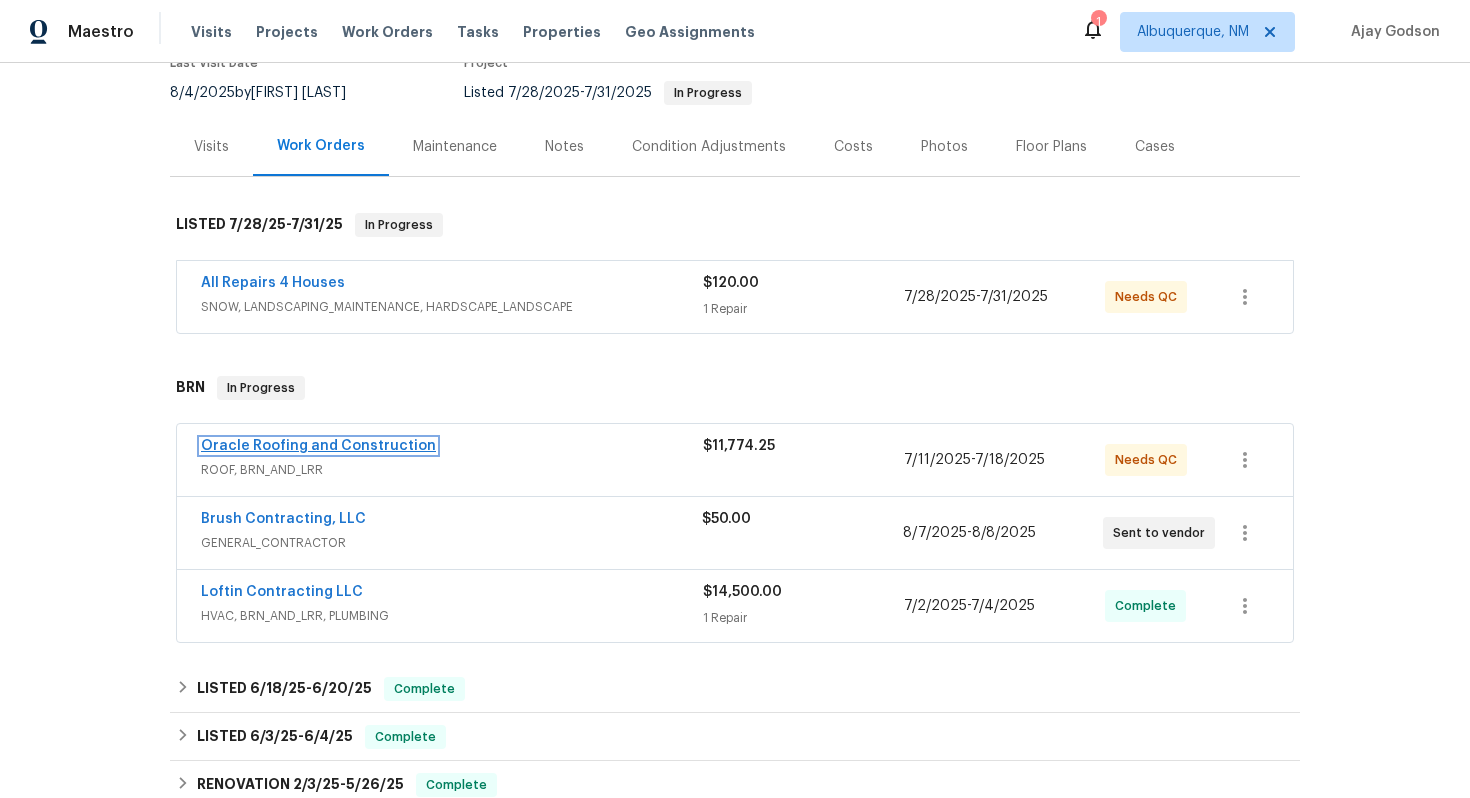 click on "Oracle Roofing and Construction" at bounding box center [318, 446] 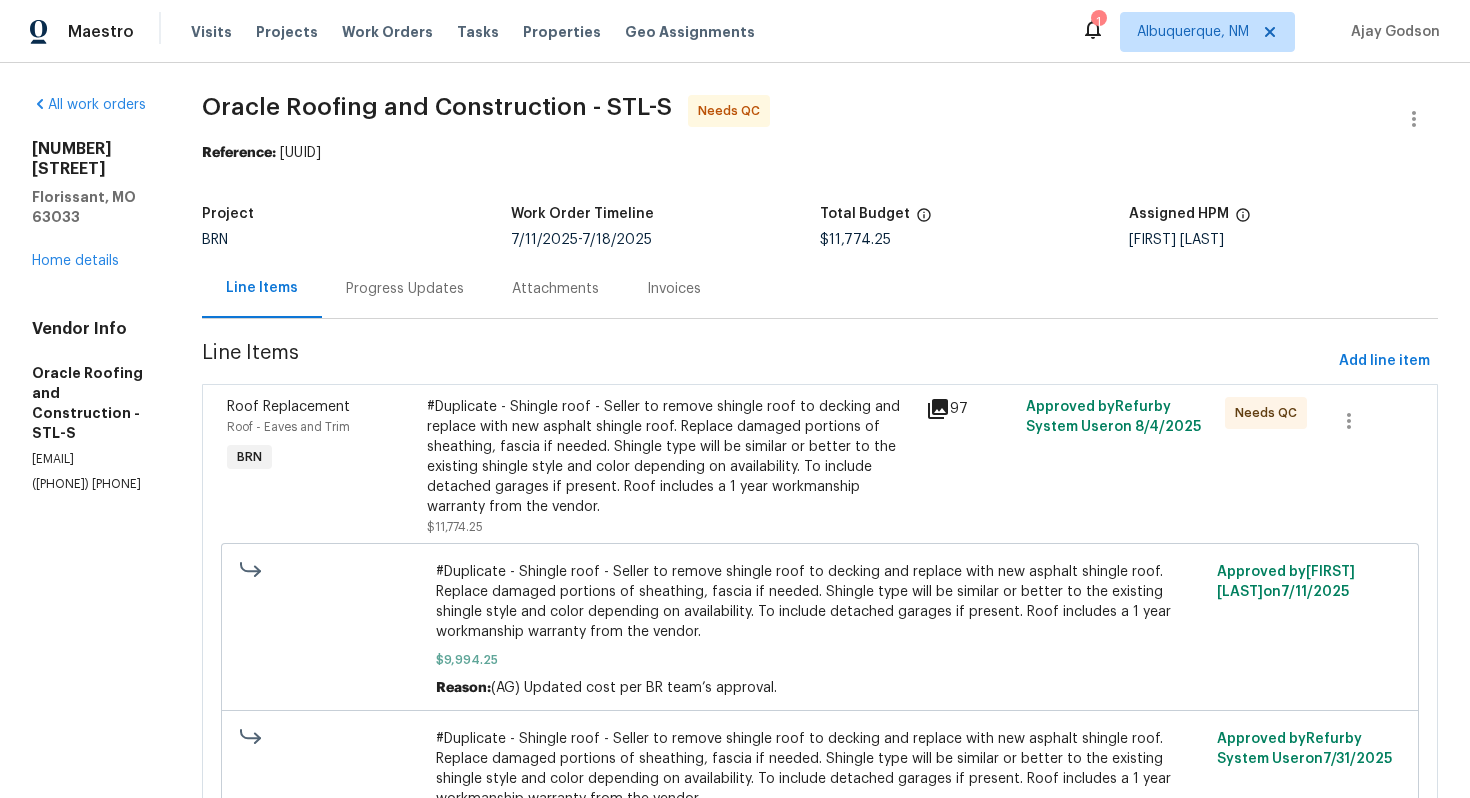 click on "Progress Updates" at bounding box center (405, 289) 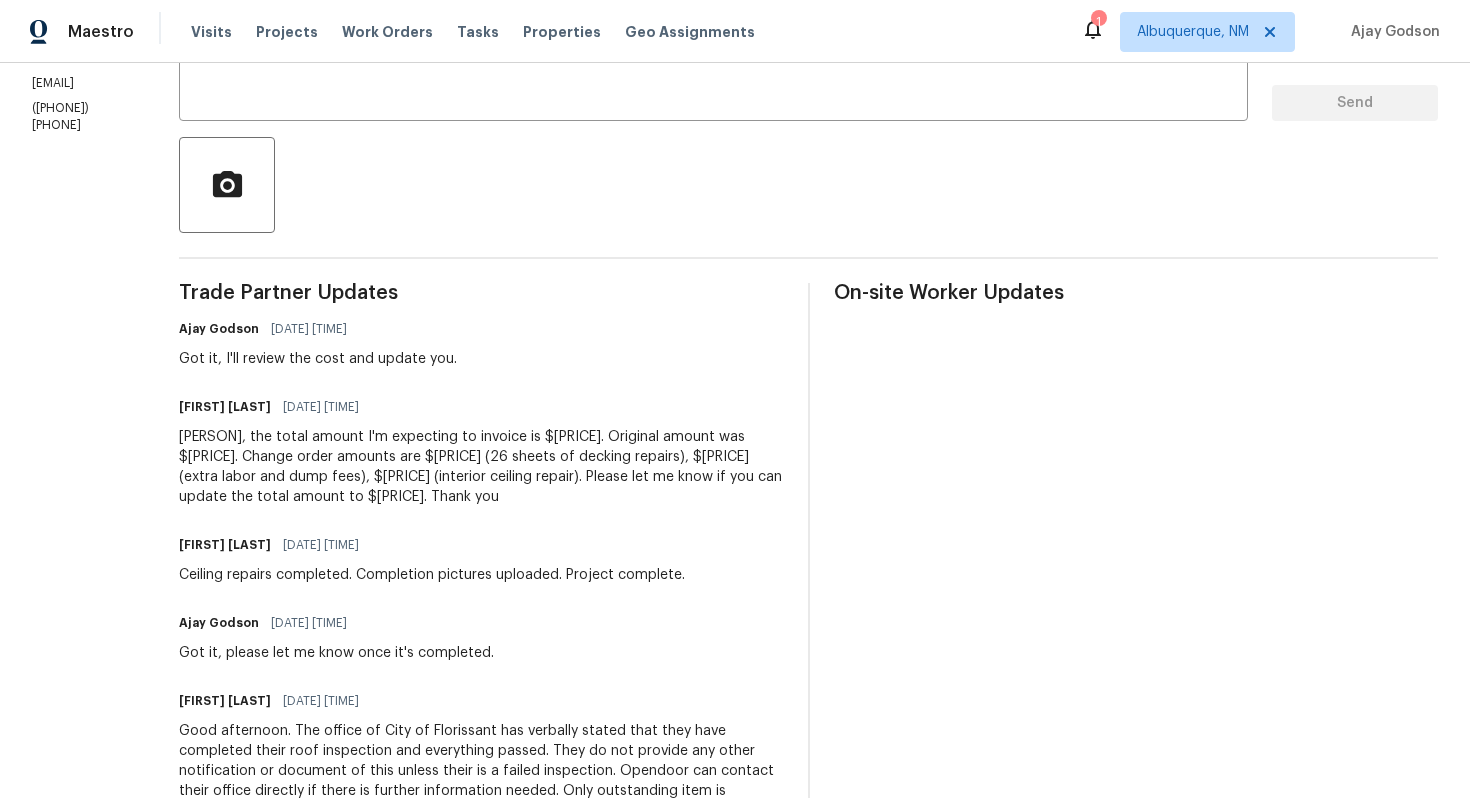 scroll, scrollTop: 446, scrollLeft: 0, axis: vertical 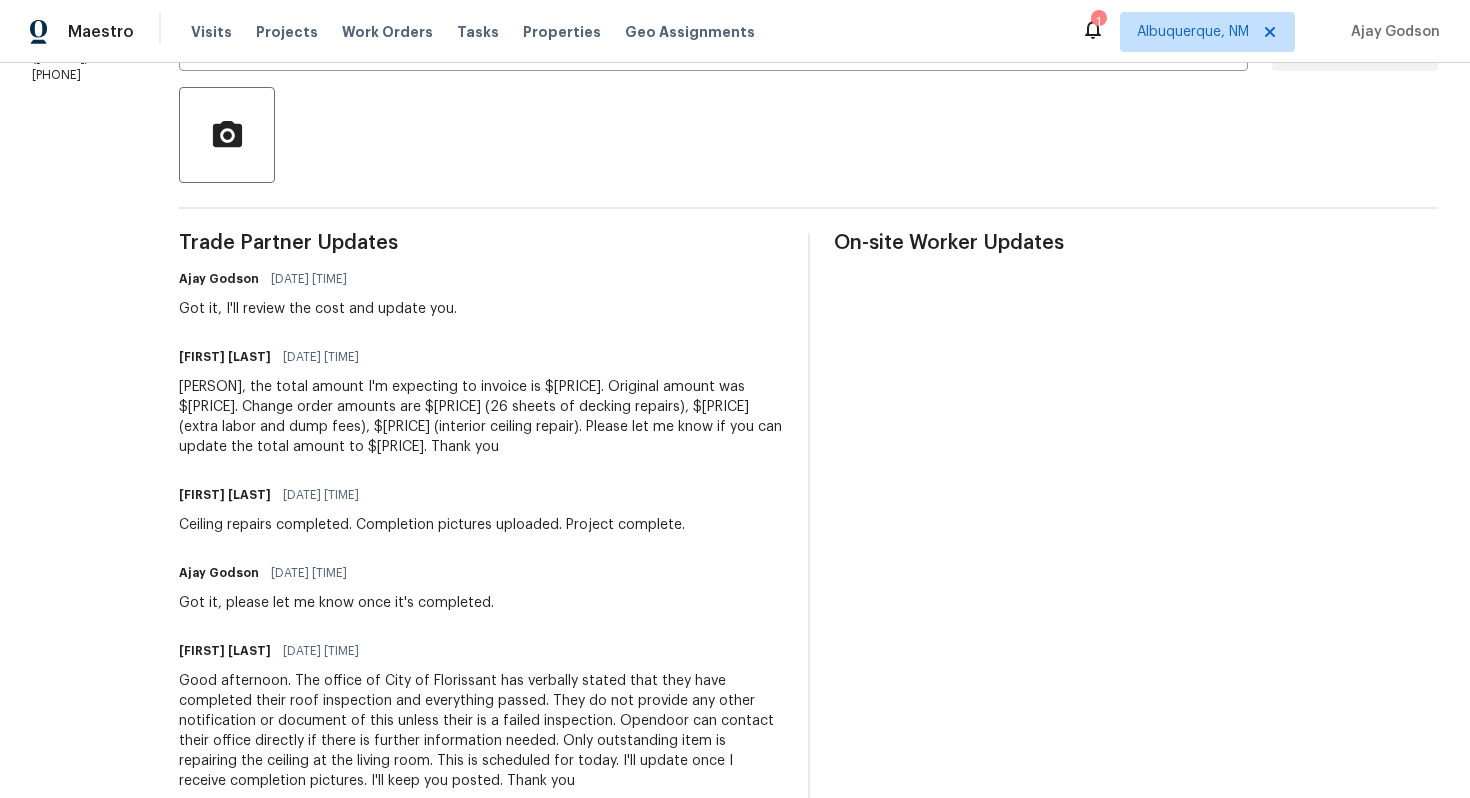 click on "[FIRST], the total amount I'm expecting to invoice is $12624.25. Original amount was $9994.25. Change order amounts are $1560 (26 sheets of decking repairs), $850 (extra labor and dump fees), $220 (interior ceiling repair). Please let me know if you can update the total amount to $12624.25. Thank you" at bounding box center [481, 417] 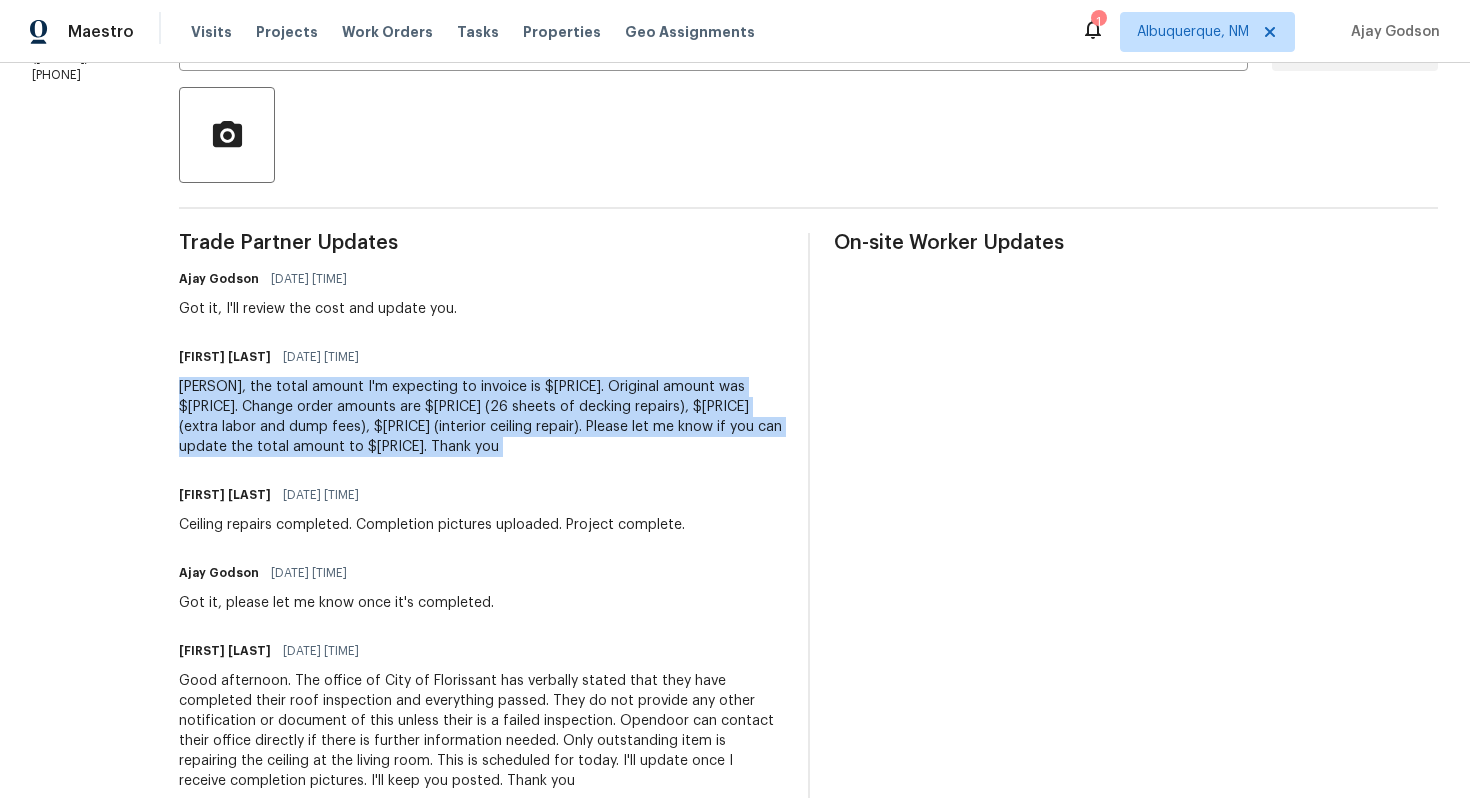click on "[FIRST], the total amount I'm expecting to invoice is $12624.25. Original amount was $9994.25. Change order amounts are $1560 (26 sheets of decking repairs), $850 (extra labor and dump fees), $220 (interior ceiling repair). Please let me know if you can update the total amount to $12624.25. Thank you" at bounding box center (481, 417) 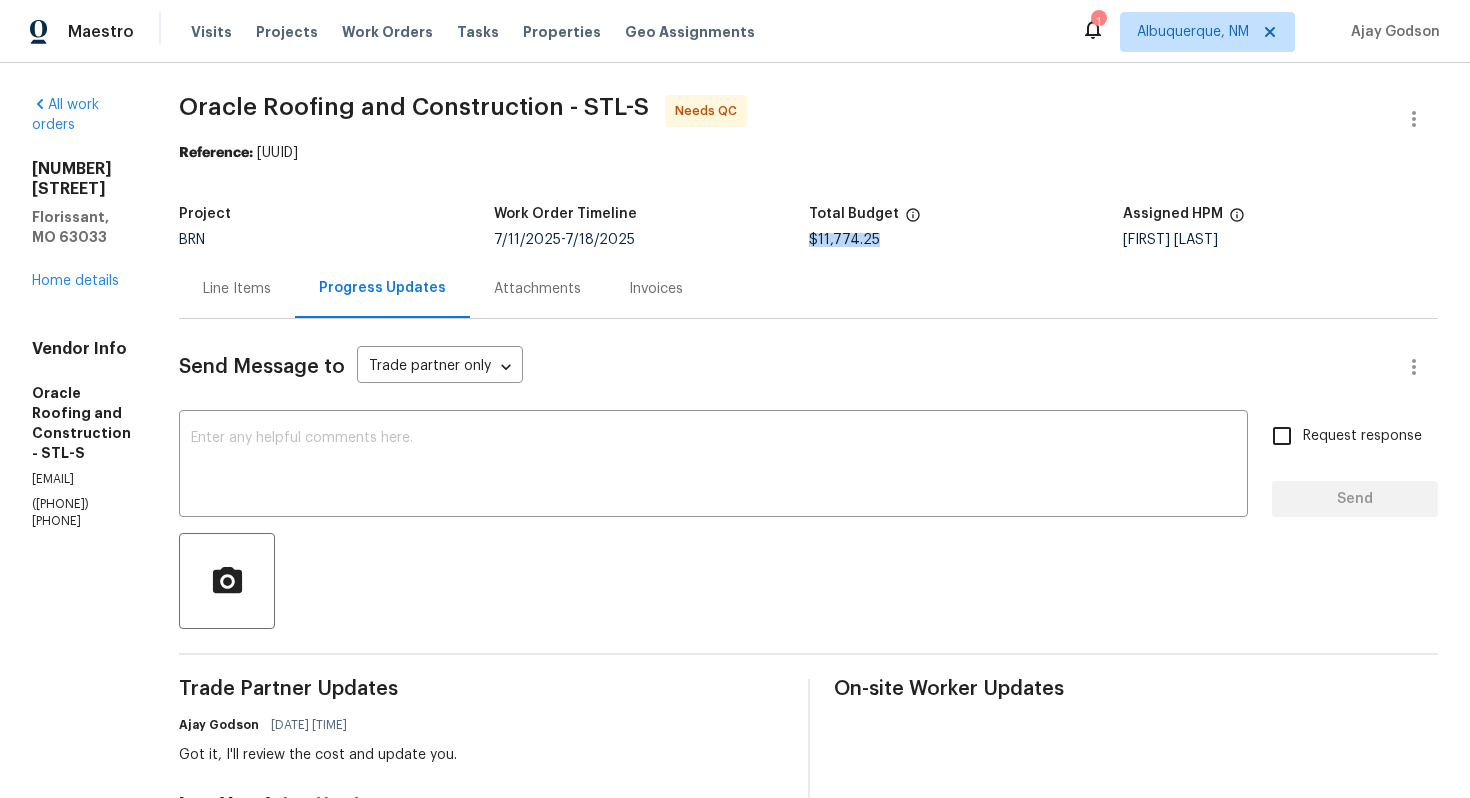 drag, startPoint x: 901, startPoint y: 240, endPoint x: 834, endPoint y: 245, distance: 67.18631 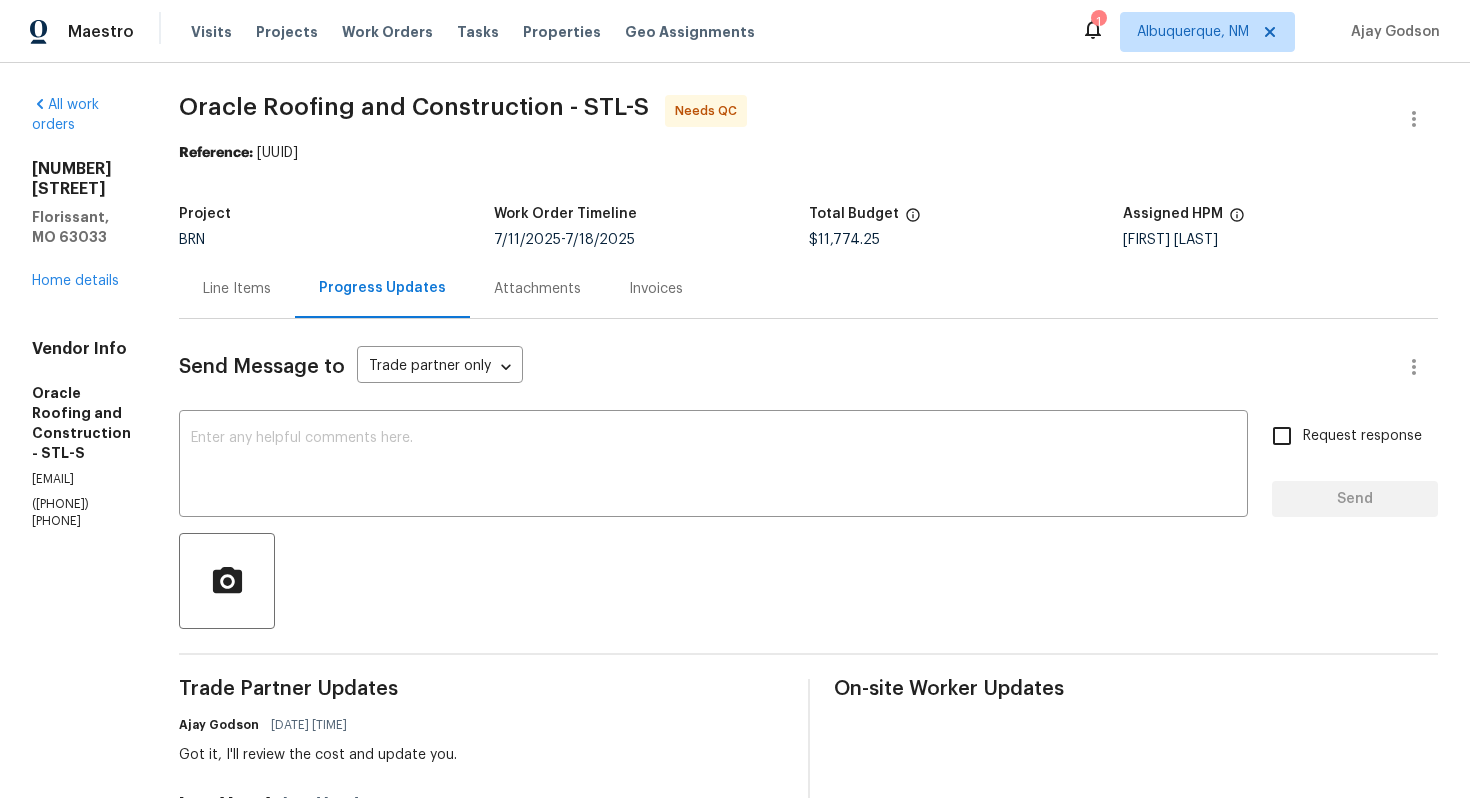 click on "Line Items" at bounding box center [237, 288] 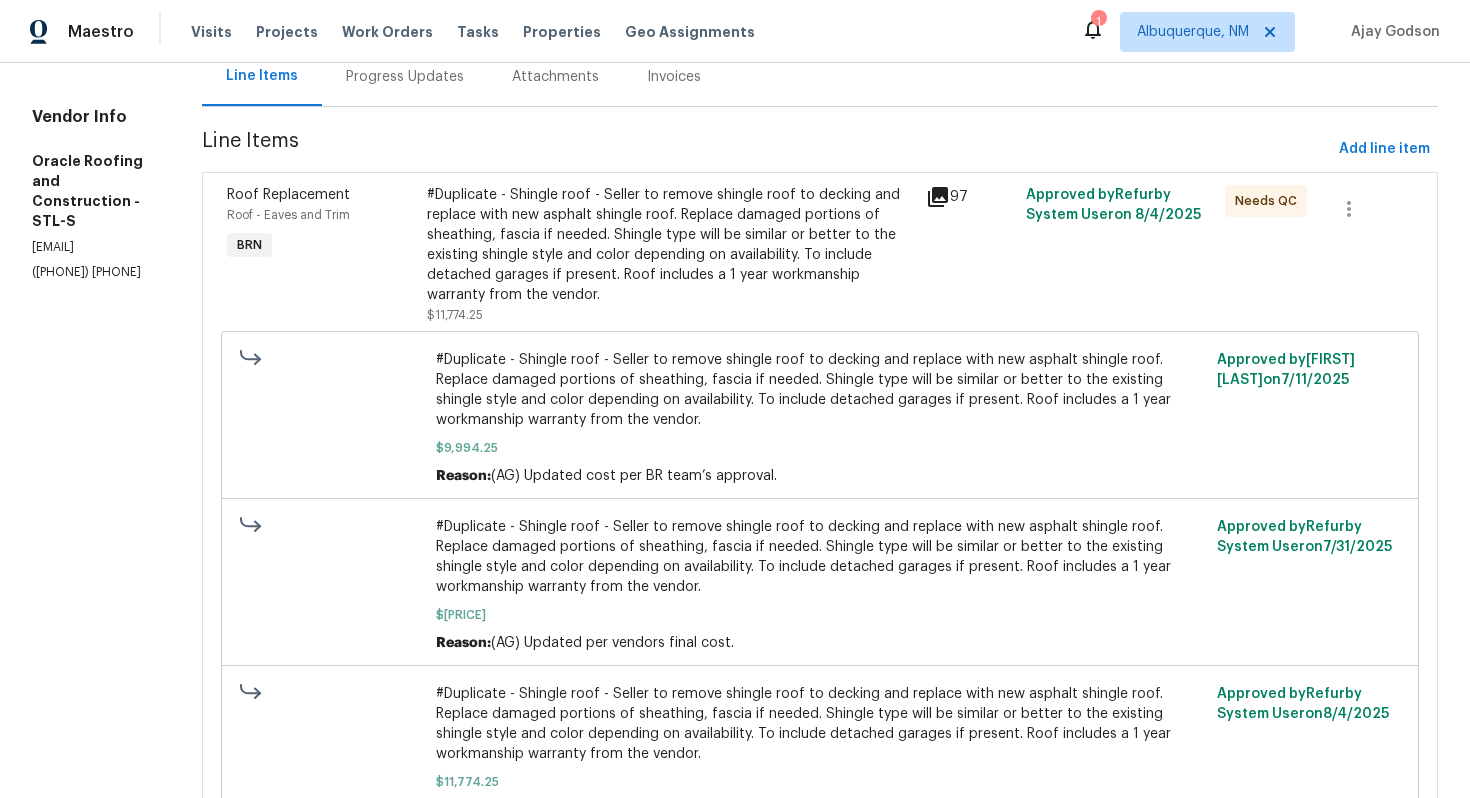 scroll, scrollTop: 0, scrollLeft: 0, axis: both 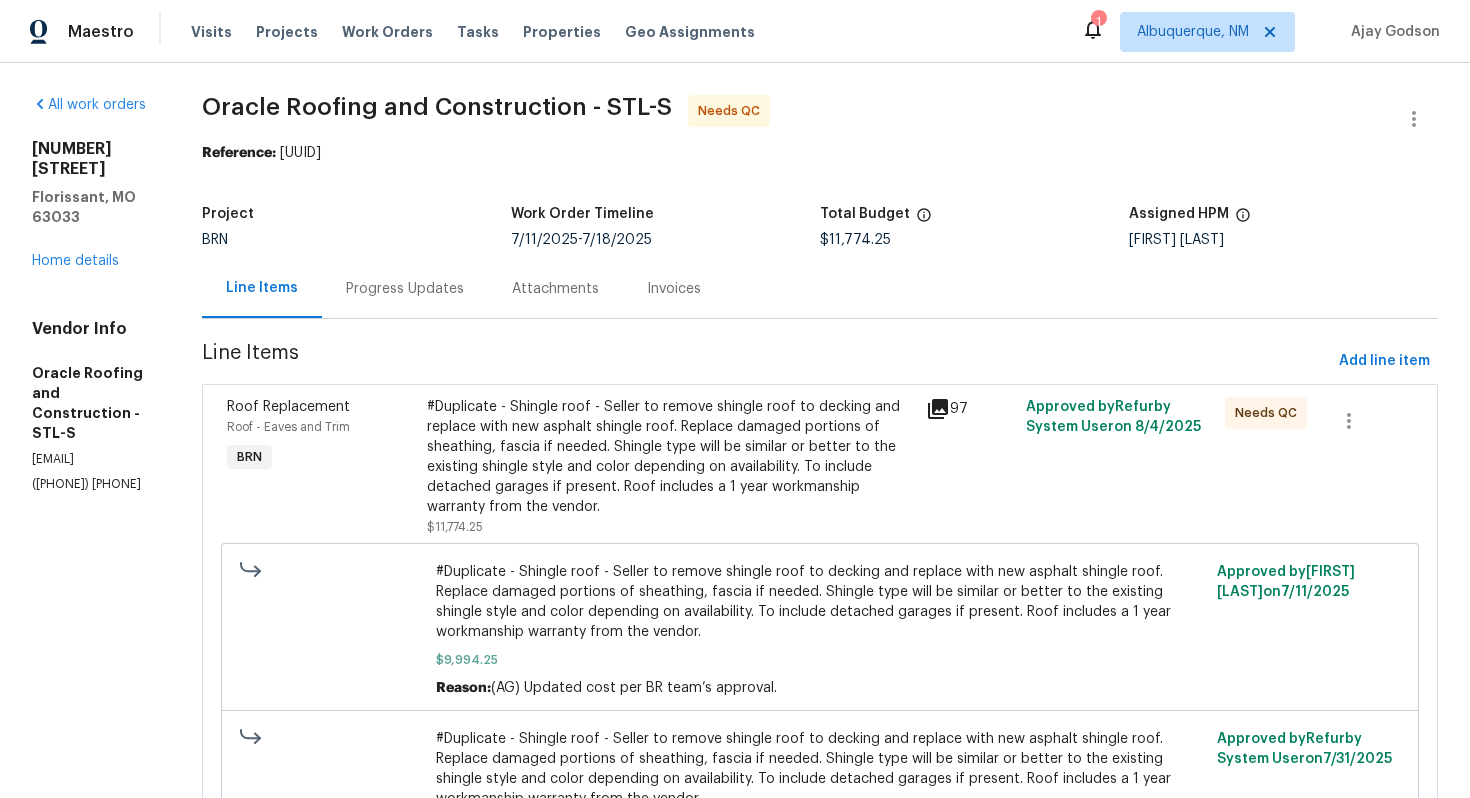 click on "#Duplicate - Shingle roof - Seller to remove shingle roof to decking and replace with new asphalt shingle roof. Replace damaged portions of sheathing, fascia if needed. Shingle type will be similar or better to the existing shingle style and color depending on availability. To include detached garages if present. Roof includes a 1 year workmanship warranty from the vendor." at bounding box center (670, 457) 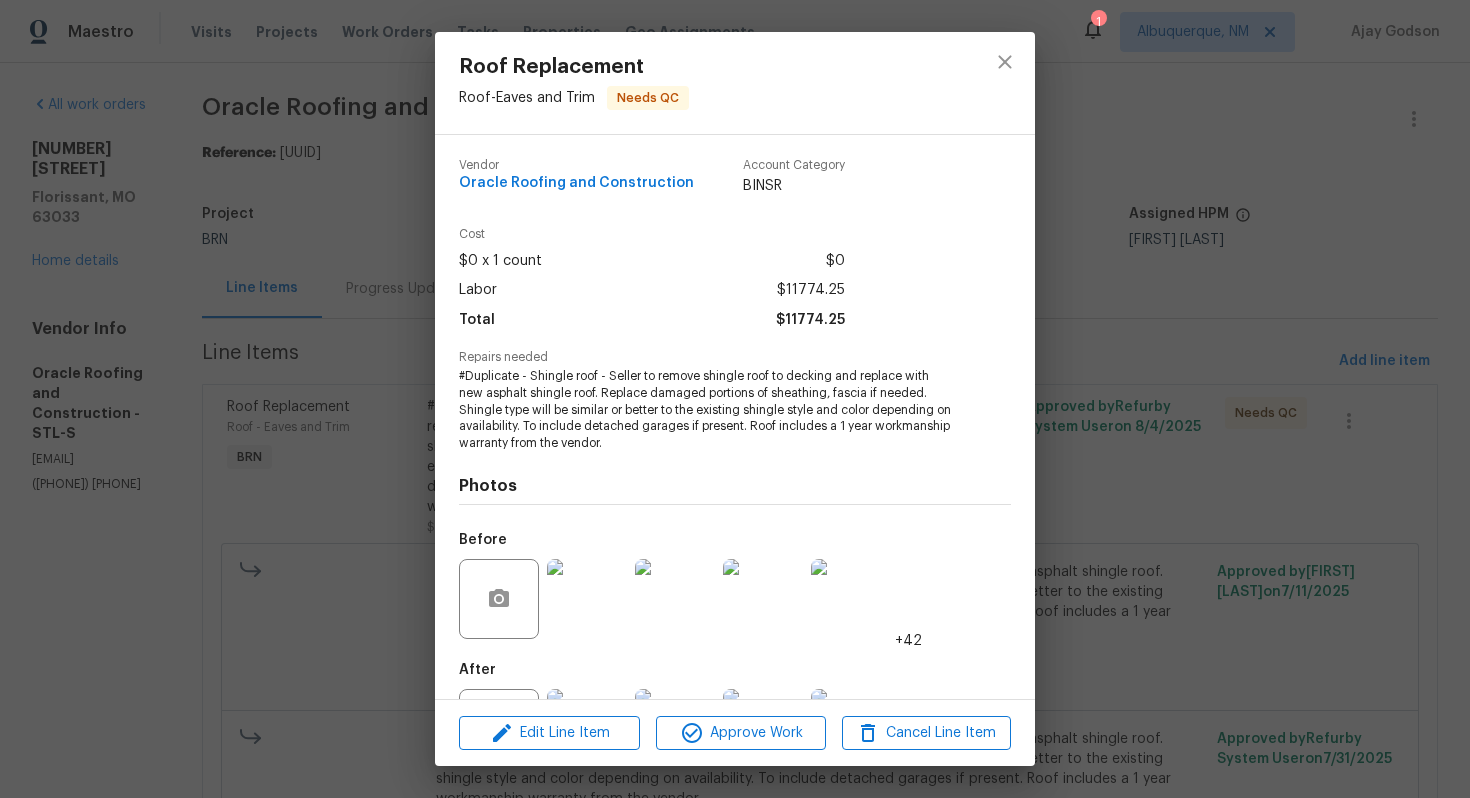 scroll, scrollTop: 90, scrollLeft: 0, axis: vertical 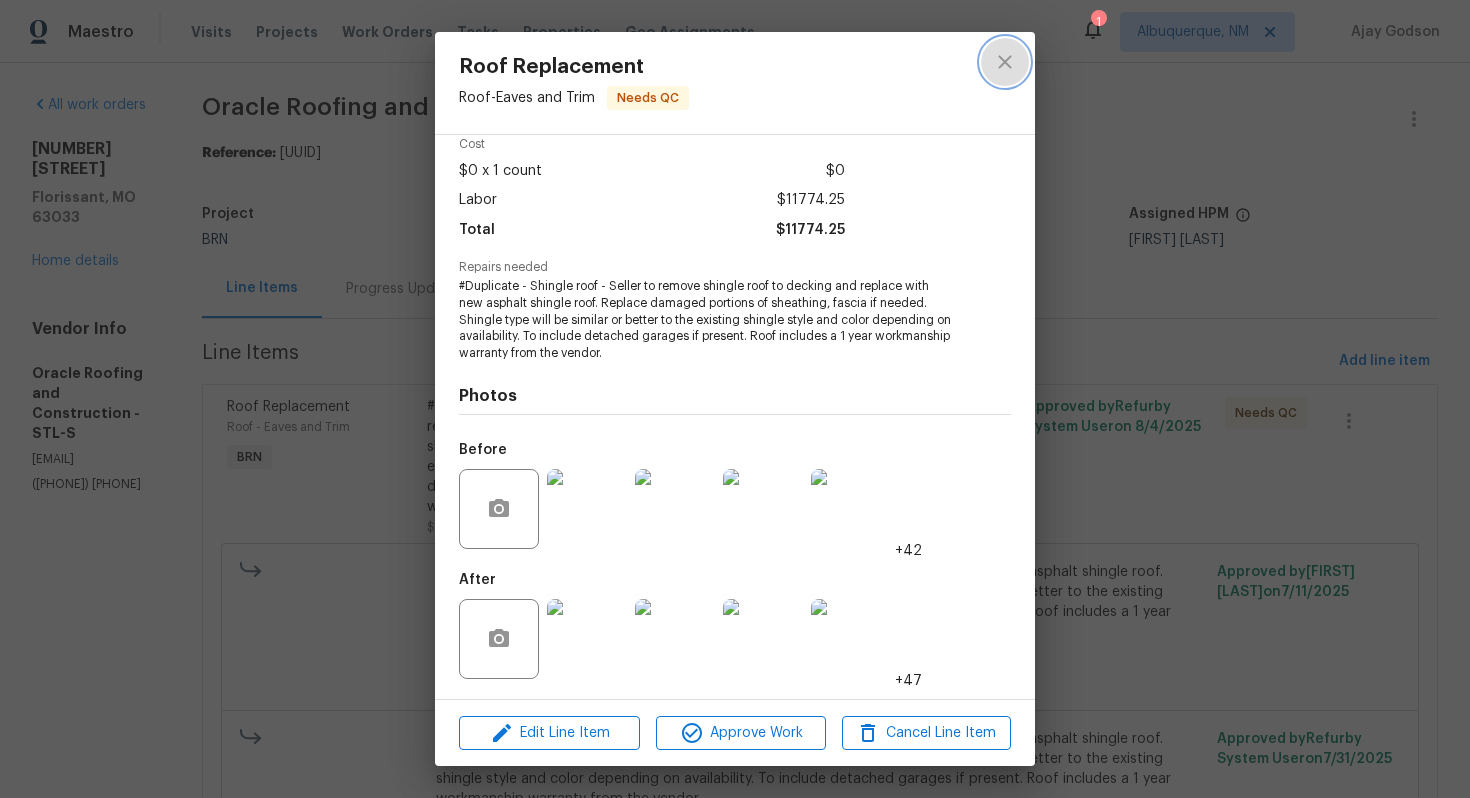 click 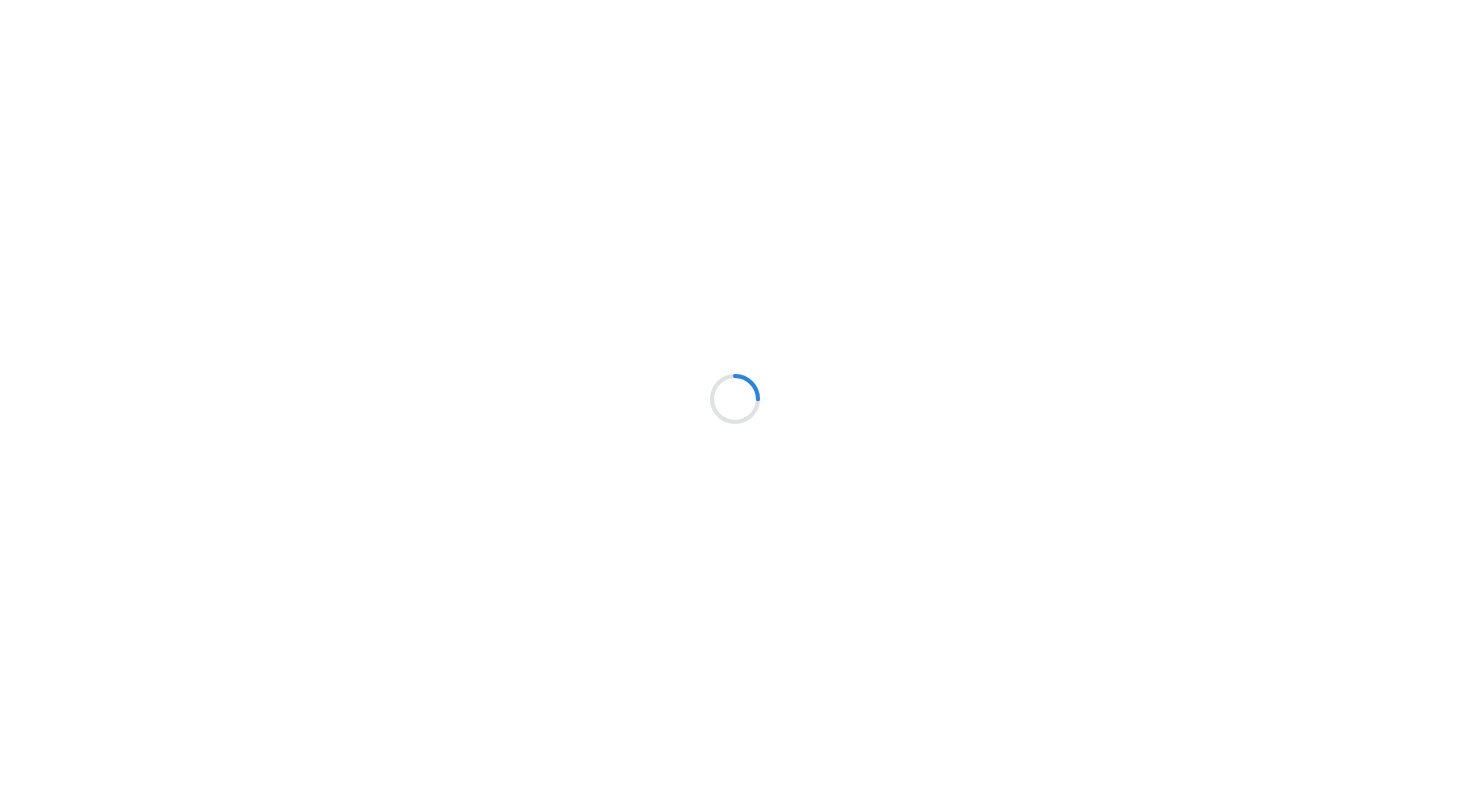 scroll, scrollTop: 0, scrollLeft: 0, axis: both 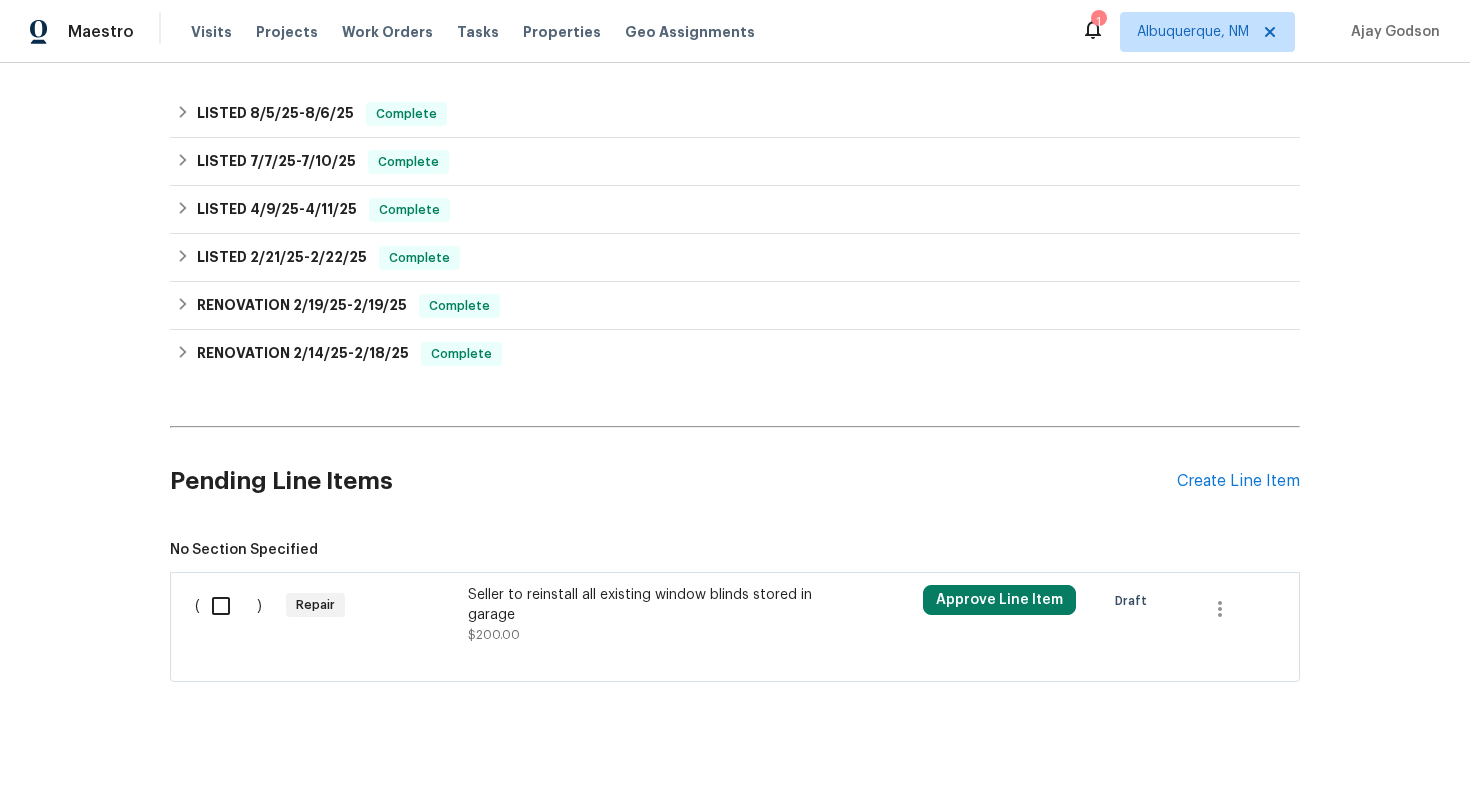 click on "Seller to reinstall all existing window blinds stored in garage" at bounding box center [644, 605] 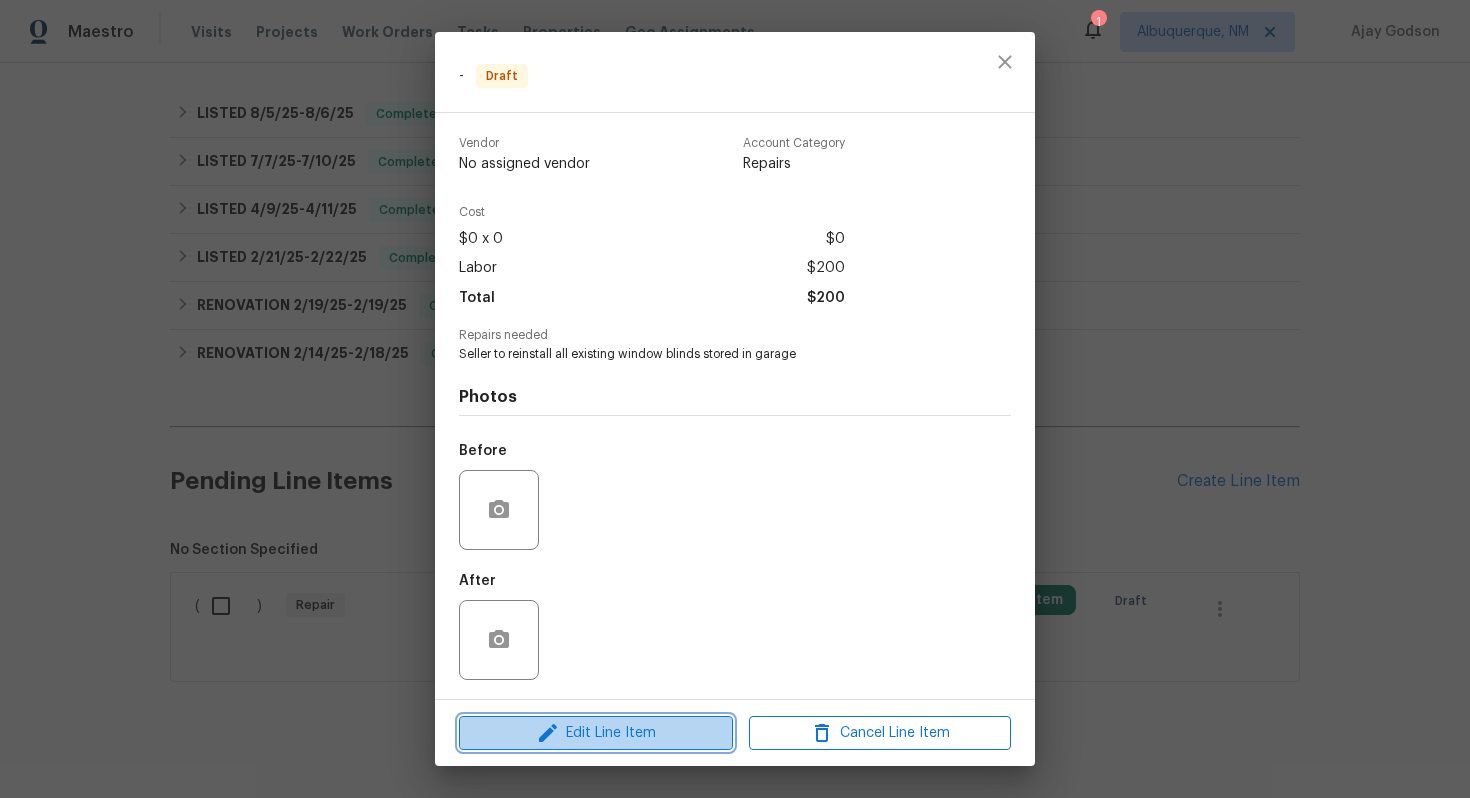 click on "Edit Line Item" at bounding box center [596, 733] 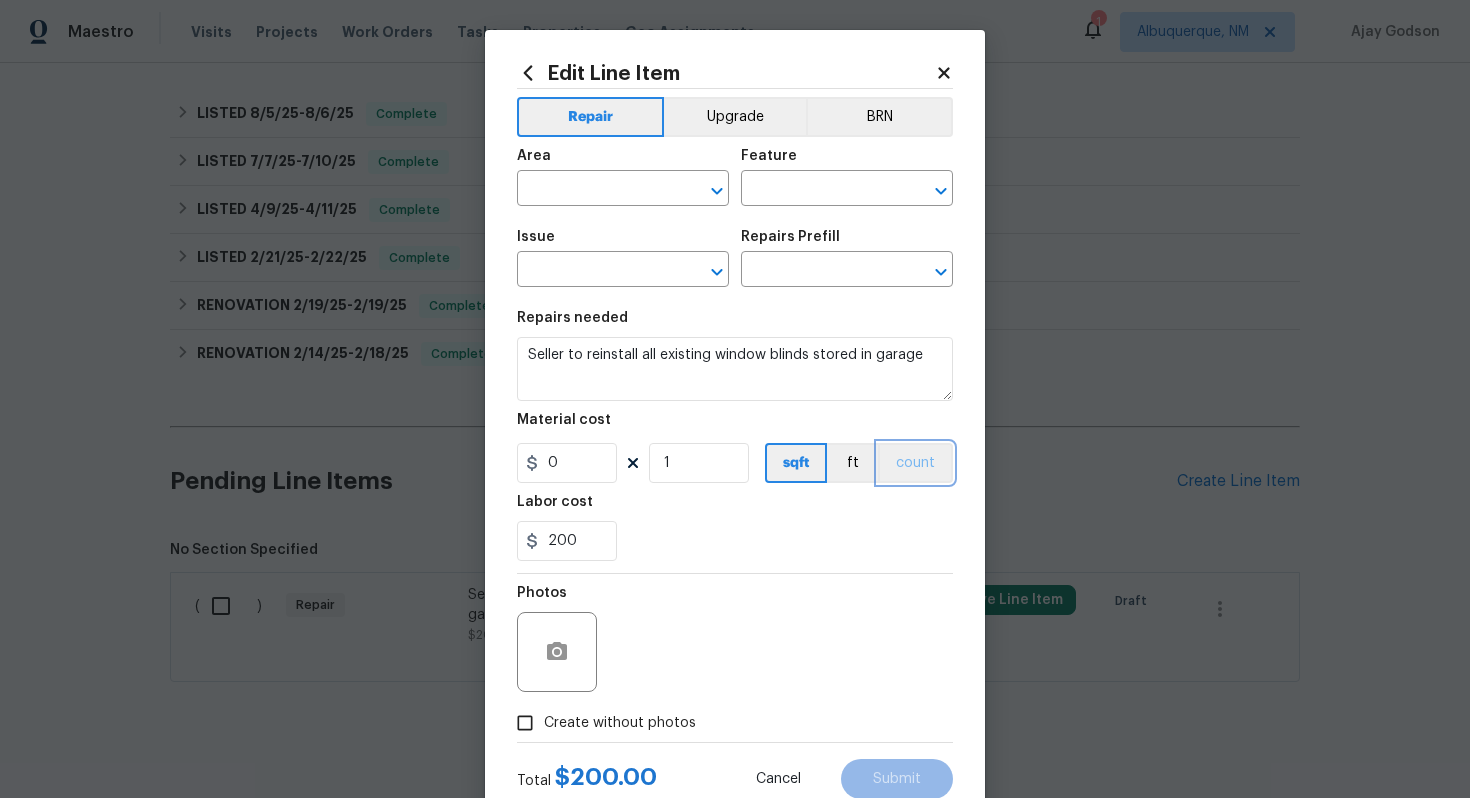 click on "count" at bounding box center [915, 463] 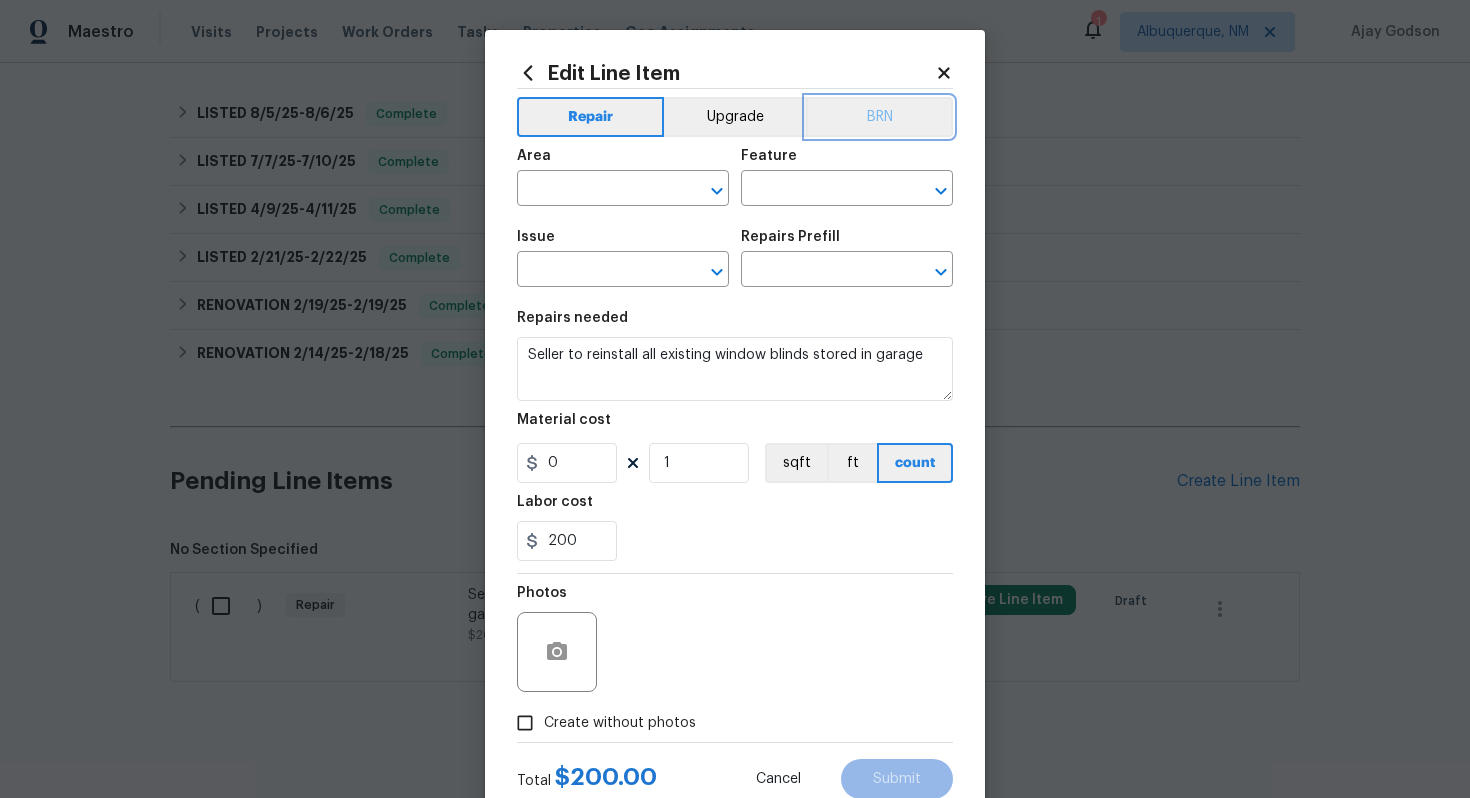 click on "BRN" at bounding box center (879, 117) 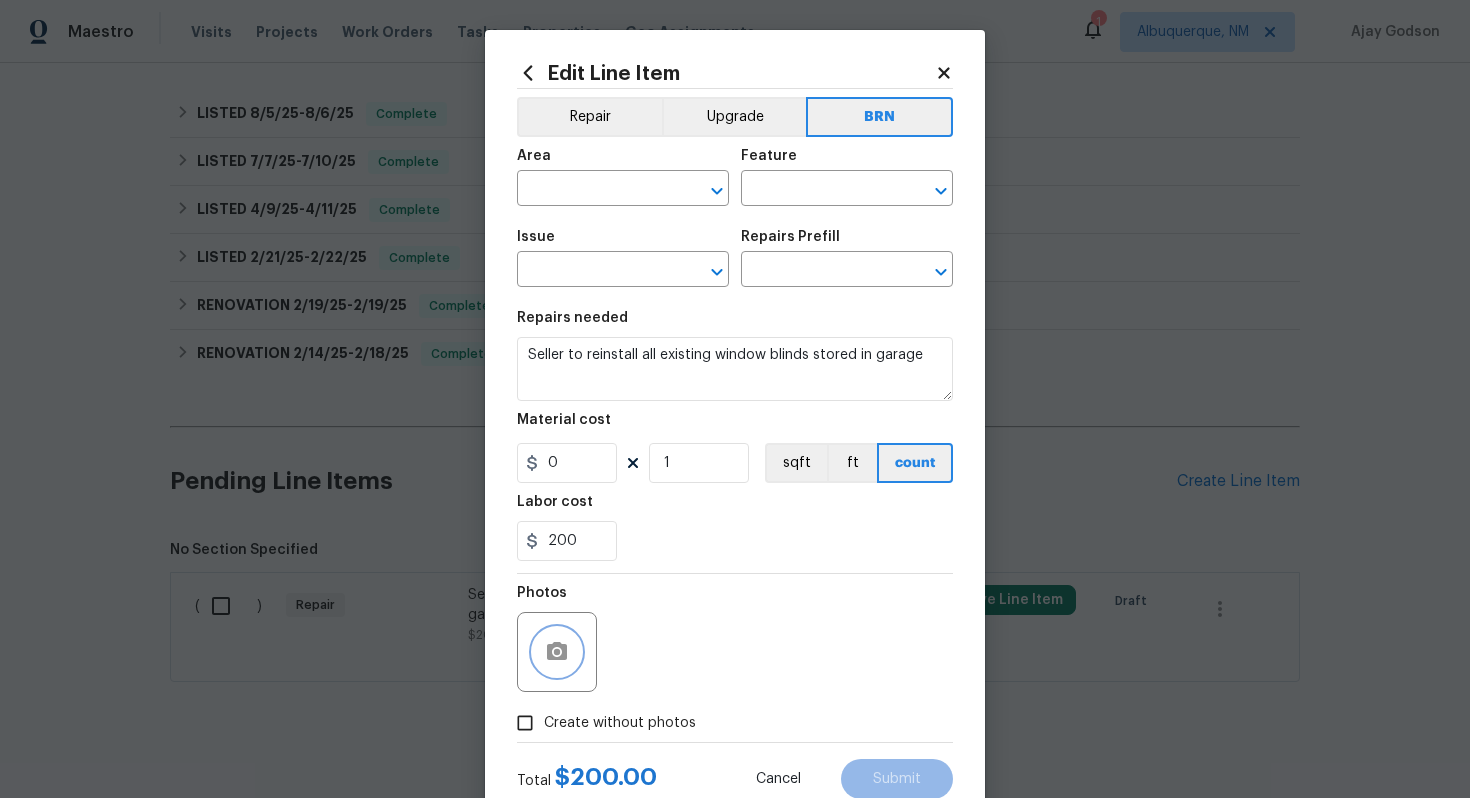 click 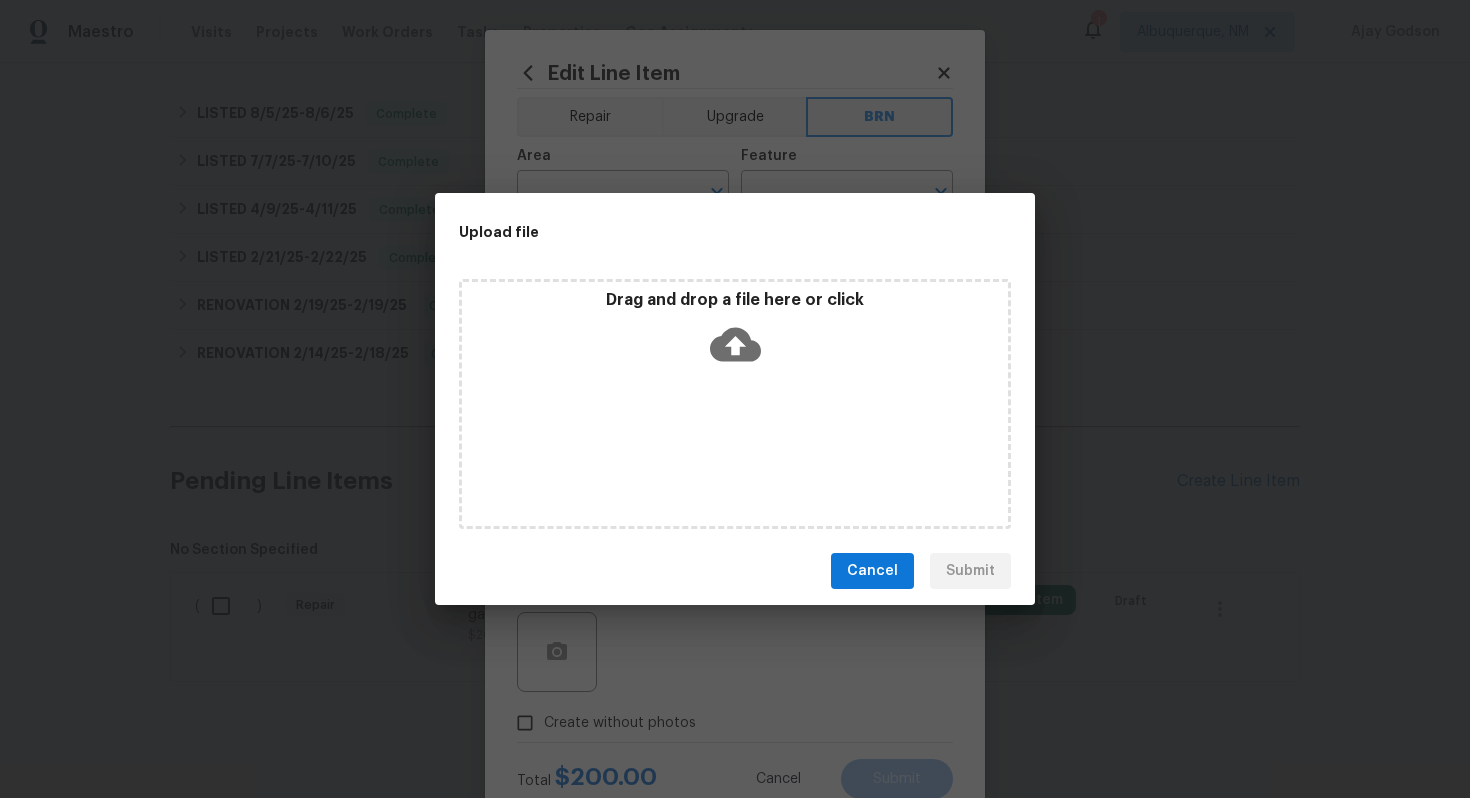click 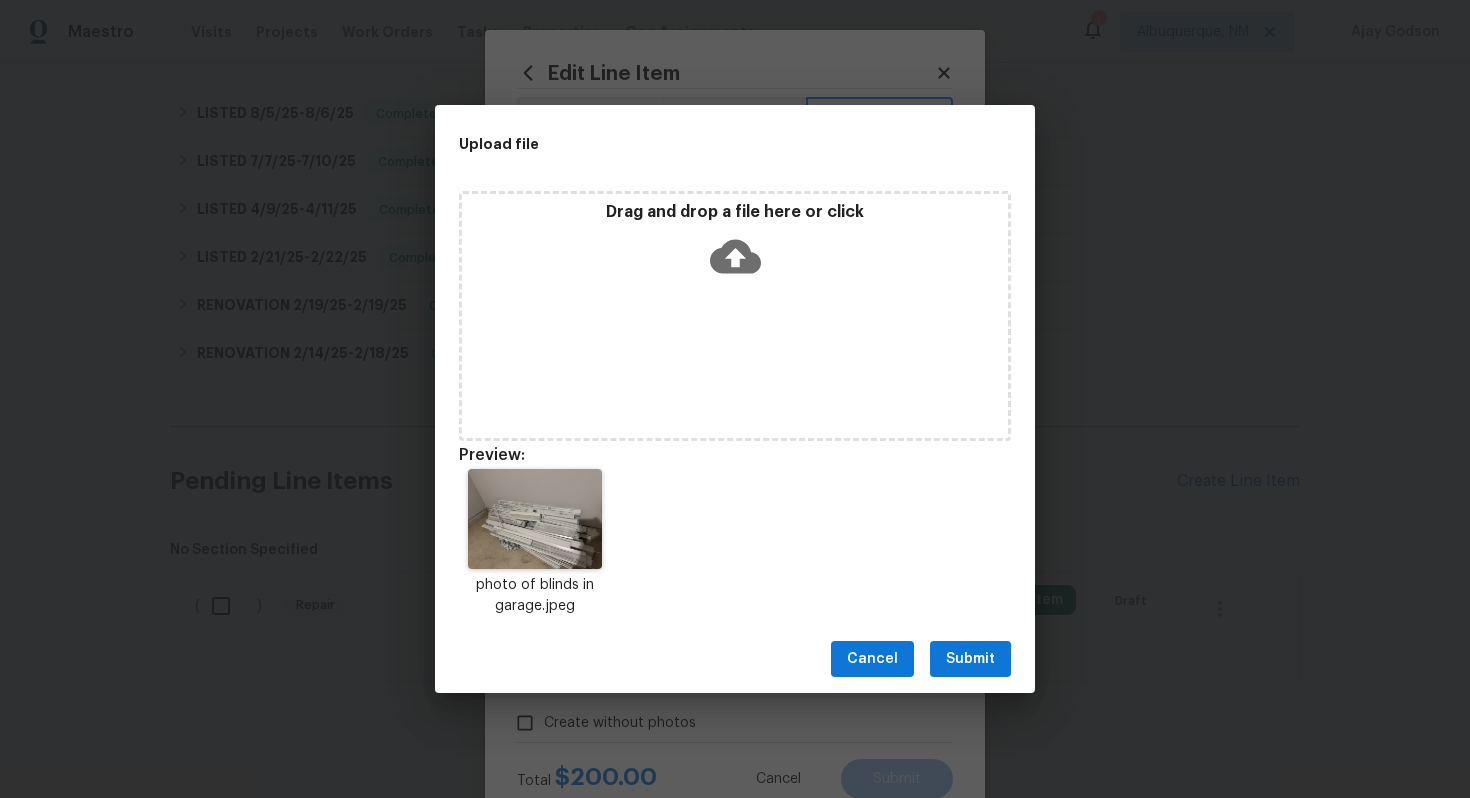 click on "Submit" at bounding box center [970, 659] 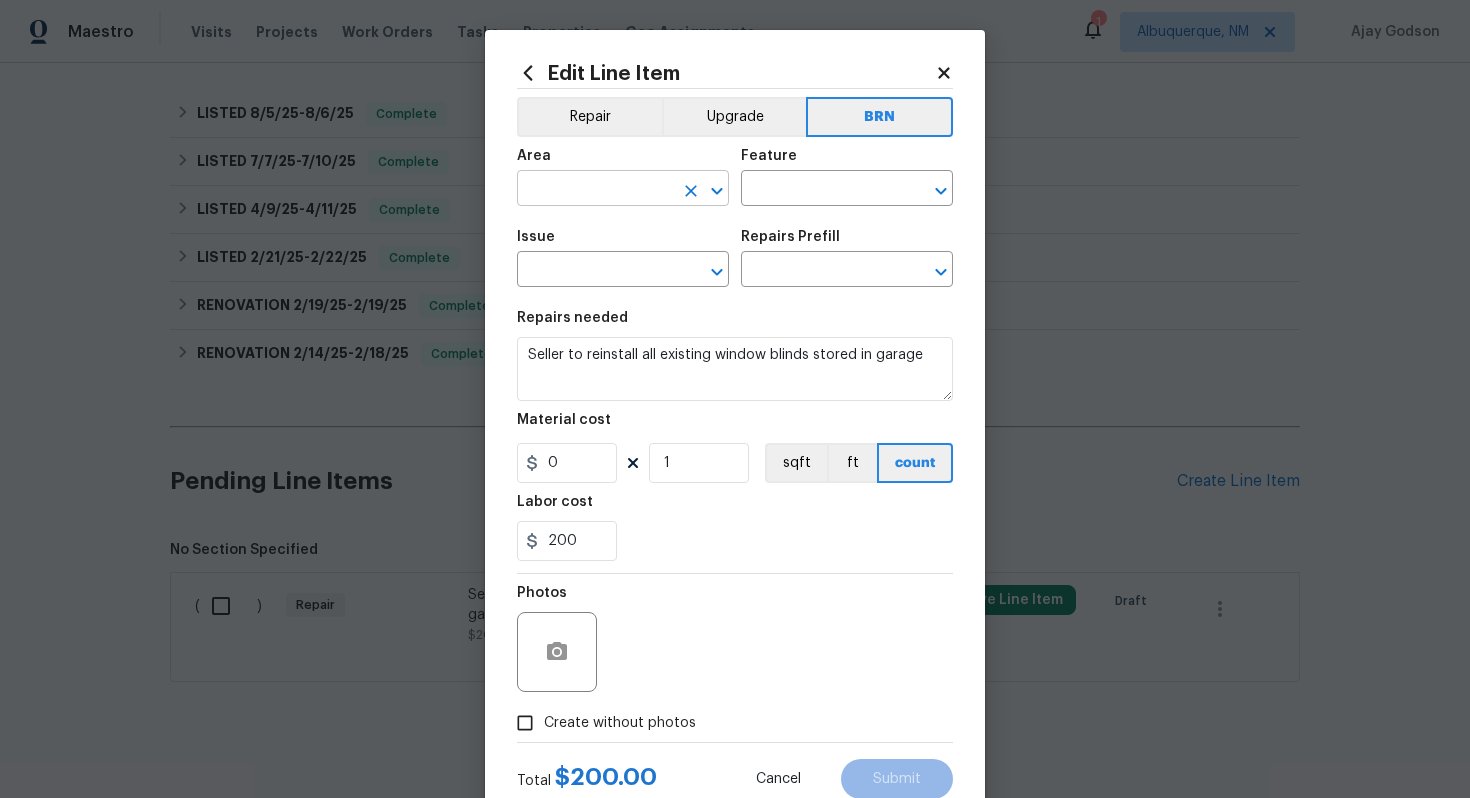 click at bounding box center [595, 190] 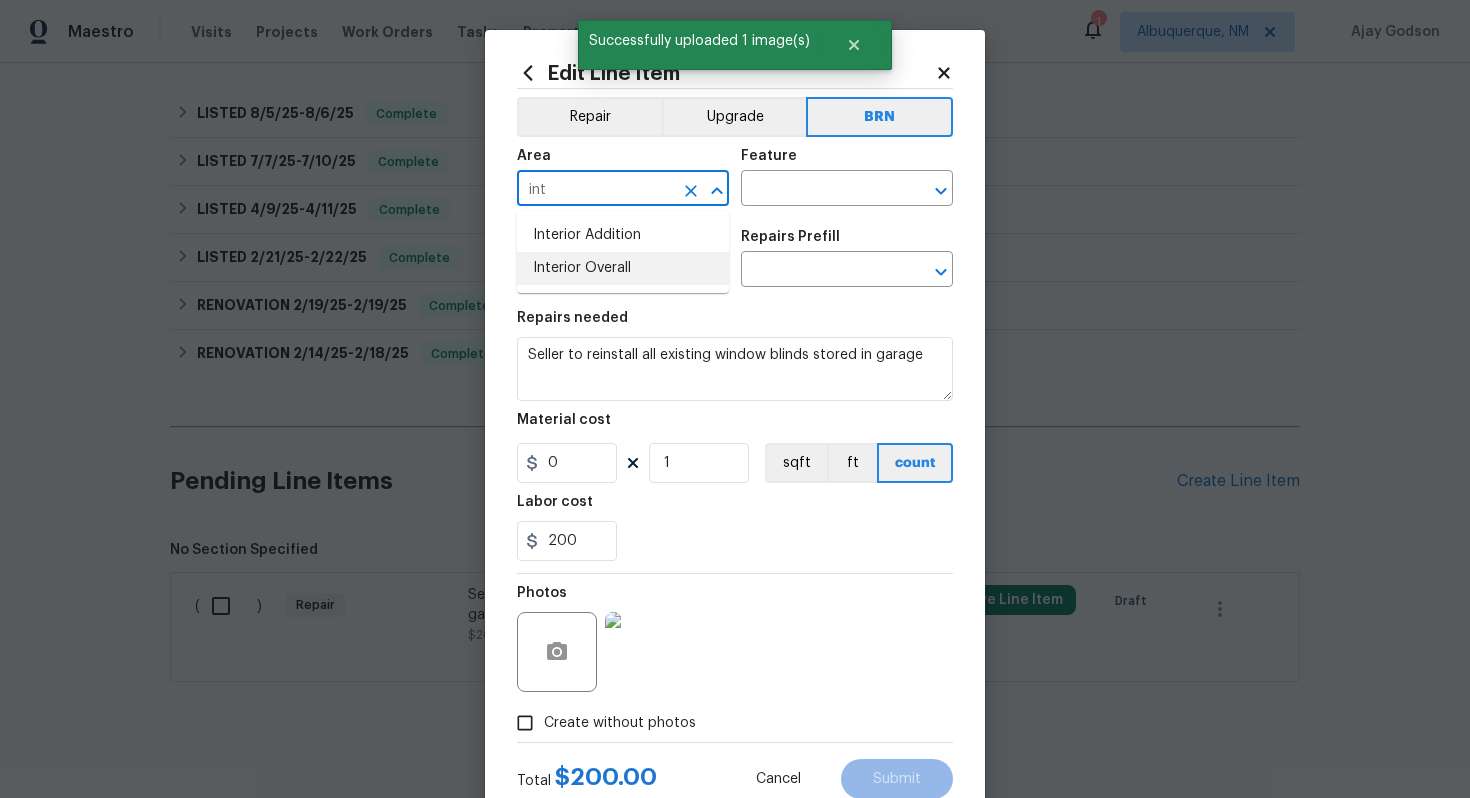 click on "Interior Overall" at bounding box center [623, 268] 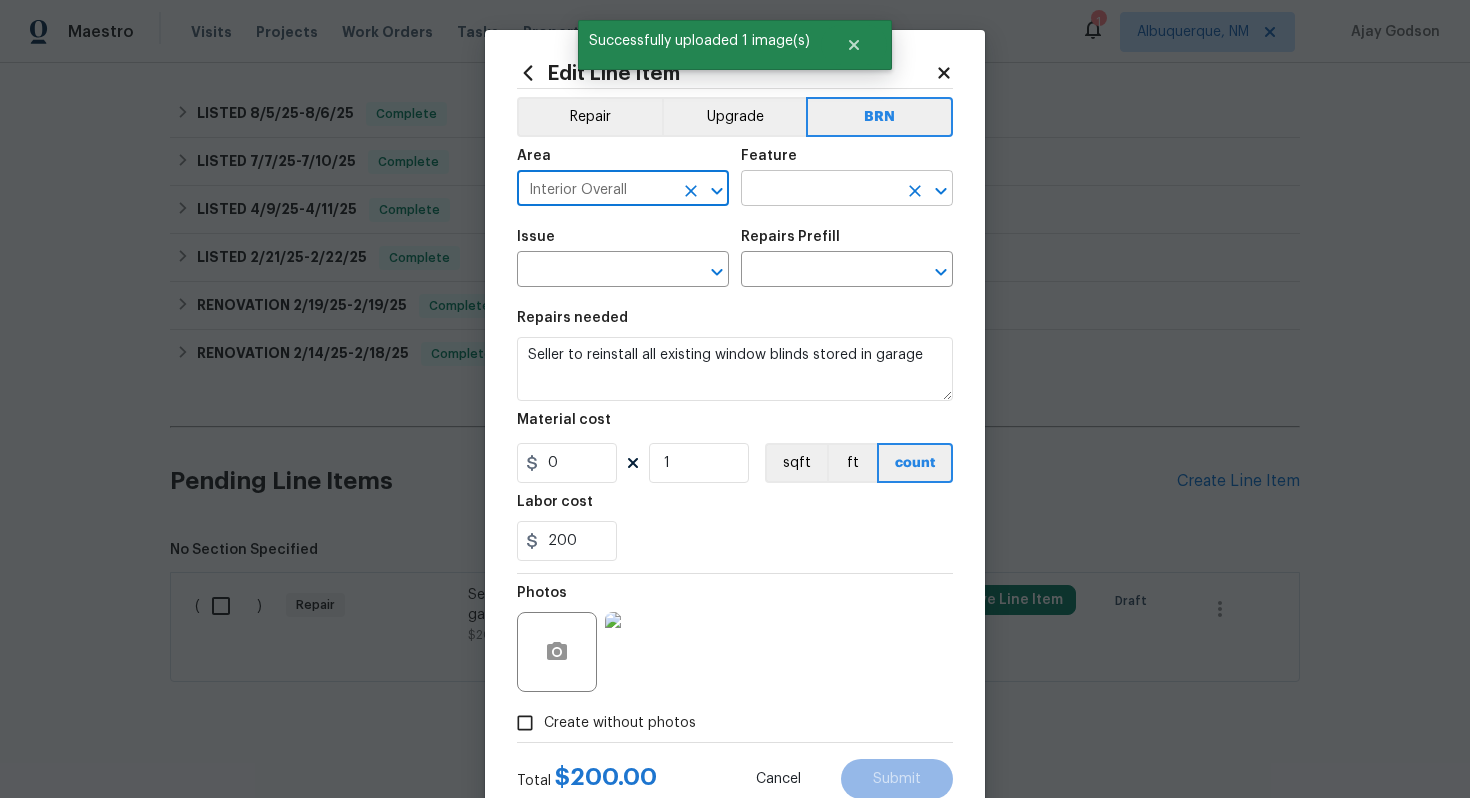 type on "Interior Overall" 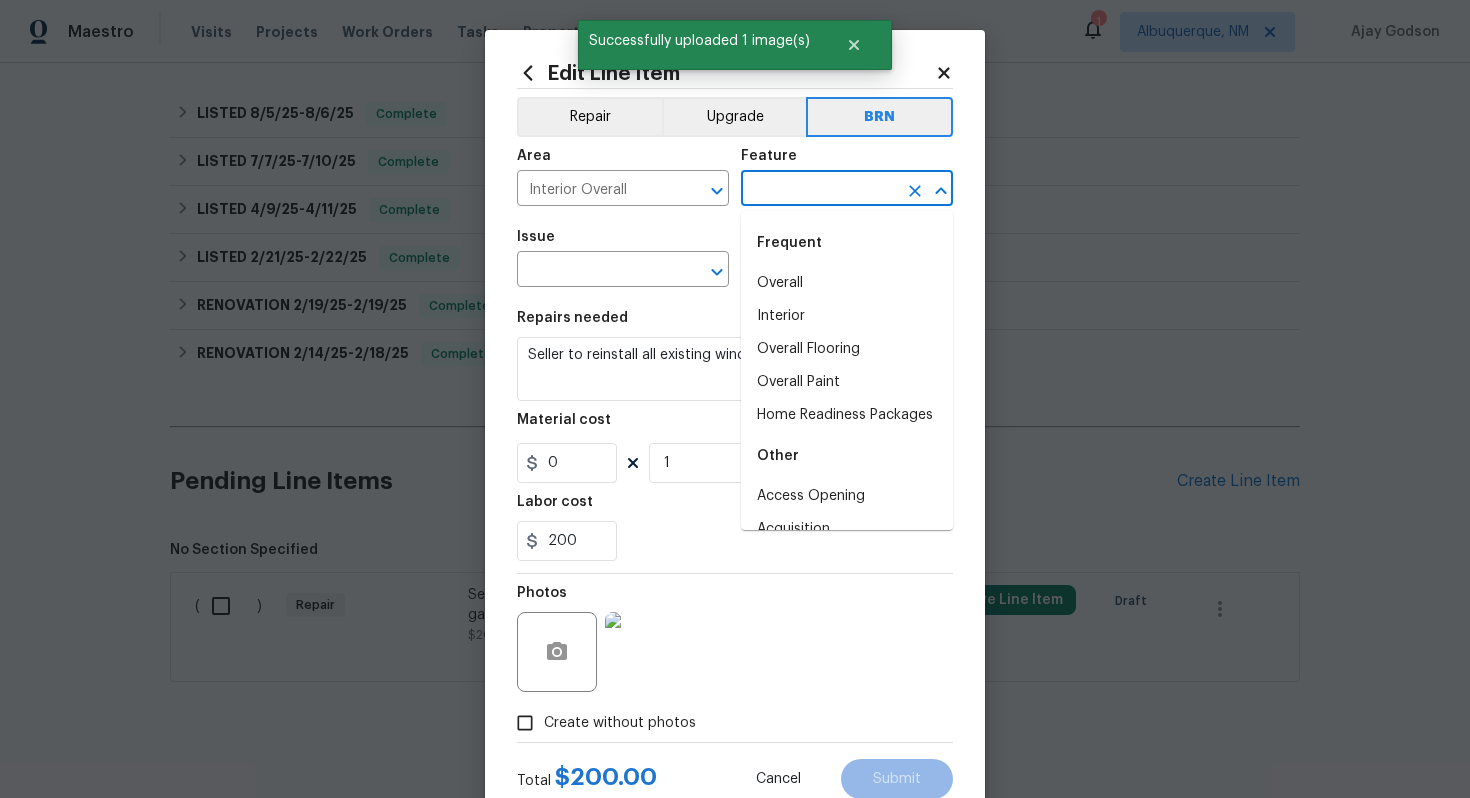 click at bounding box center [819, 190] 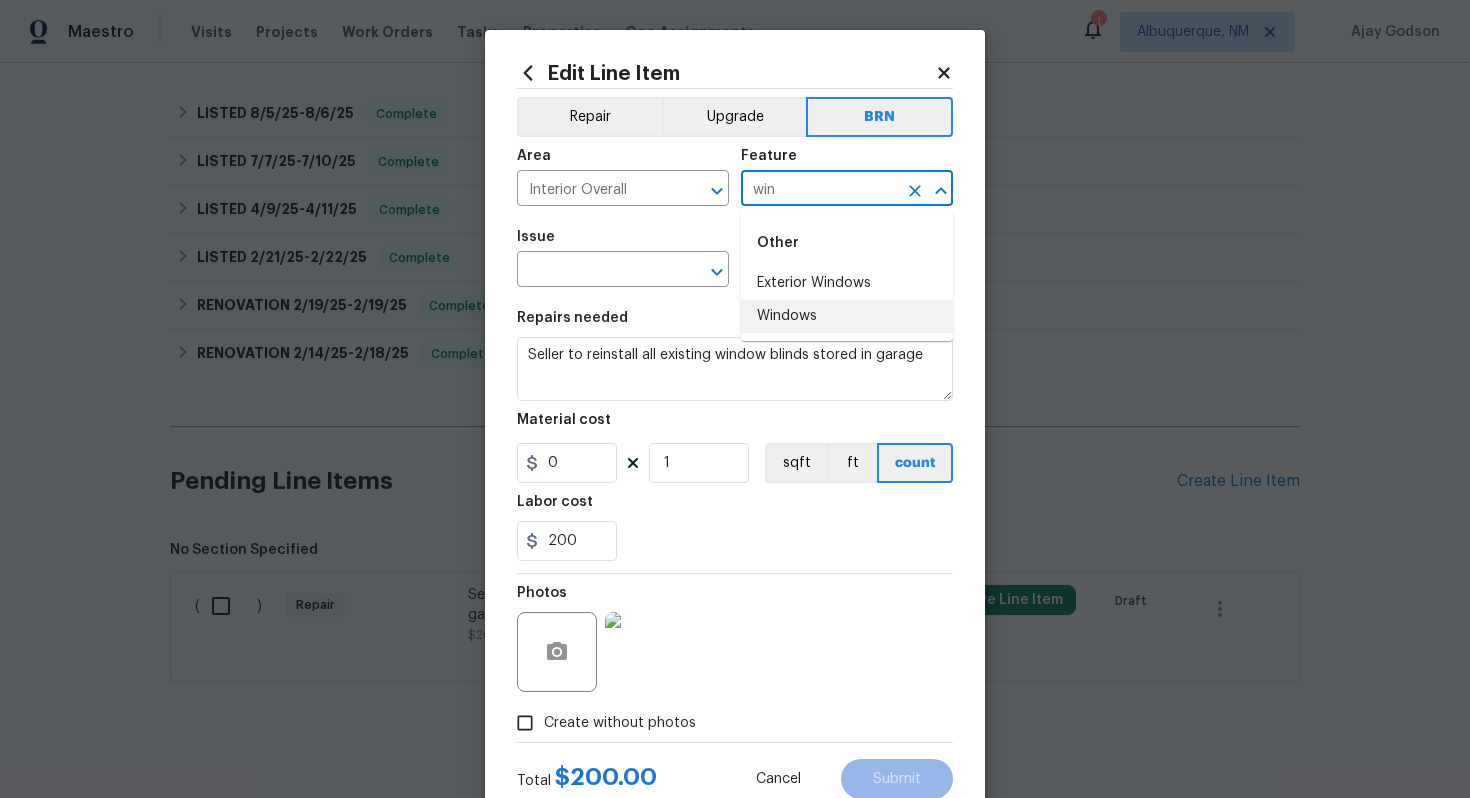 click on "Windows" at bounding box center [847, 316] 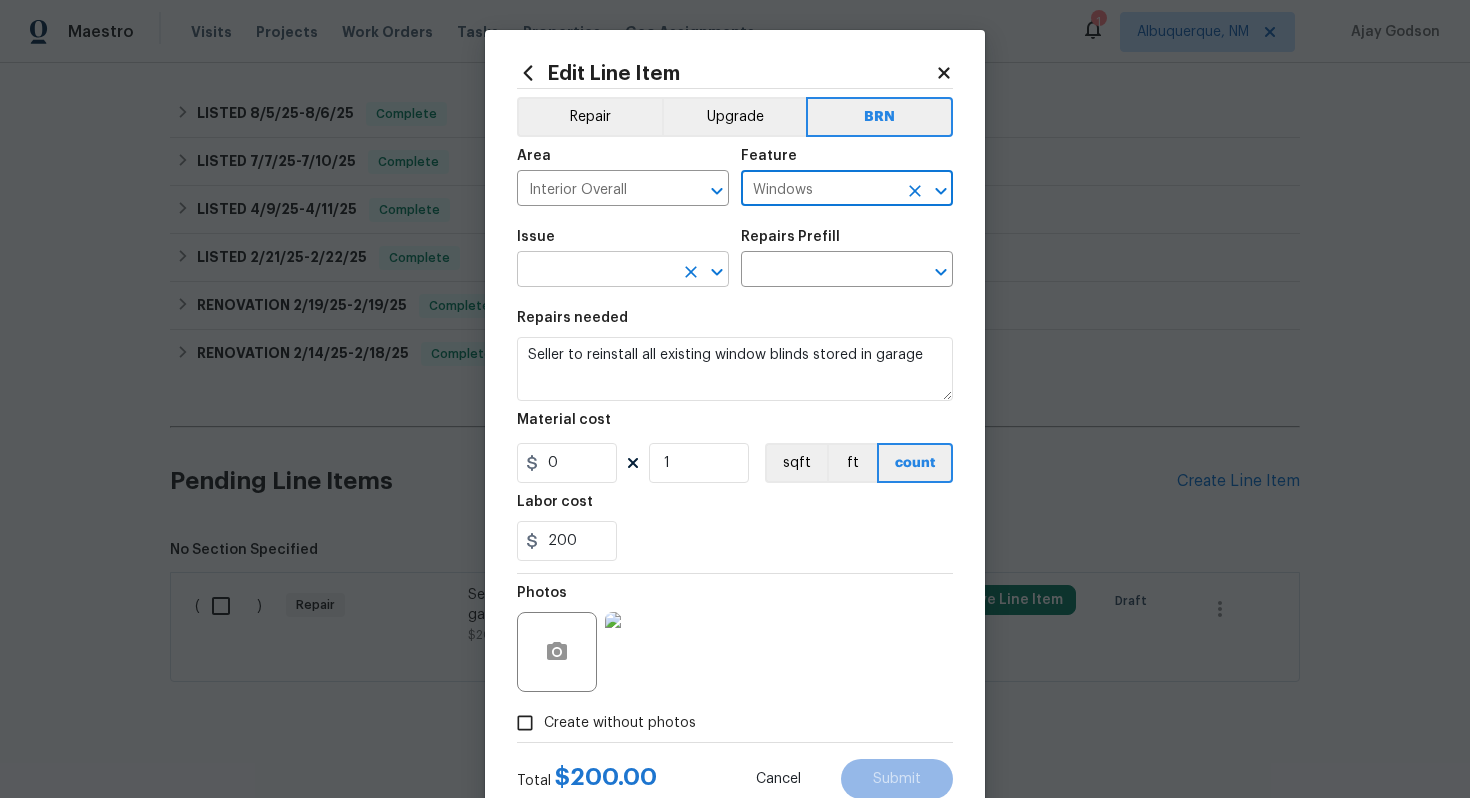 type on "Windows" 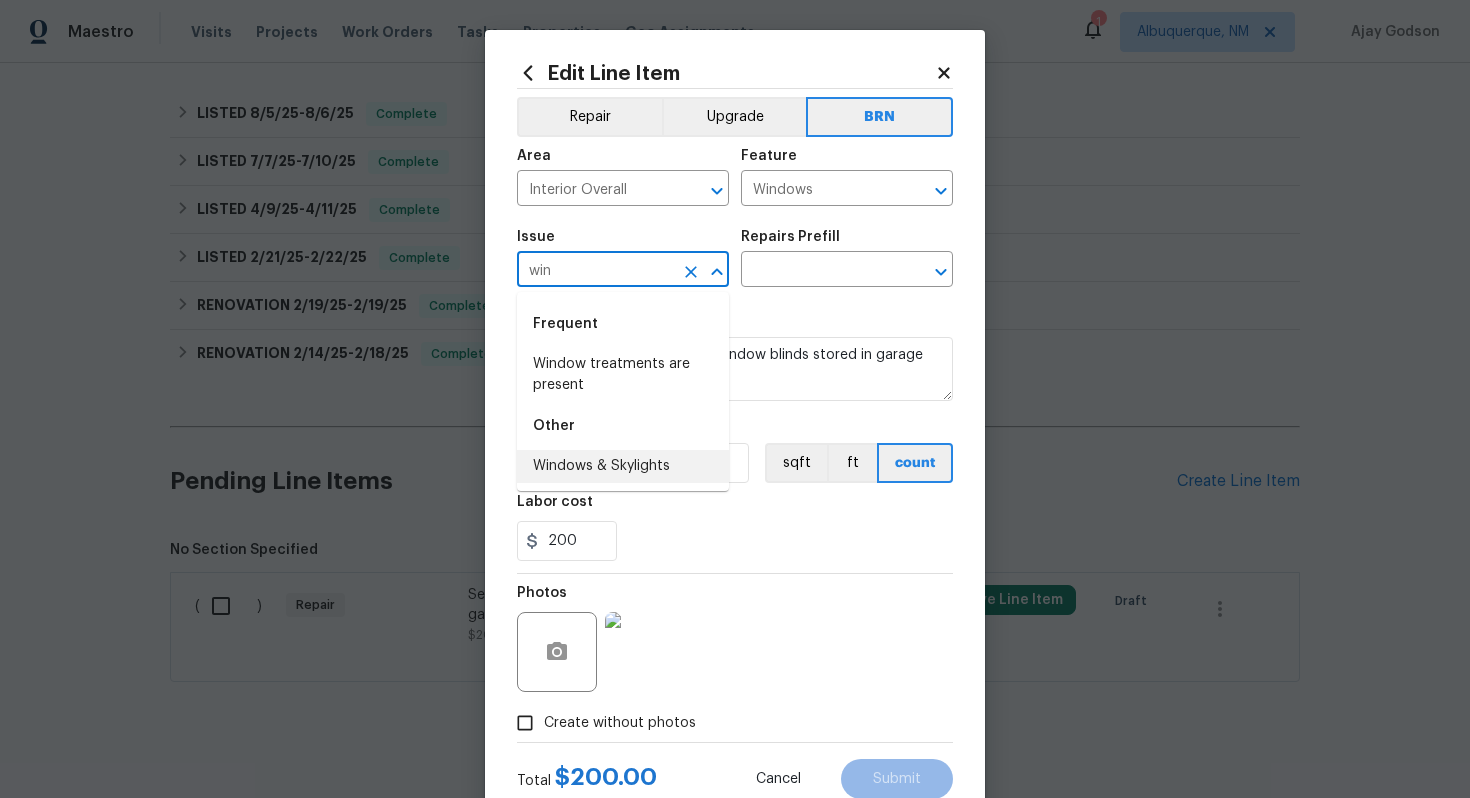 click on "Windows & Skylights" at bounding box center (623, 466) 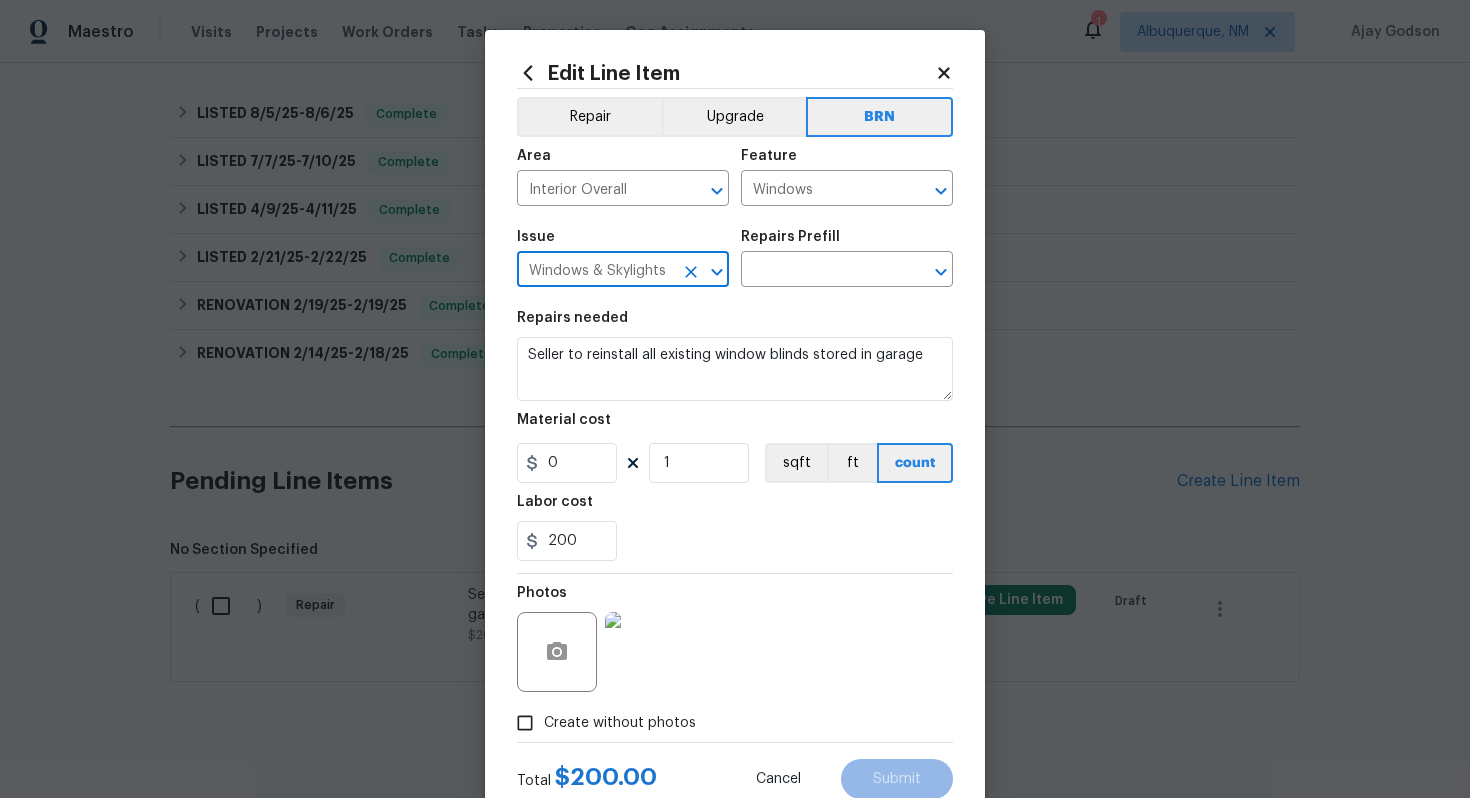 type on "Windows & Skylights" 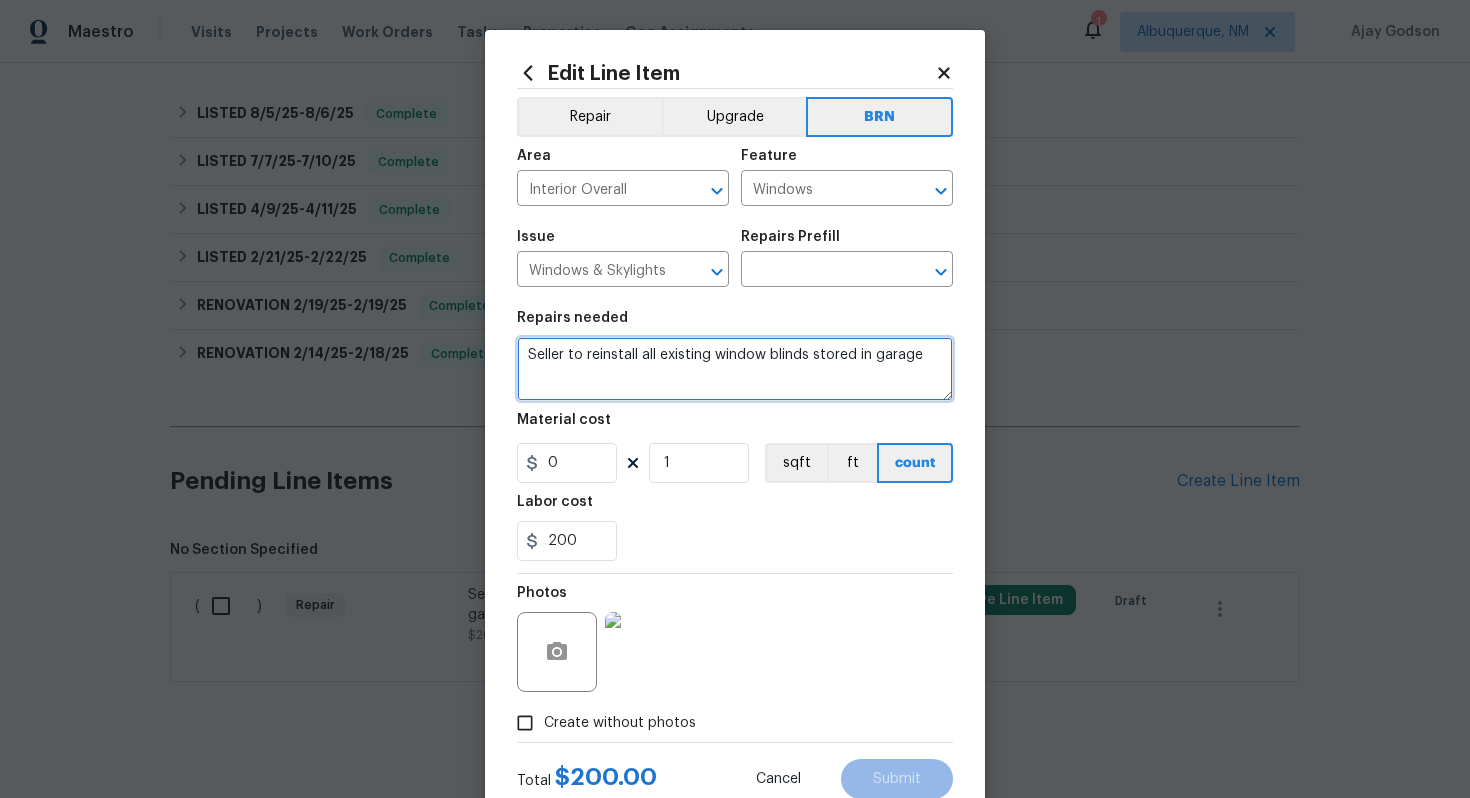 drag, startPoint x: 528, startPoint y: 353, endPoint x: 945, endPoint y: 363, distance: 417.11987 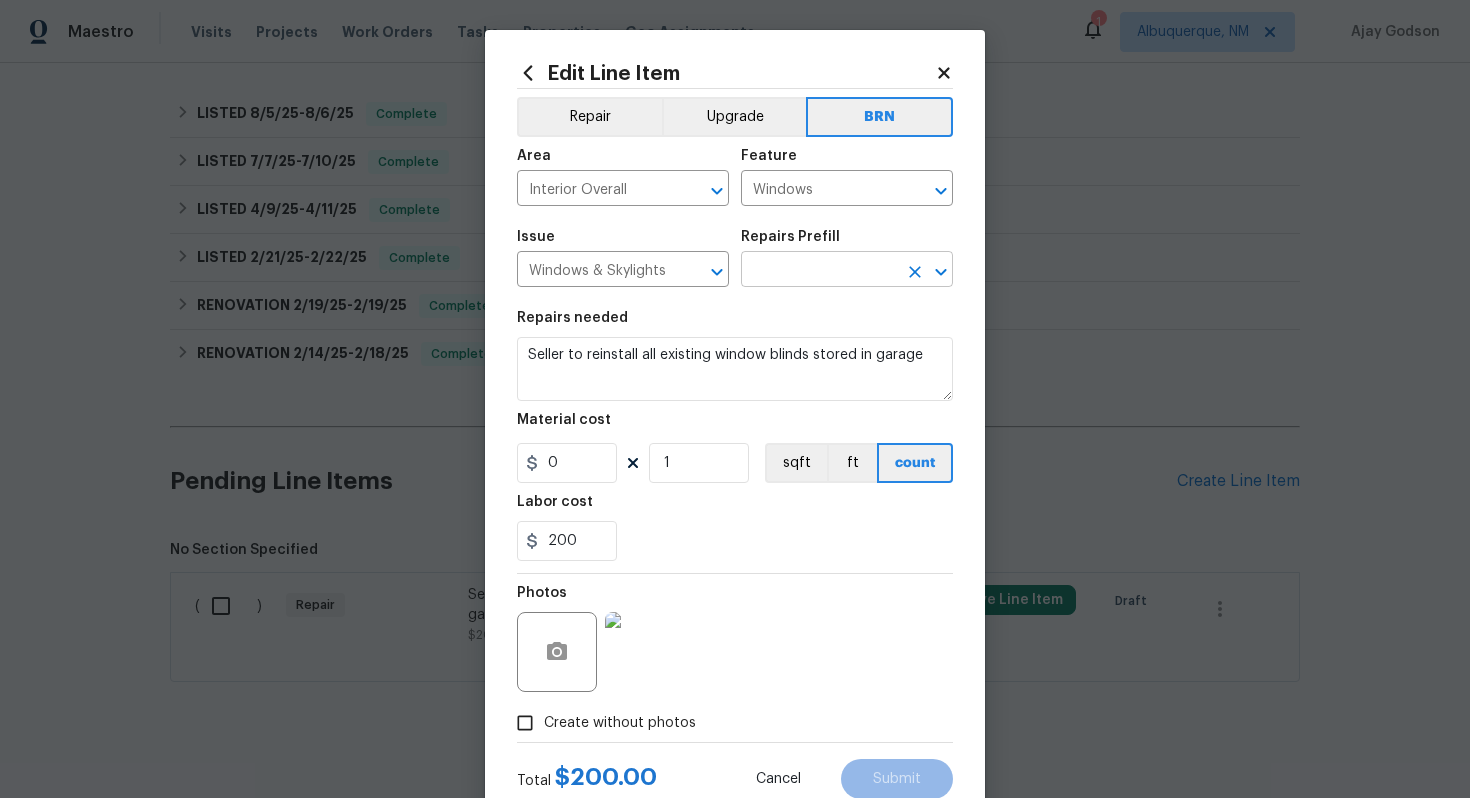 click at bounding box center (819, 271) 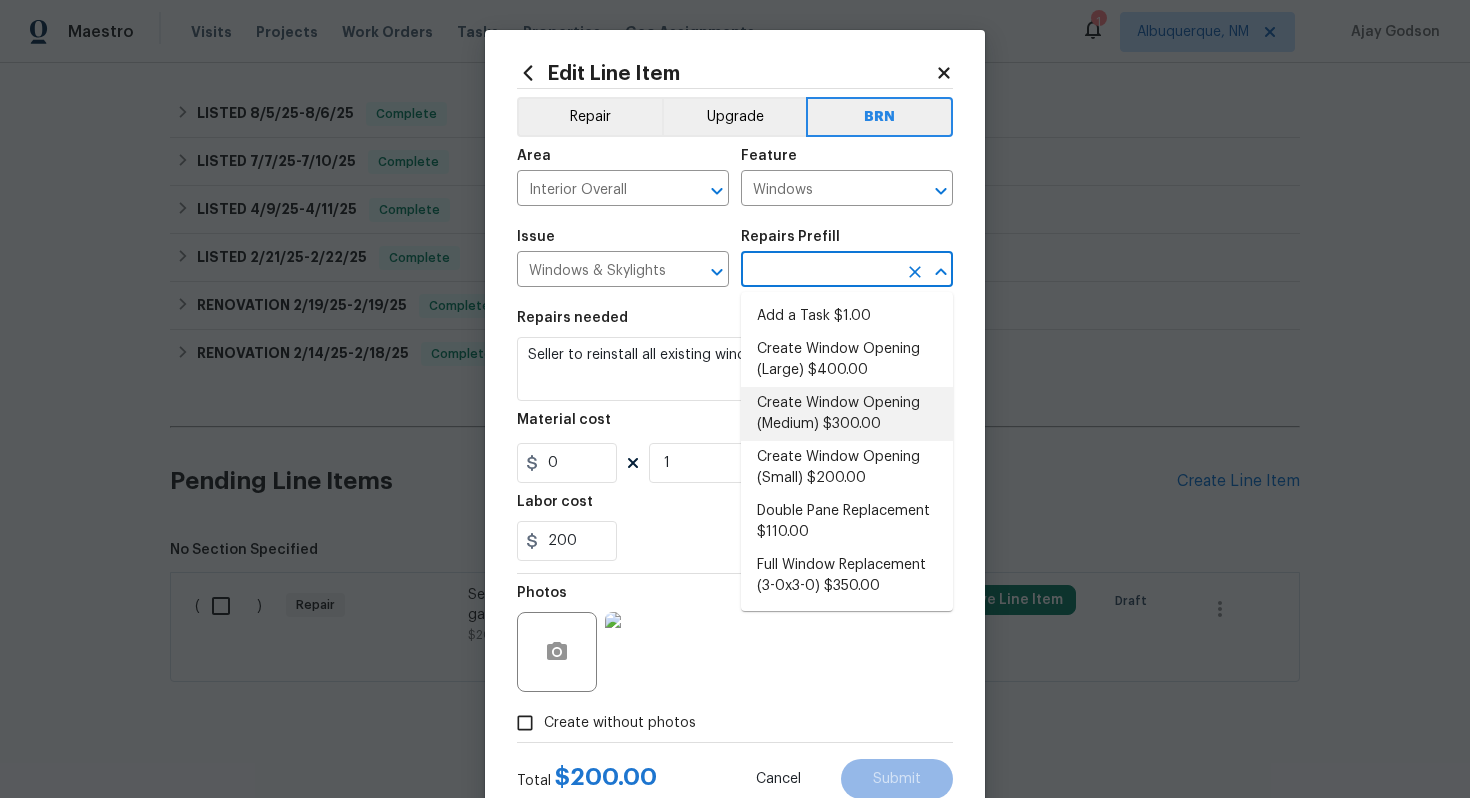 click on "Create Window Opening (Medium) $300.00" at bounding box center (847, 414) 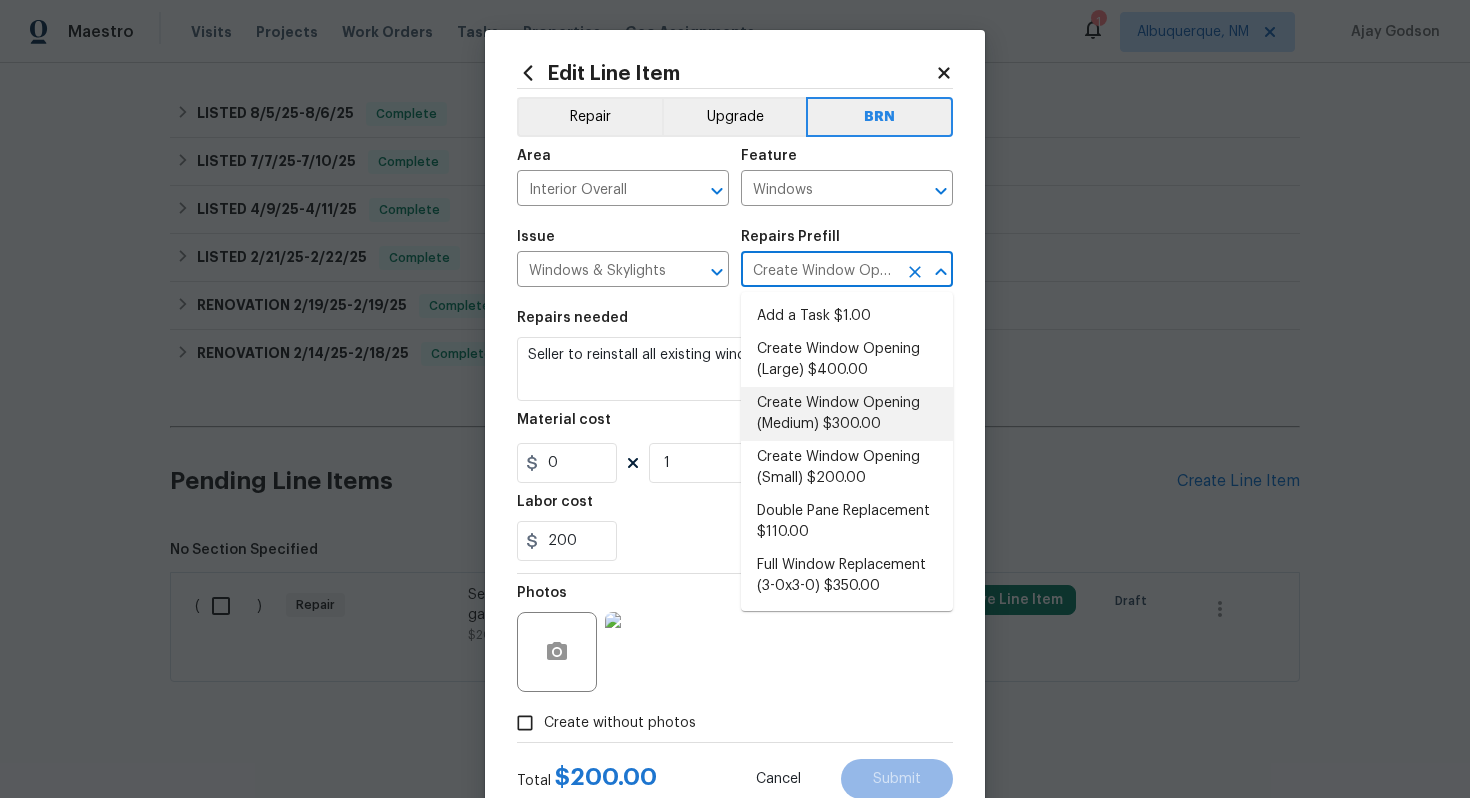 type on "Remove the existing substrate, insulation, etc to create a window opening of up to 25 sqft. Ensure that the framing lumber used is consistent in size with what is existing, is level, plumb and properly anchored to the existing structure. Remove and dispose of all debris properly." 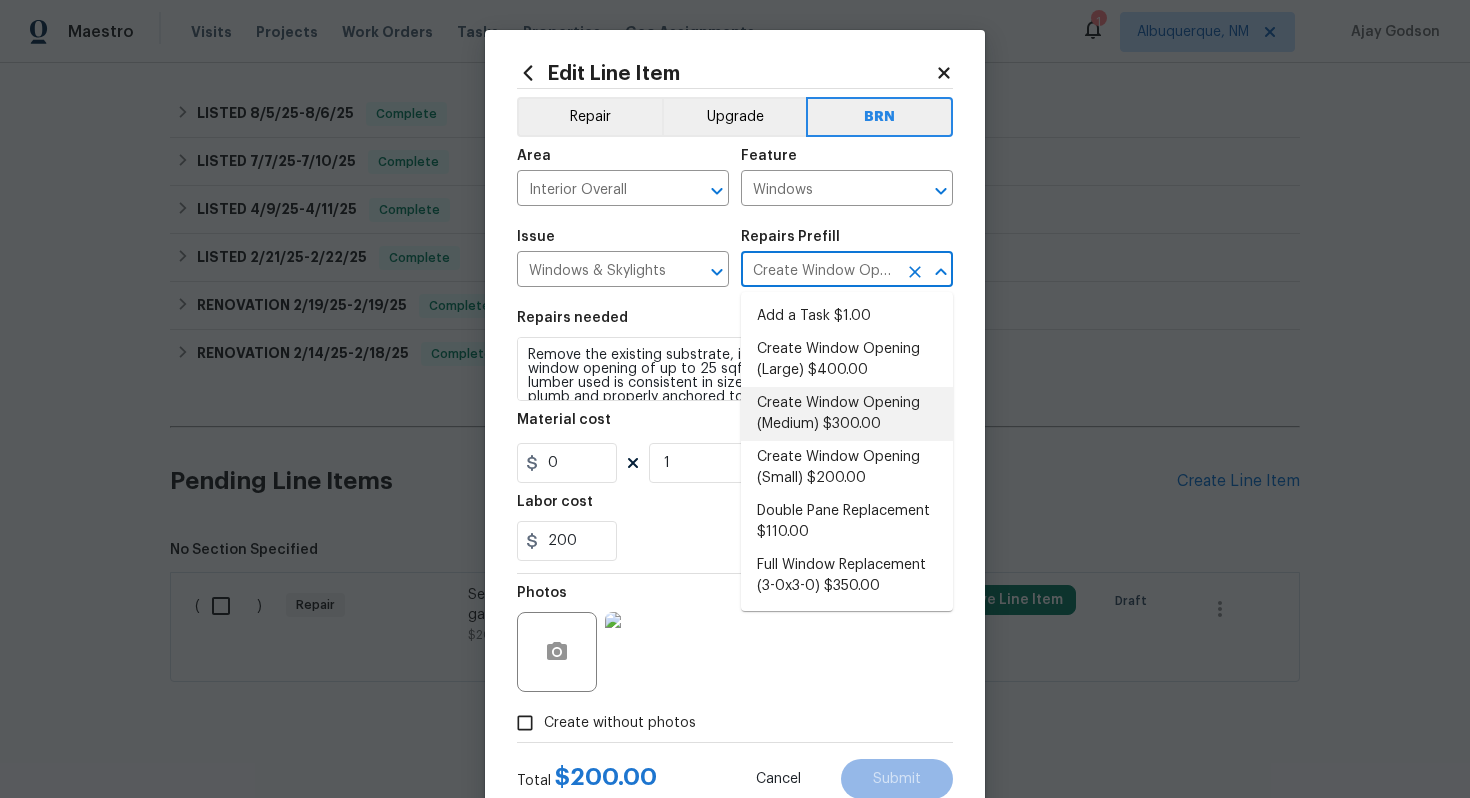 type on "300" 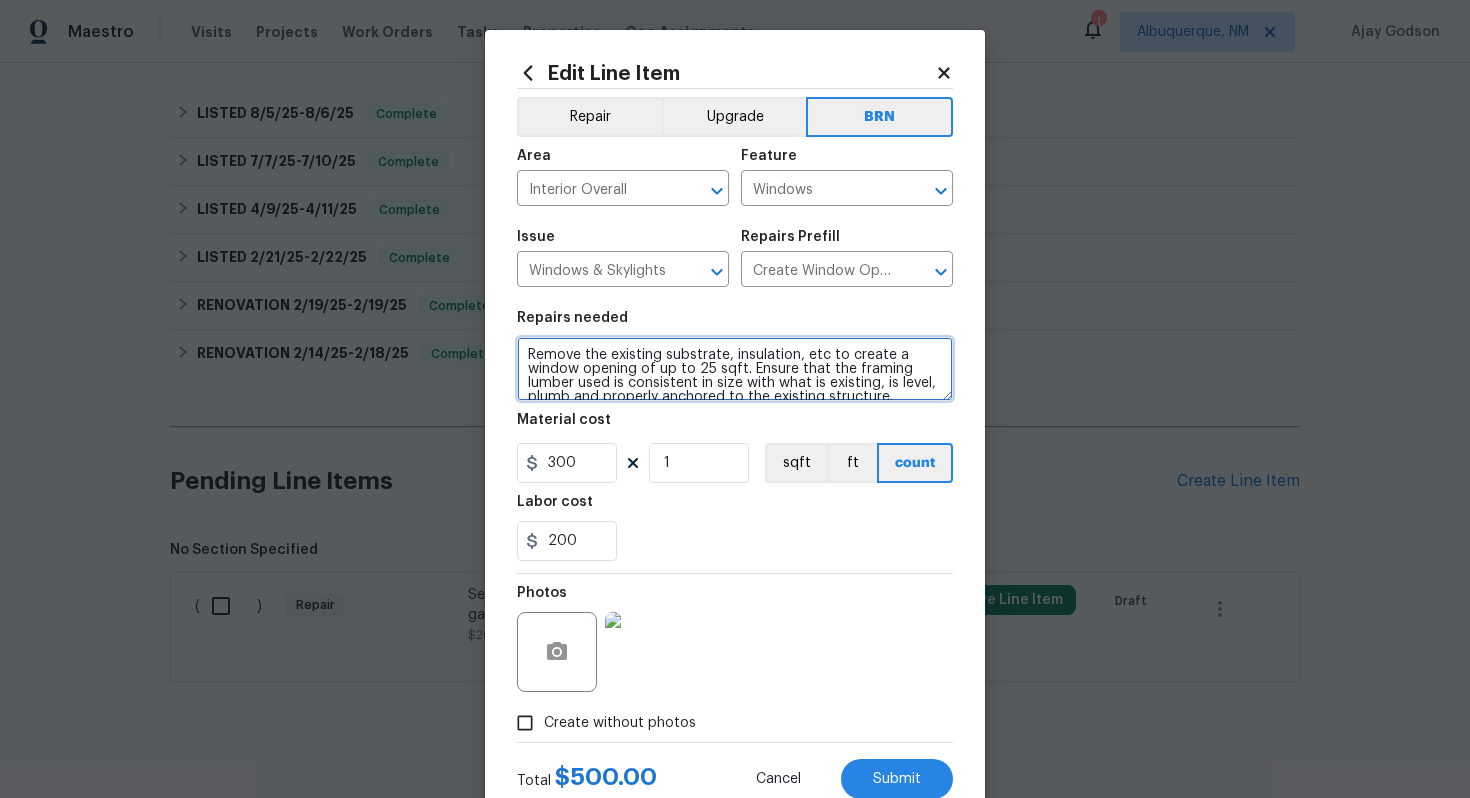 scroll, scrollTop: 28, scrollLeft: 0, axis: vertical 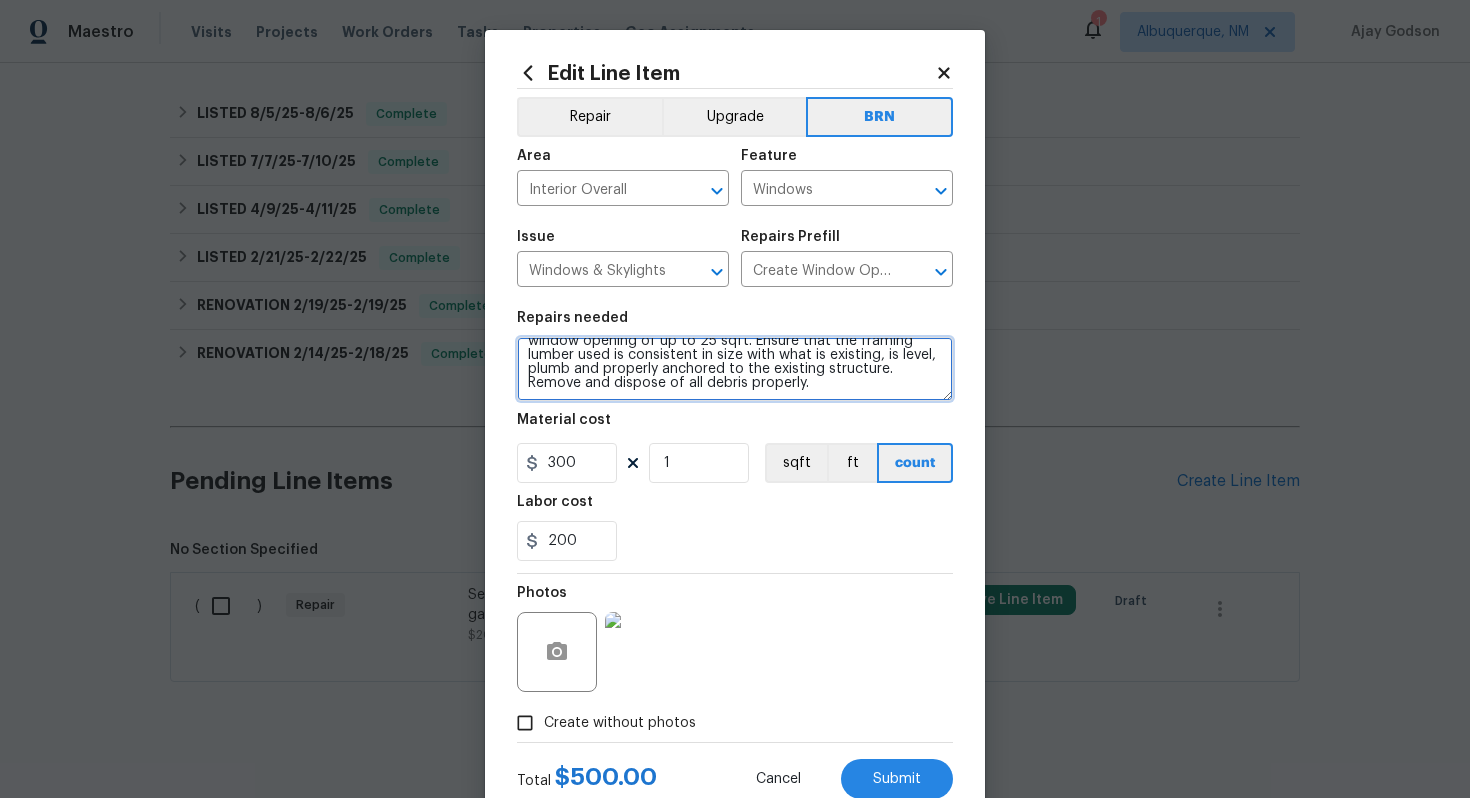 drag, startPoint x: 524, startPoint y: 358, endPoint x: 695, endPoint y: 432, distance: 186.32498 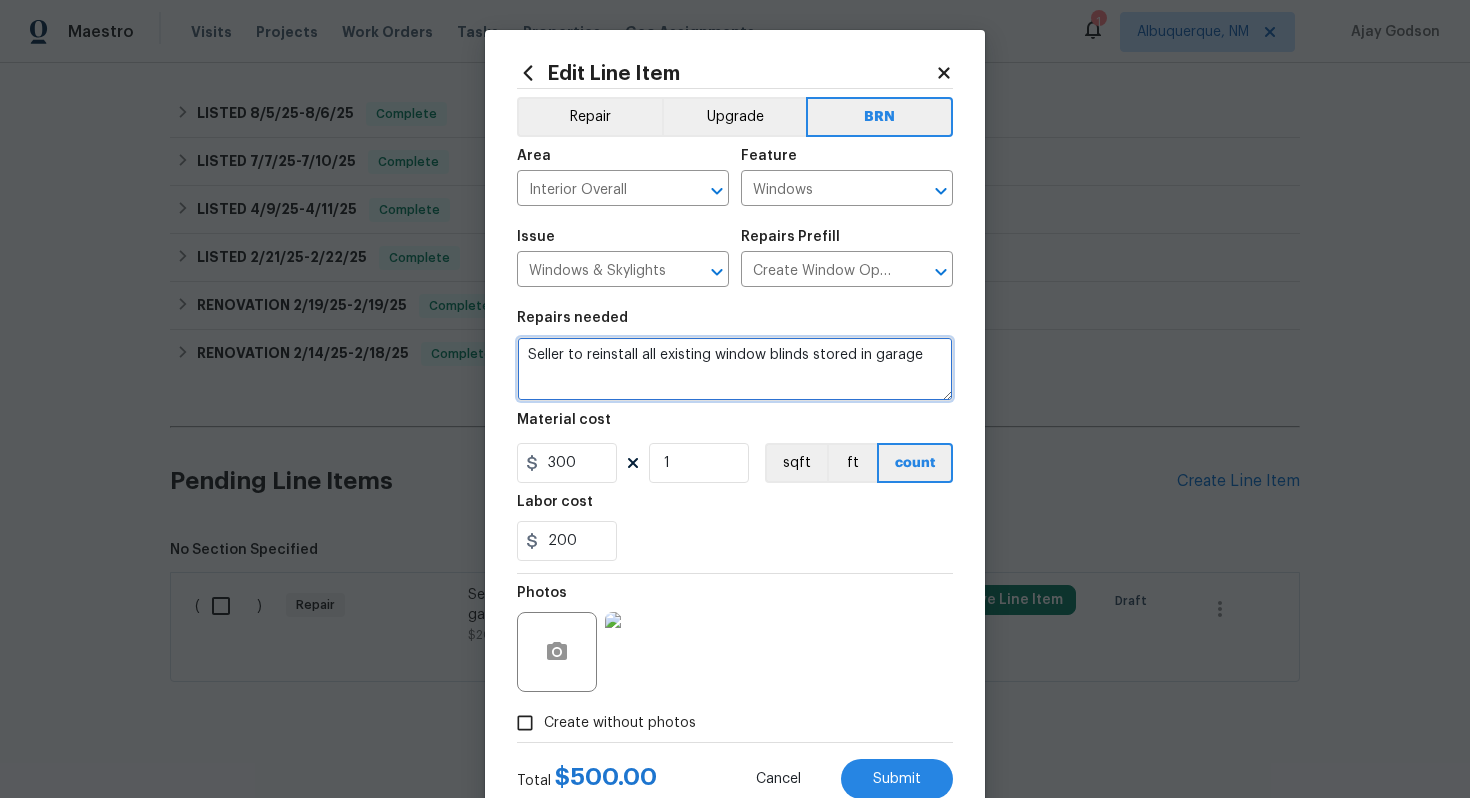 scroll, scrollTop: 0, scrollLeft: 0, axis: both 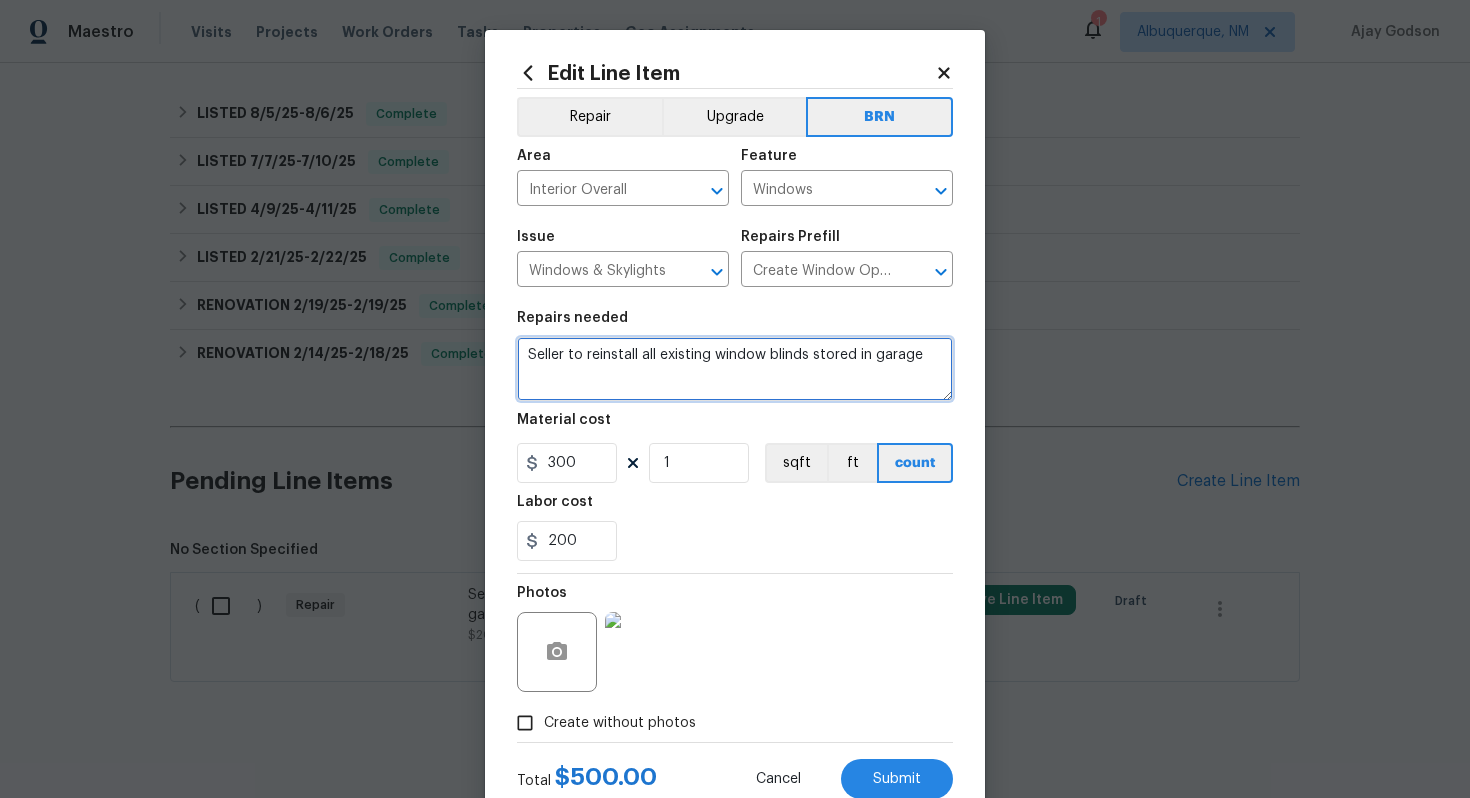 type on "Seller to reinstall all existing window blinds stored in garage" 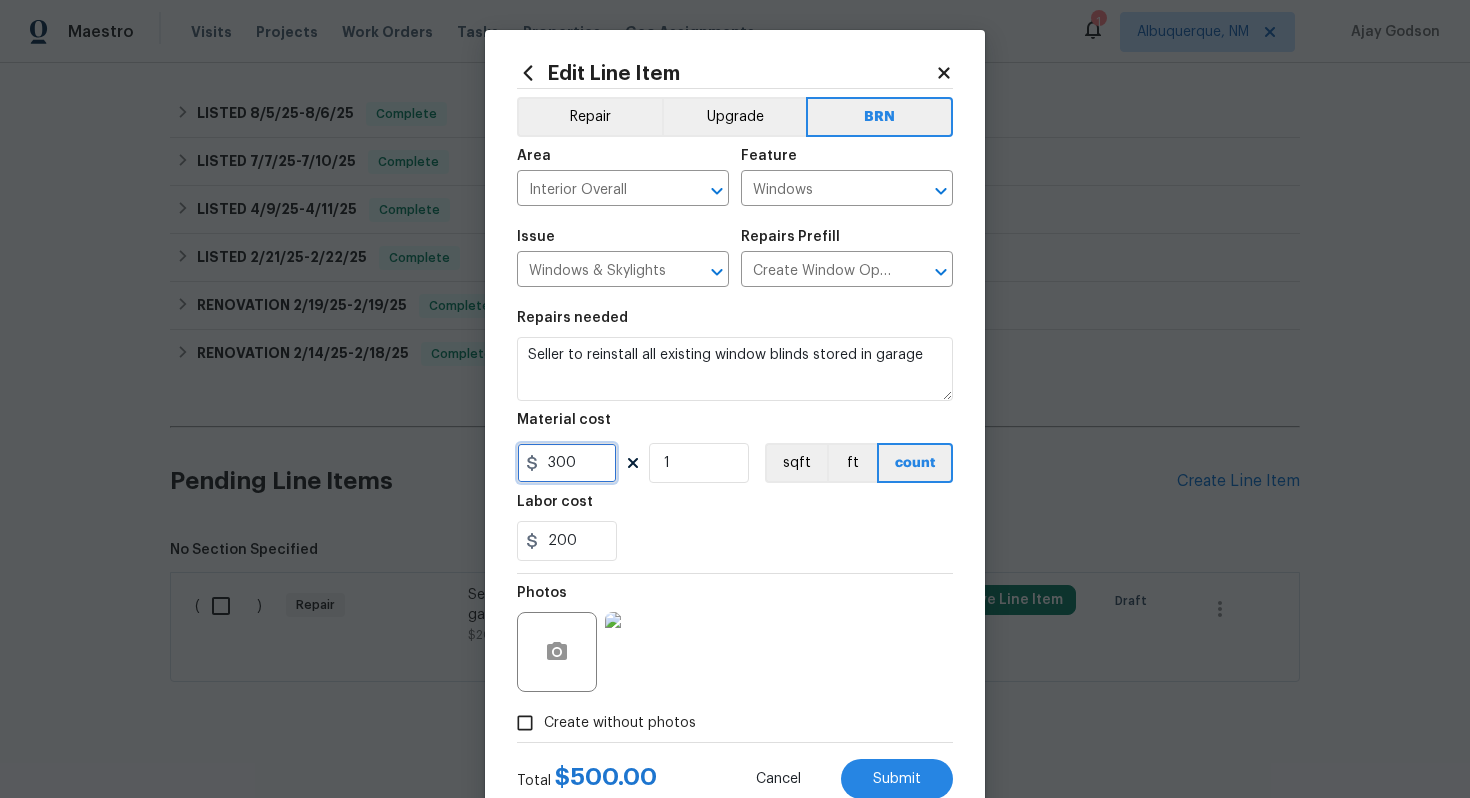 click on "300" at bounding box center [567, 463] 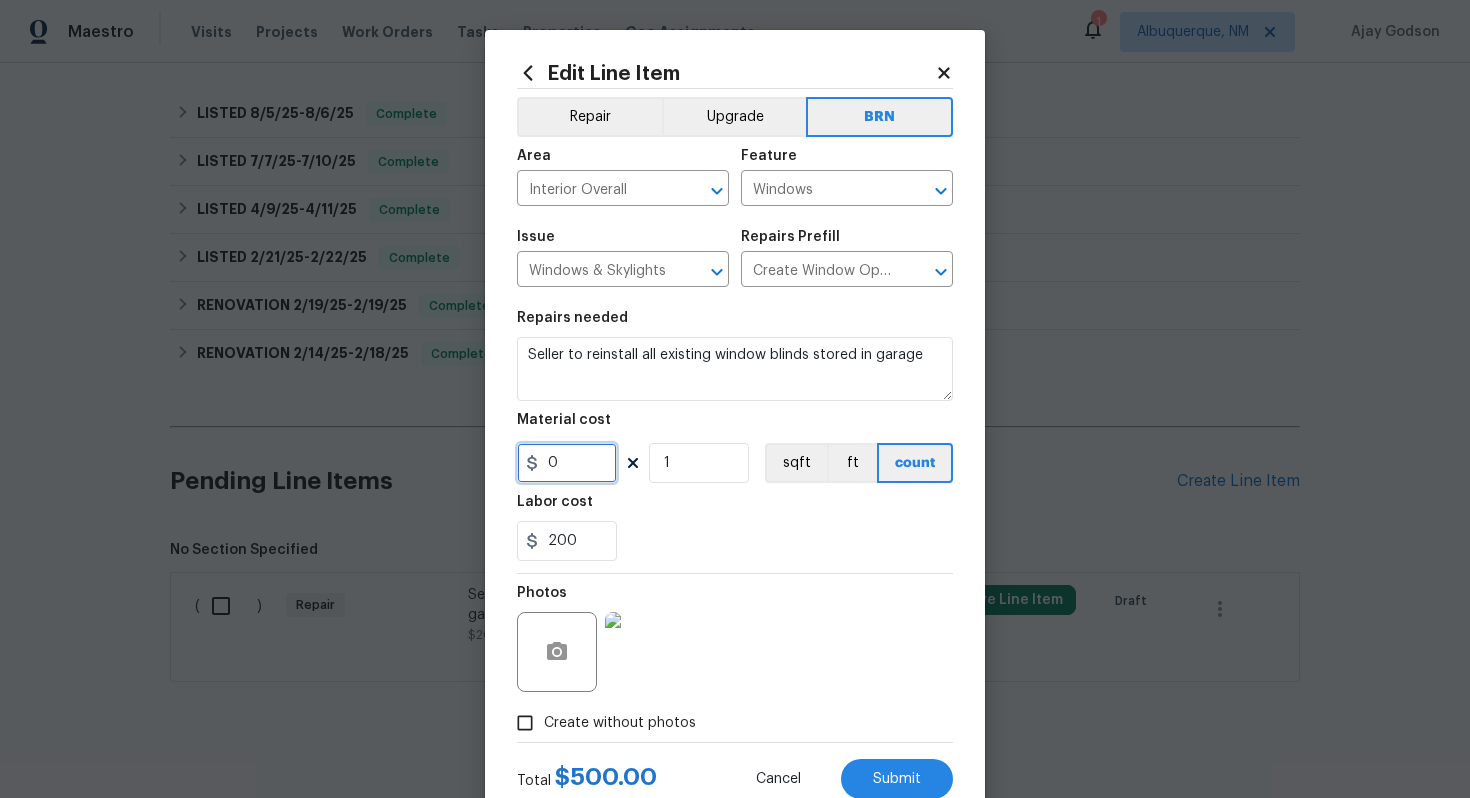 type on "0" 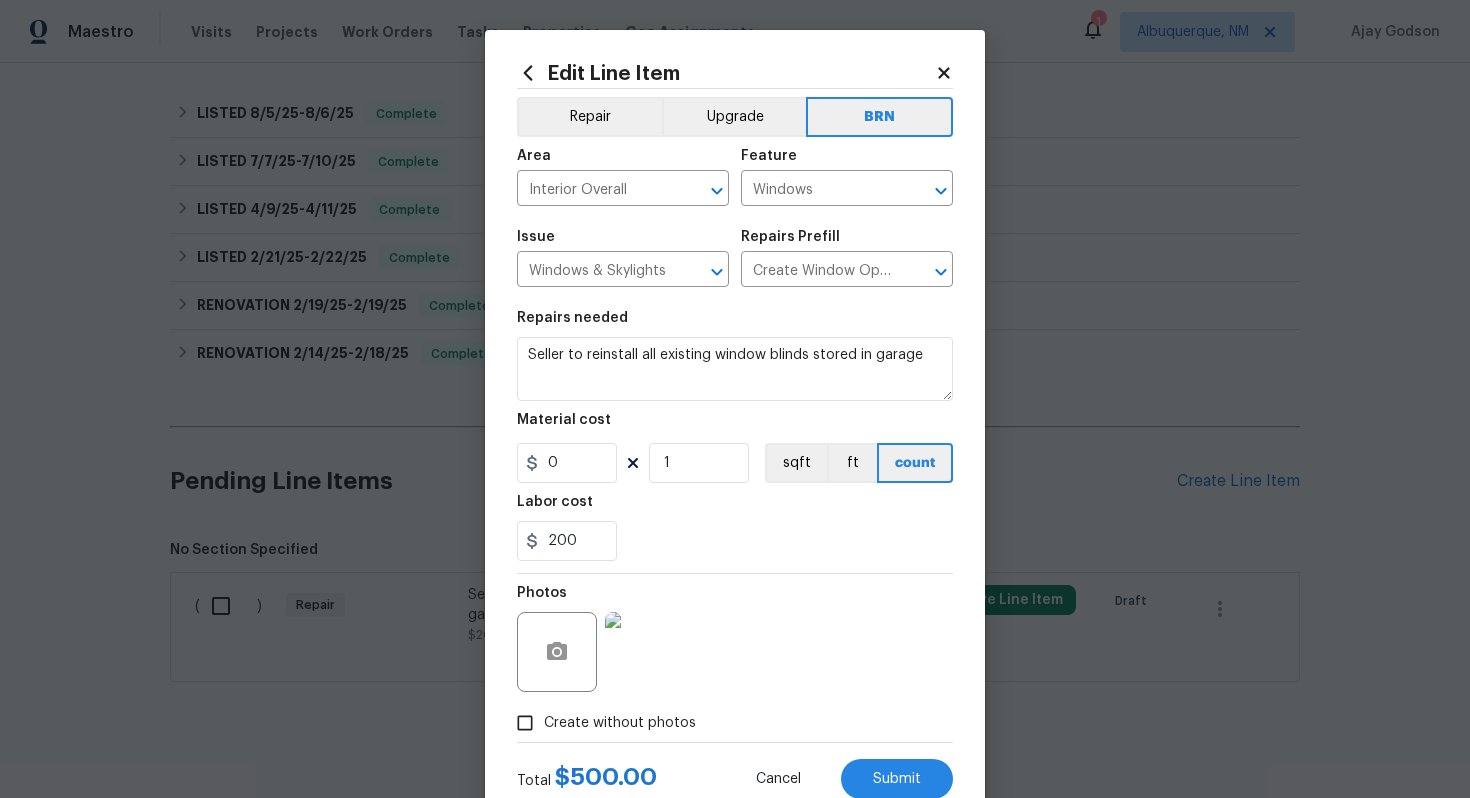 click on "Repairs needed Seller to reinstall all existing window blinds stored in garage Material cost 0 1 sqft ft count Labor cost 200" at bounding box center (735, 436) 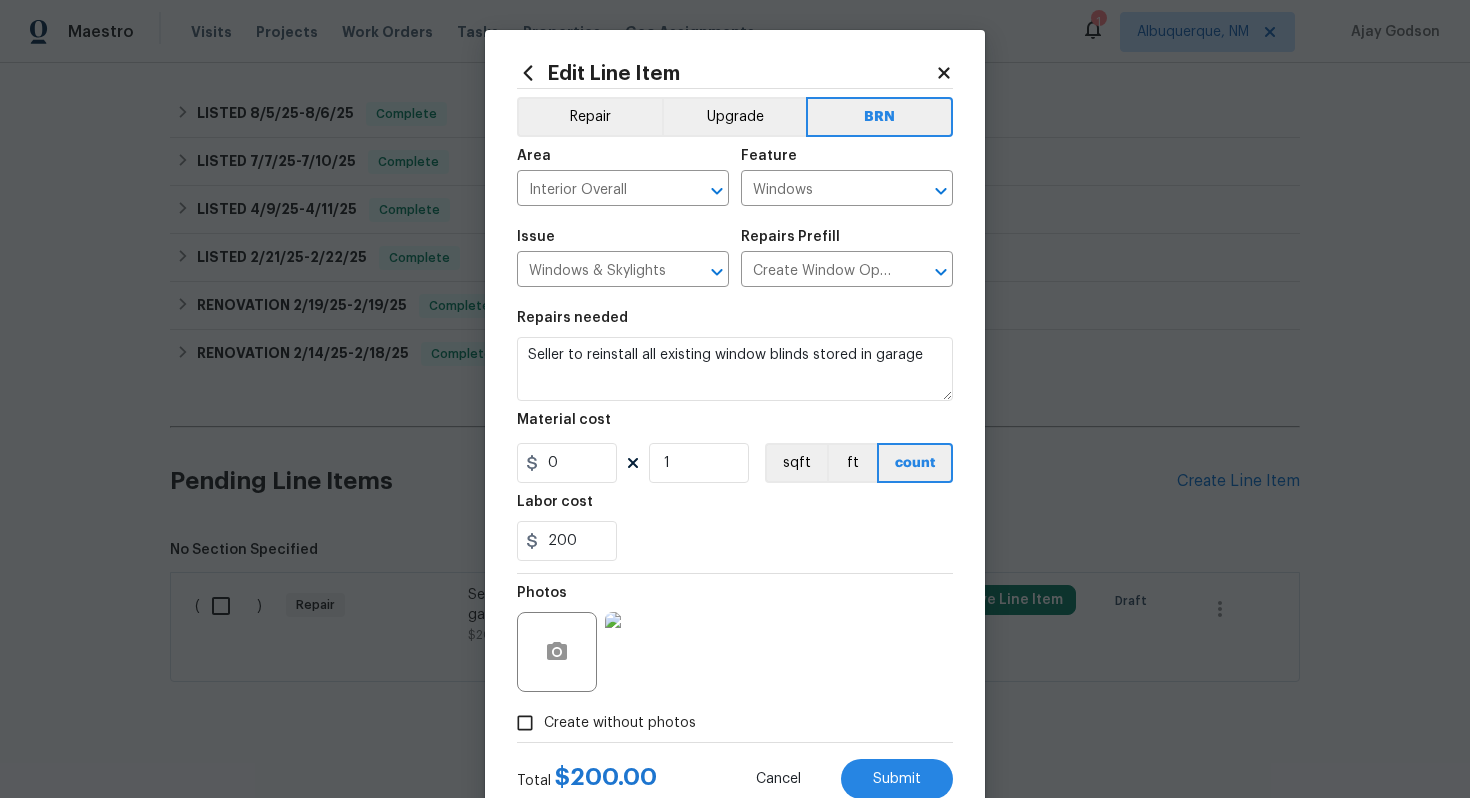 scroll, scrollTop: 64, scrollLeft: 0, axis: vertical 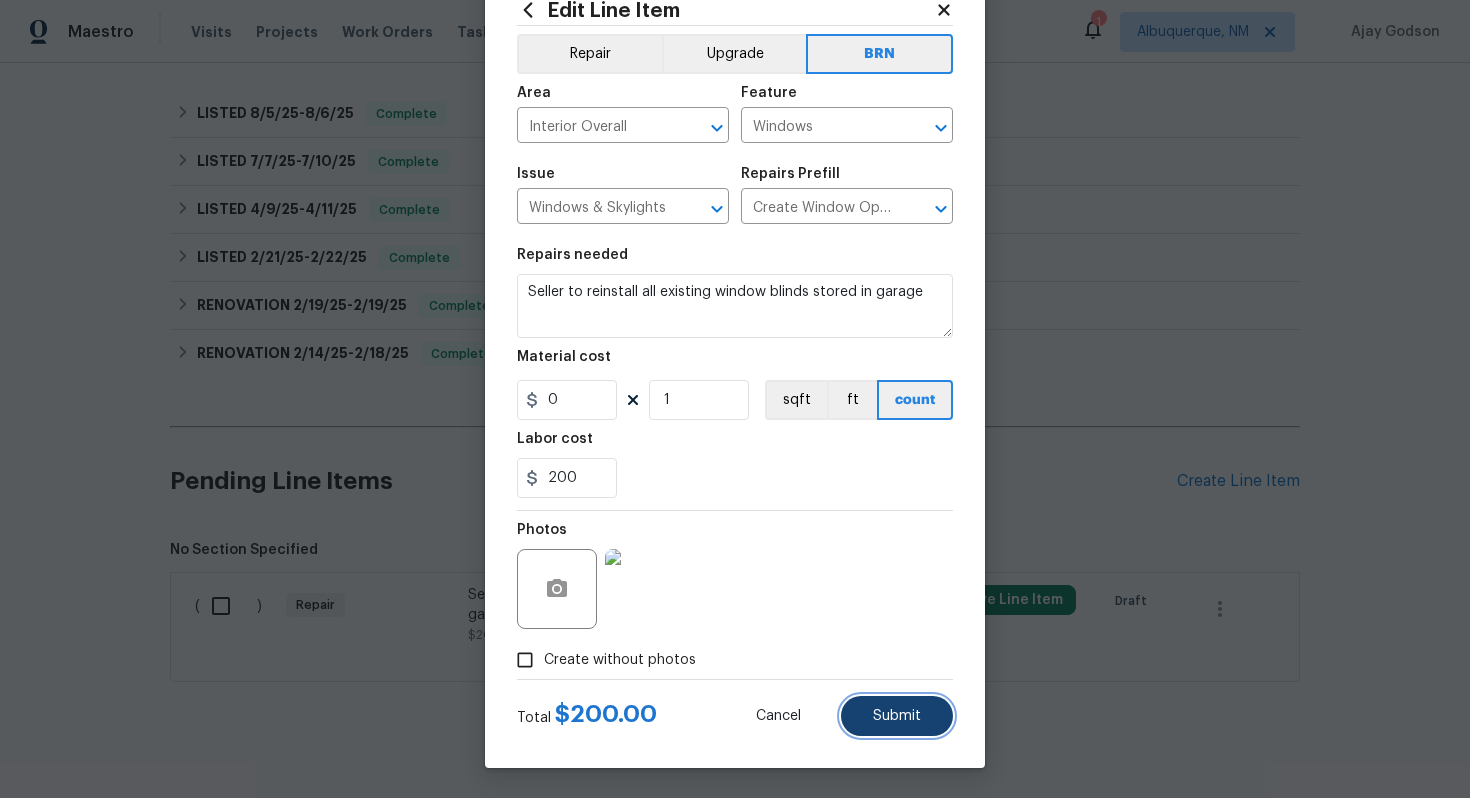 click on "Submit" at bounding box center [897, 716] 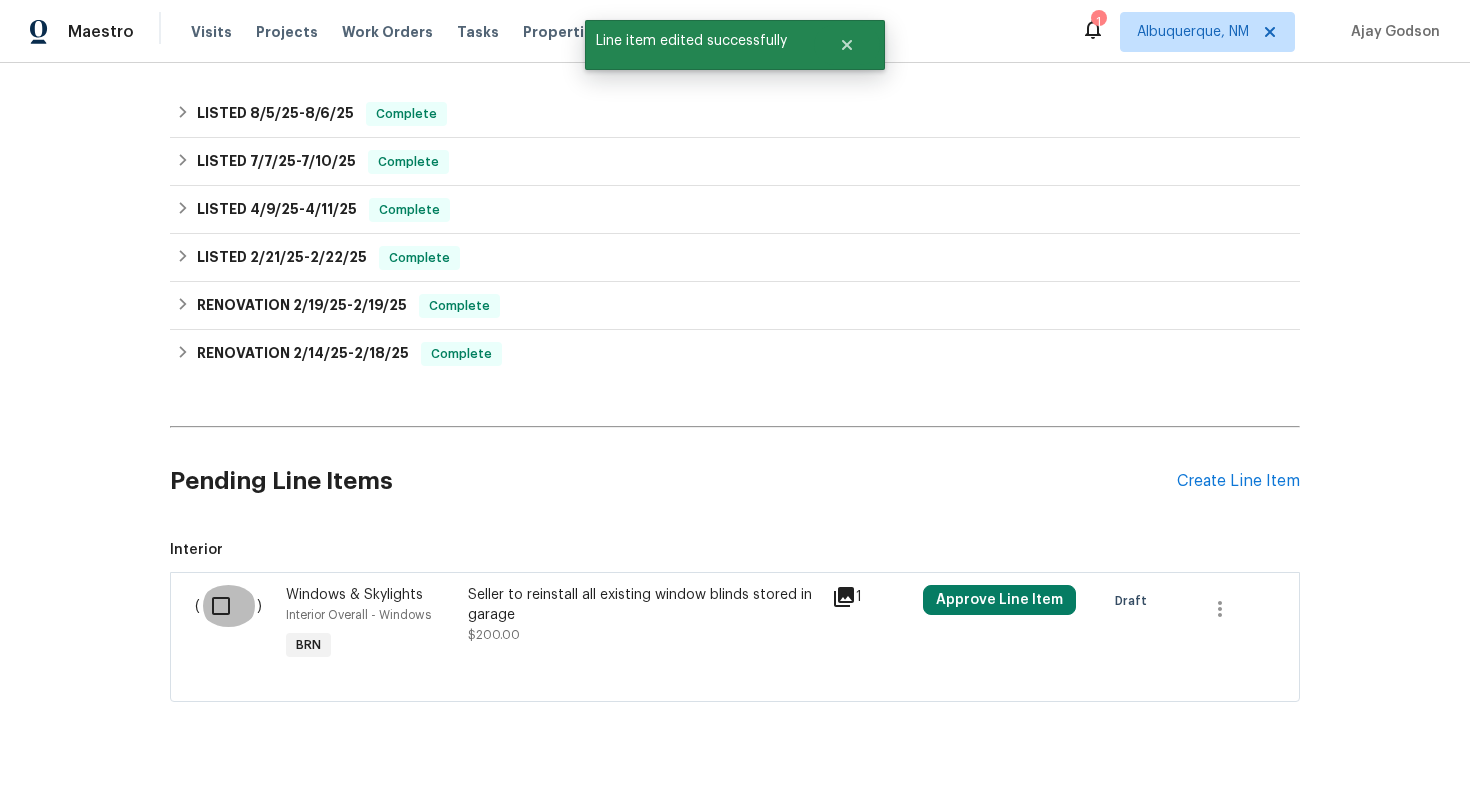 click at bounding box center (228, 606) 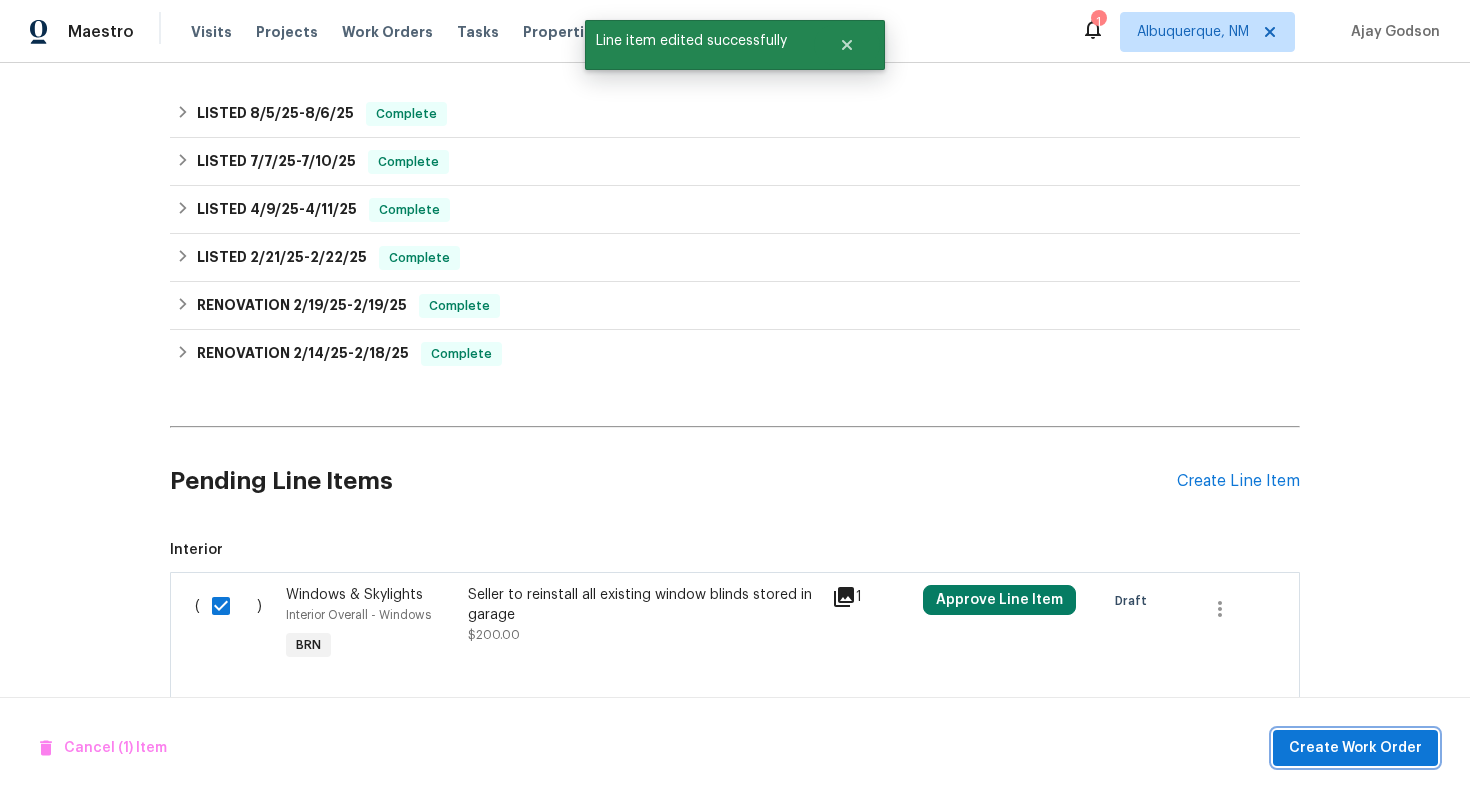 click on "Create Work Order" at bounding box center (1355, 748) 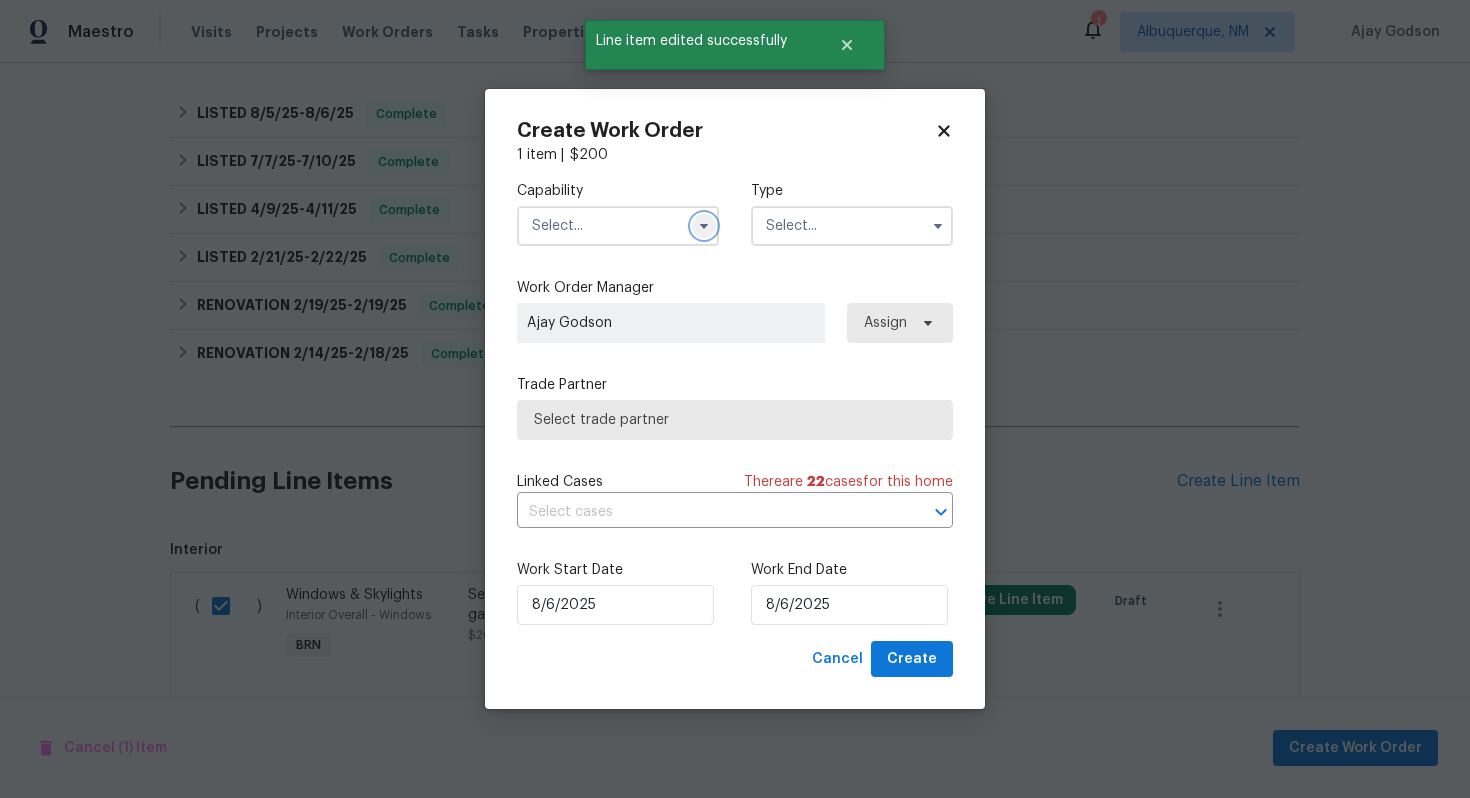click 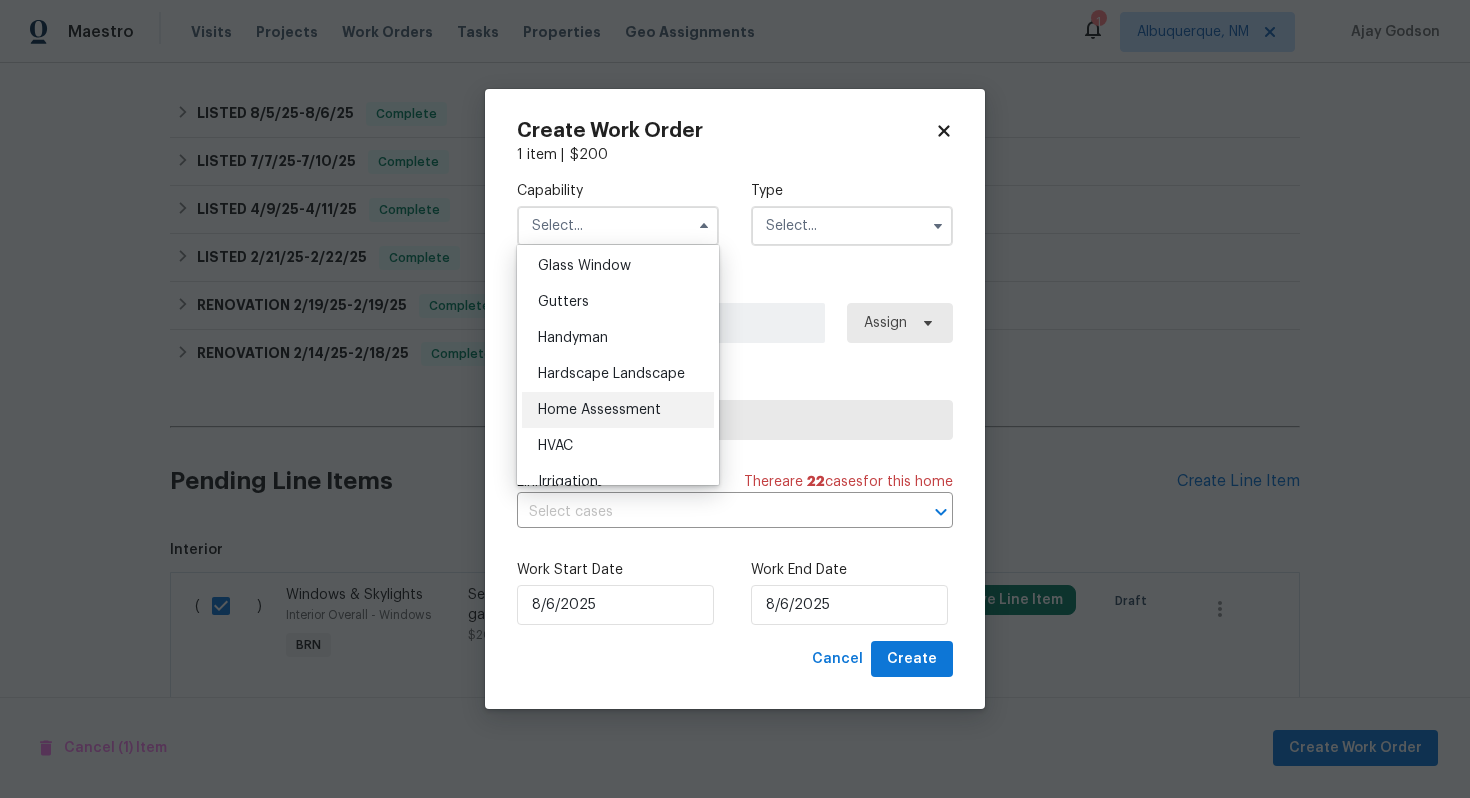 scroll, scrollTop: 980, scrollLeft: 0, axis: vertical 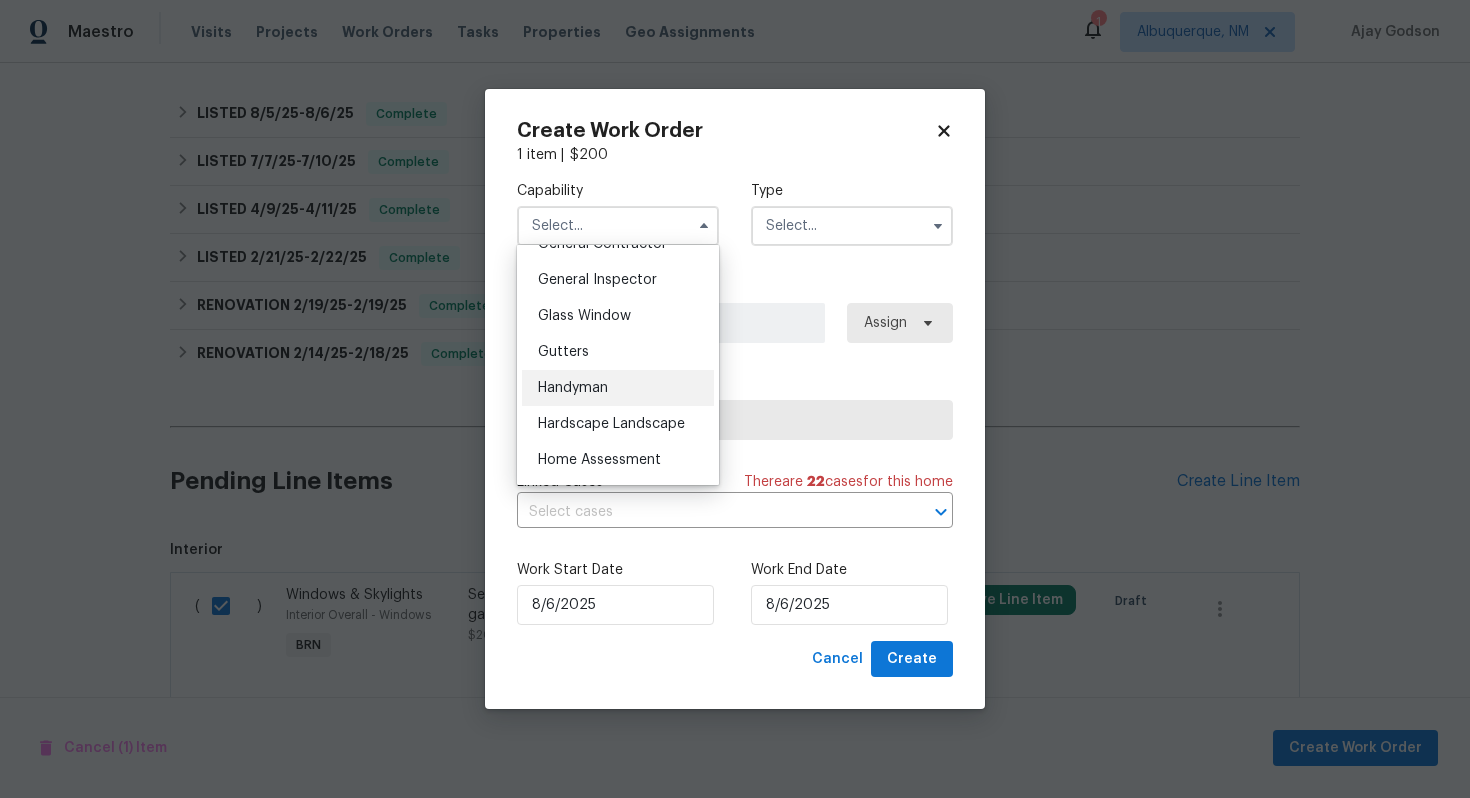 click on "Handyman" at bounding box center (618, 388) 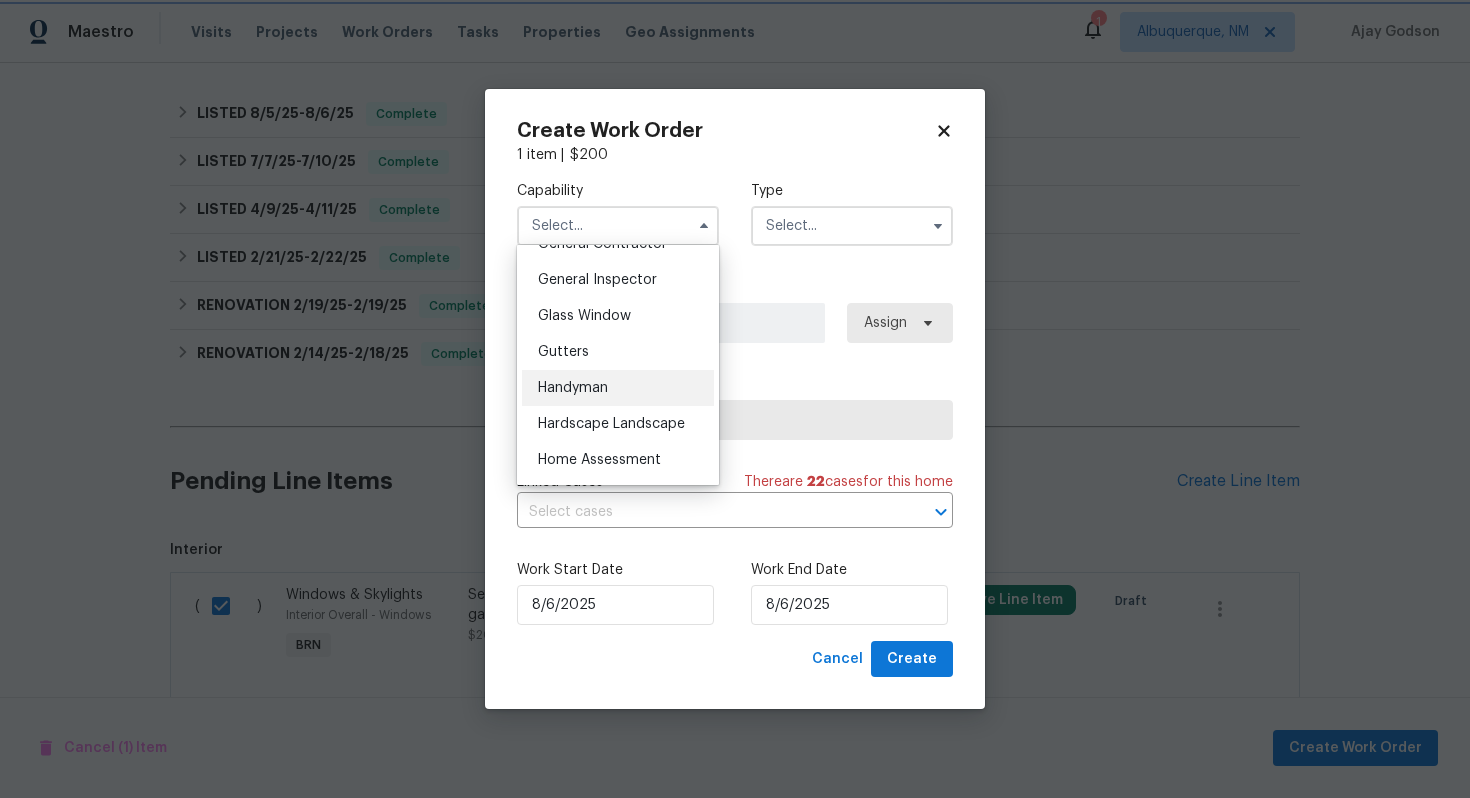 type on "Handyman" 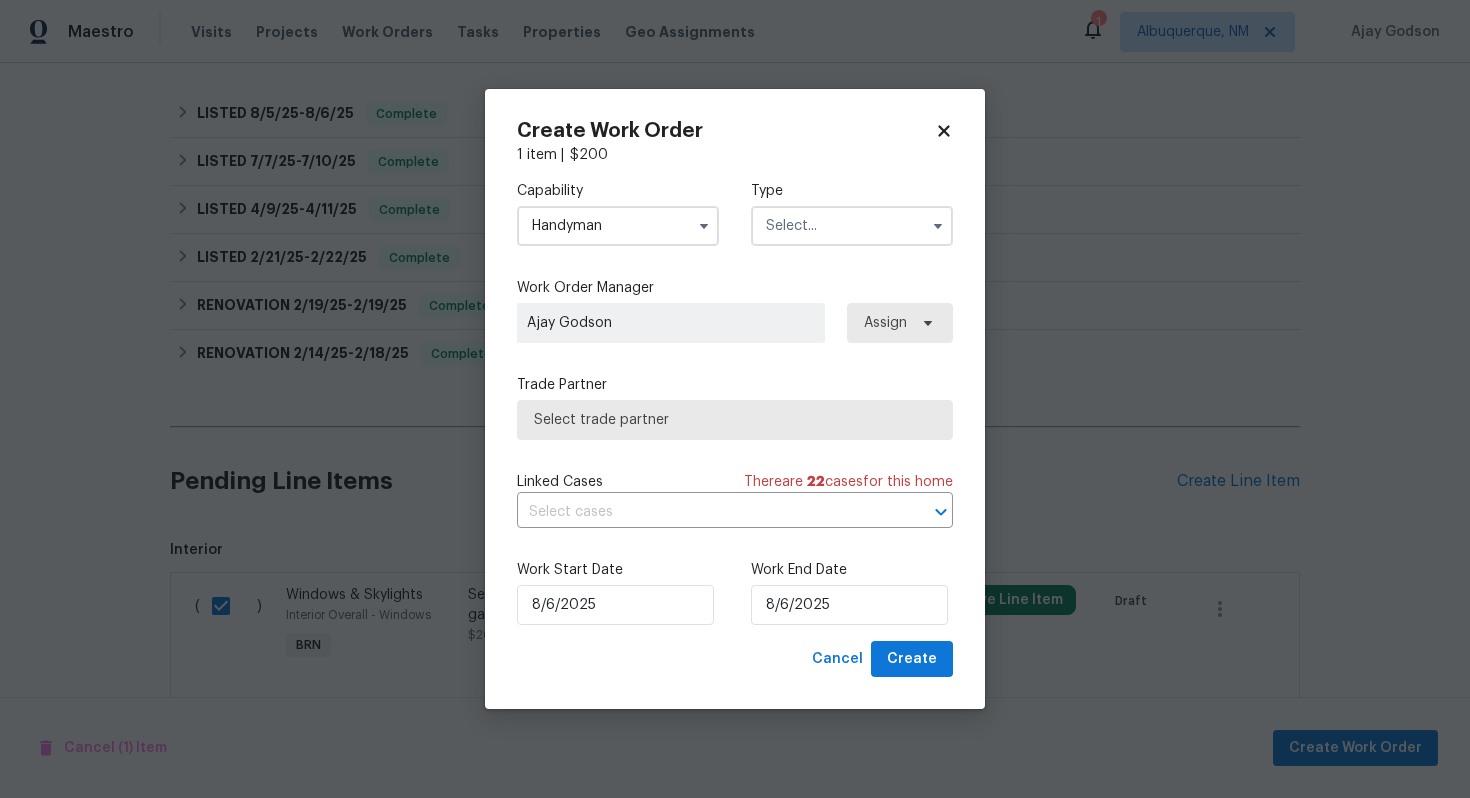 click at bounding box center (852, 226) 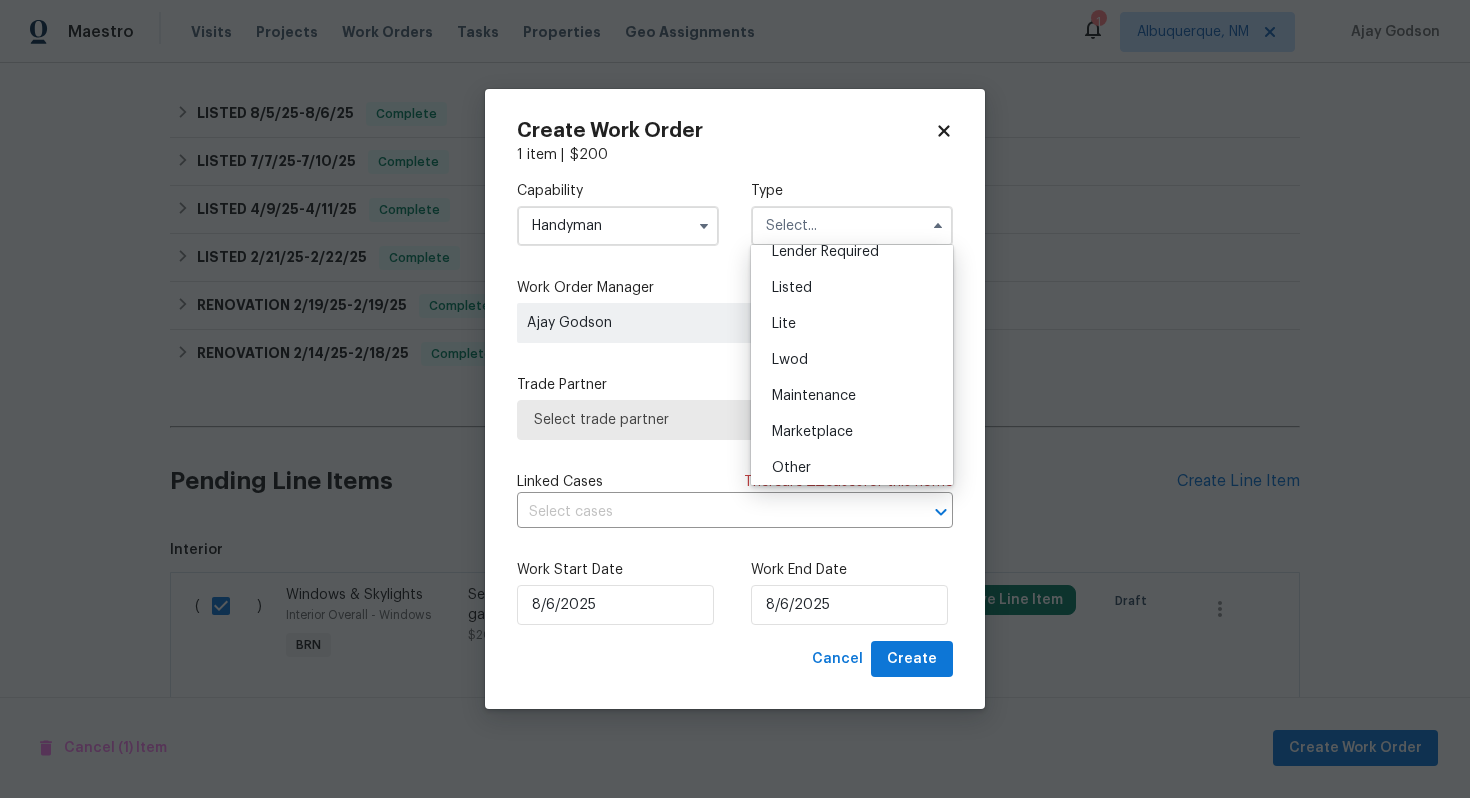 scroll, scrollTop: 454, scrollLeft: 0, axis: vertical 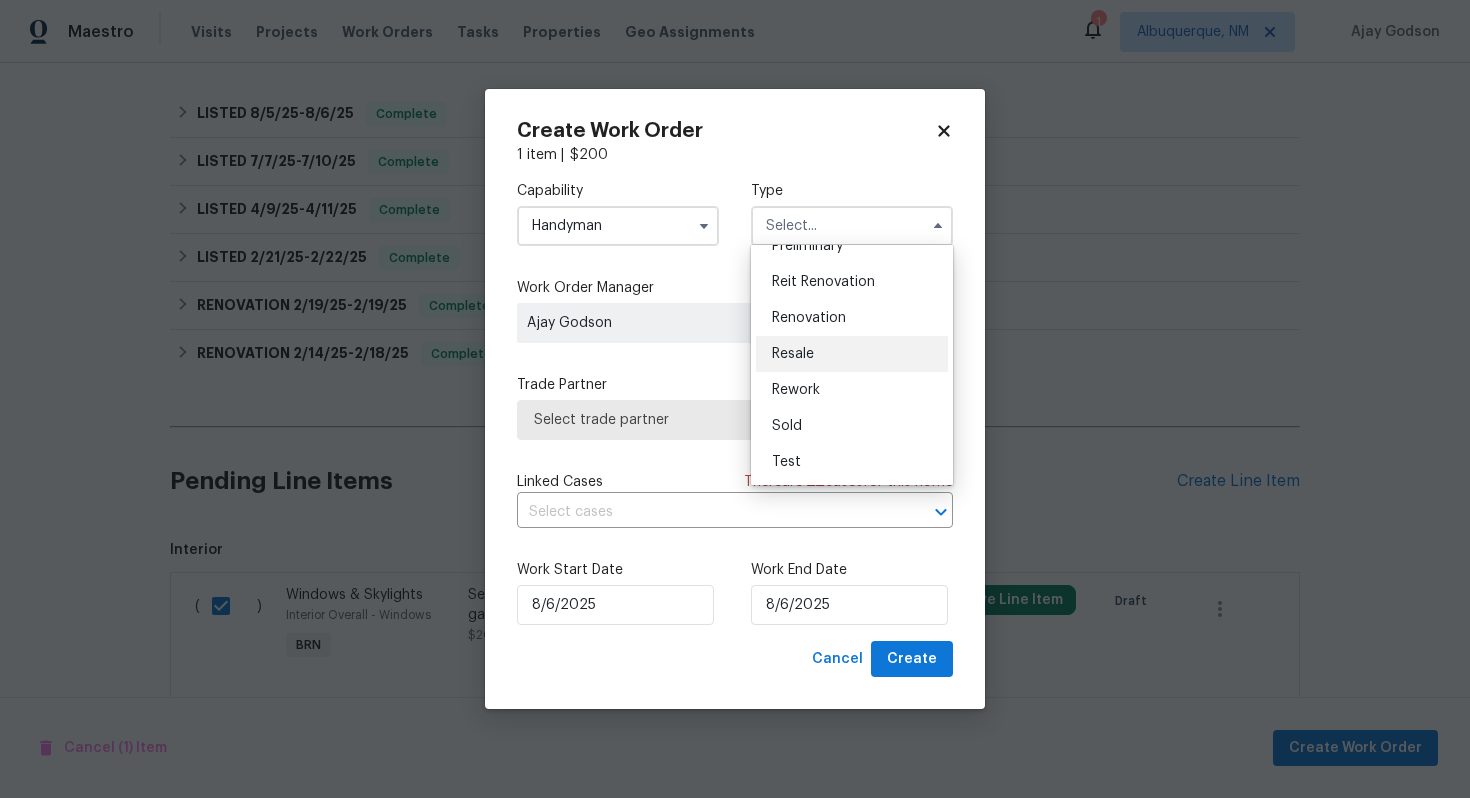 click on "Resale" at bounding box center [852, 354] 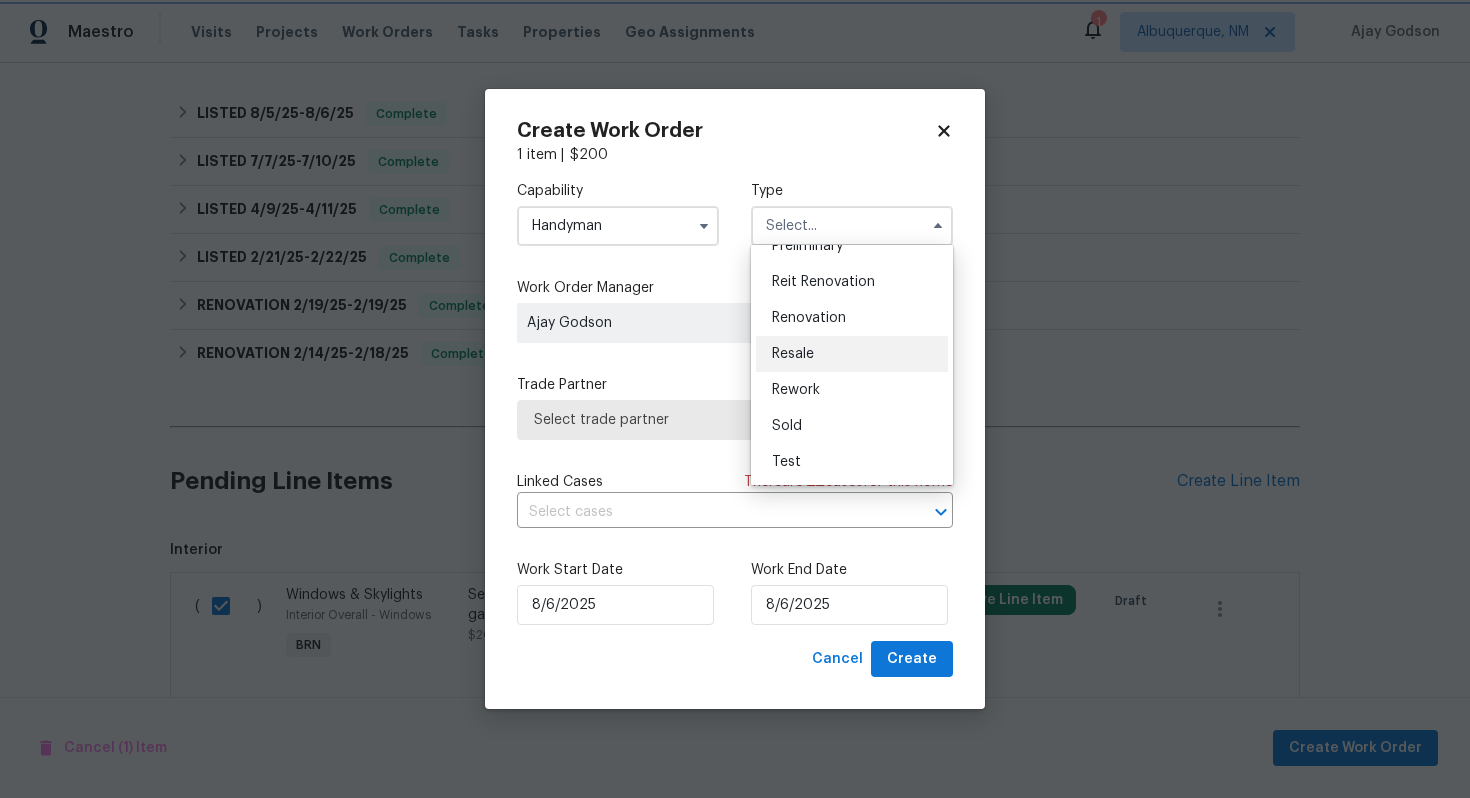 type on "Resale" 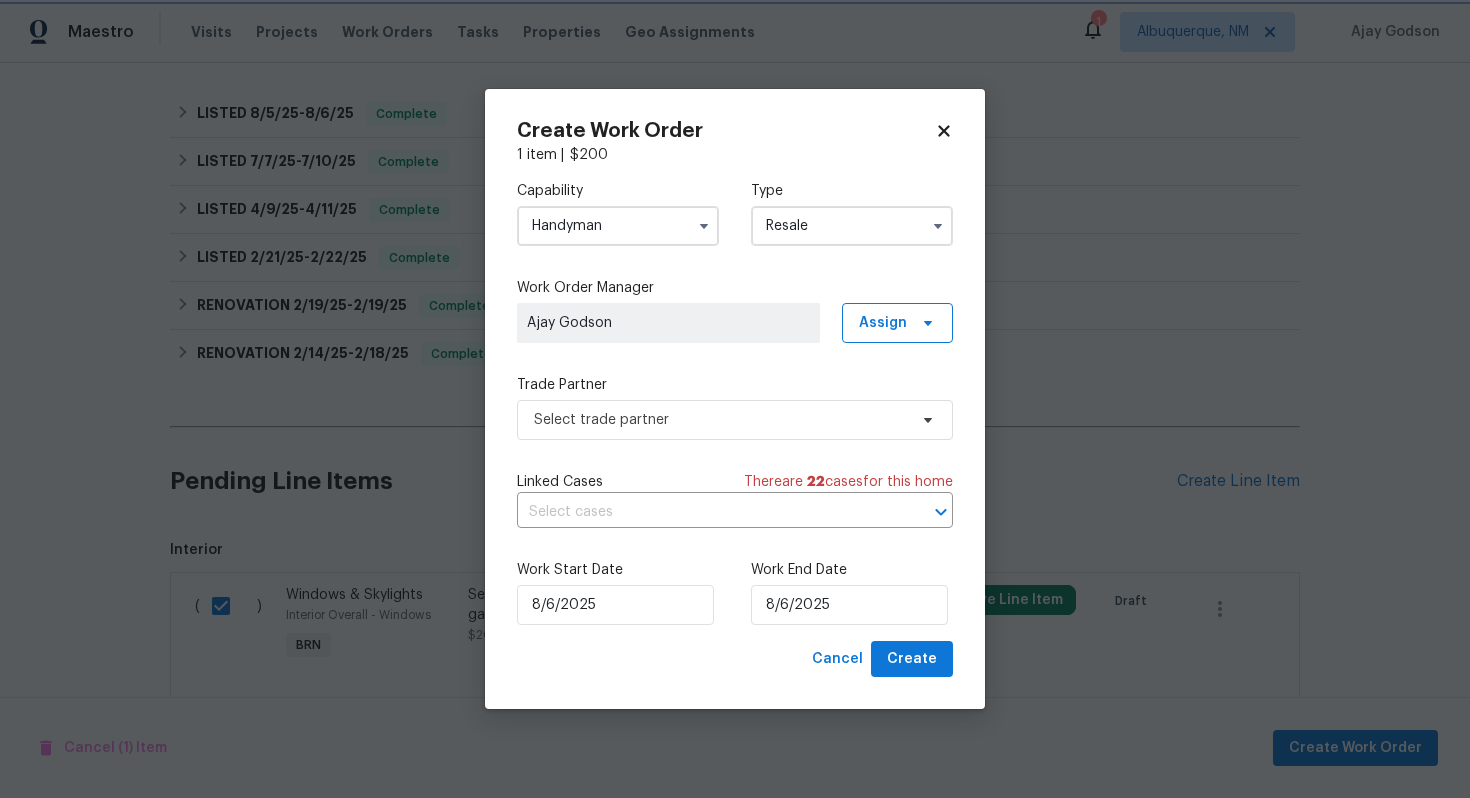 scroll, scrollTop: 0, scrollLeft: 0, axis: both 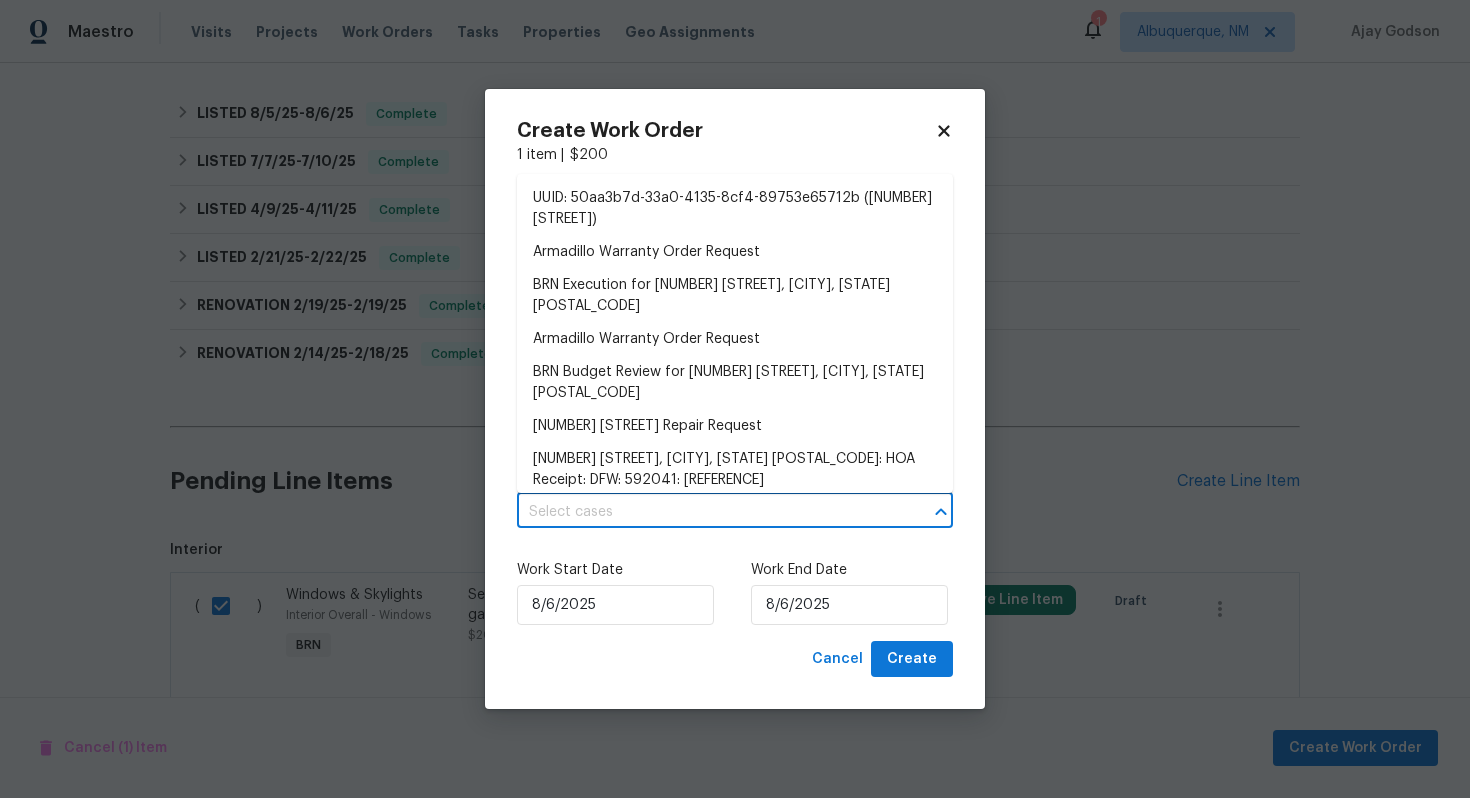 click at bounding box center (707, 512) 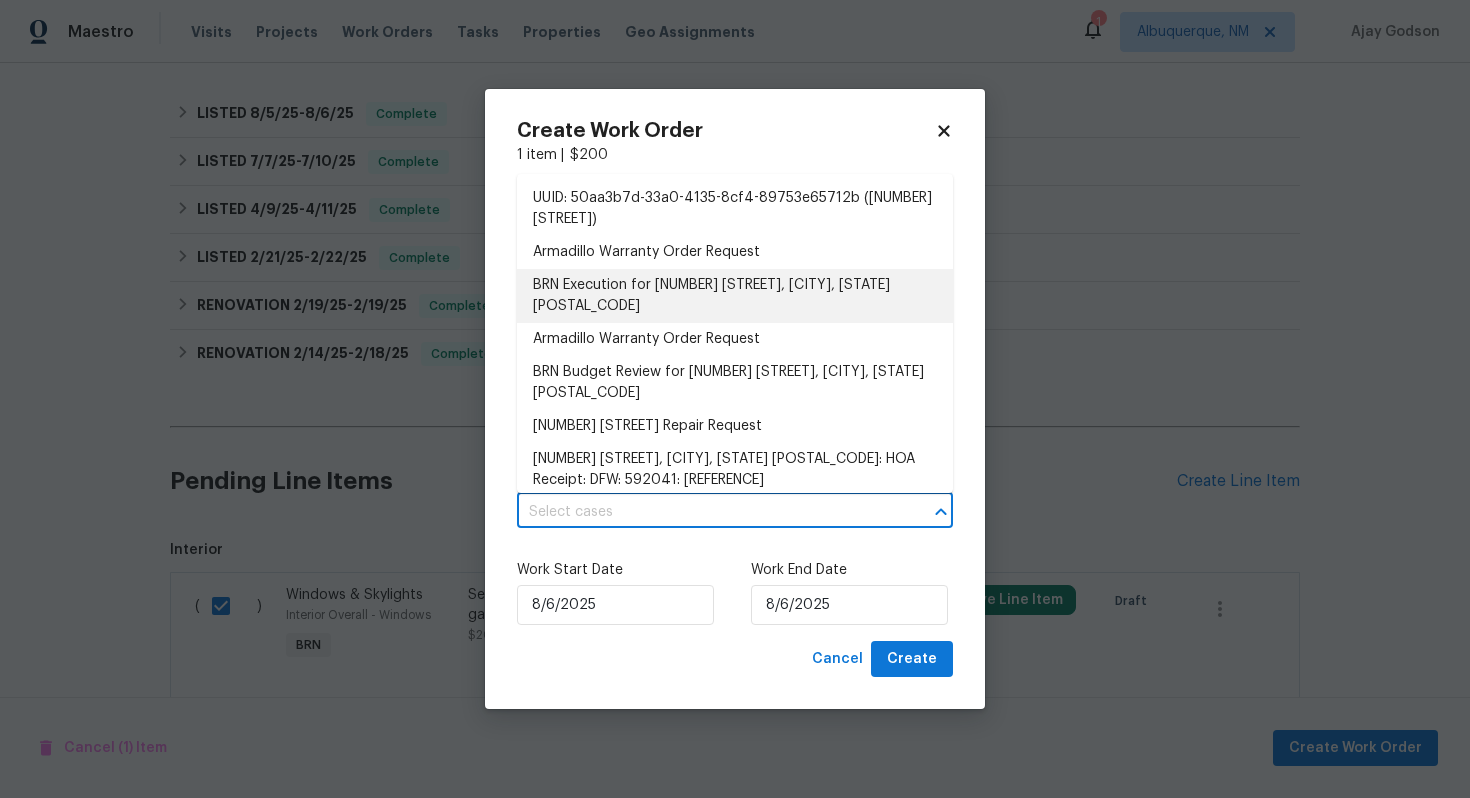 click on "BRN Execution for 1105 Granger Dr, McKinney, TX 75071" at bounding box center (735, 296) 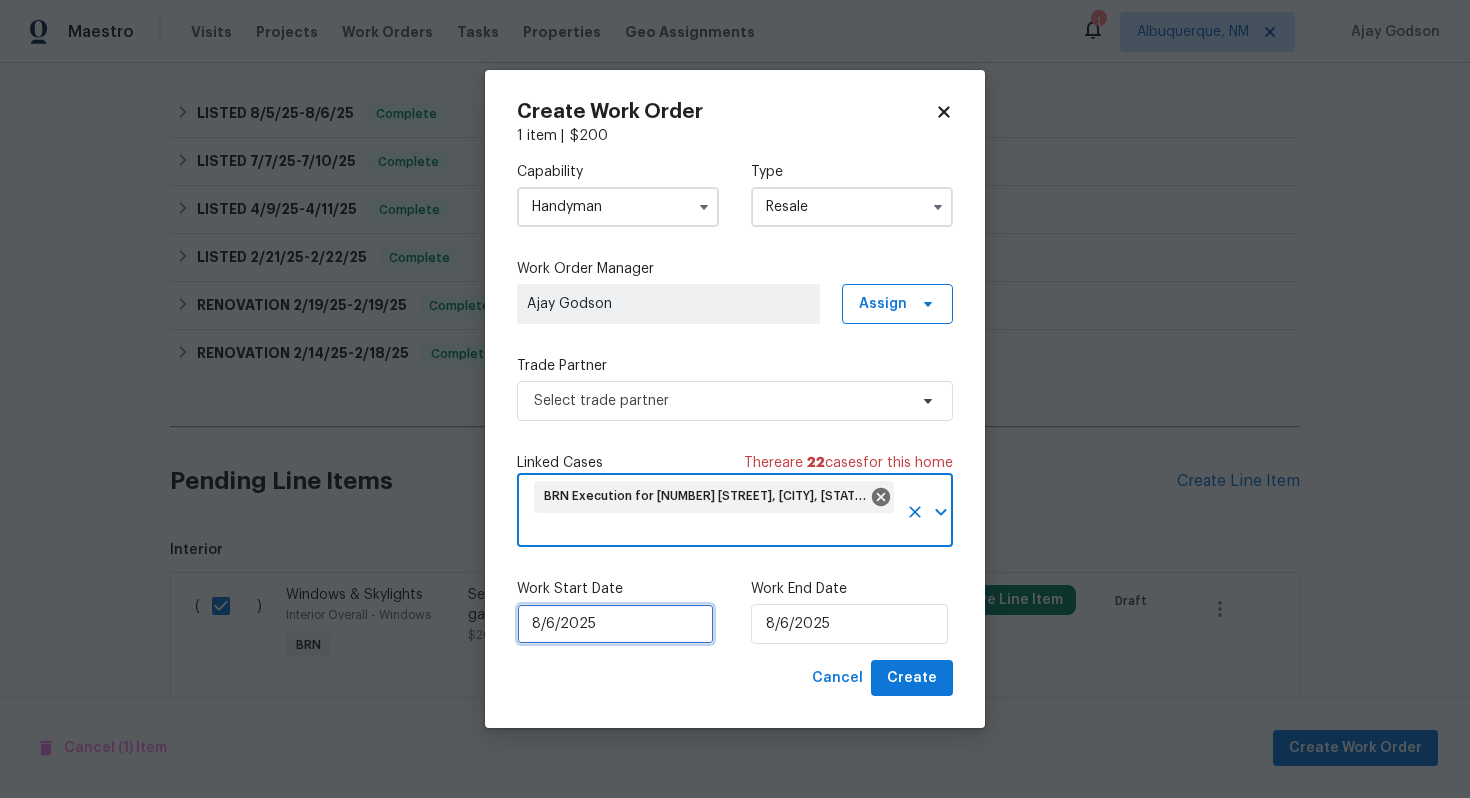 click on "8/6/2025" at bounding box center (615, 624) 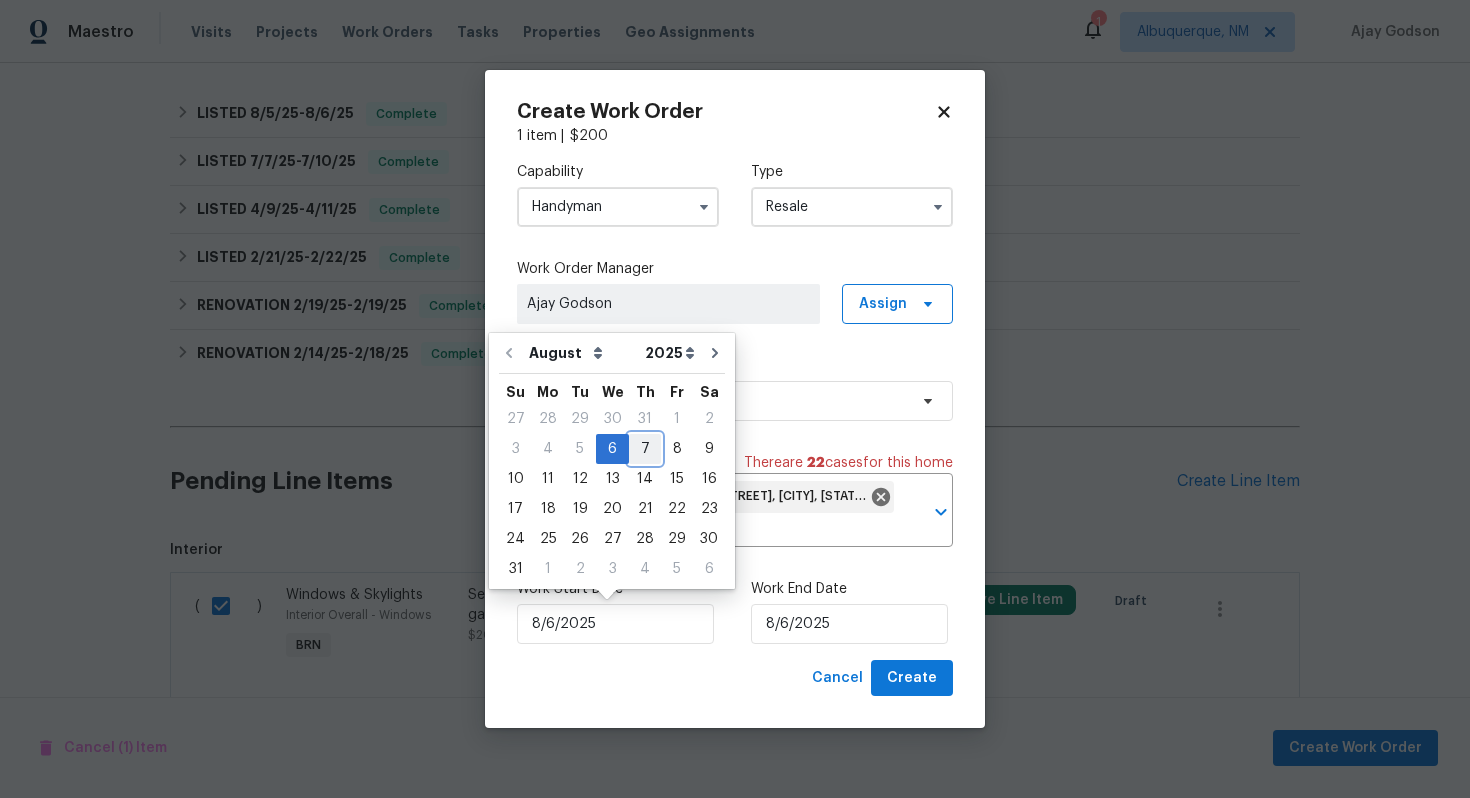 click on "7" at bounding box center (645, 449) 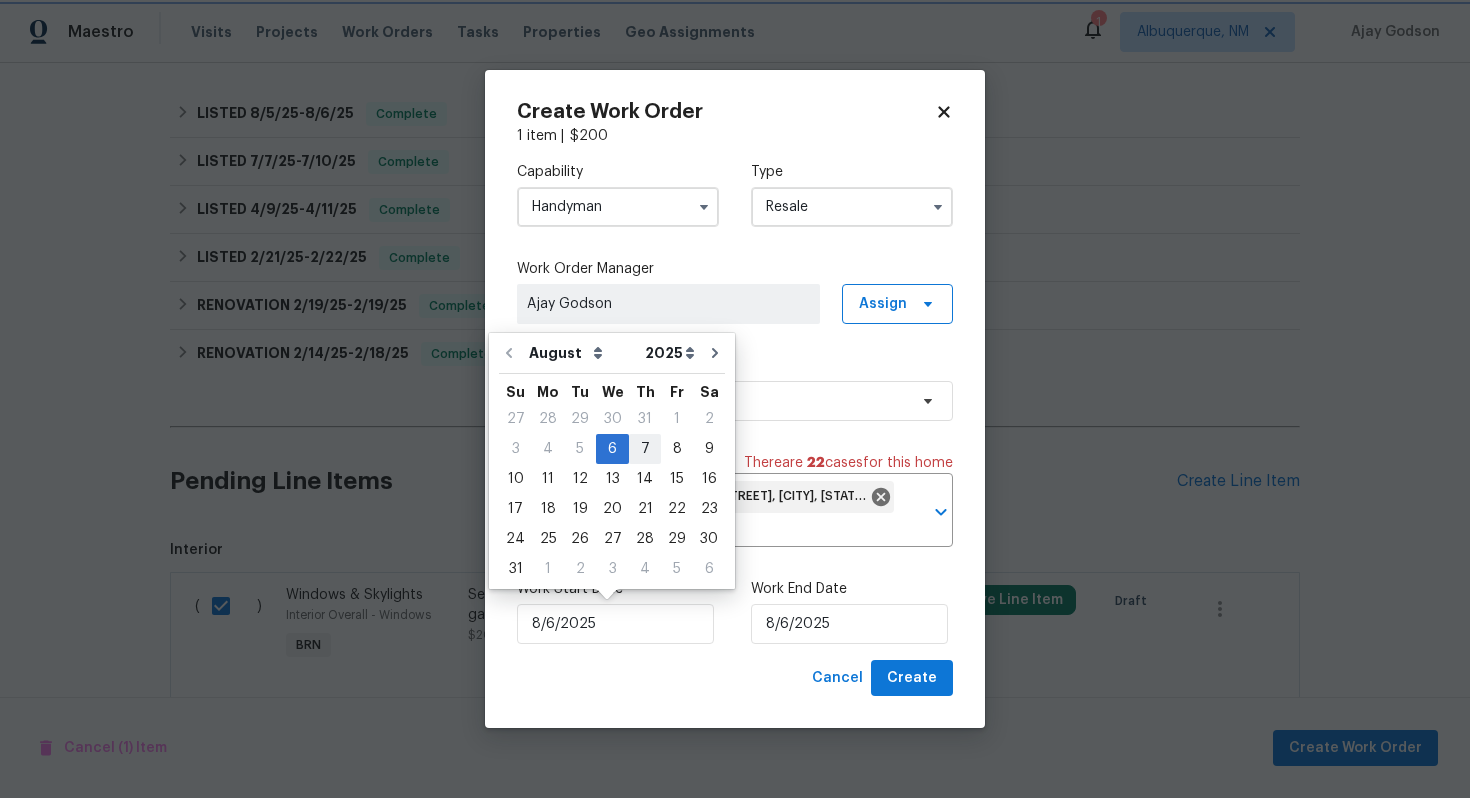 type on "8/7/2025" 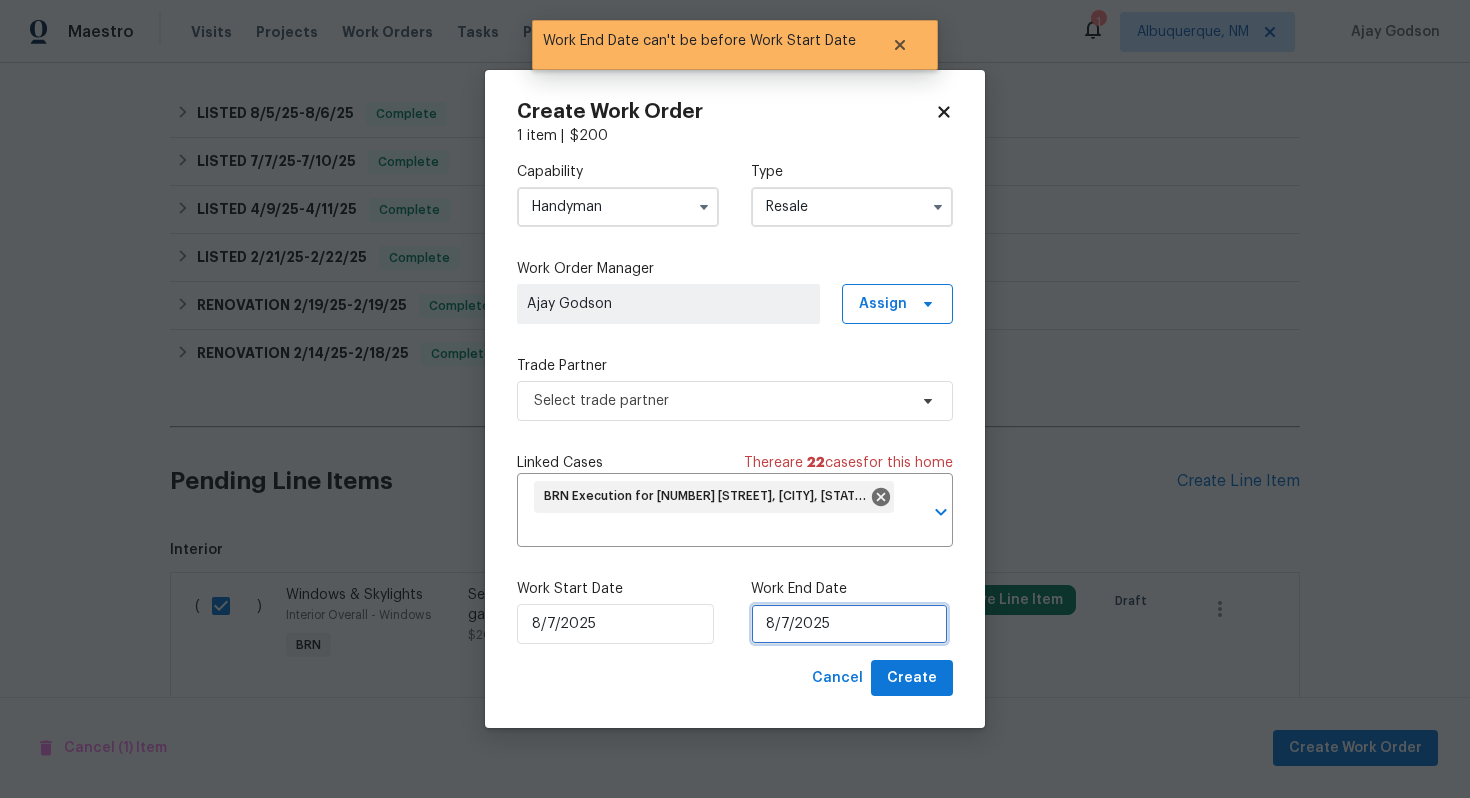 click on "8/7/2025" at bounding box center (849, 624) 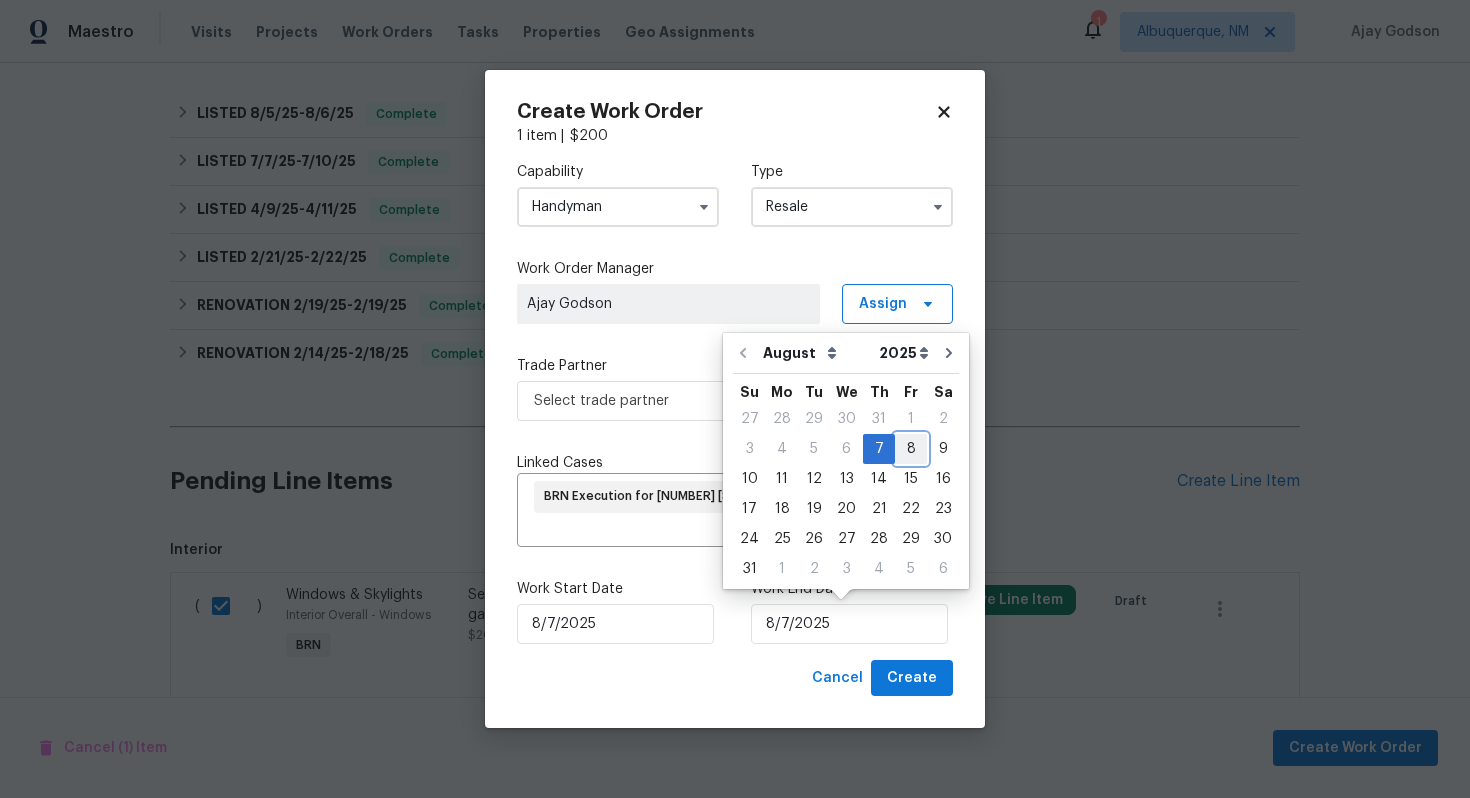 click on "8" at bounding box center (911, 449) 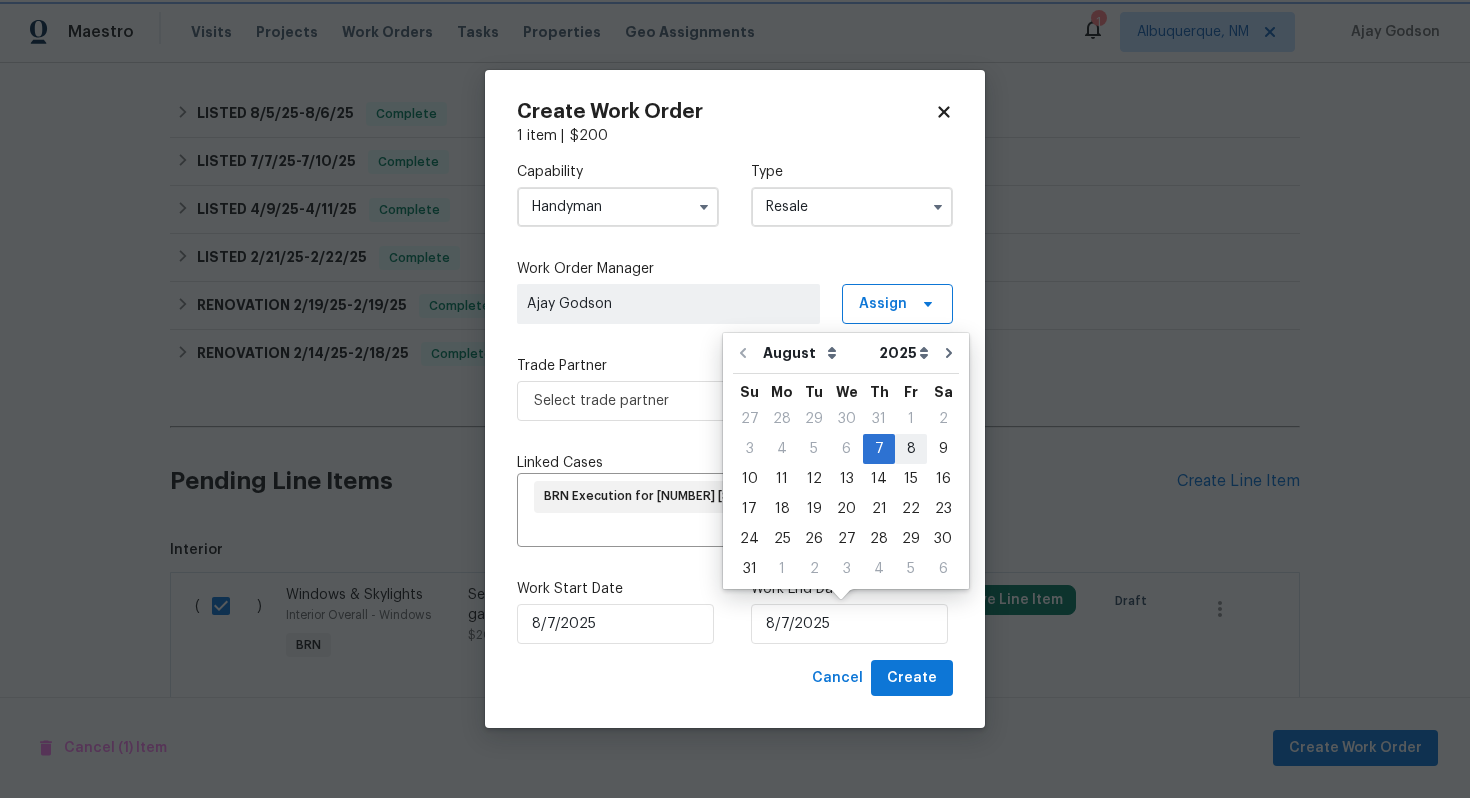type on "8/8/2025" 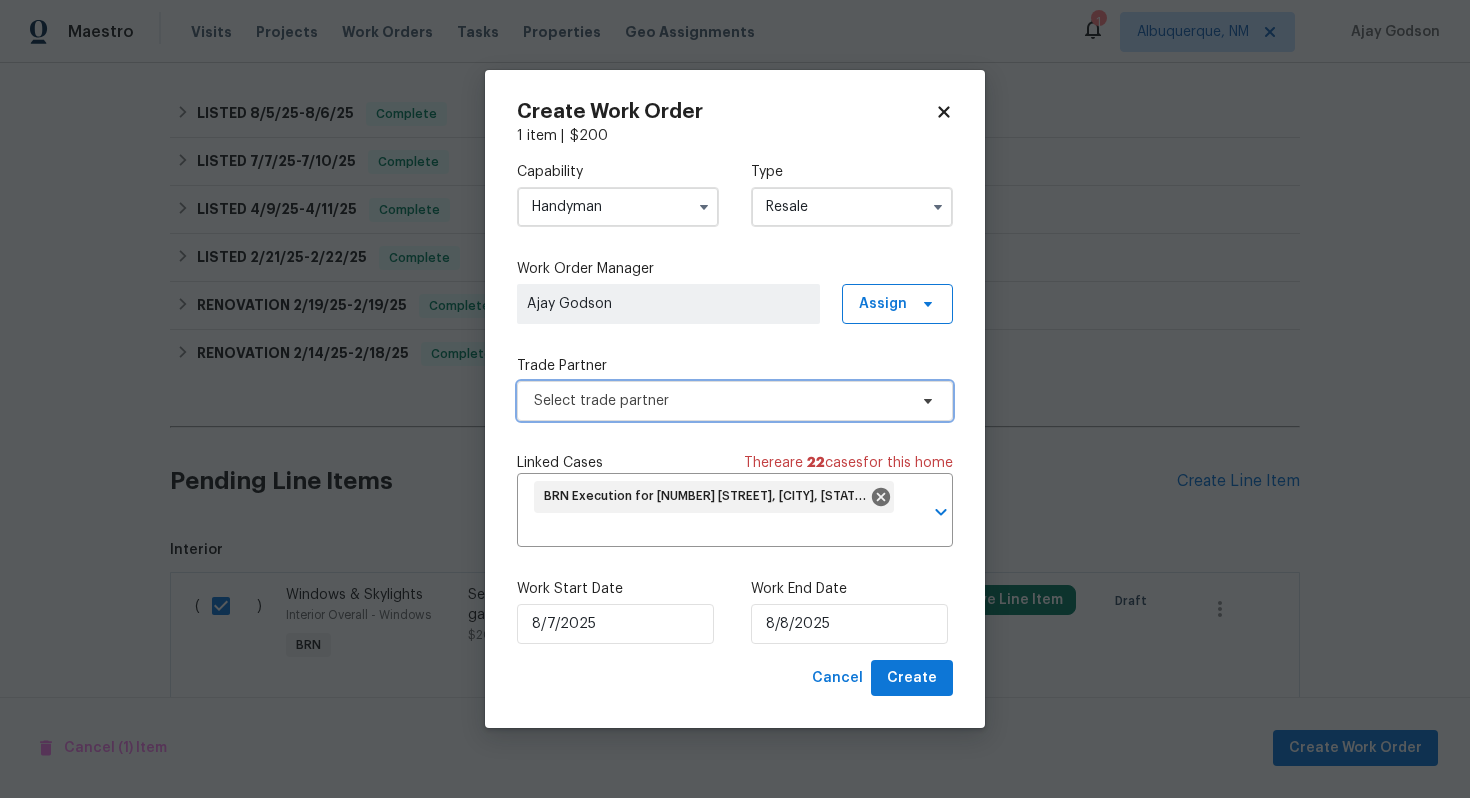 click on "Select trade partner" at bounding box center (720, 401) 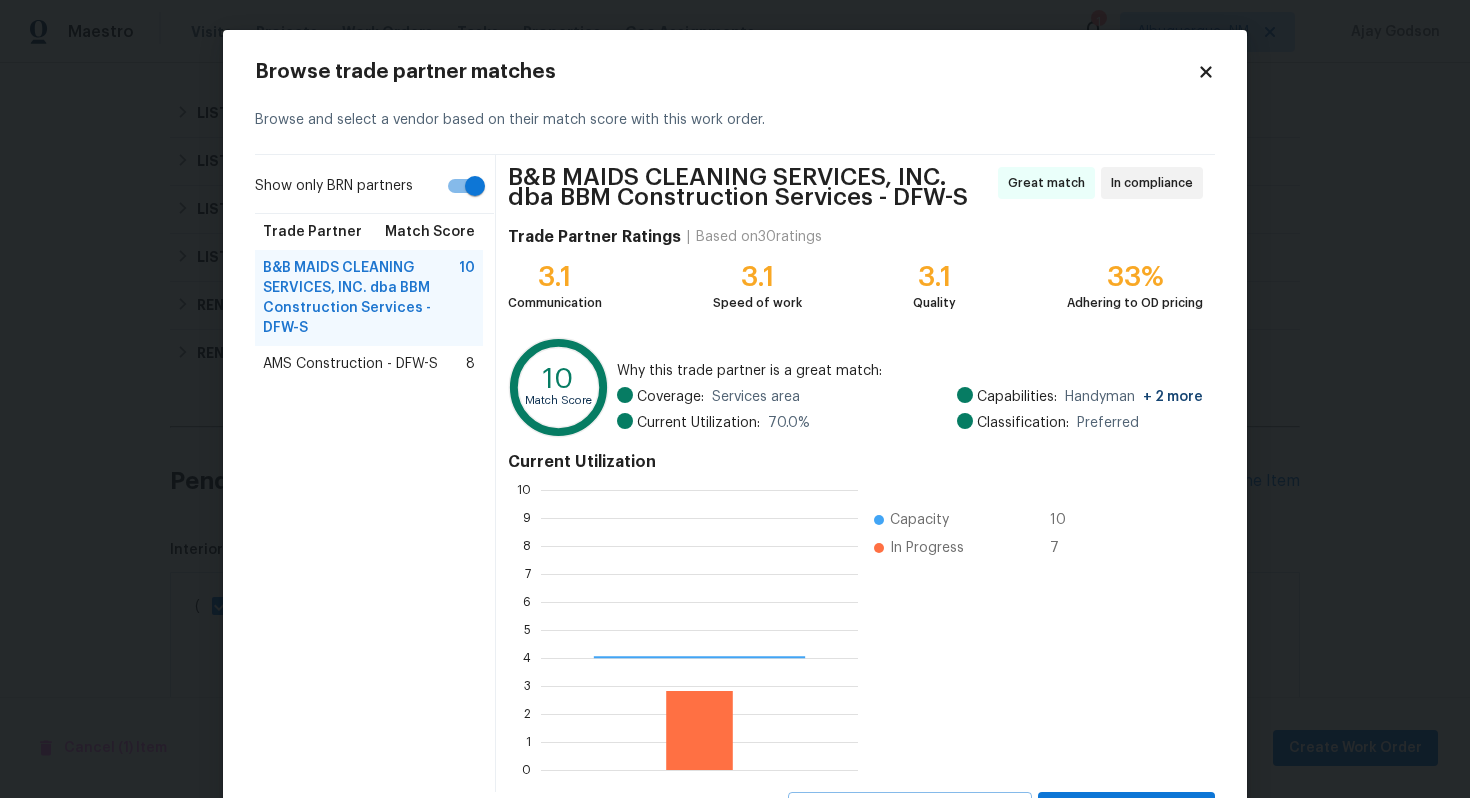 scroll, scrollTop: 2, scrollLeft: 2, axis: both 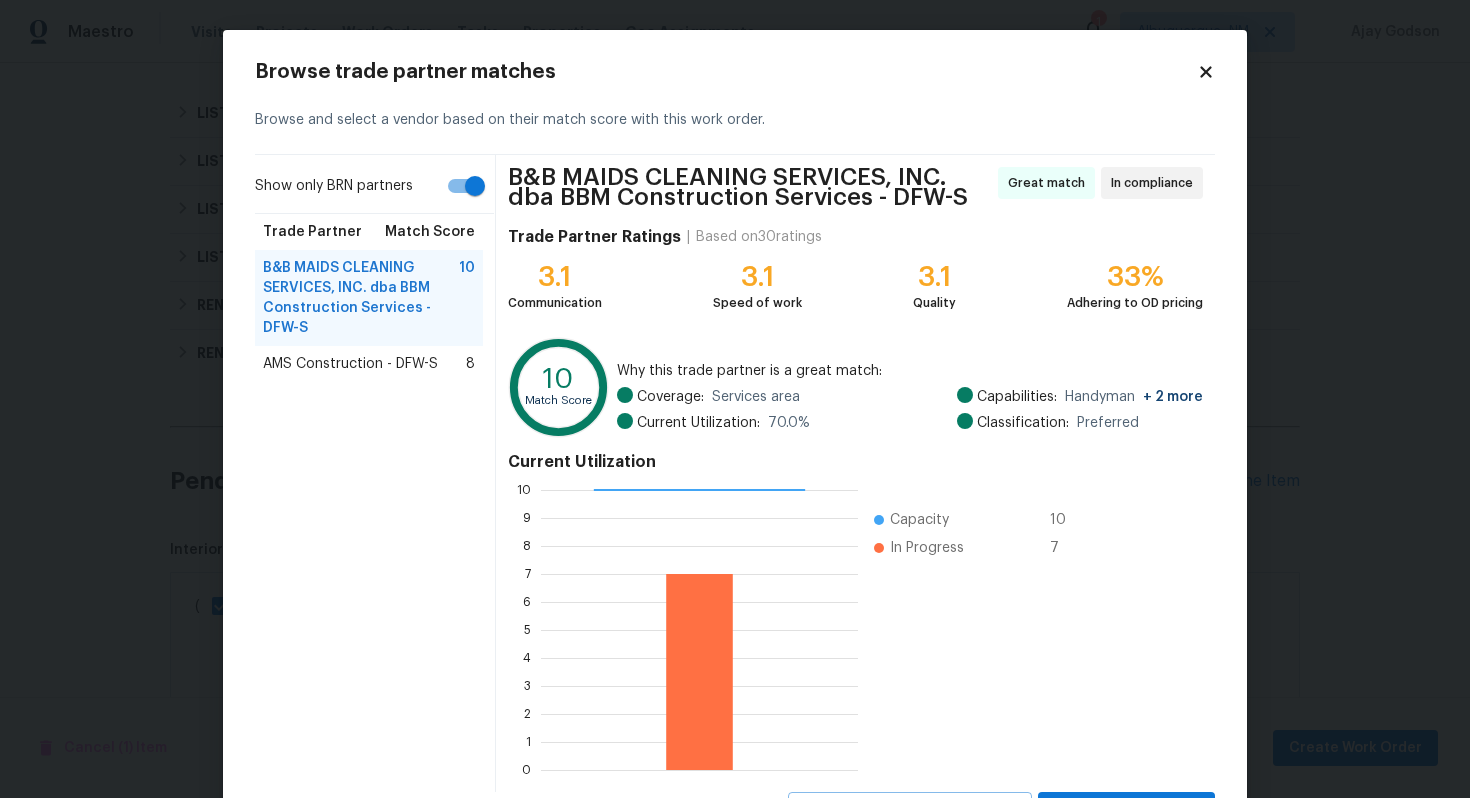 click on "AMS Construction - DFW-S" at bounding box center [350, 364] 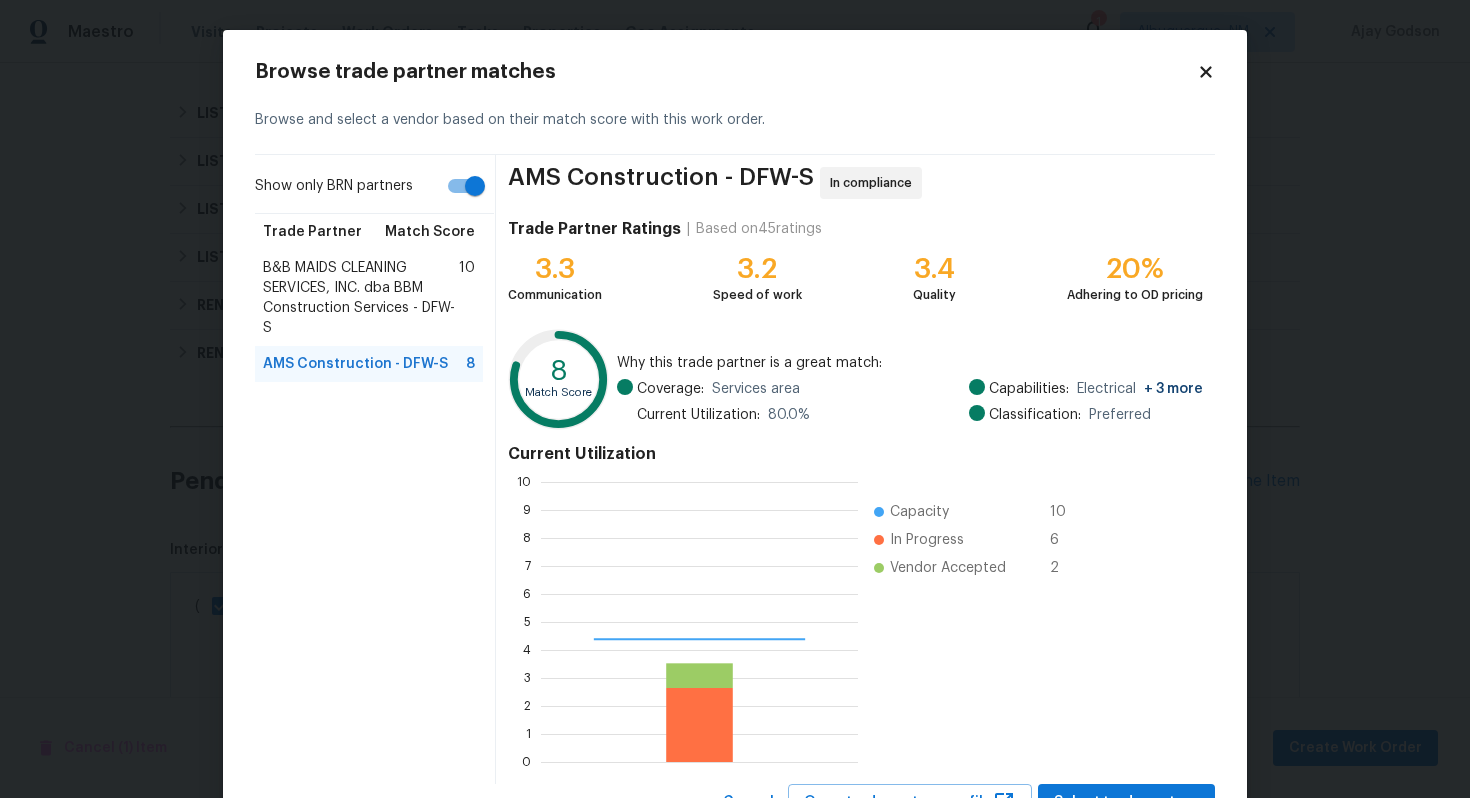 scroll, scrollTop: 2, scrollLeft: 2, axis: both 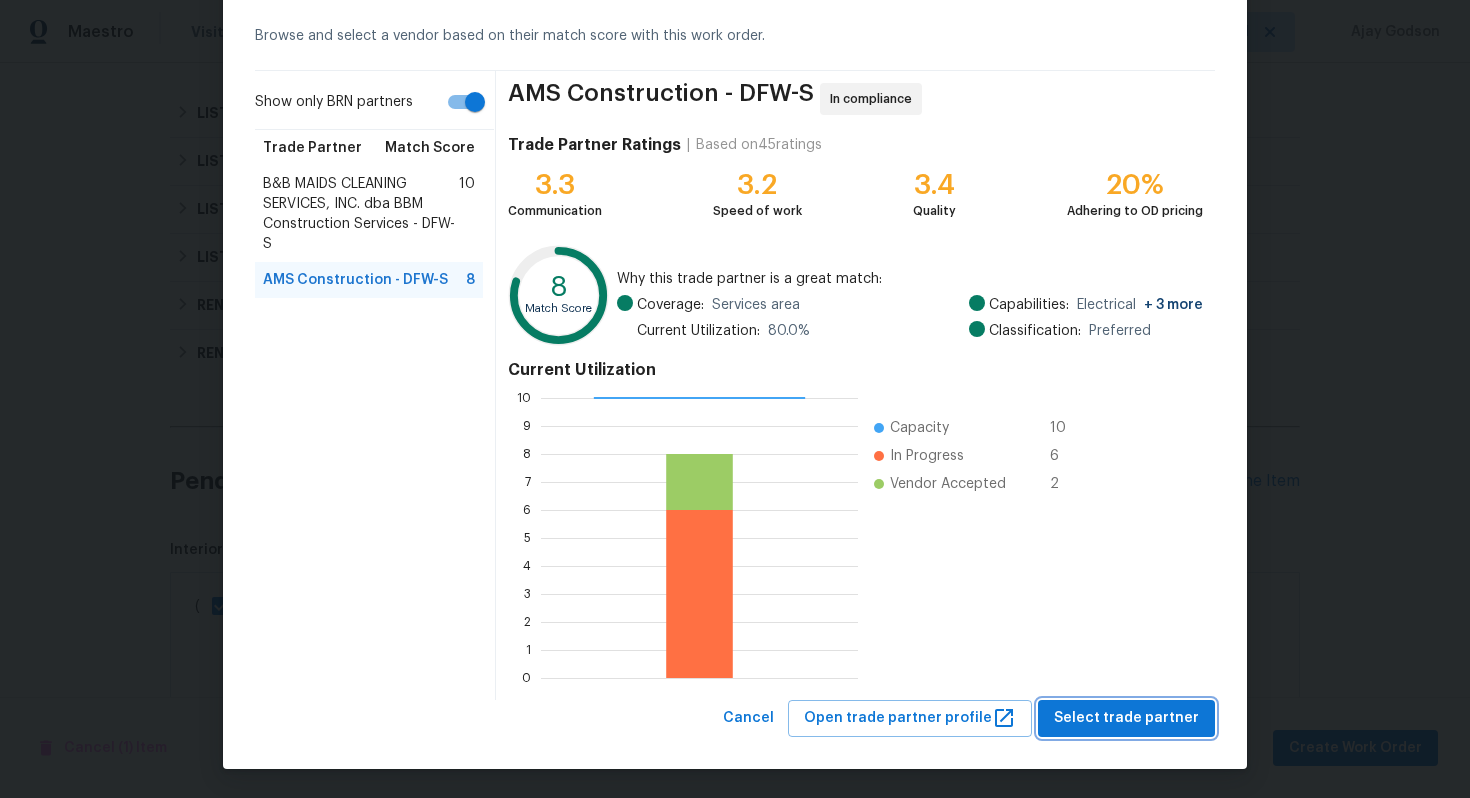 click on "Select trade partner" at bounding box center (1126, 718) 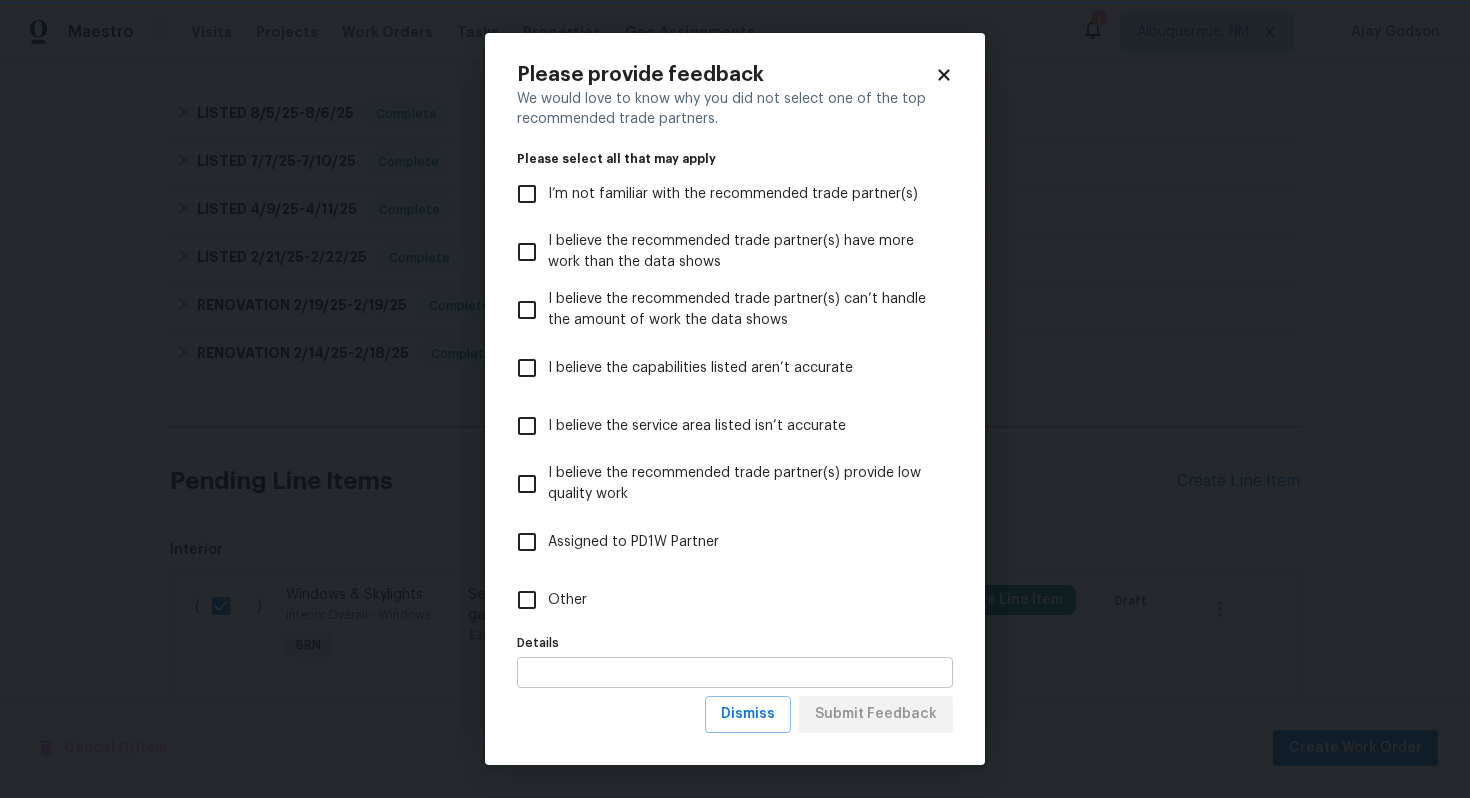 scroll, scrollTop: 0, scrollLeft: 0, axis: both 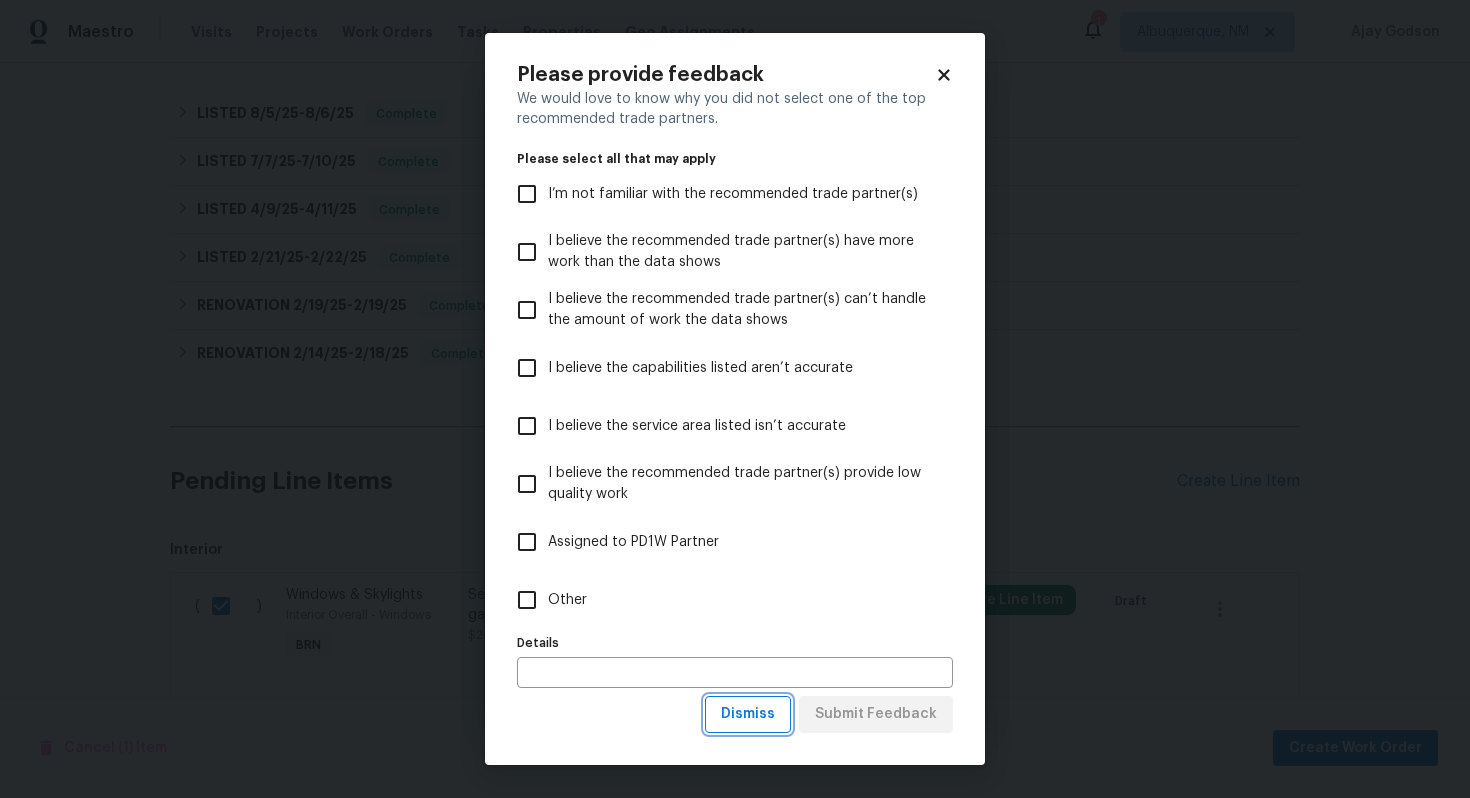 click on "Dismiss" at bounding box center (748, 714) 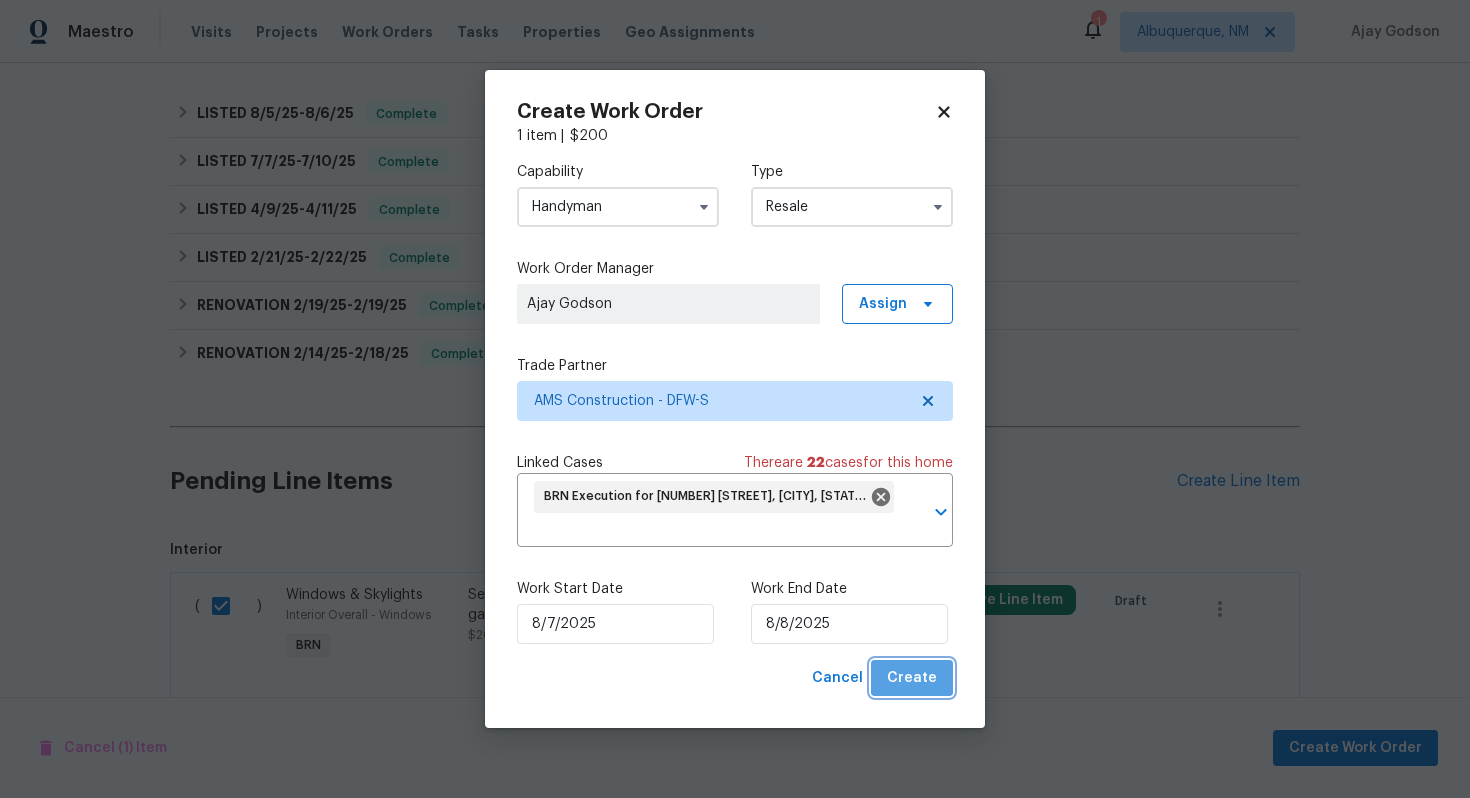 click on "Create" at bounding box center (912, 678) 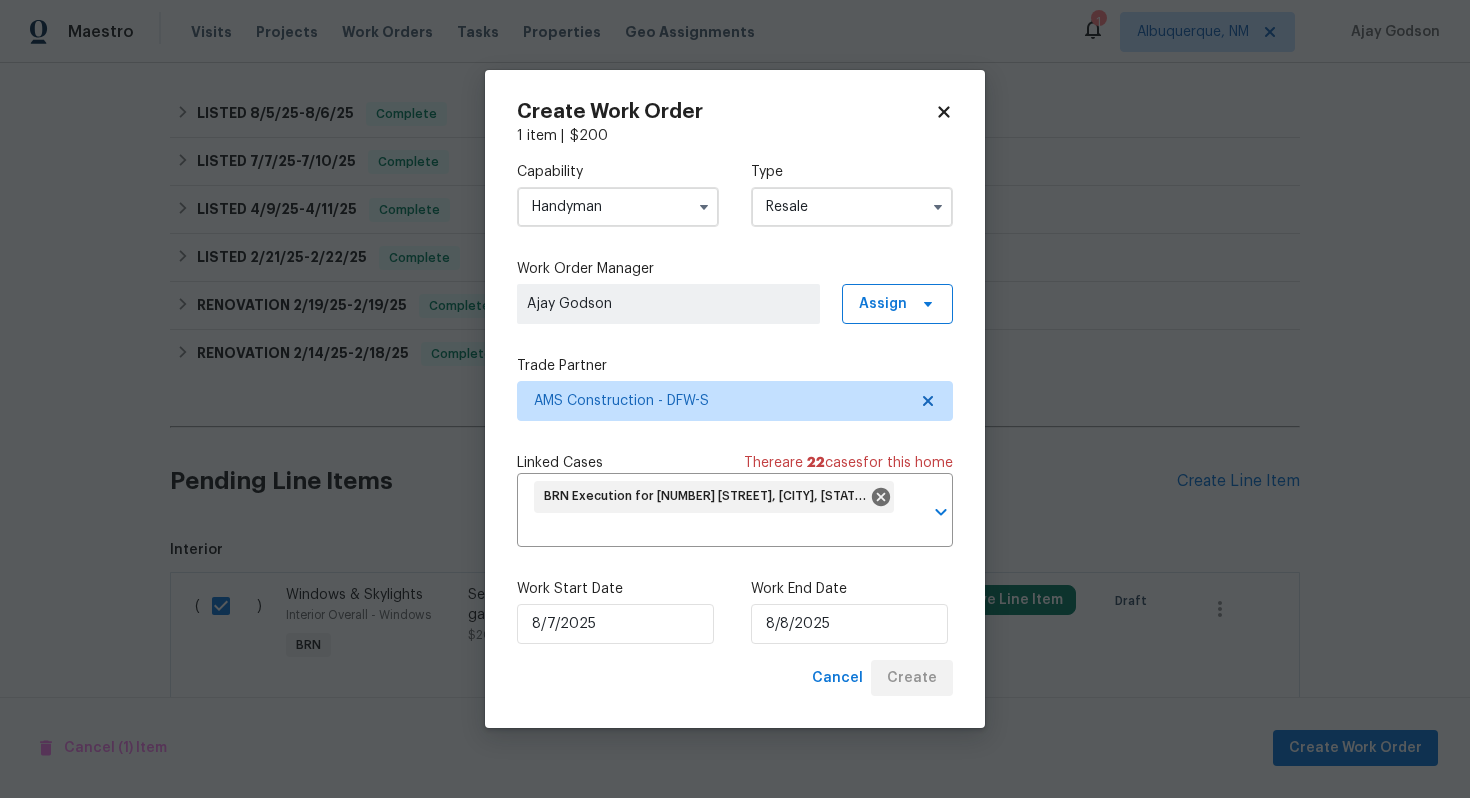 checkbox on "false" 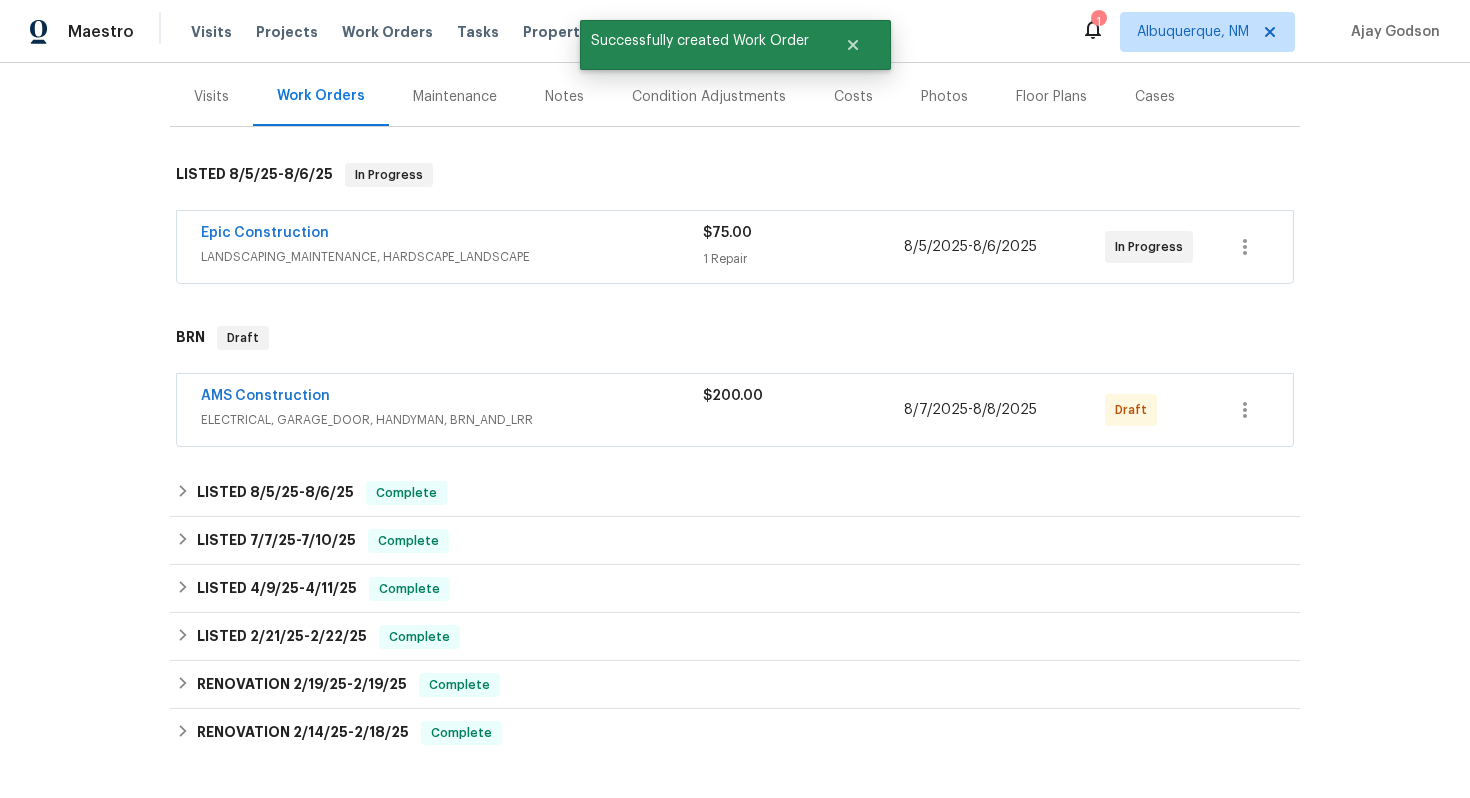 scroll, scrollTop: 99, scrollLeft: 0, axis: vertical 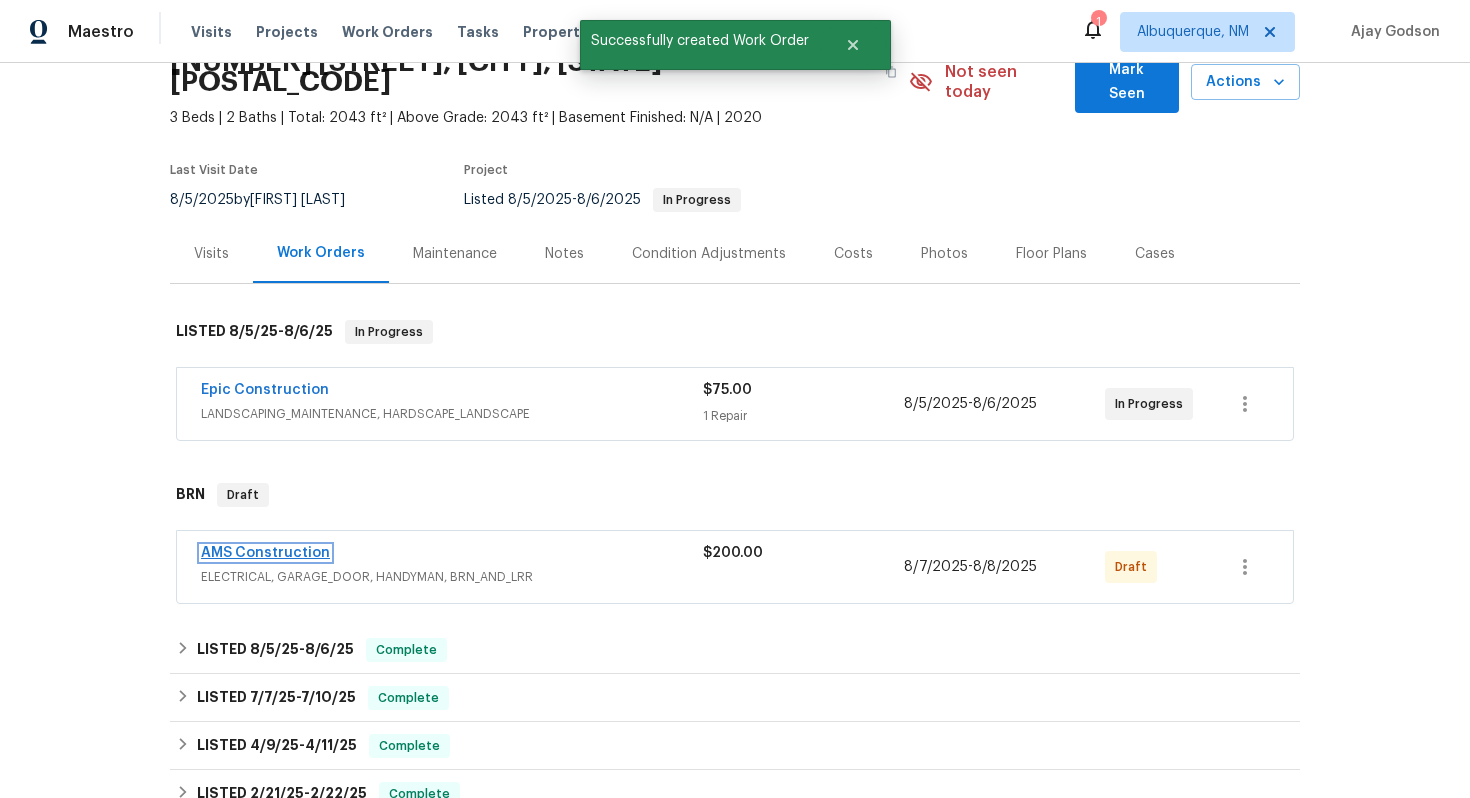 click on "AMS Construction" at bounding box center [265, 553] 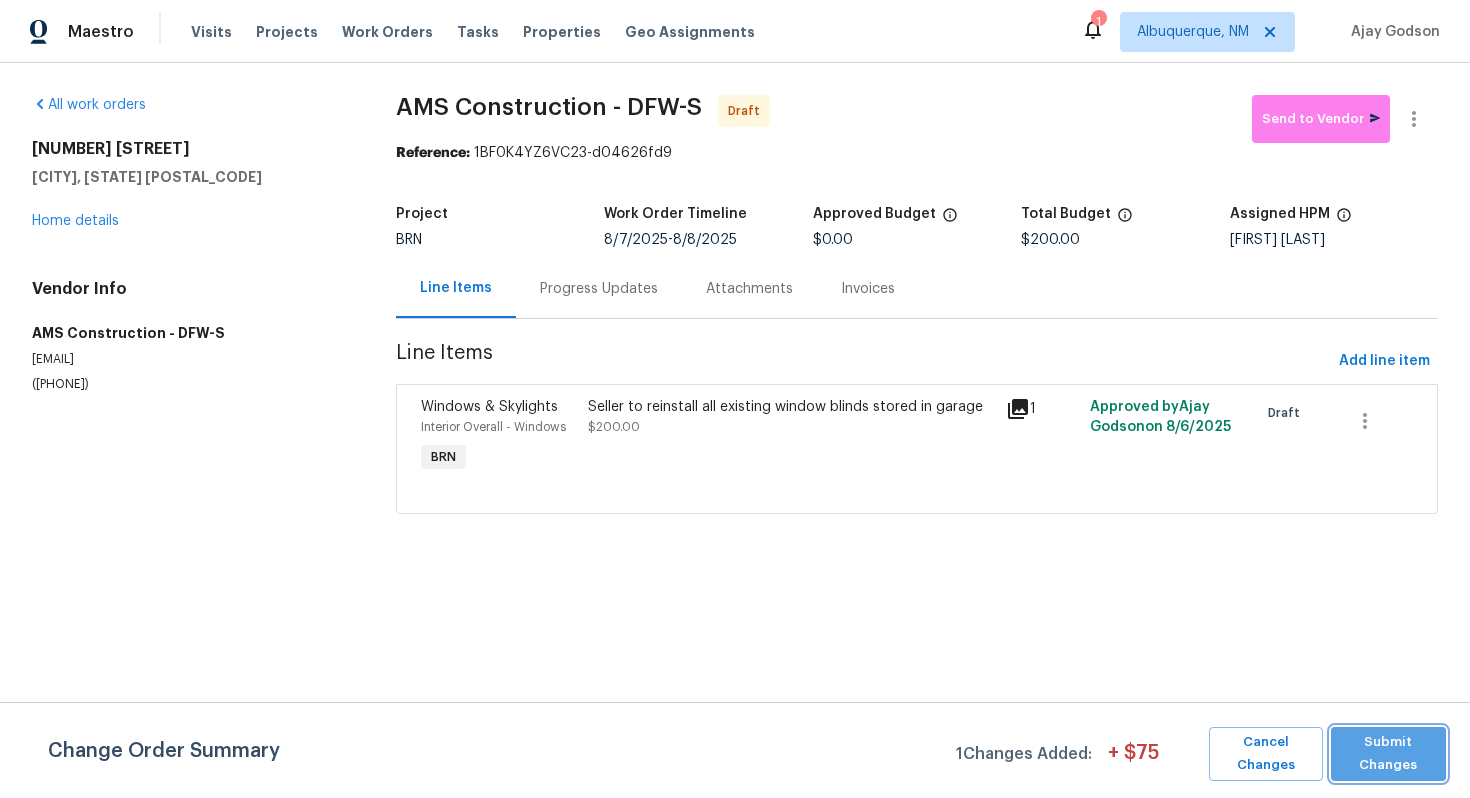 click on "Submit Changes" at bounding box center [1388, 754] 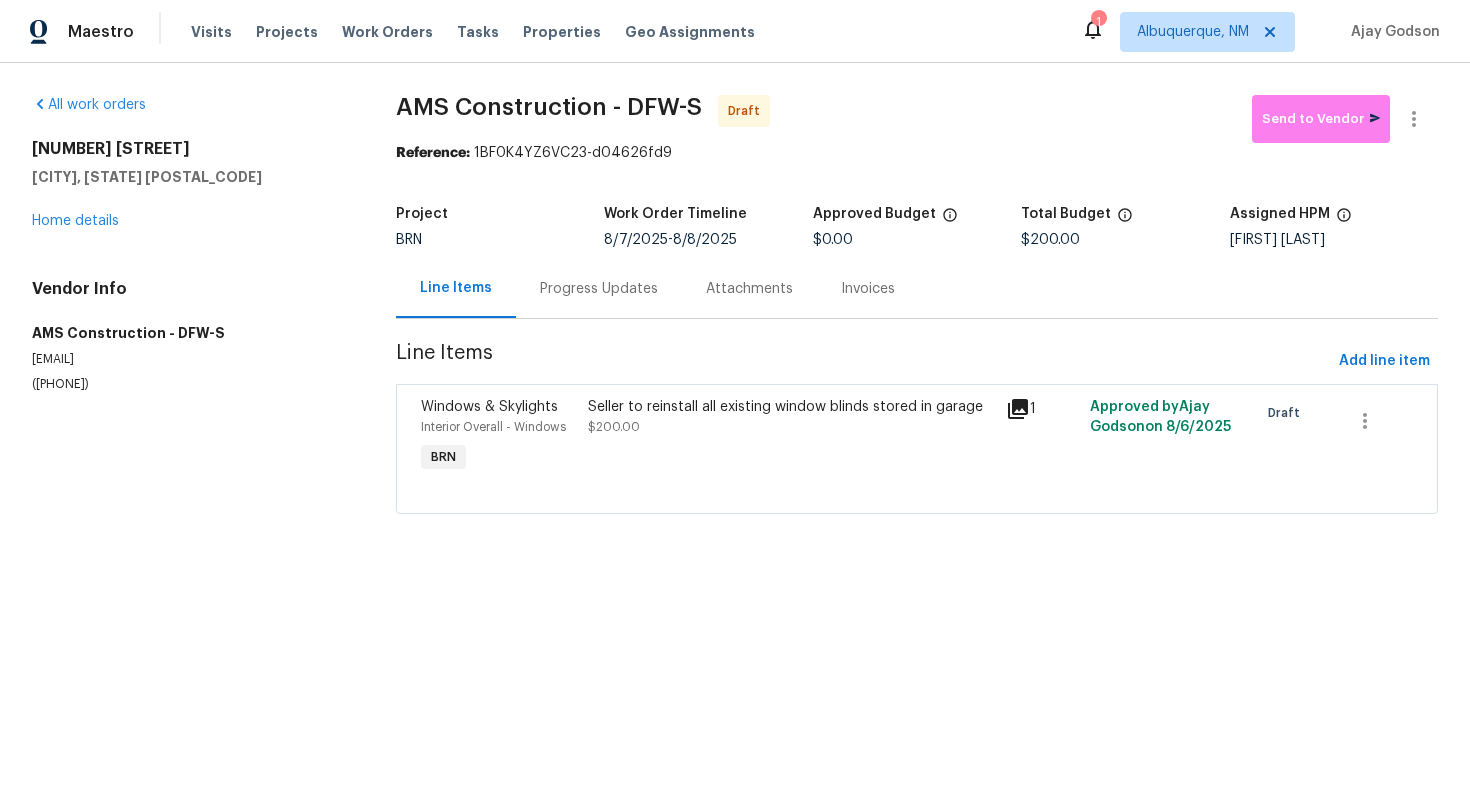 click on "Progress Updates" at bounding box center [599, 289] 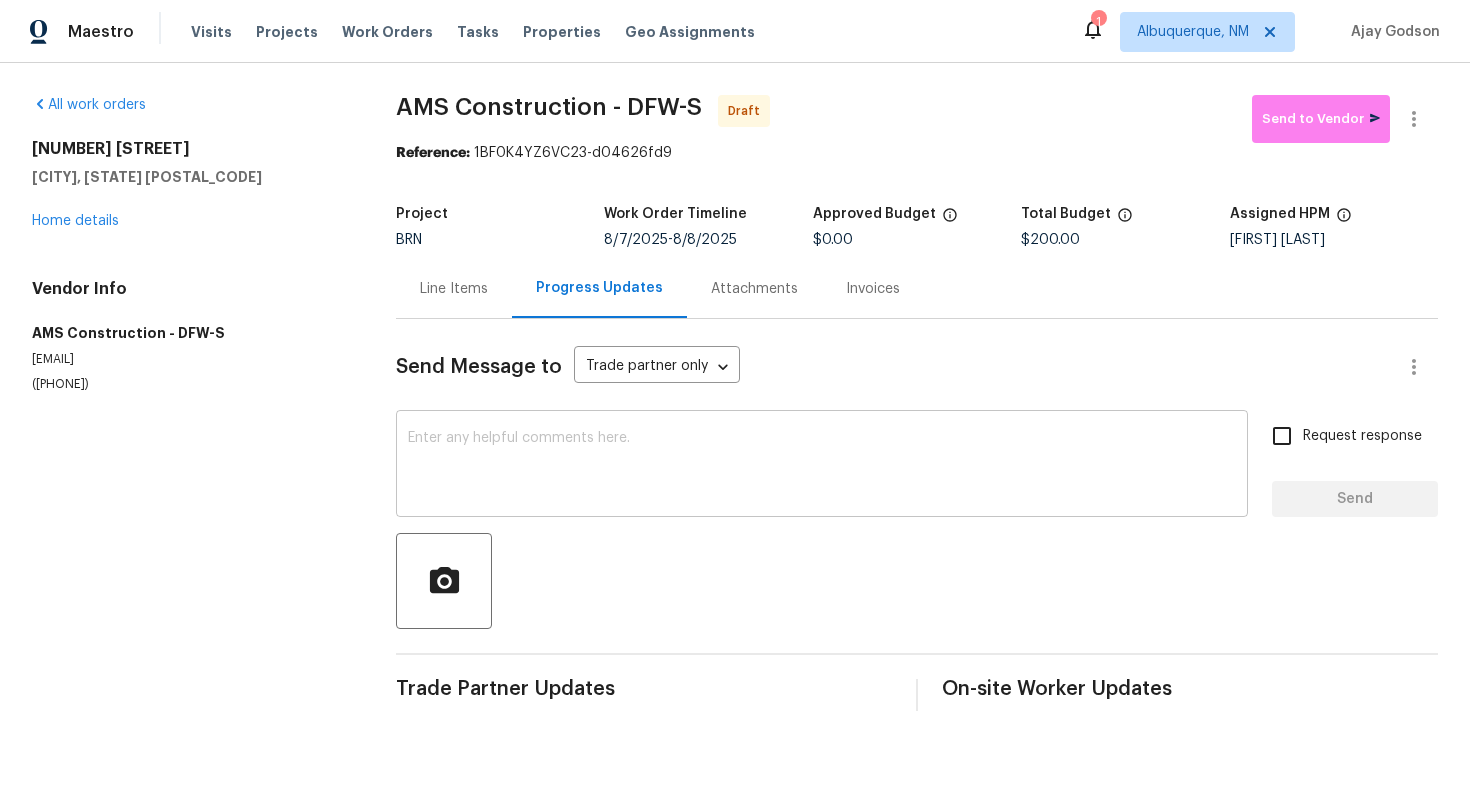 click on "x ​" at bounding box center [822, 466] 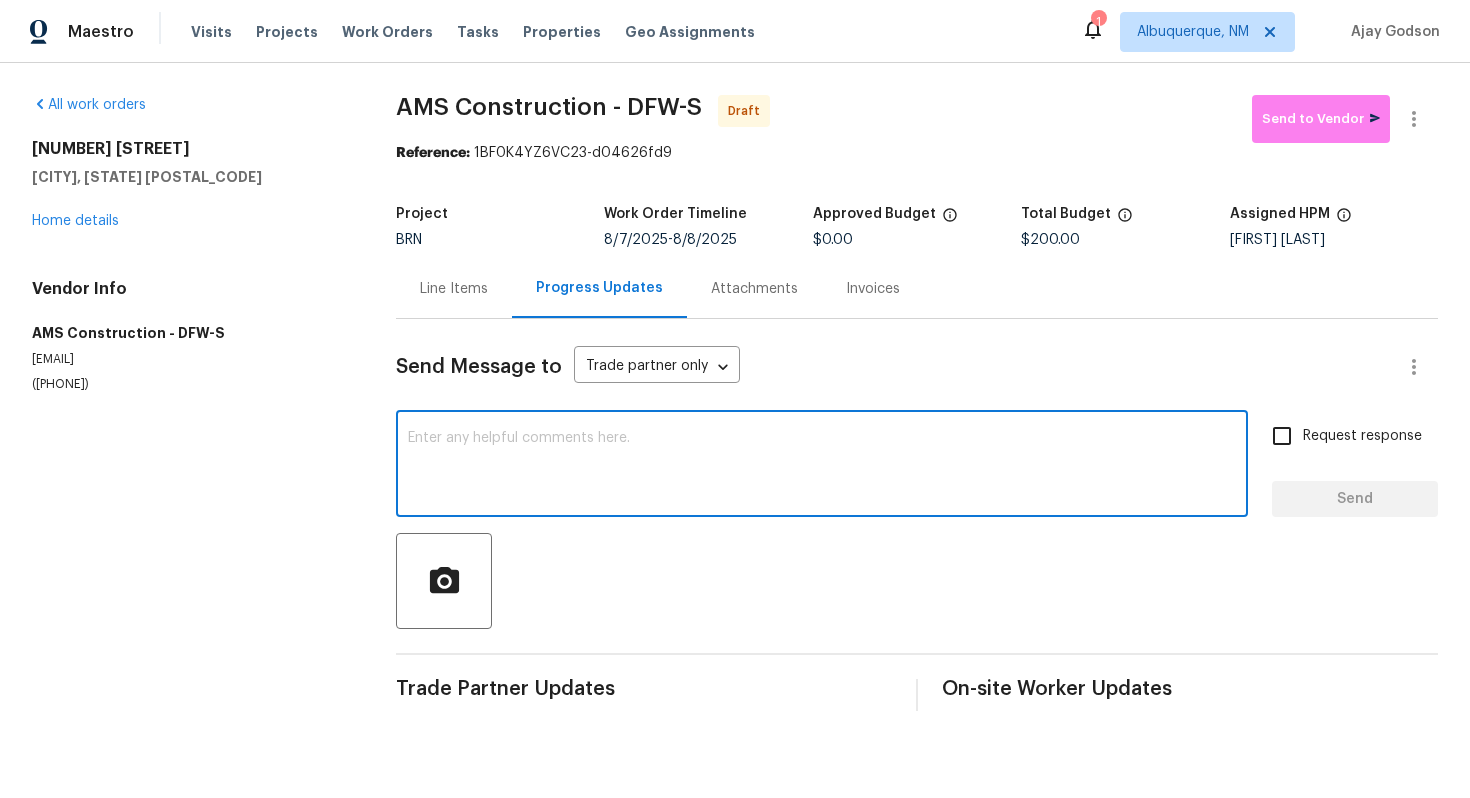 paste on "Hey! This is Ajay with Opendoor. I’m confirming a BRN Work Order for the property at Address with a target date of 8/. Please review and accept the WO within 24 hours and provide a schedule within the target date. The given target date is based on the criticality of the closing. However, if you need more time to complete this work, please do let me know and I’ll see what can be done about it. And the cost can be updated based on the work required here at the time of inspection too. You can contact us through the portal or by phone/text at 650-800-9524." 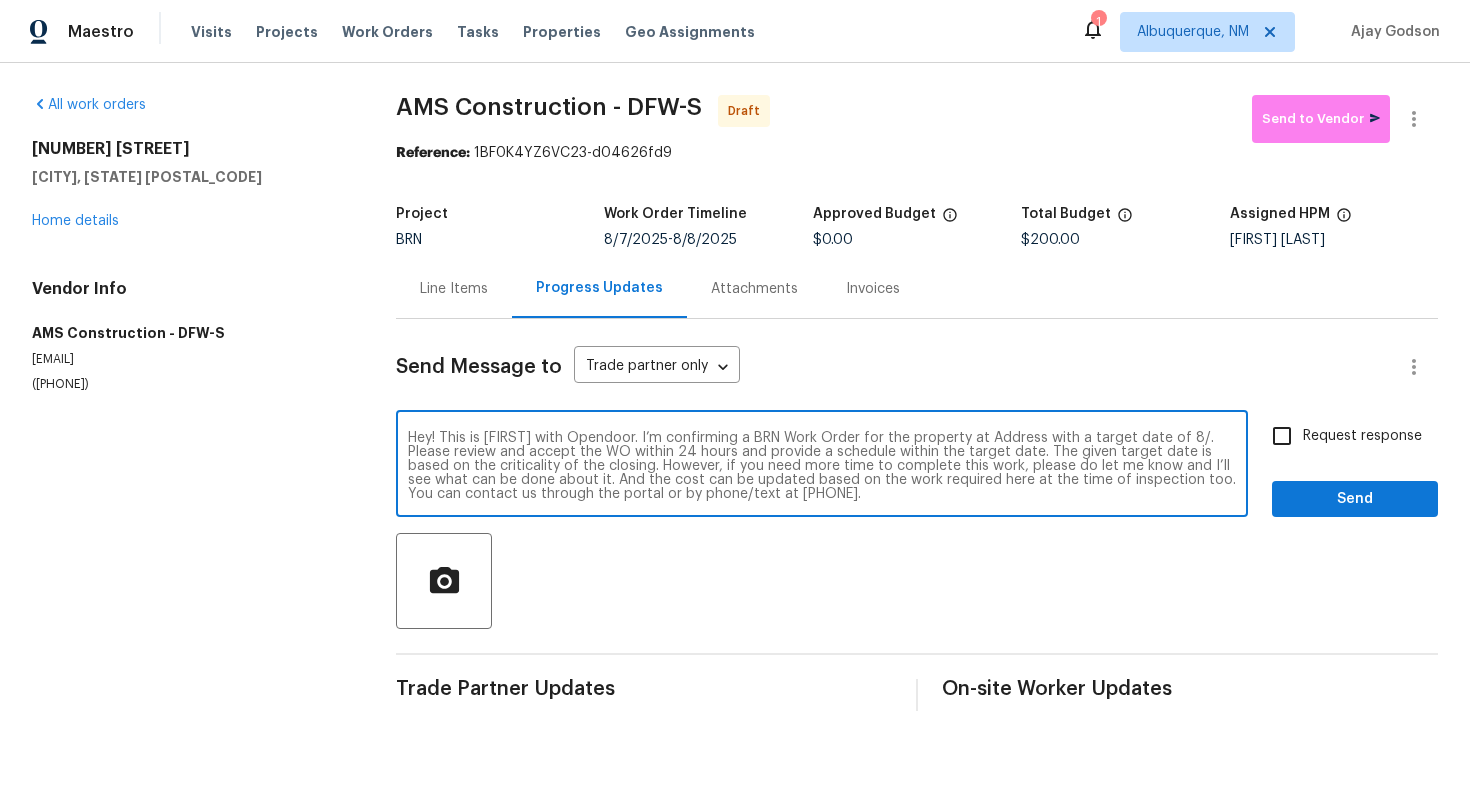 scroll, scrollTop: 0, scrollLeft: 0, axis: both 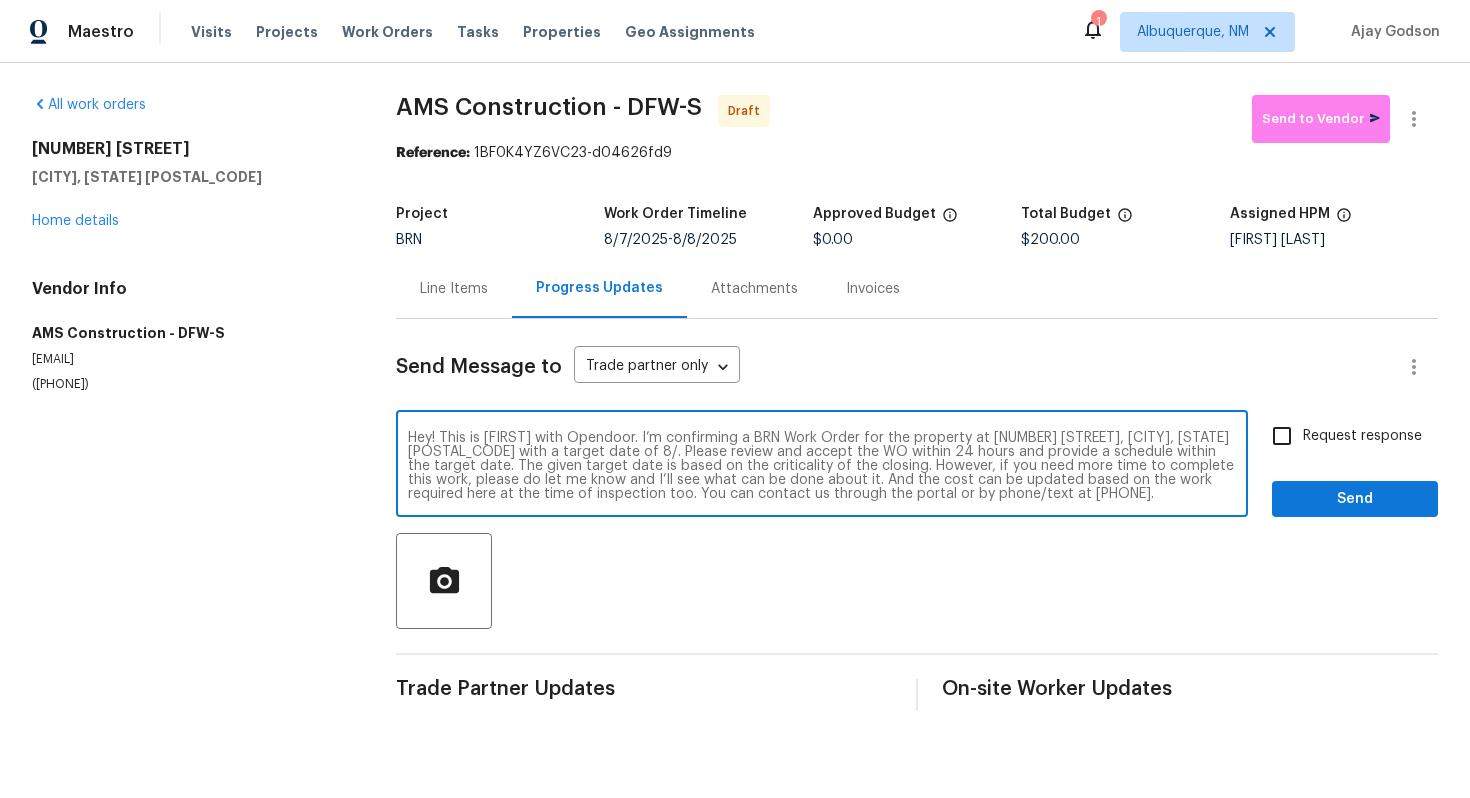 click on "Hey! This is Ajay with Opendoor. I’m confirming a BRN Work Order for the property at 1105 Granger Dr, McKinney, TX 75071 with a target date of 8/. Please review and accept the WO within 24 hours and provide a schedule within the target date. The given target date is based on the criticality of the closing. However, if you need more time to complete this work, please do let me know and I’ll see what can be done about it. And the cost can be updated based on the work required here at the time of inspection too. You can contact us through the portal or by phone/text at 650-800-9524." at bounding box center (822, 466) 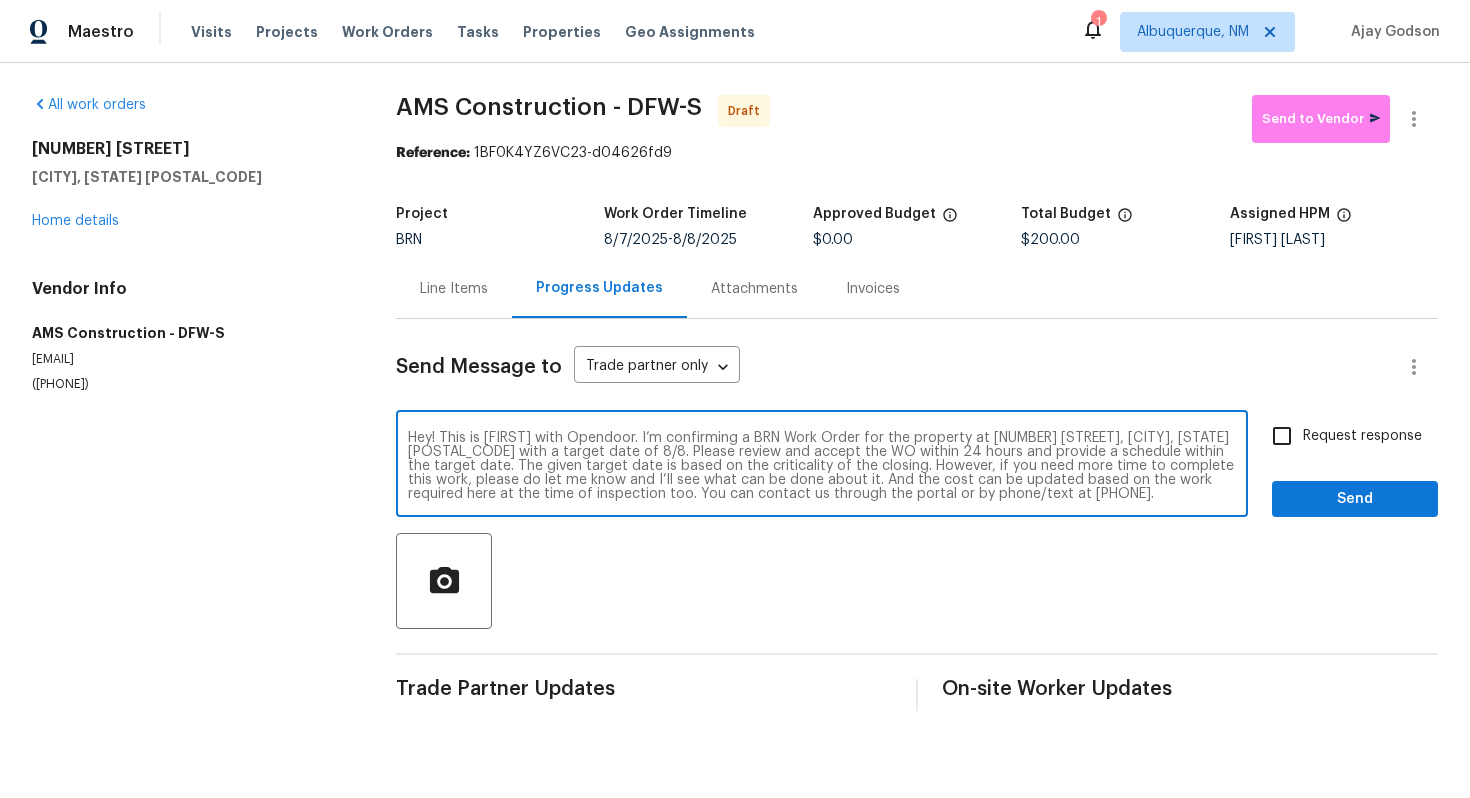 scroll, scrollTop: 0, scrollLeft: 0, axis: both 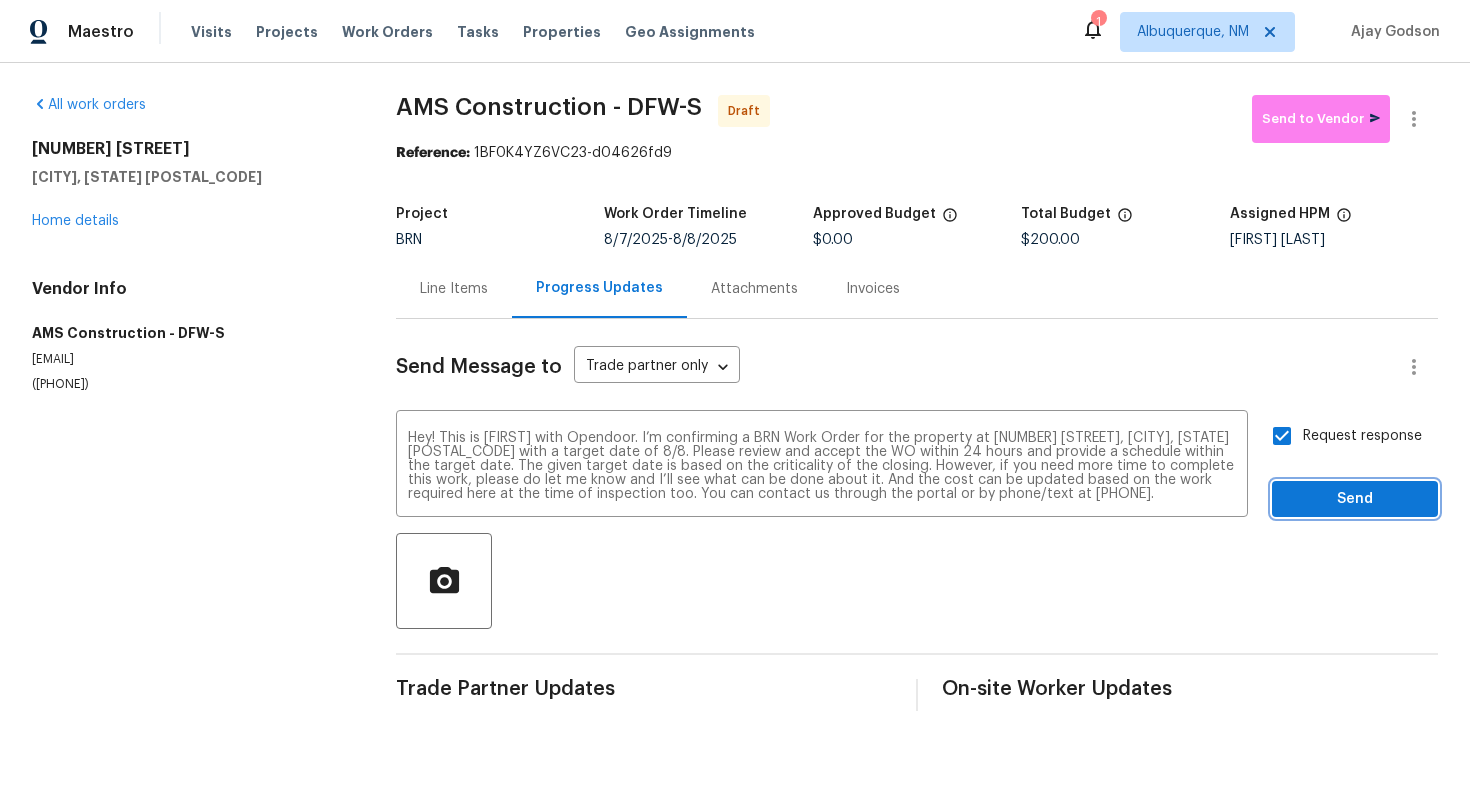 click on "Send" at bounding box center [1355, 499] 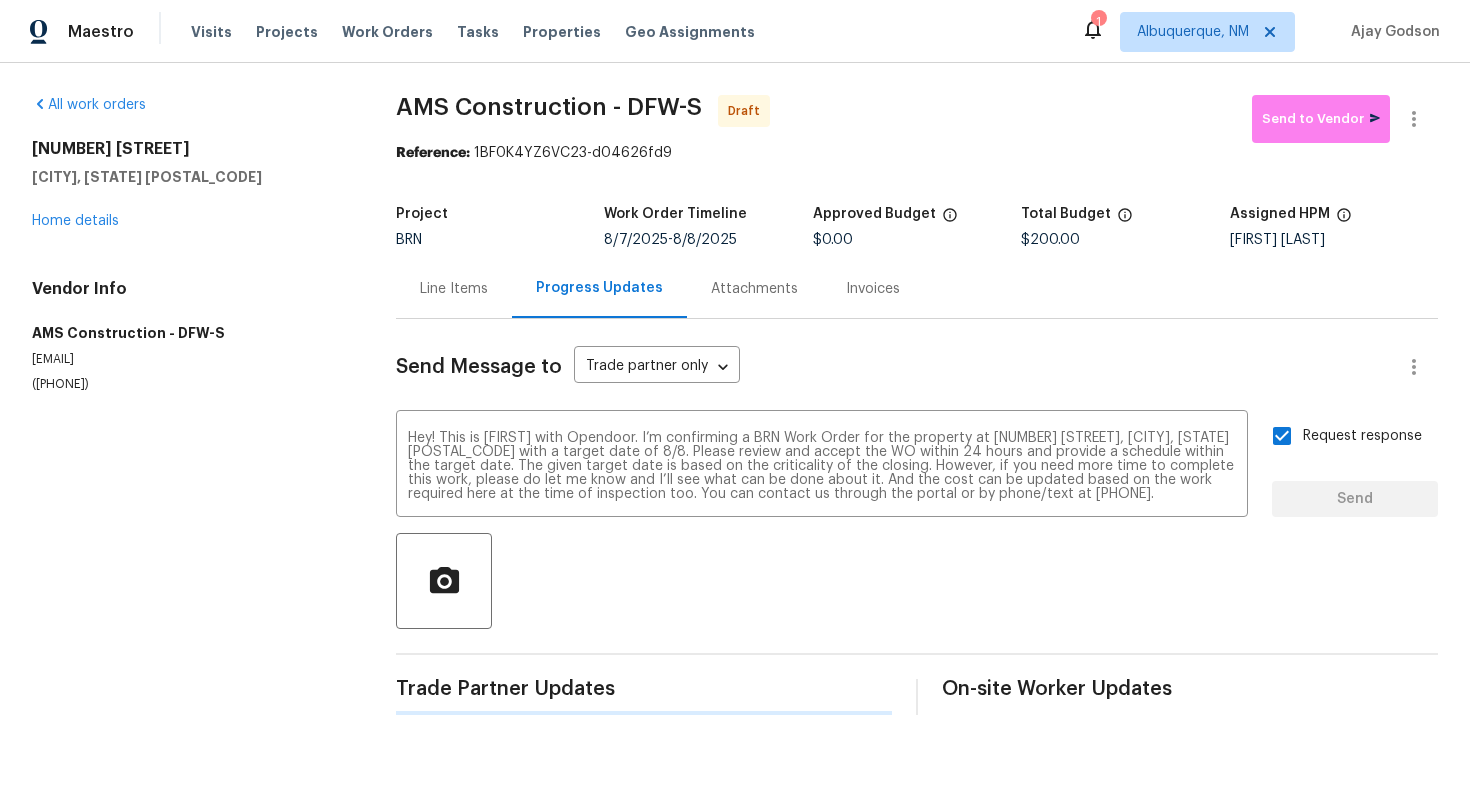 type 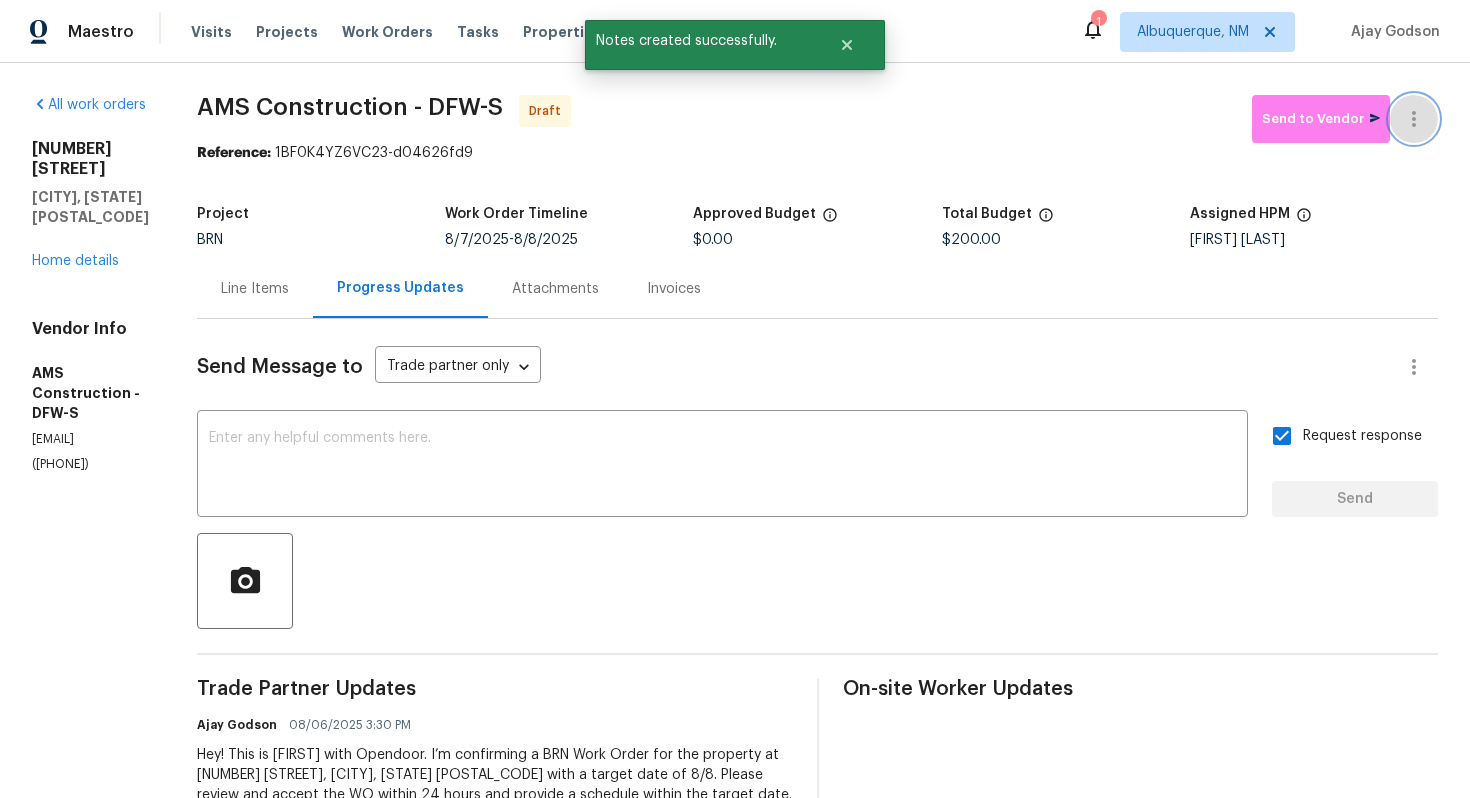 click at bounding box center [1414, 119] 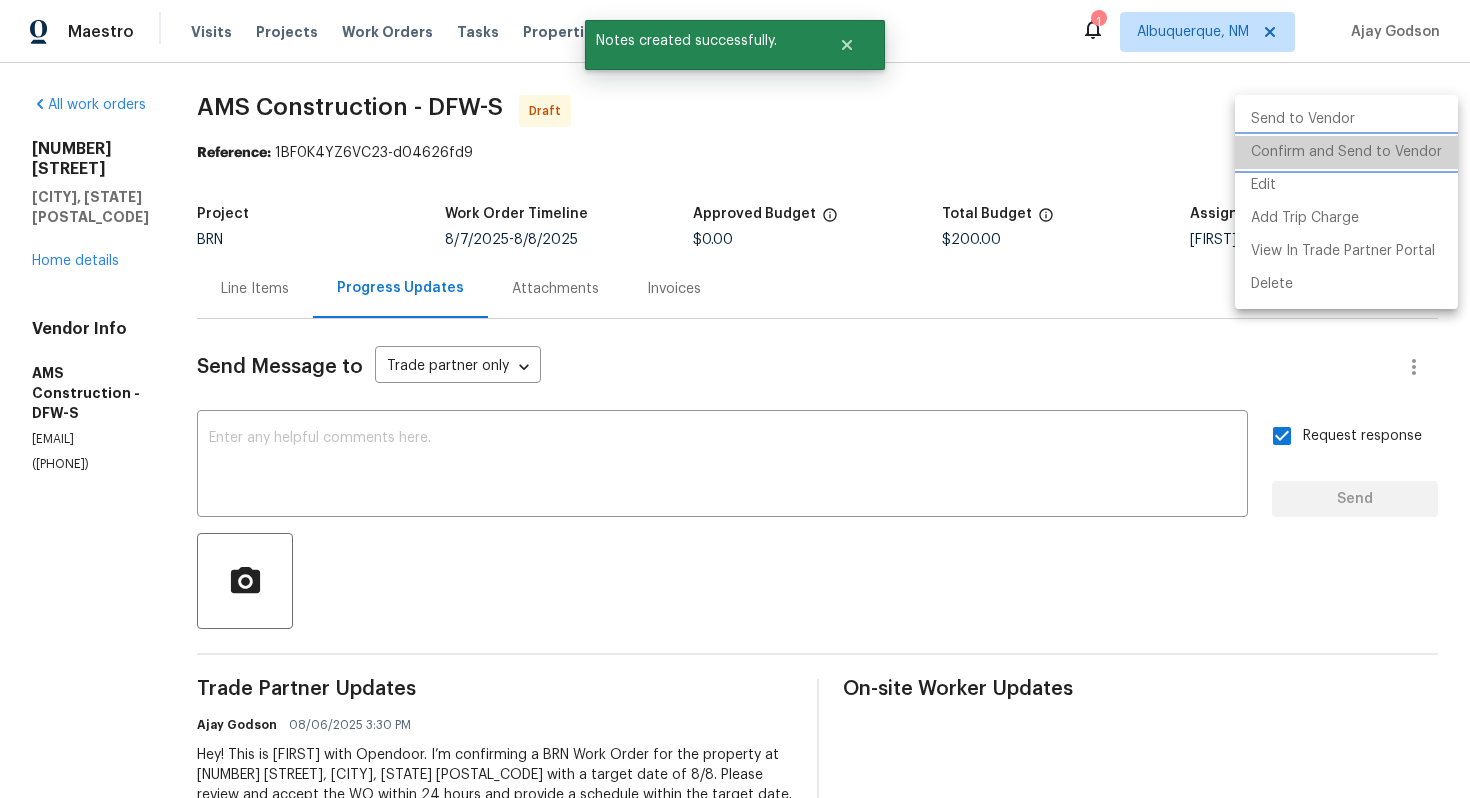 click on "Confirm and Send to Vendor" at bounding box center [1346, 152] 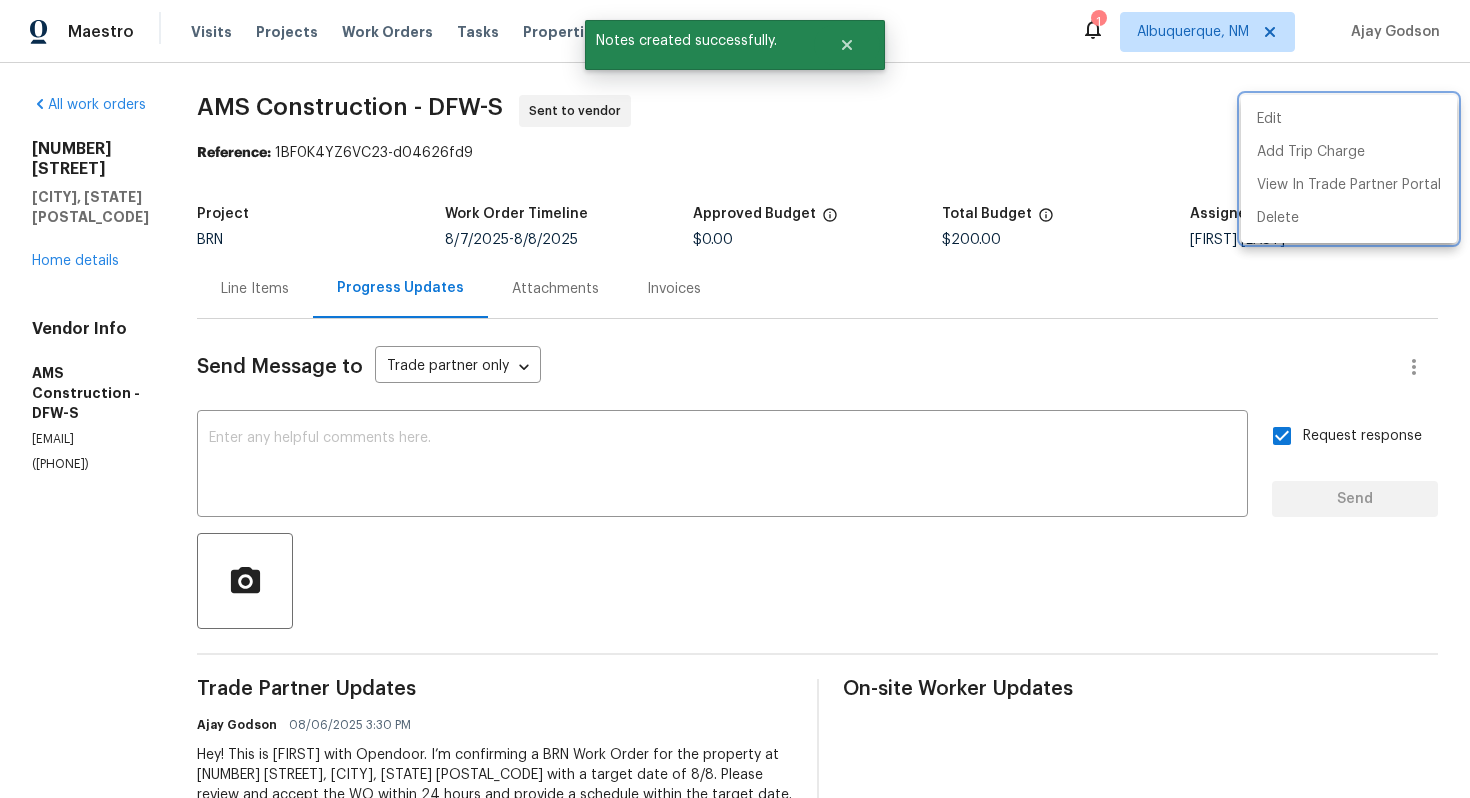 click at bounding box center [735, 399] 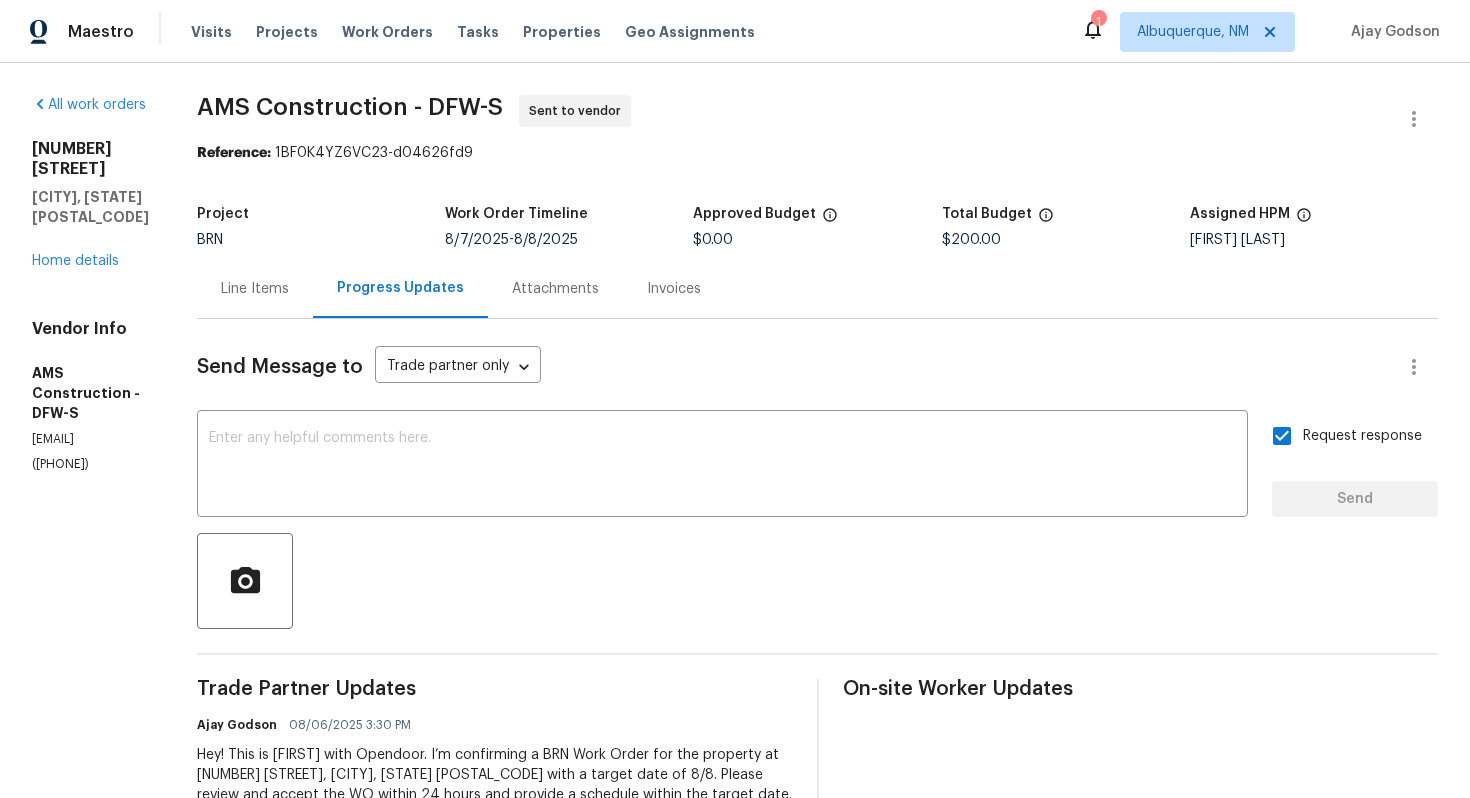 click on "Line Items" at bounding box center (255, 289) 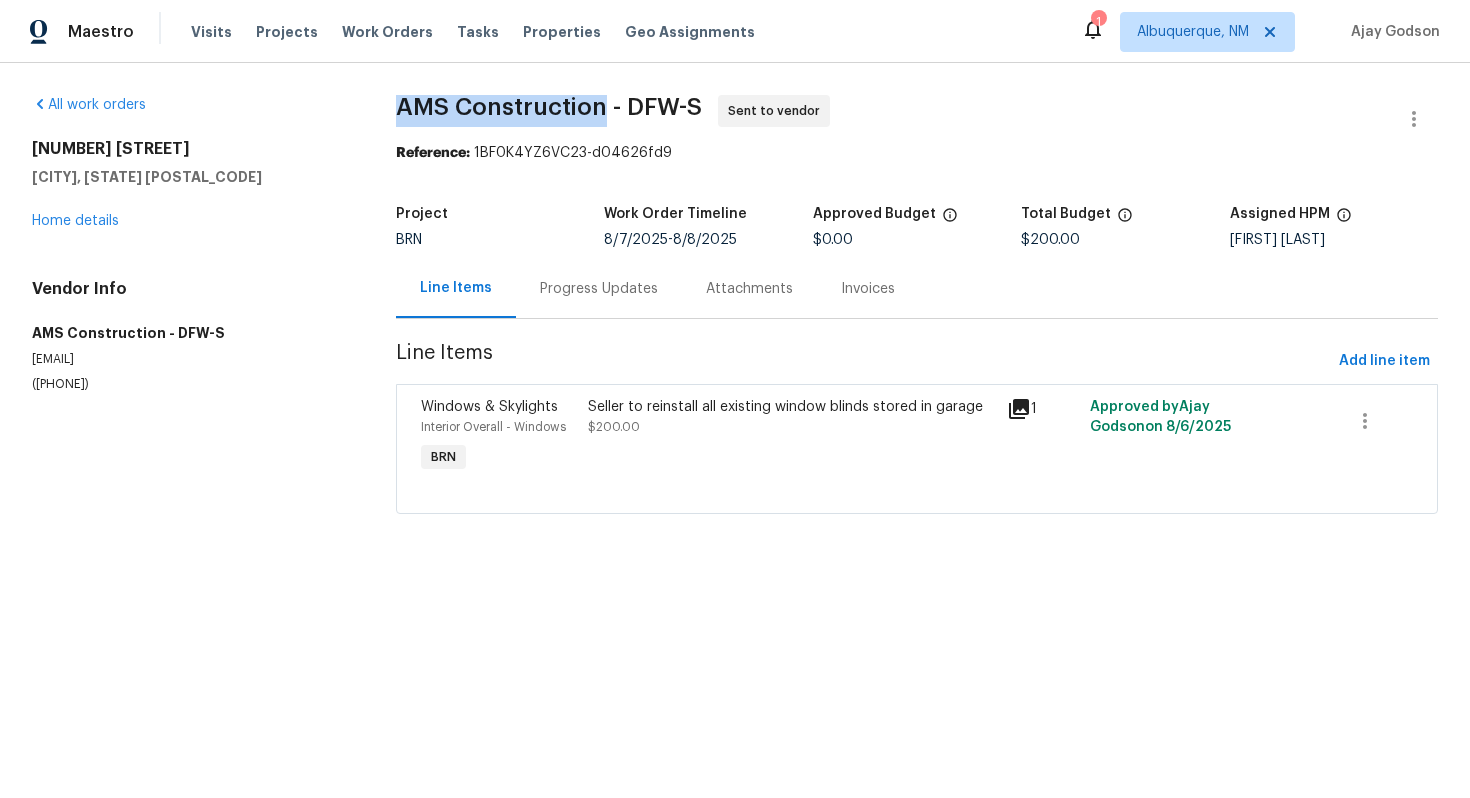 drag, startPoint x: 391, startPoint y: 103, endPoint x: 603, endPoint y: 105, distance: 212.00943 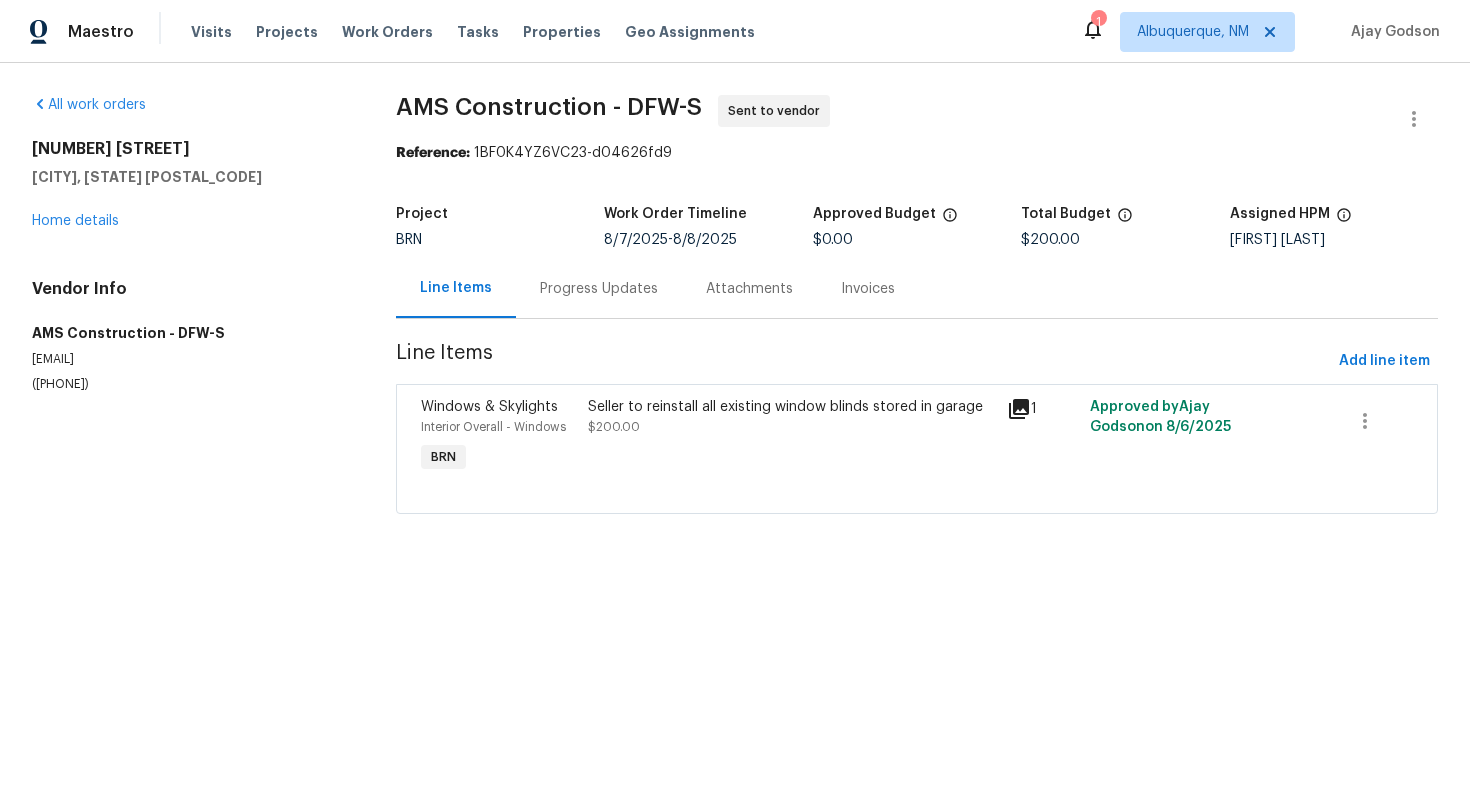 click on "Maestro Visits Projects Work Orders Tasks Properties Geo Assignments 1 Albuquerque, NM Ajay Godson" at bounding box center [735, 31] 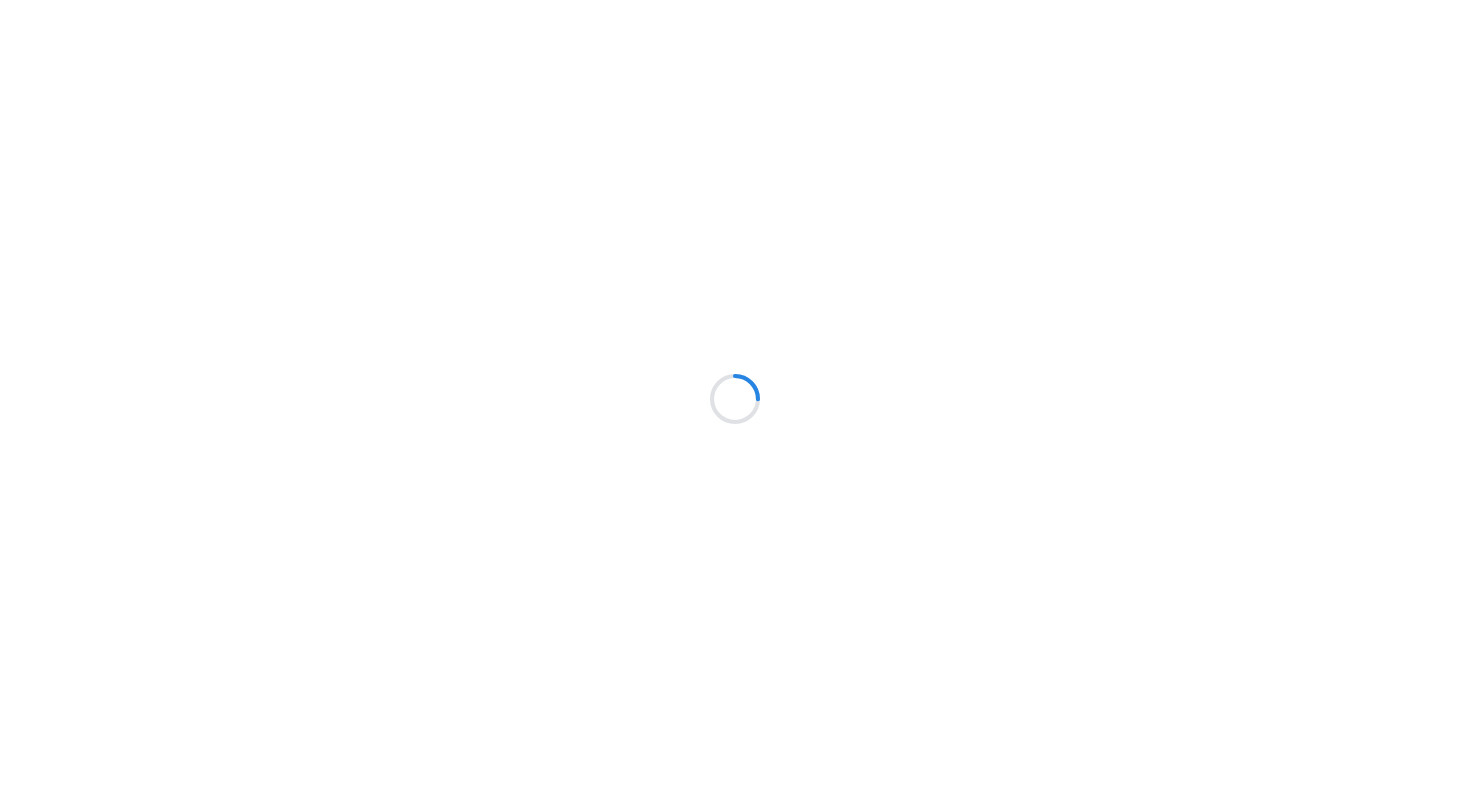 scroll, scrollTop: 0, scrollLeft: 0, axis: both 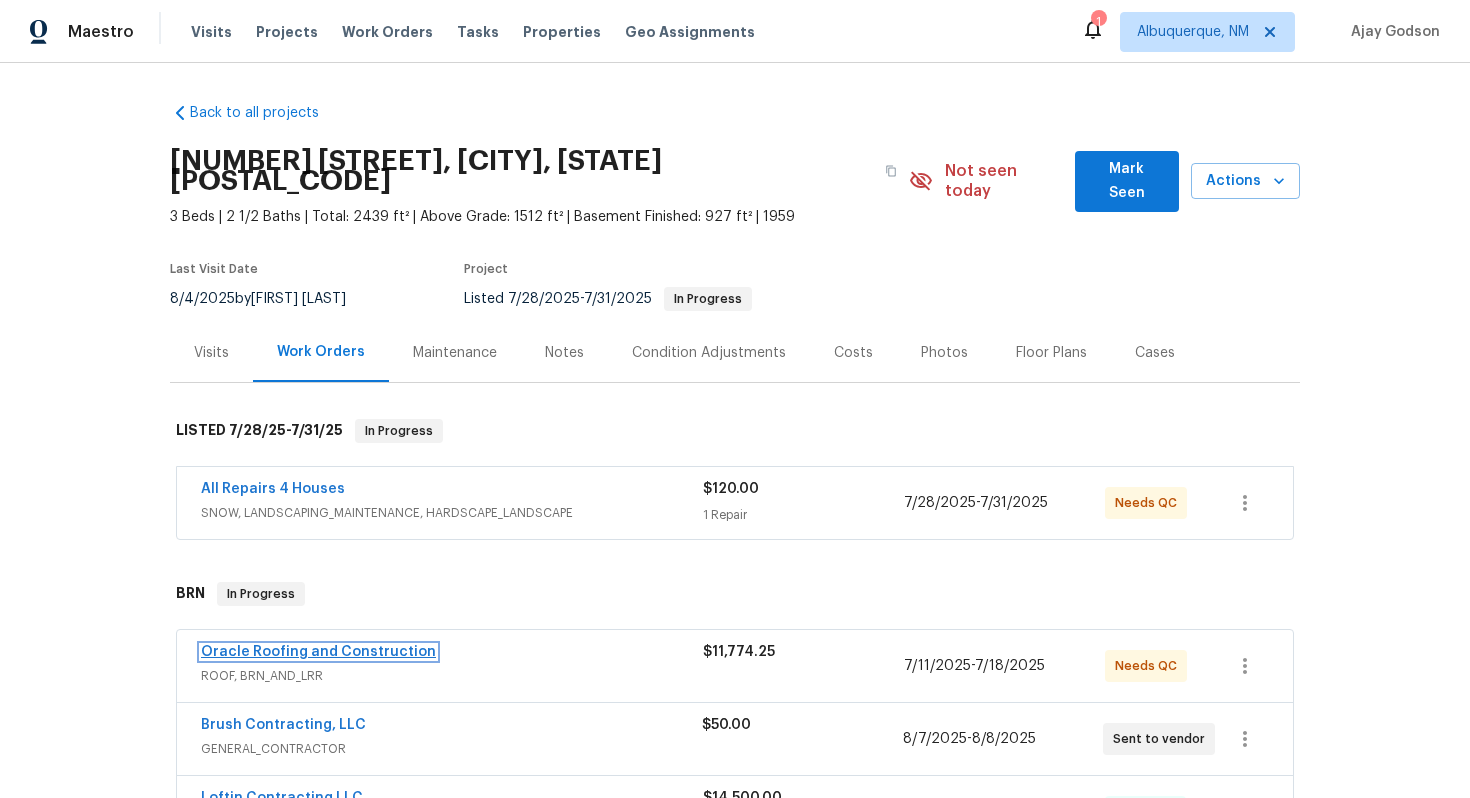 click on "Oracle Roofing and Construction" at bounding box center [318, 652] 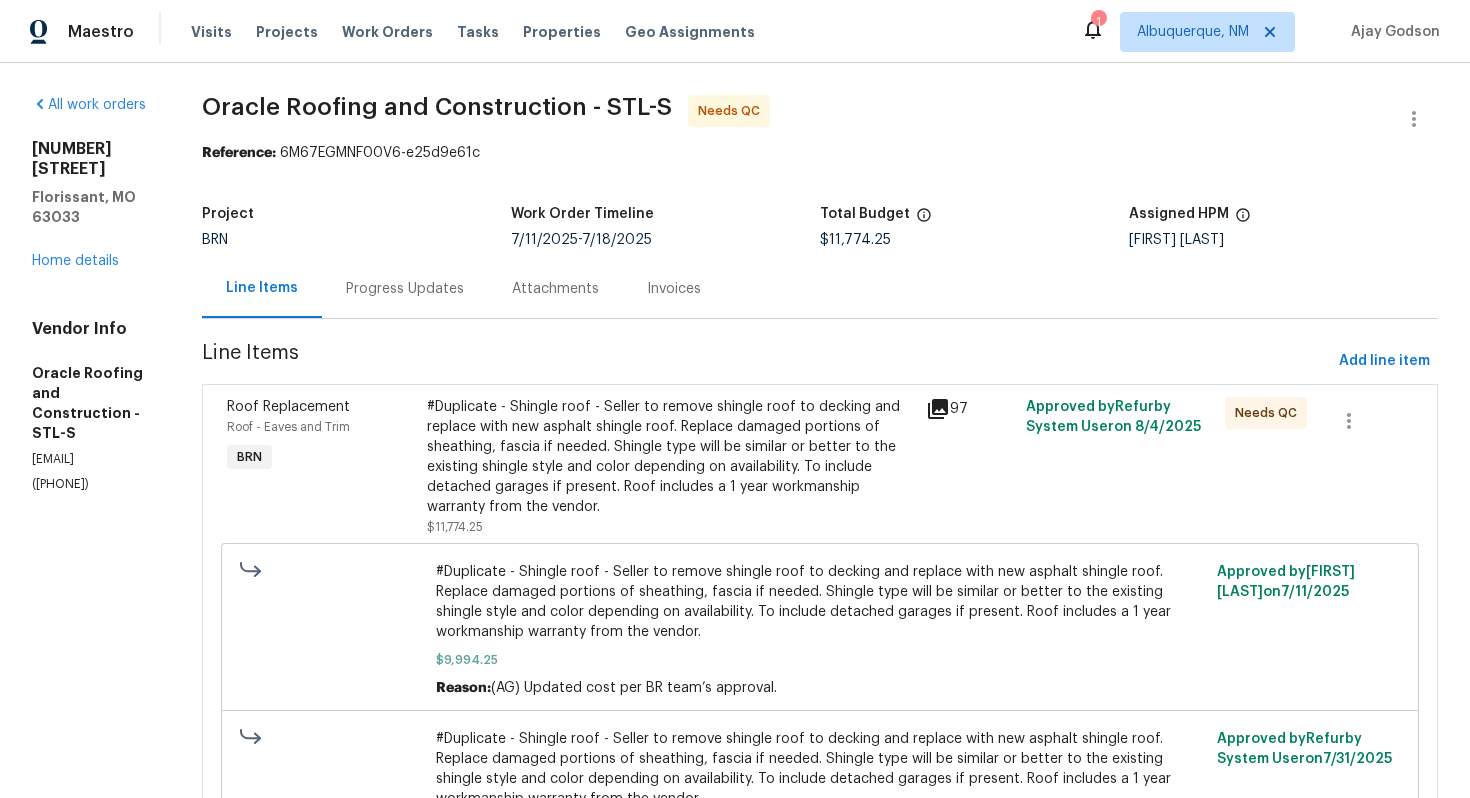 click on "Progress Updates" at bounding box center [405, 288] 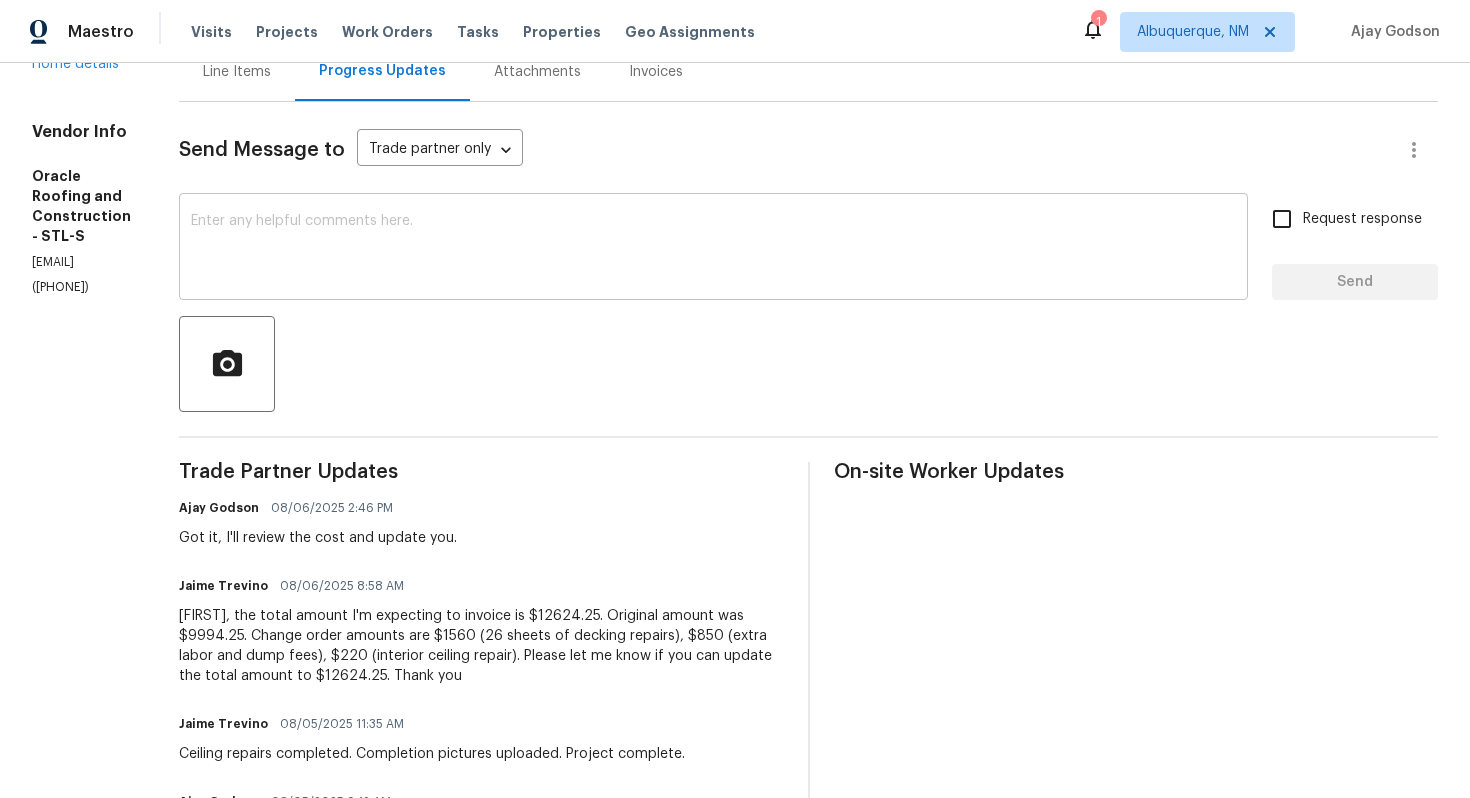 scroll, scrollTop: 220, scrollLeft: 0, axis: vertical 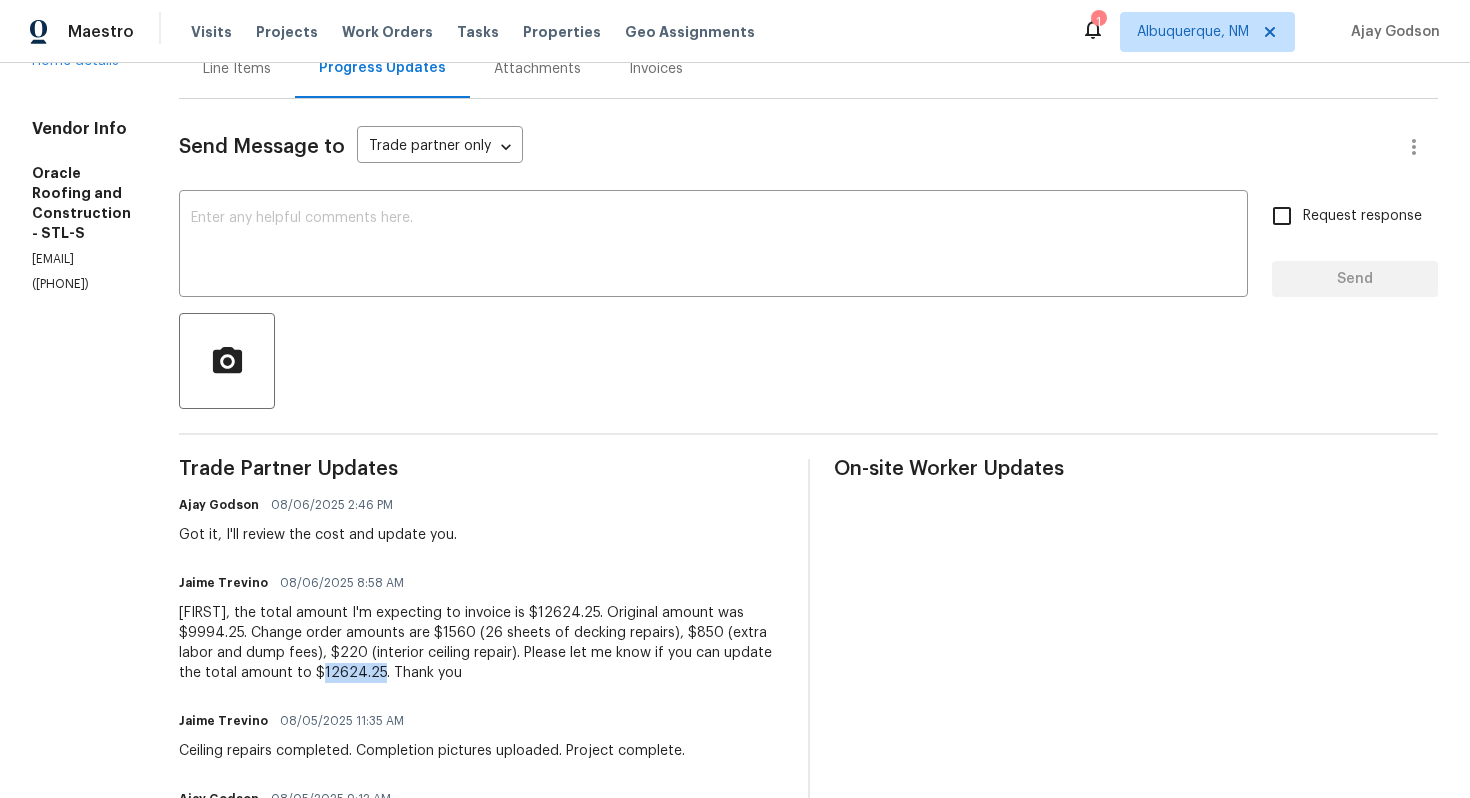 drag, startPoint x: 474, startPoint y: 674, endPoint x: 419, endPoint y: 670, distance: 55.145264 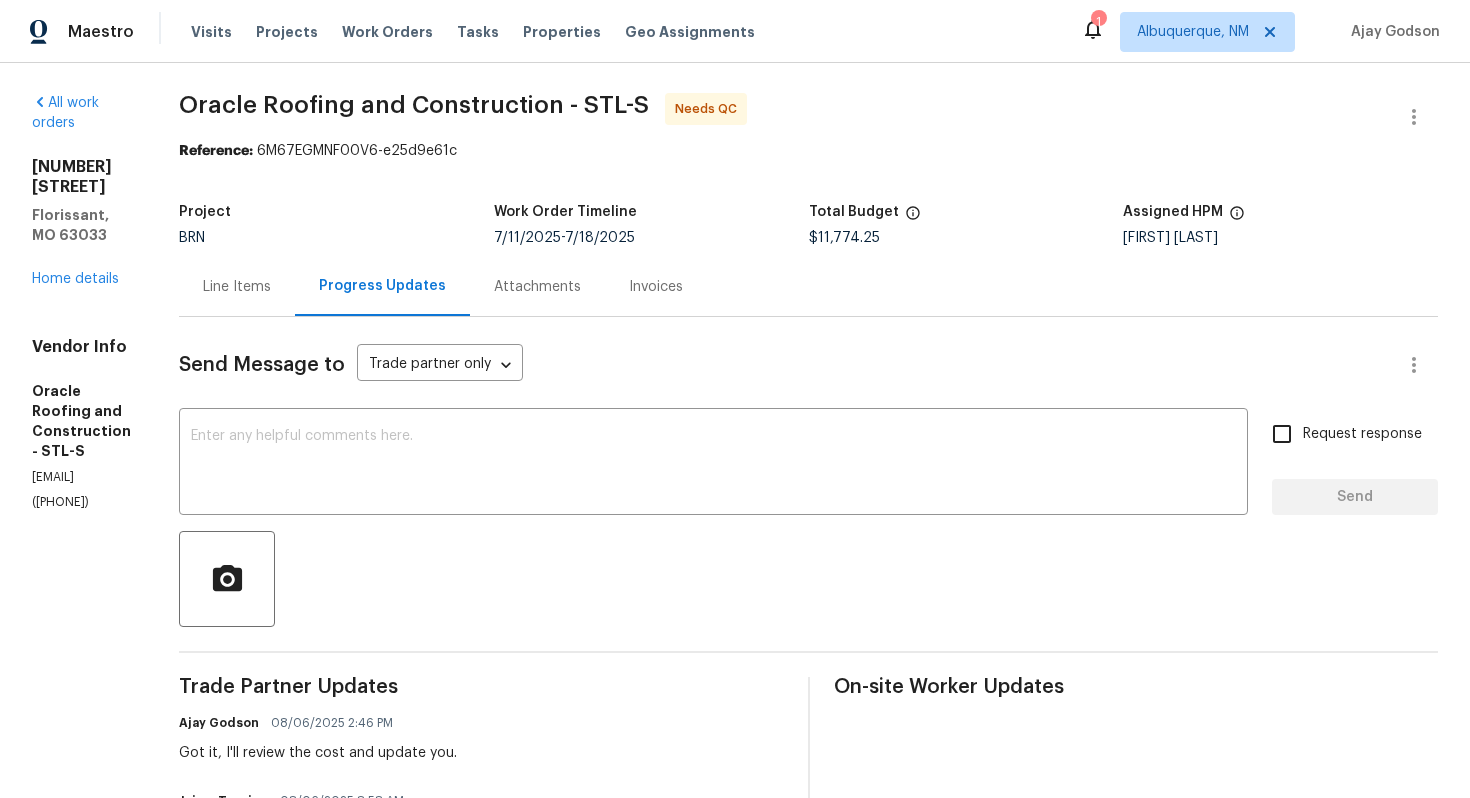 scroll, scrollTop: 0, scrollLeft: 0, axis: both 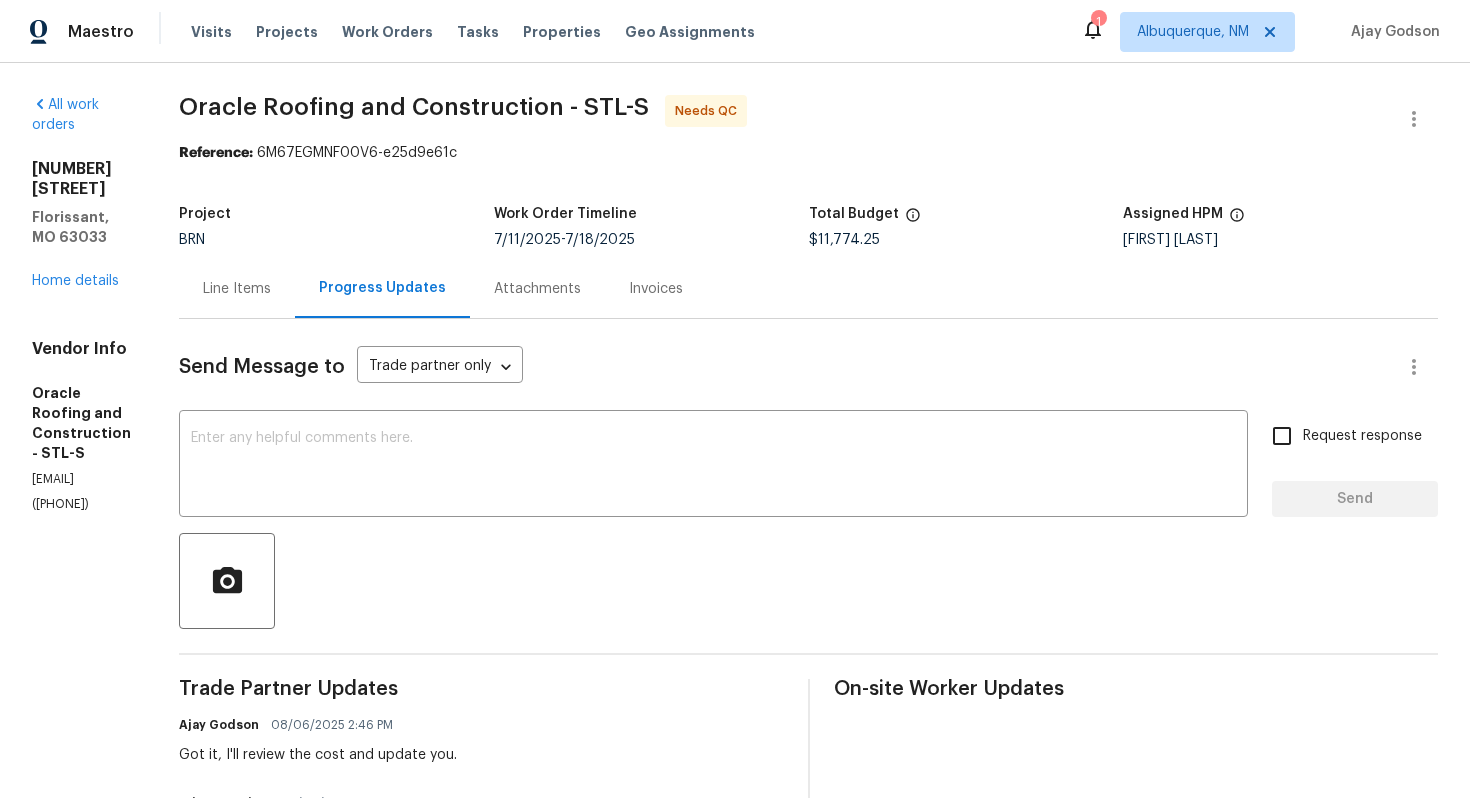 click on "Line Items" at bounding box center [237, 288] 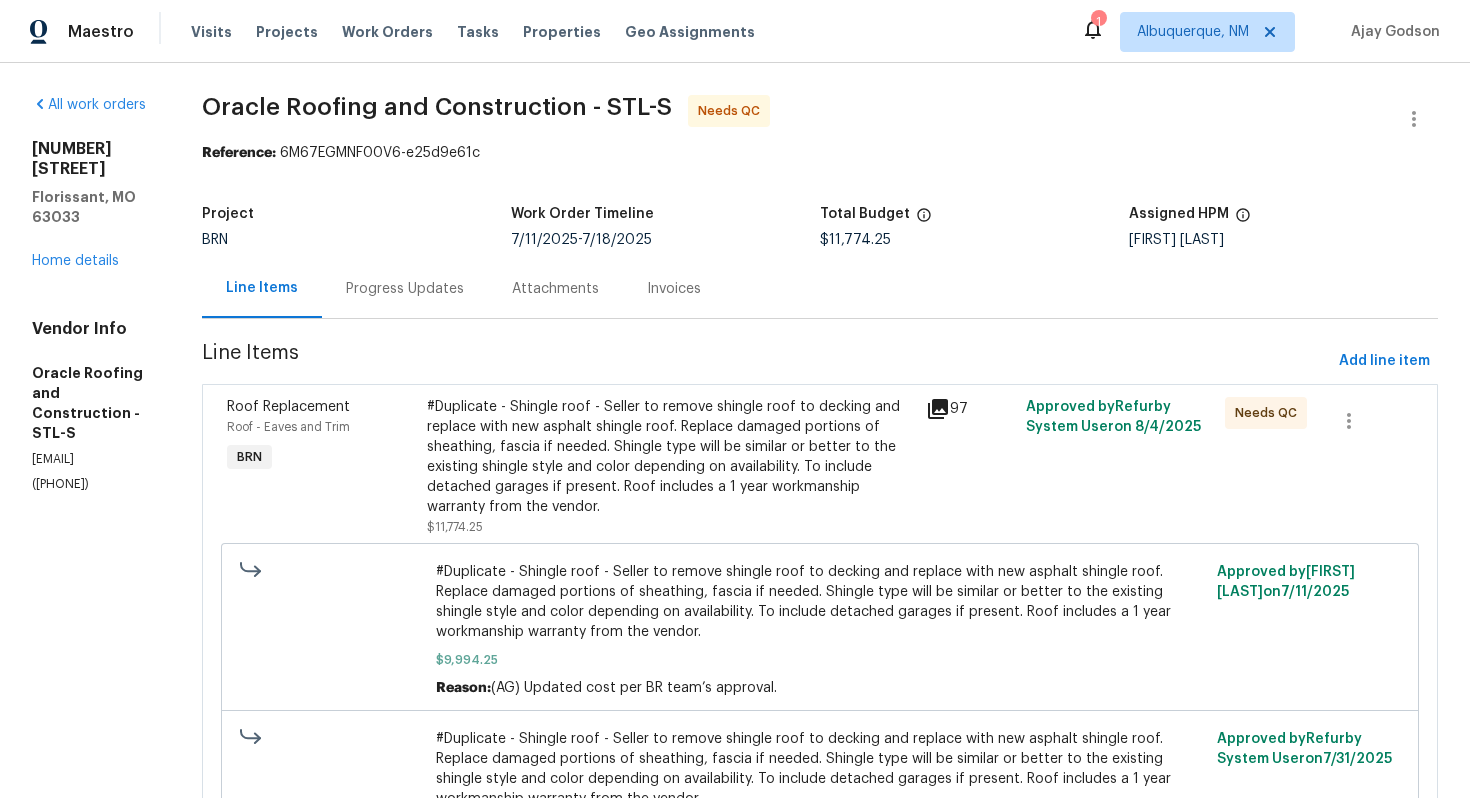 click on "#Duplicate - Shingle roof - Seller to remove shingle roof to decking and replace with new asphalt shingle roof. Replace damaged portions of sheathing, fascia if needed. Shingle type will be similar or better to the existing shingle style and color depending on availability. To include detached garages if present. Roof includes a 1 year workmanship warranty from the vendor." at bounding box center (670, 457) 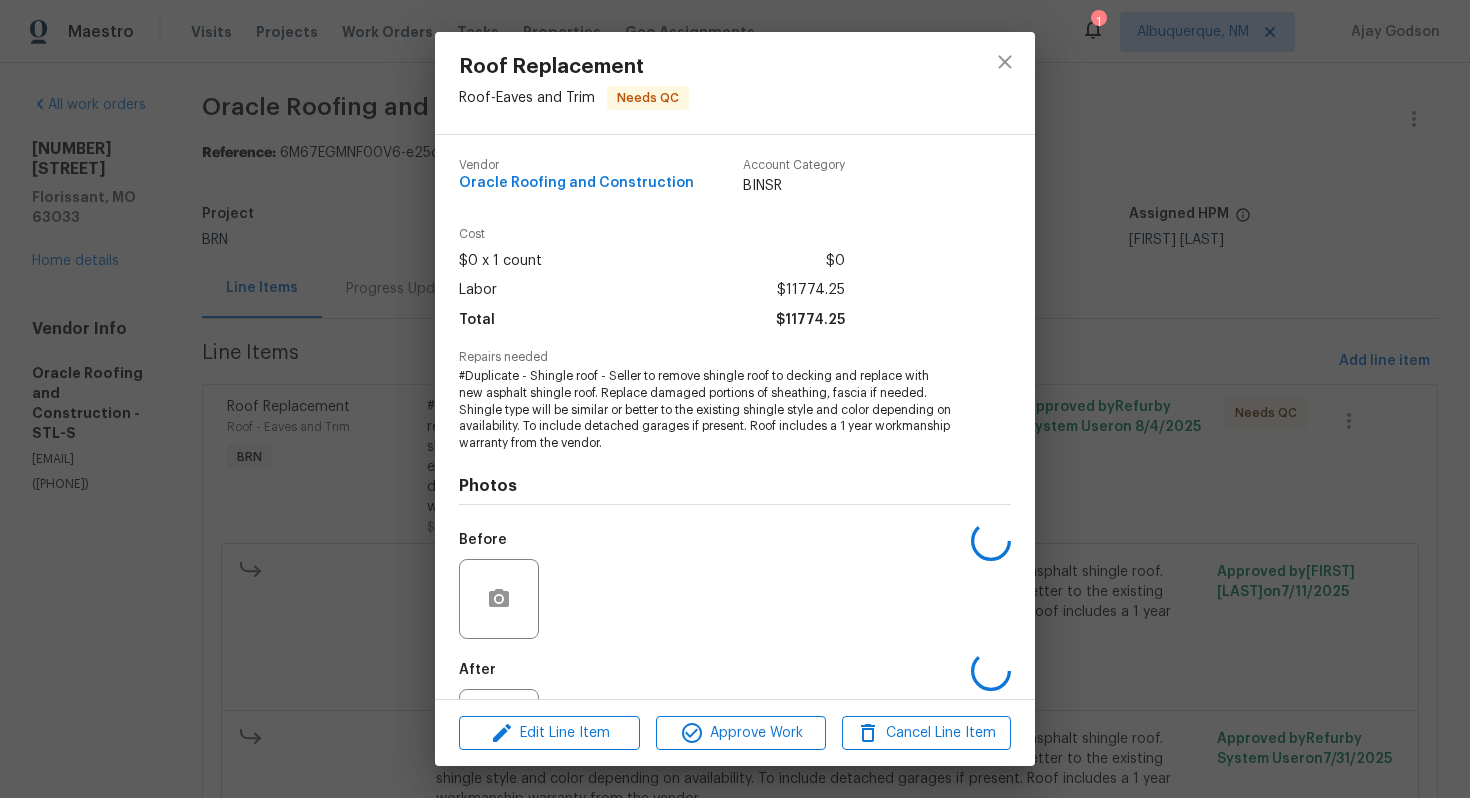 scroll, scrollTop: 90, scrollLeft: 0, axis: vertical 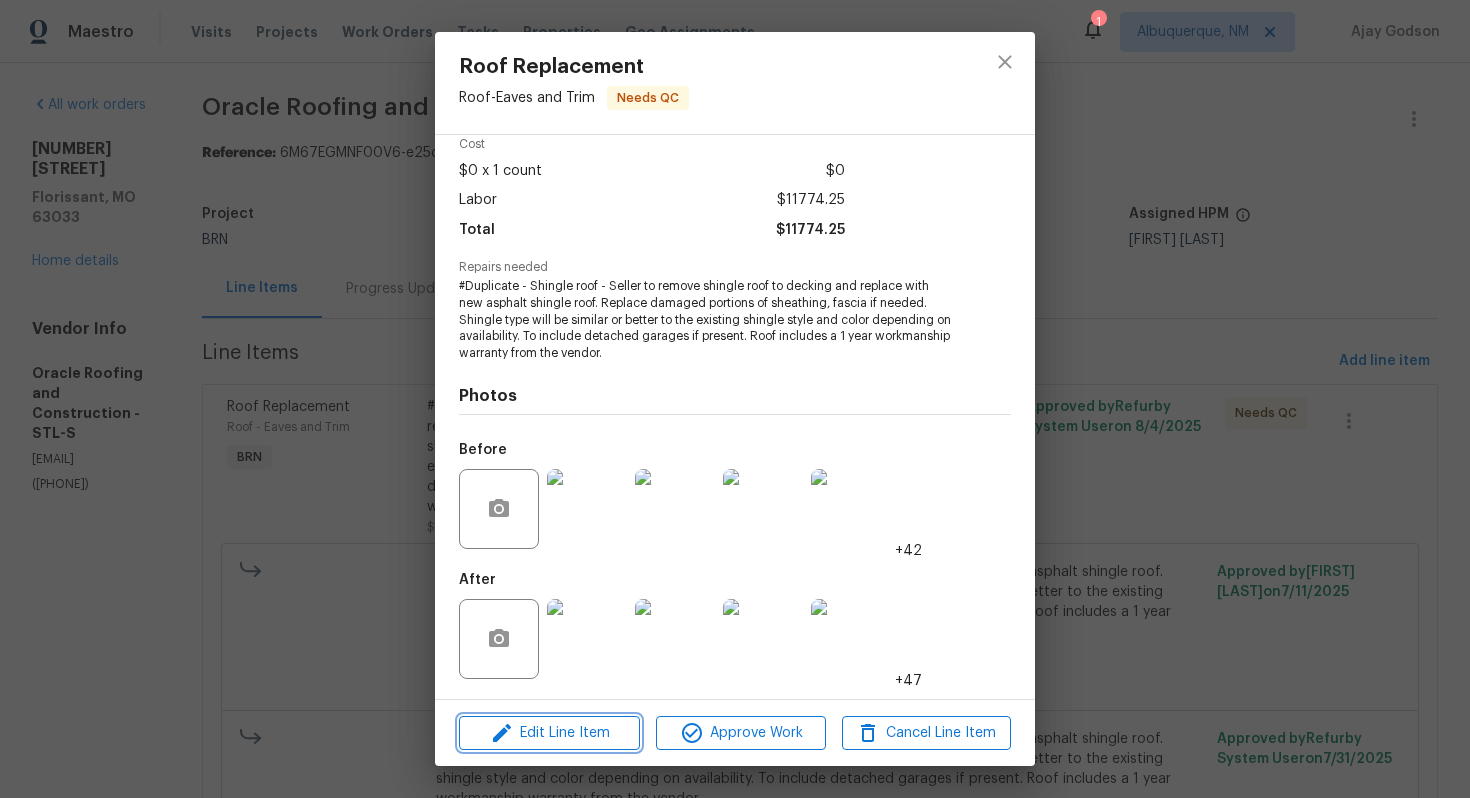 click on "Edit Line Item" at bounding box center [549, 733] 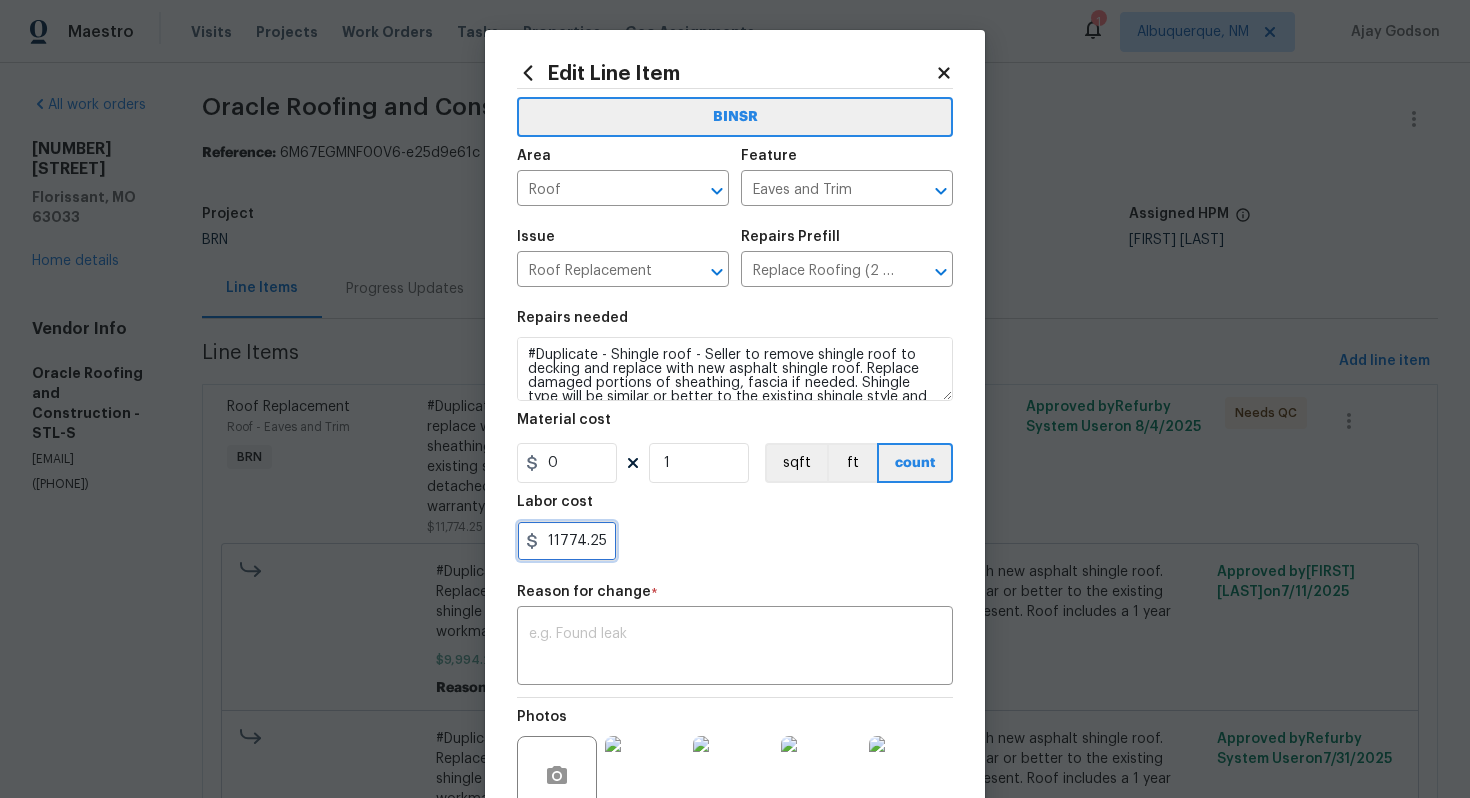 drag, startPoint x: 544, startPoint y: 542, endPoint x: 659, endPoint y: 542, distance: 115 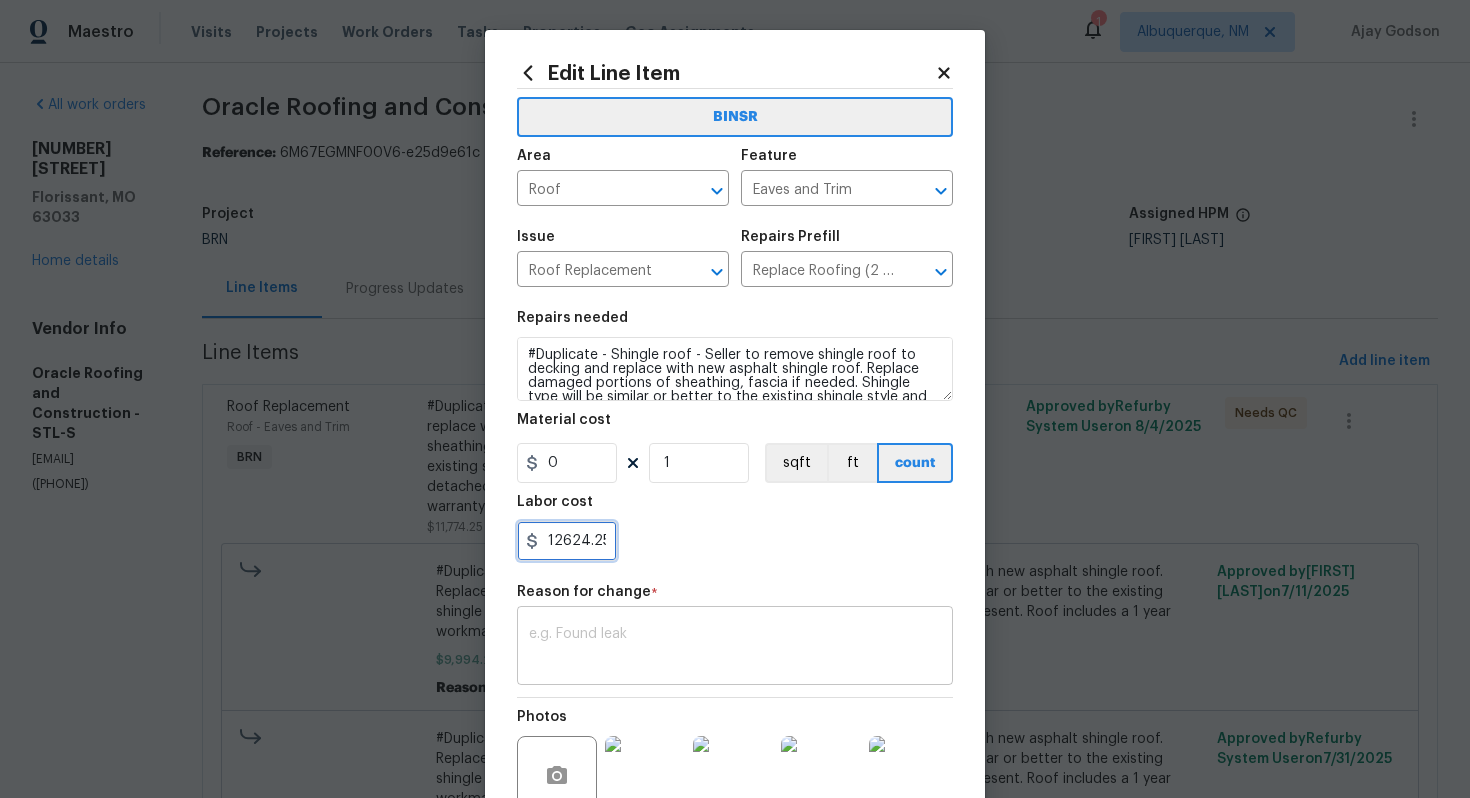 type on "12624.25" 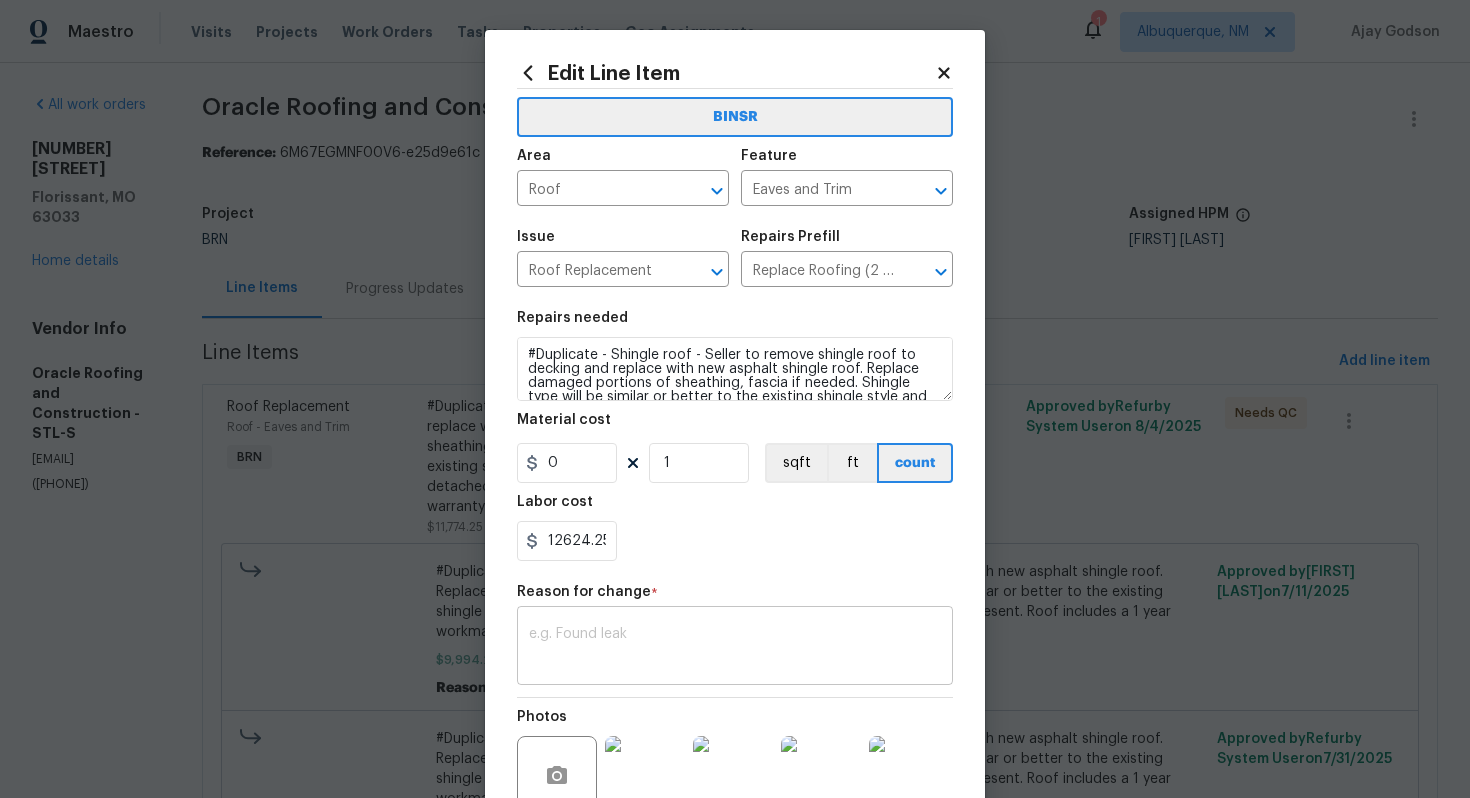 click at bounding box center (735, 648) 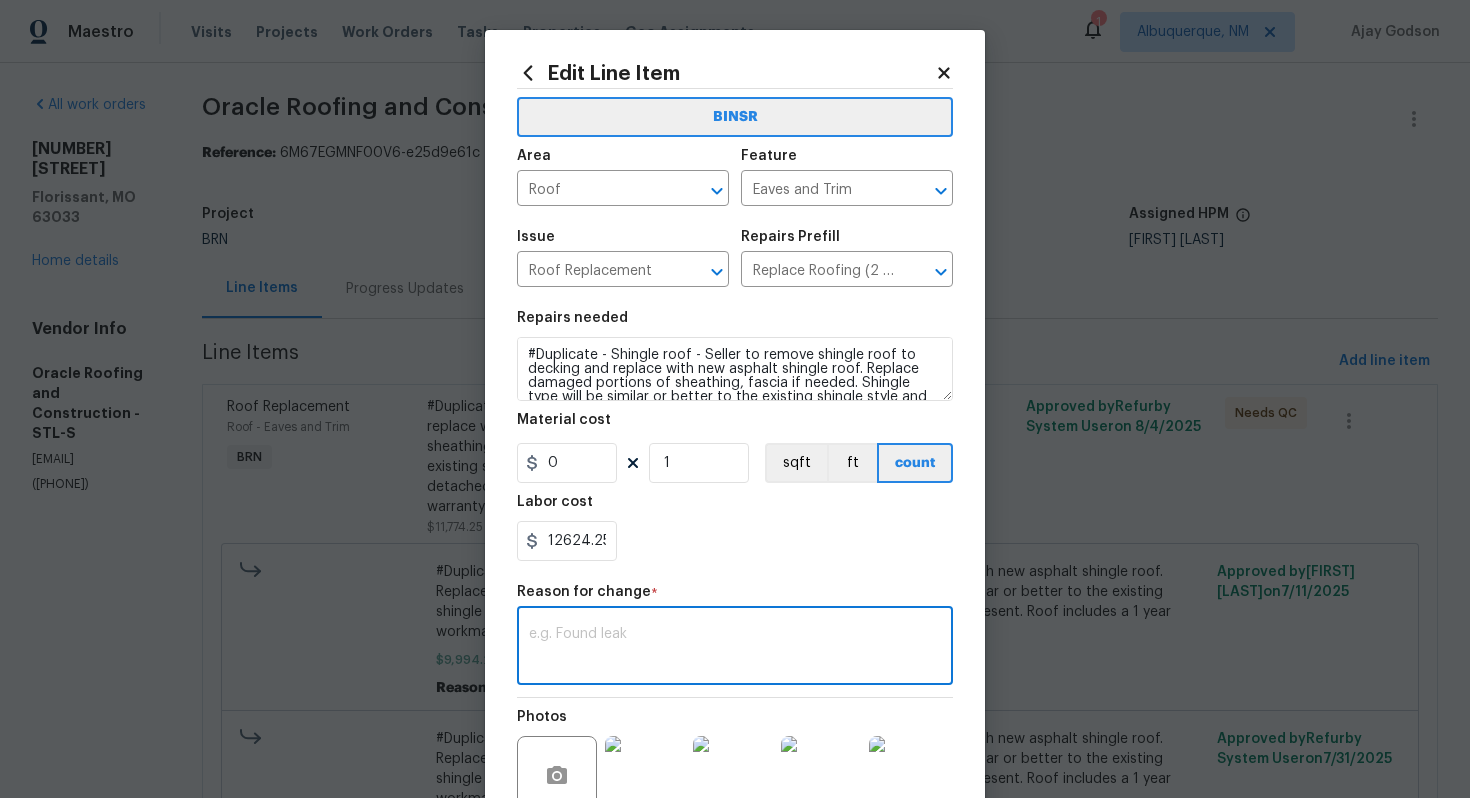 click at bounding box center [735, 648] 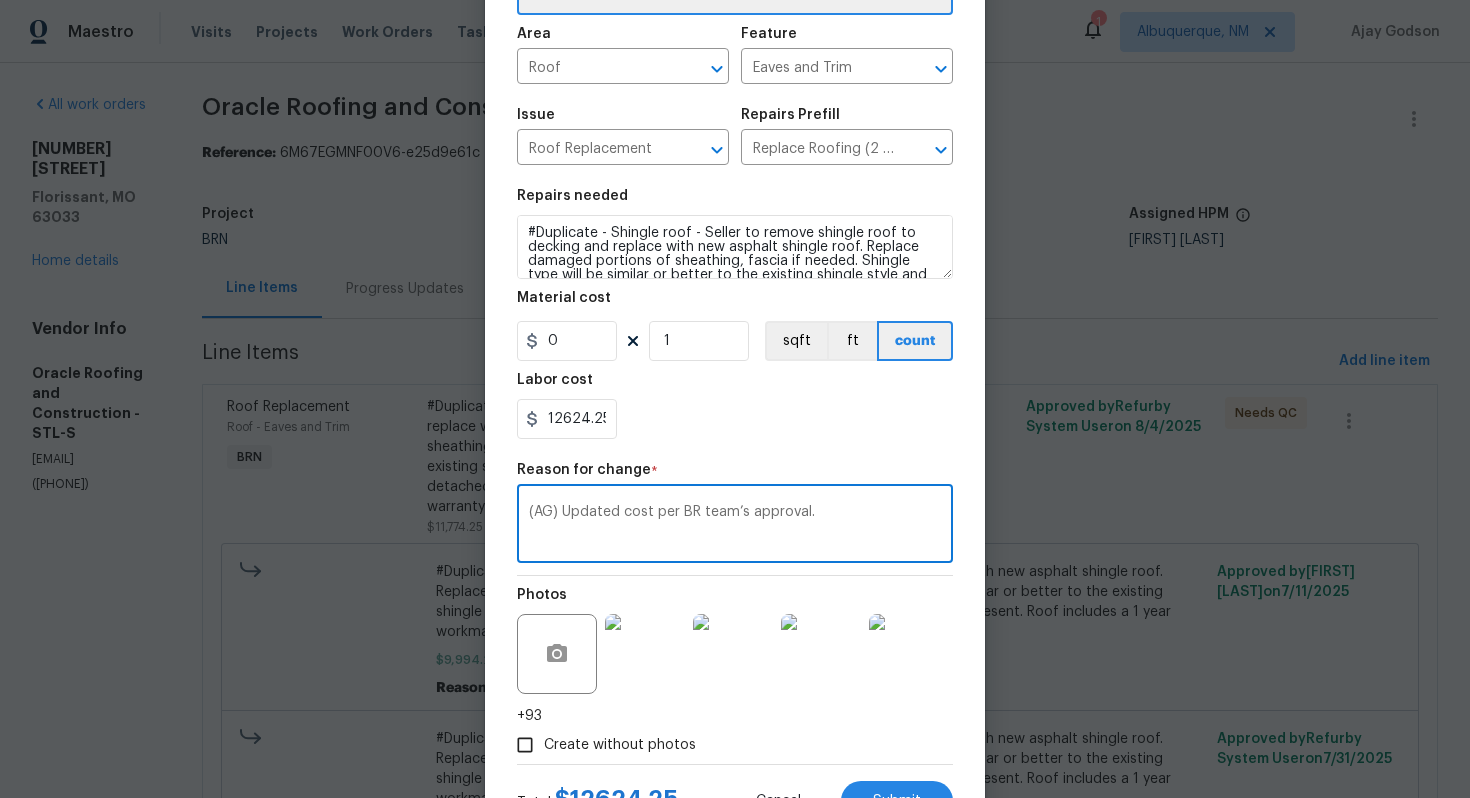 scroll, scrollTop: 208, scrollLeft: 0, axis: vertical 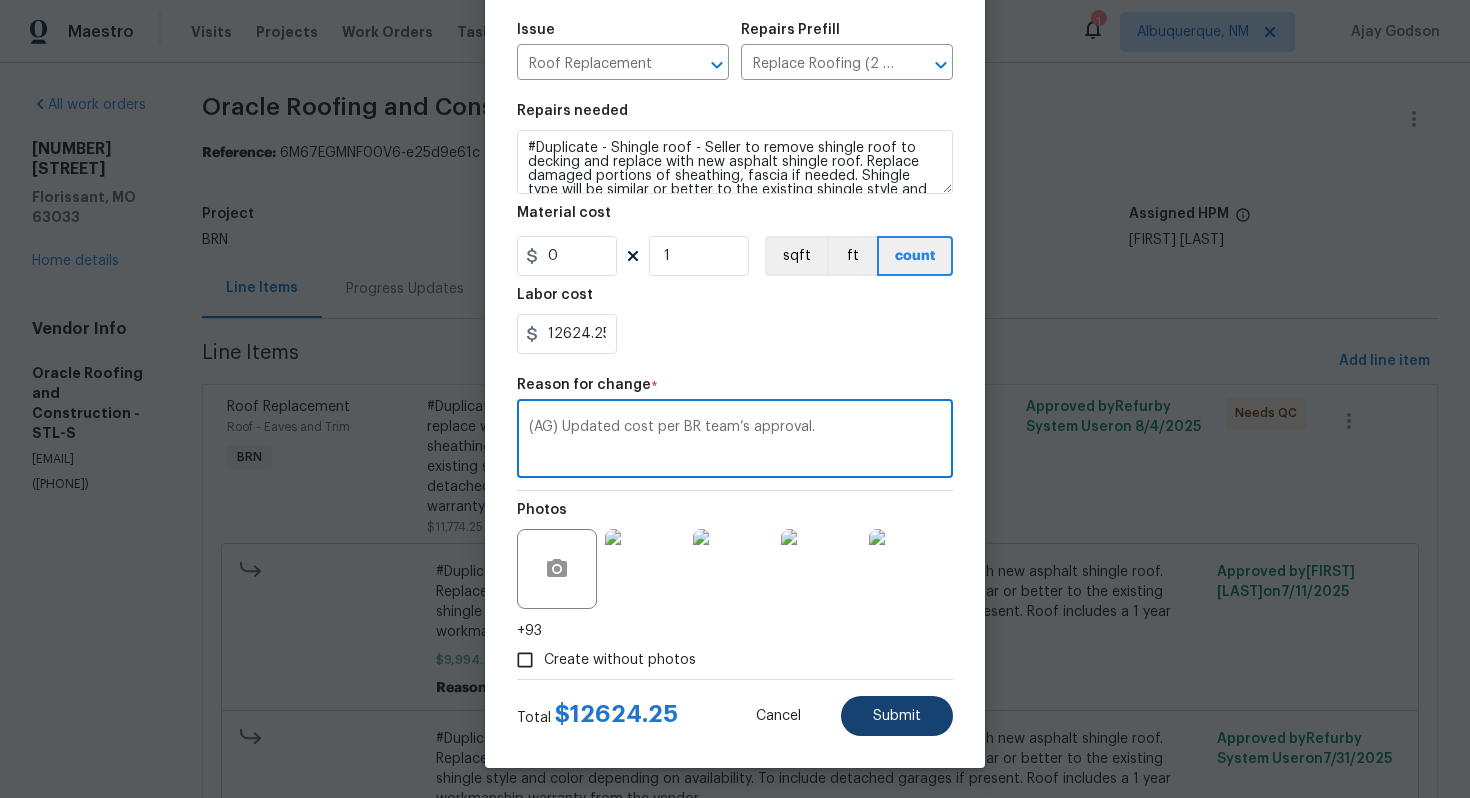 type on "(AG) Updated cost per BR team’s approval." 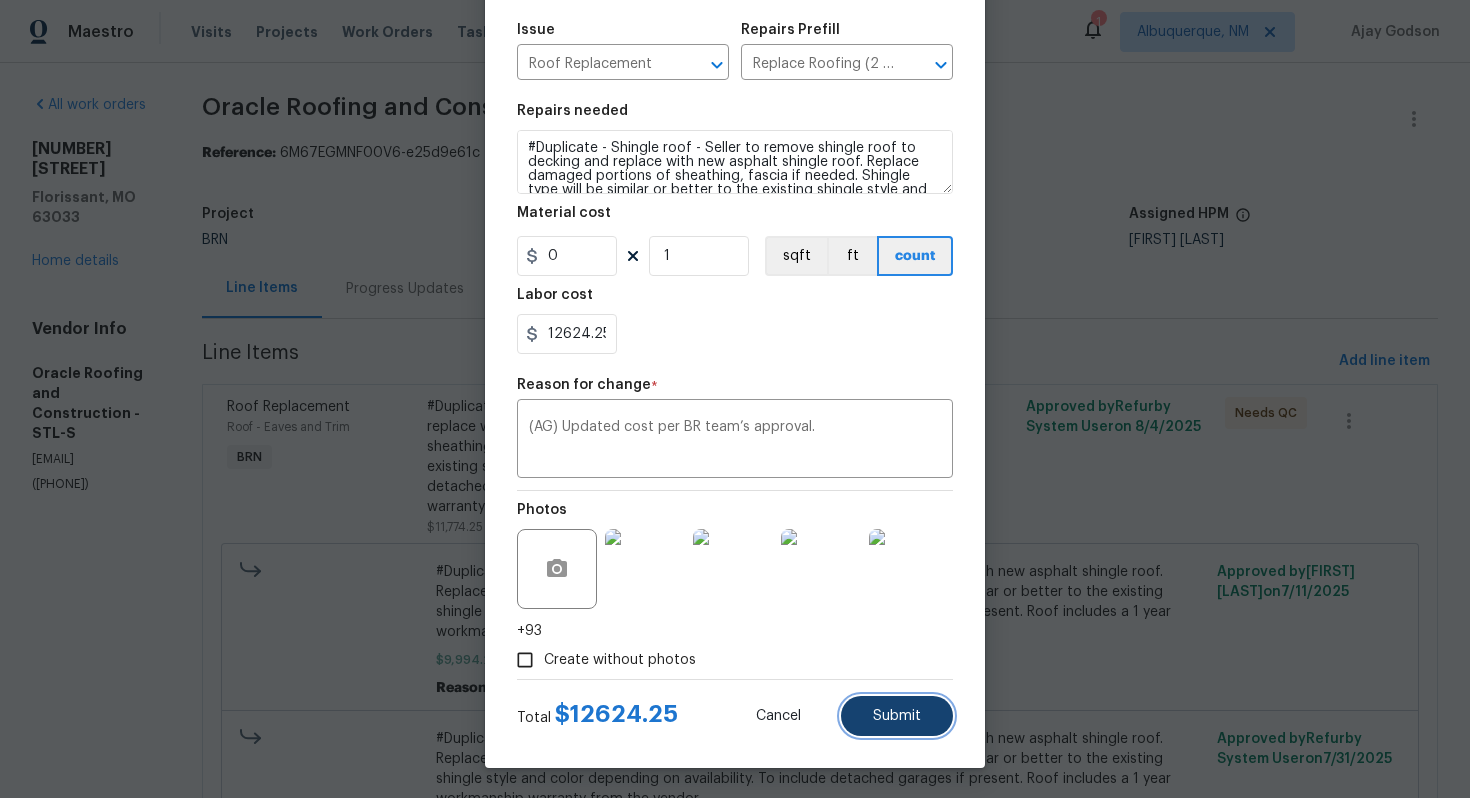 click on "Submit" at bounding box center (897, 716) 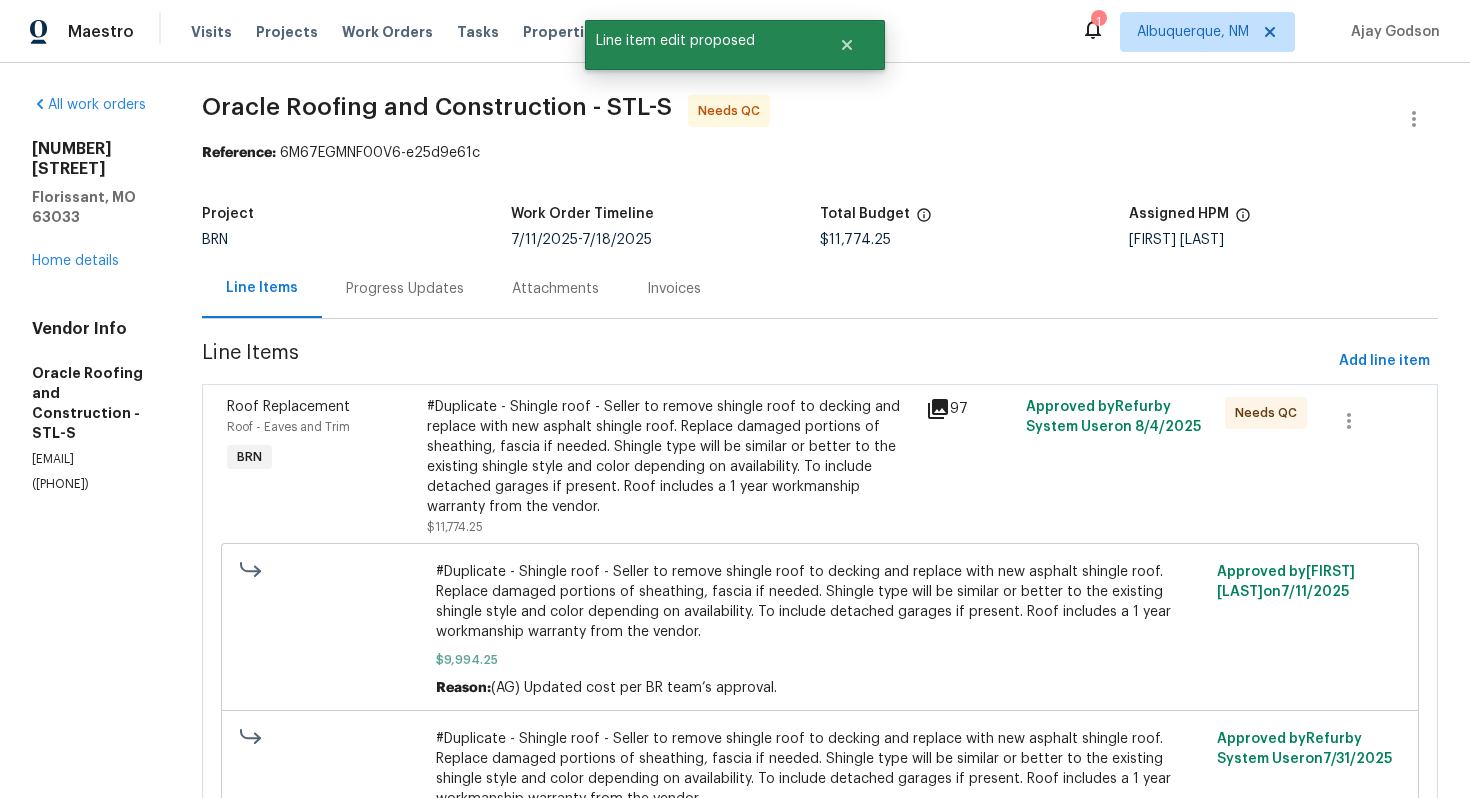 scroll, scrollTop: 0, scrollLeft: 0, axis: both 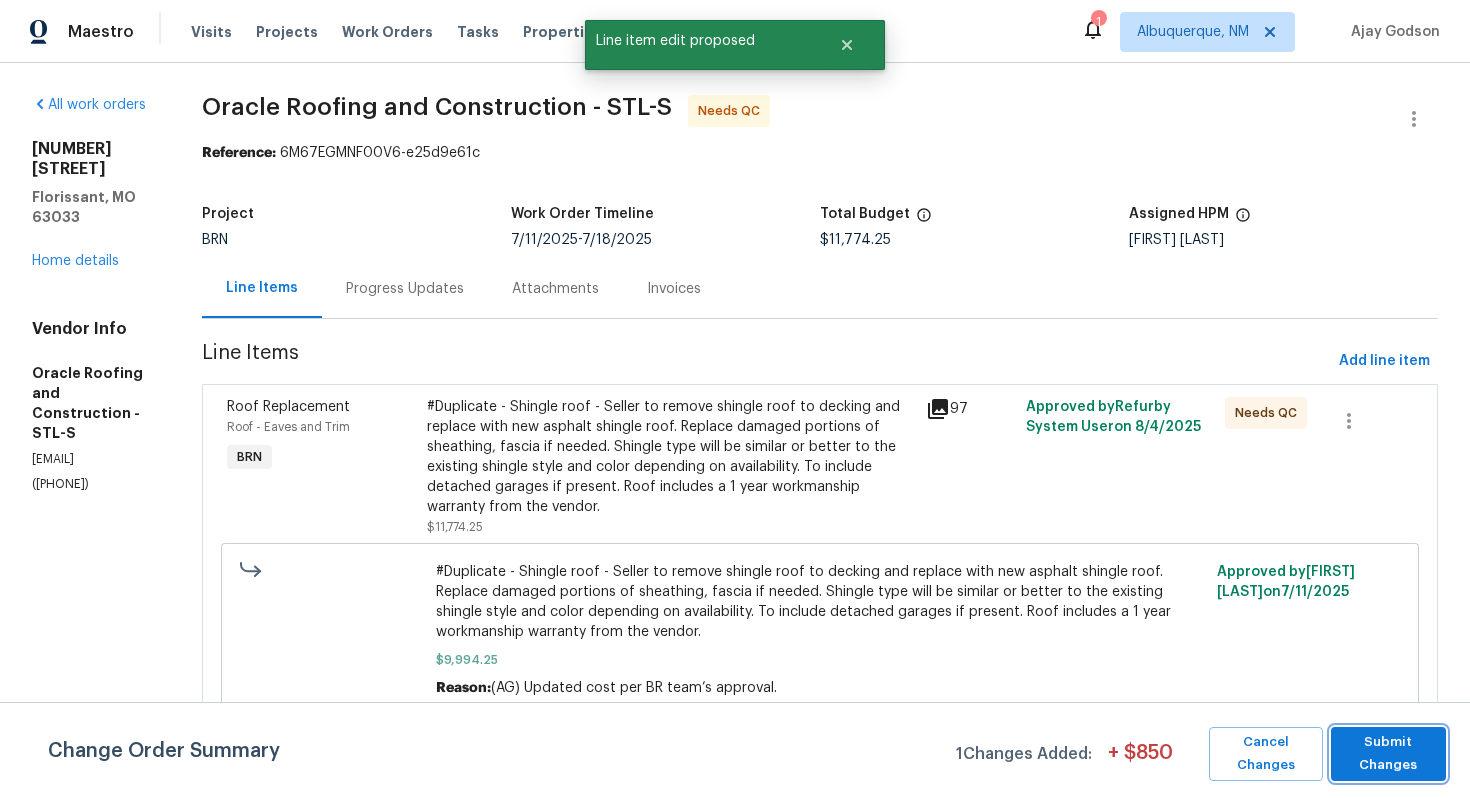 click on "Submit Changes" at bounding box center [1388, 754] 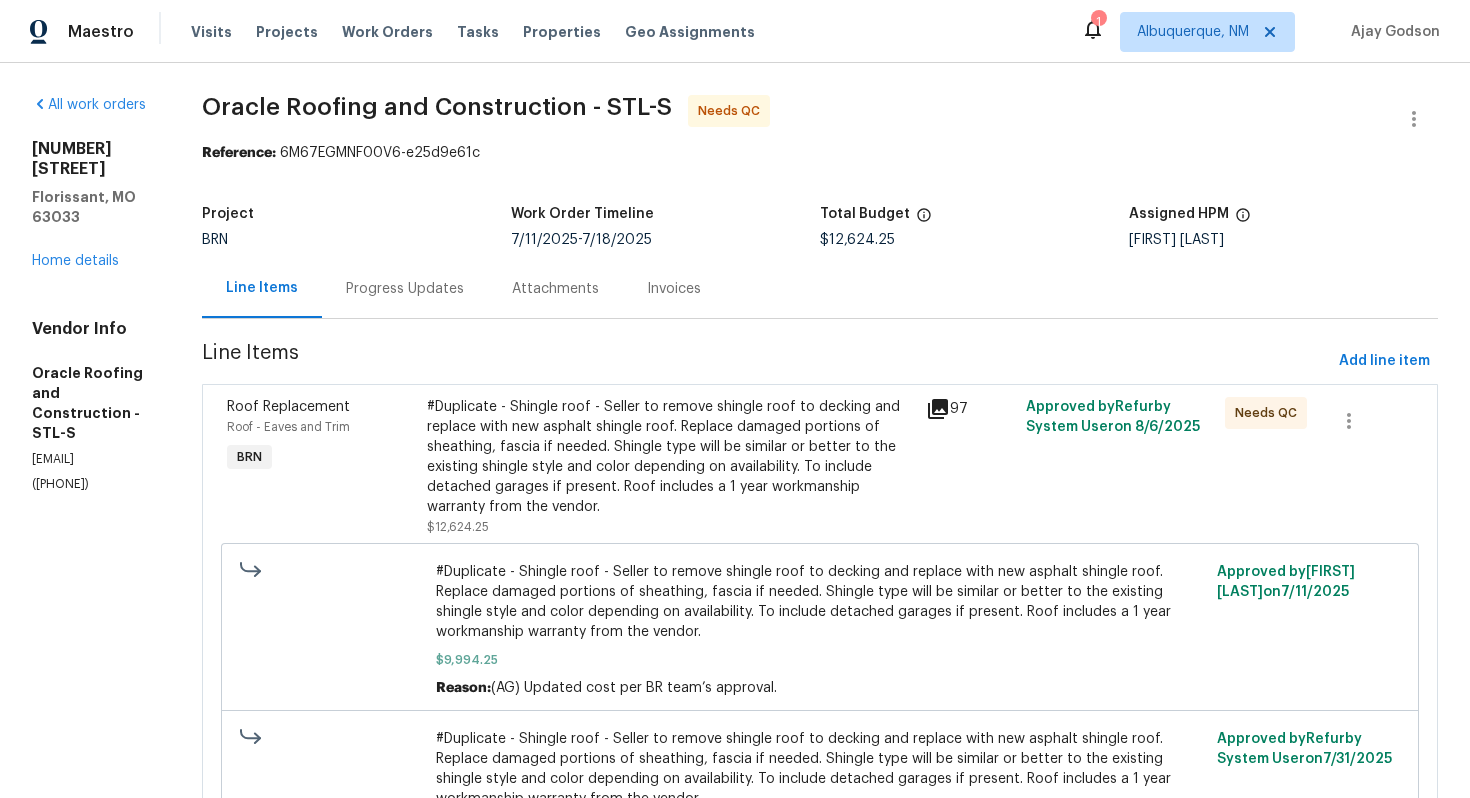 click on "Progress Updates" at bounding box center [405, 288] 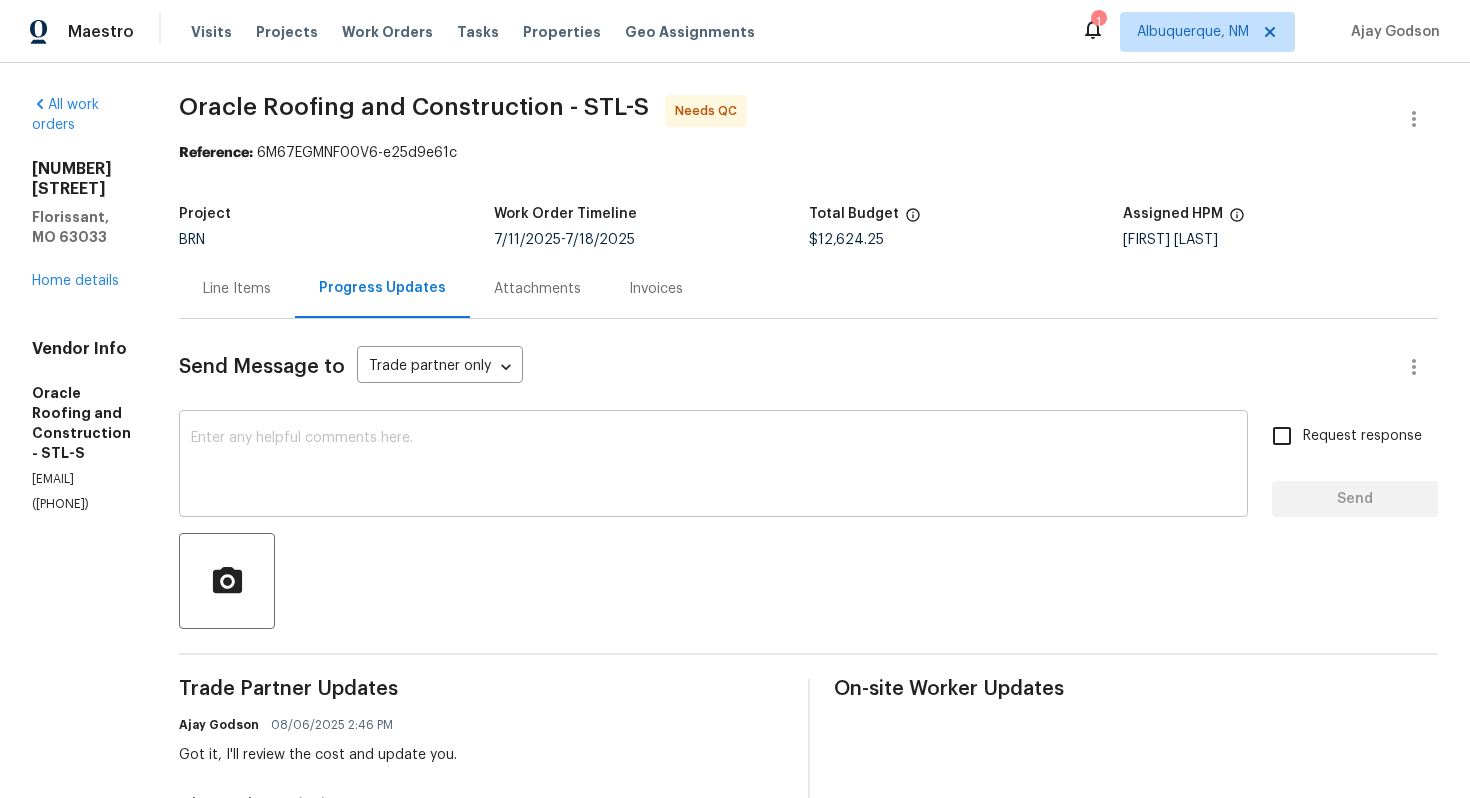 click at bounding box center (713, 466) 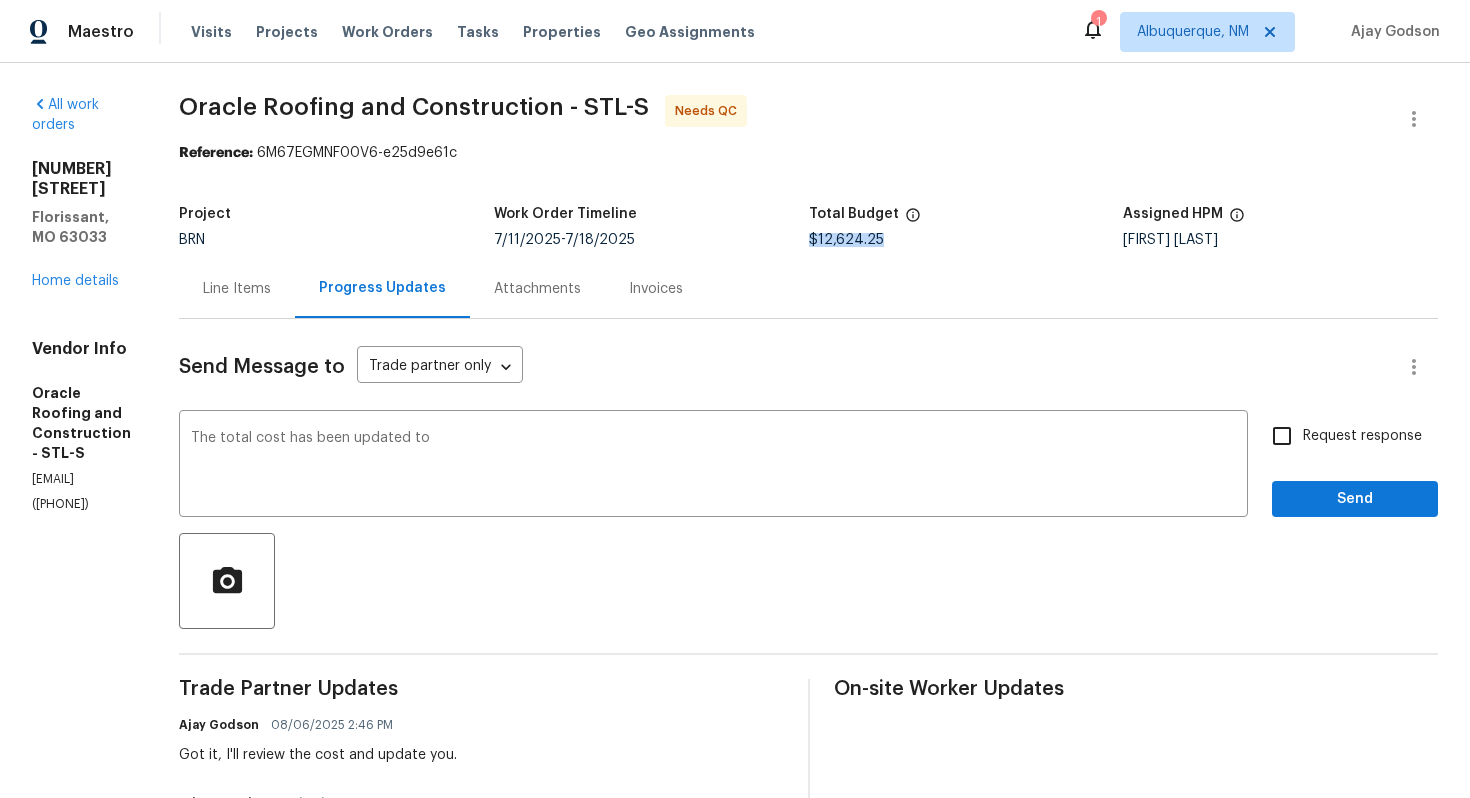 drag, startPoint x: 906, startPoint y: 243, endPoint x: 837, endPoint y: 244, distance: 69.00725 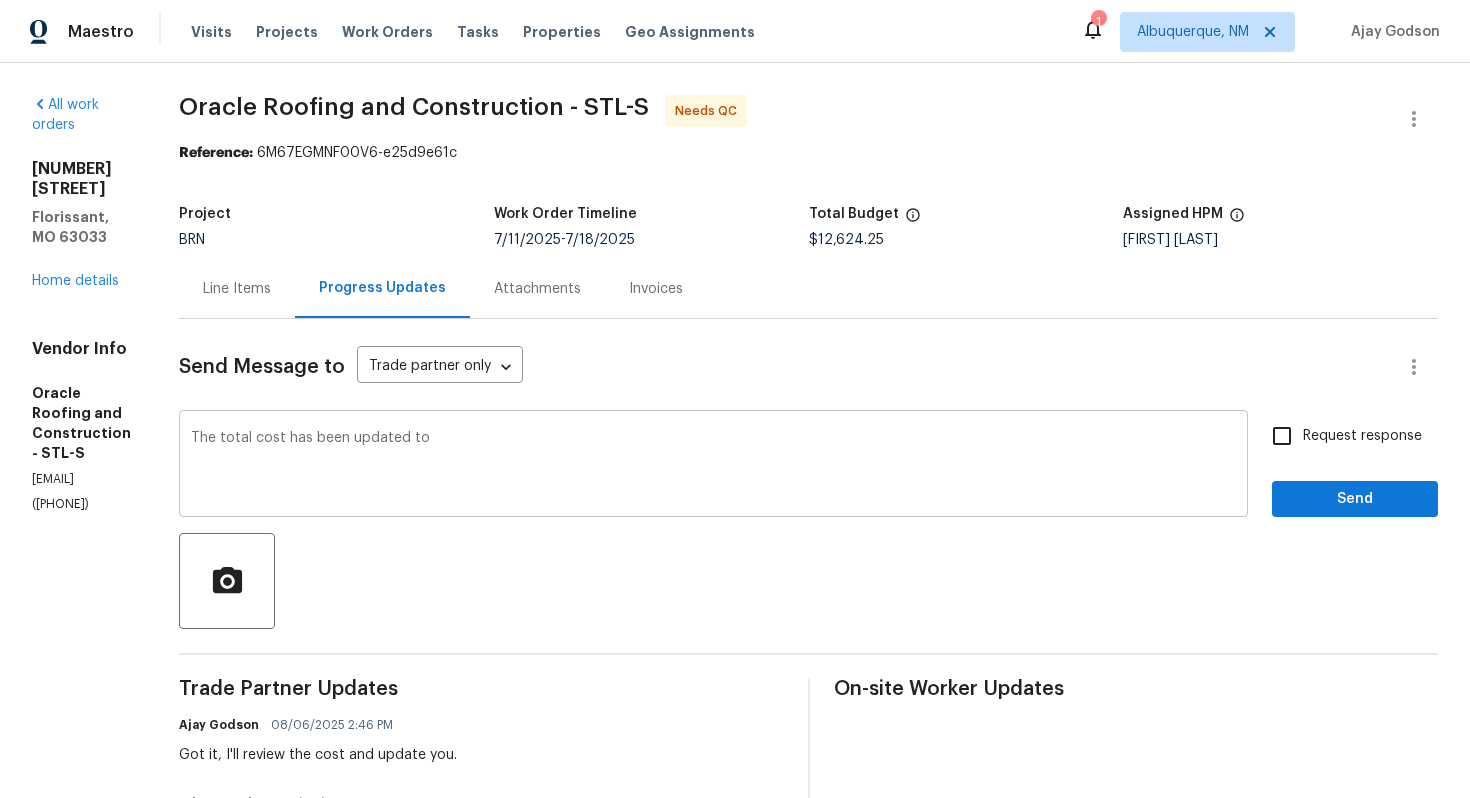 click on "The total cost has been updated to  x ​" at bounding box center [713, 466] 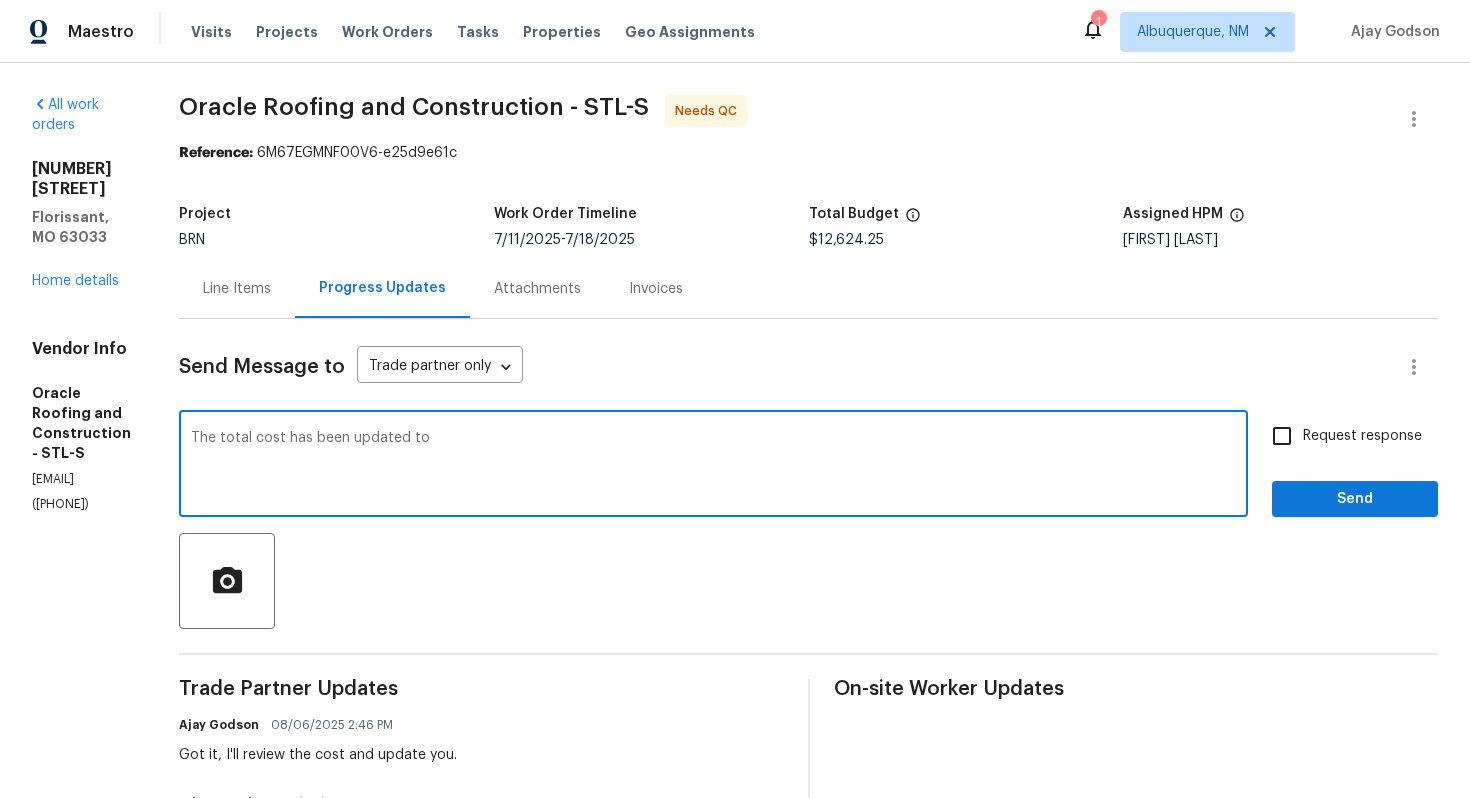 paste on "$12,624.25" 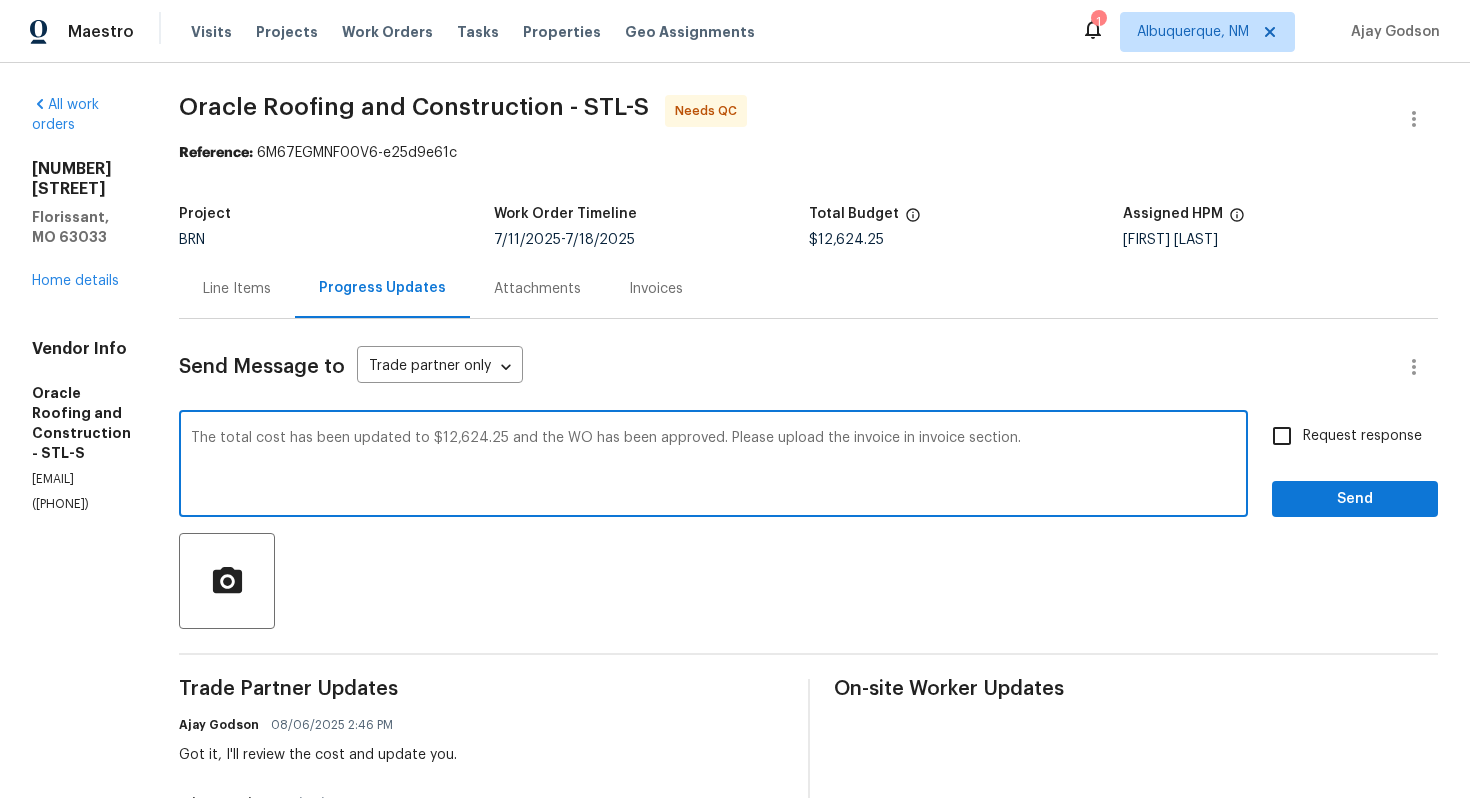 type on "The total cost has been updated to $12,624.25 and the WO has been approved. Please upload the invoice in invoice section." 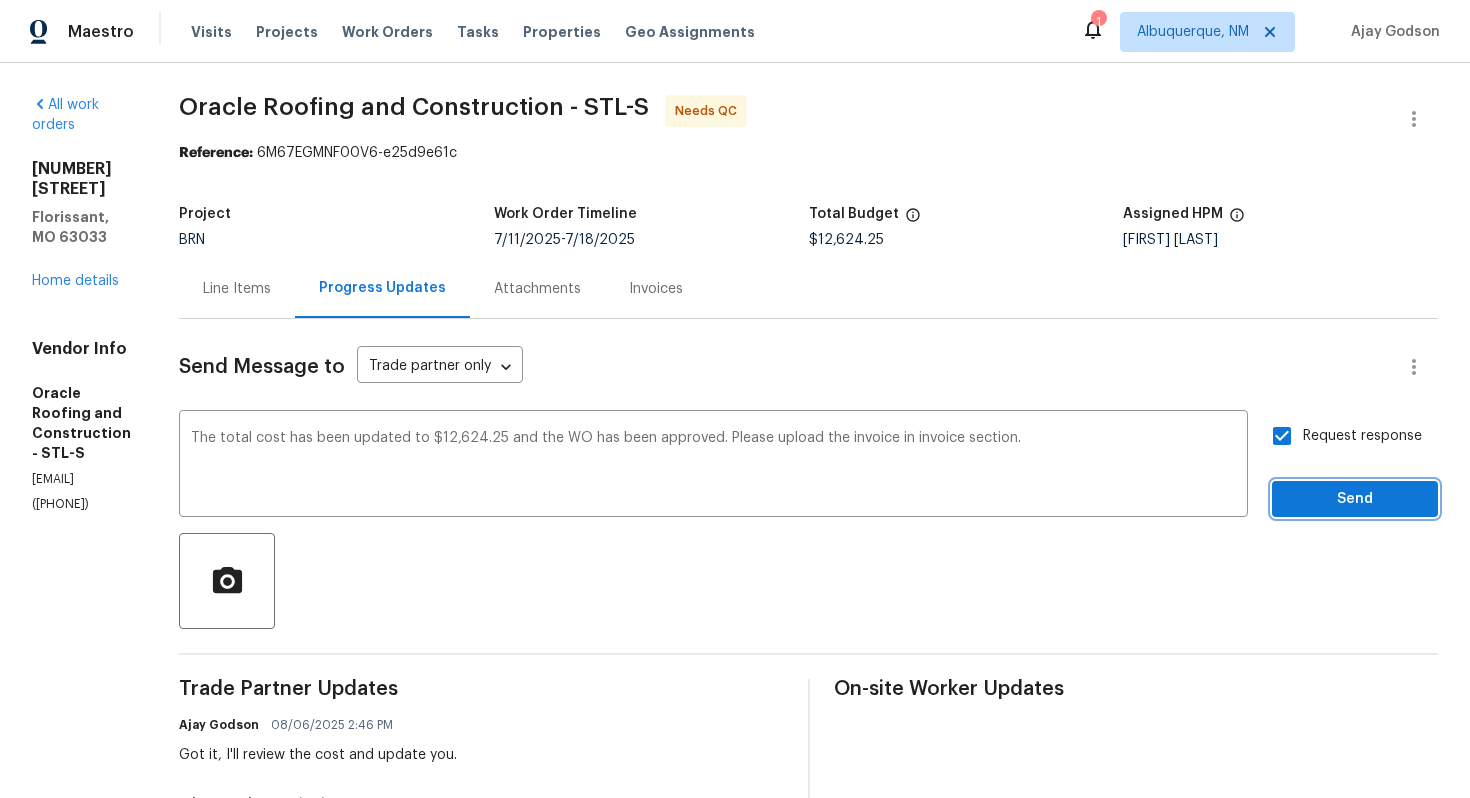 click on "Send" at bounding box center (1355, 499) 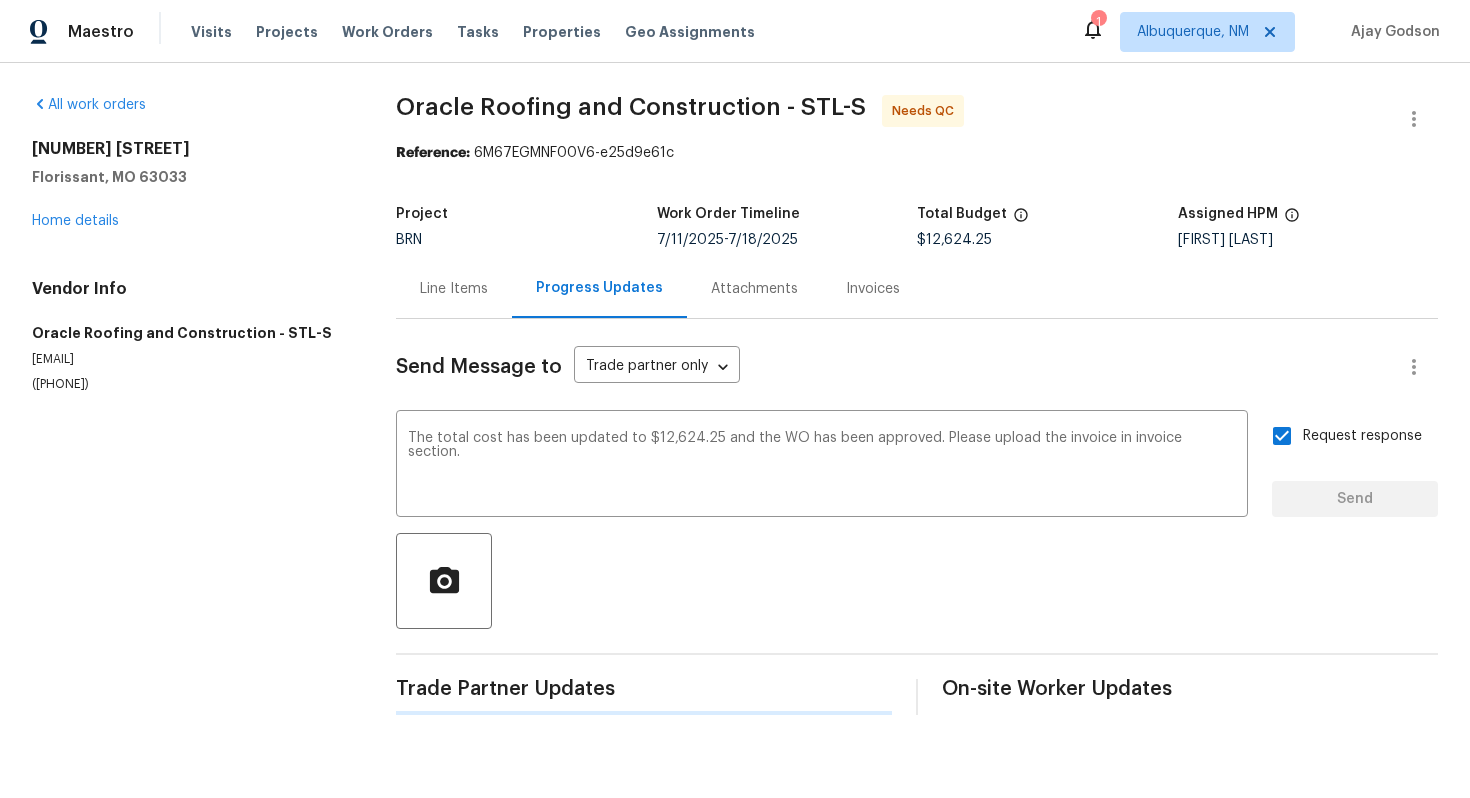 type 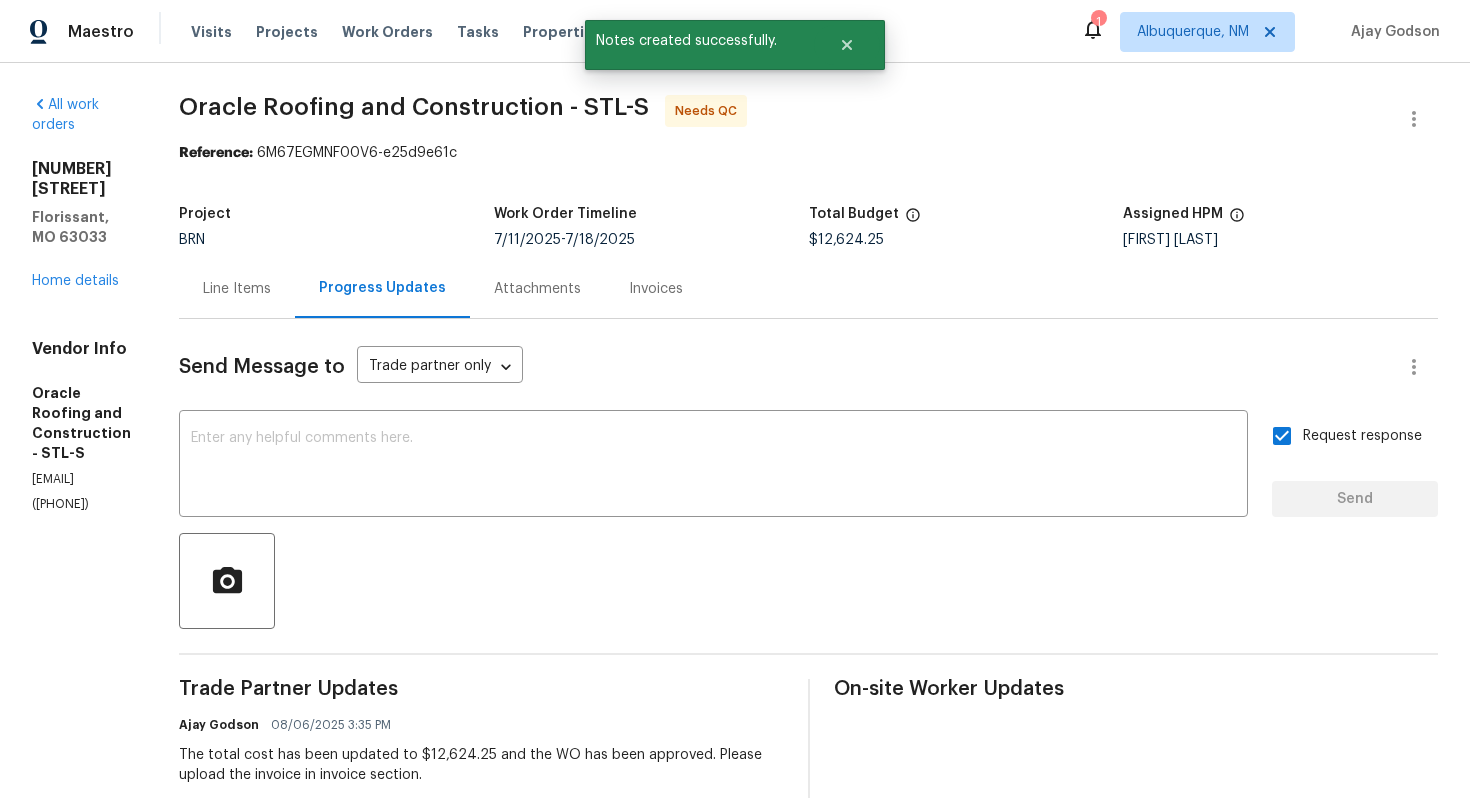 click on "Line Items" at bounding box center [237, 289] 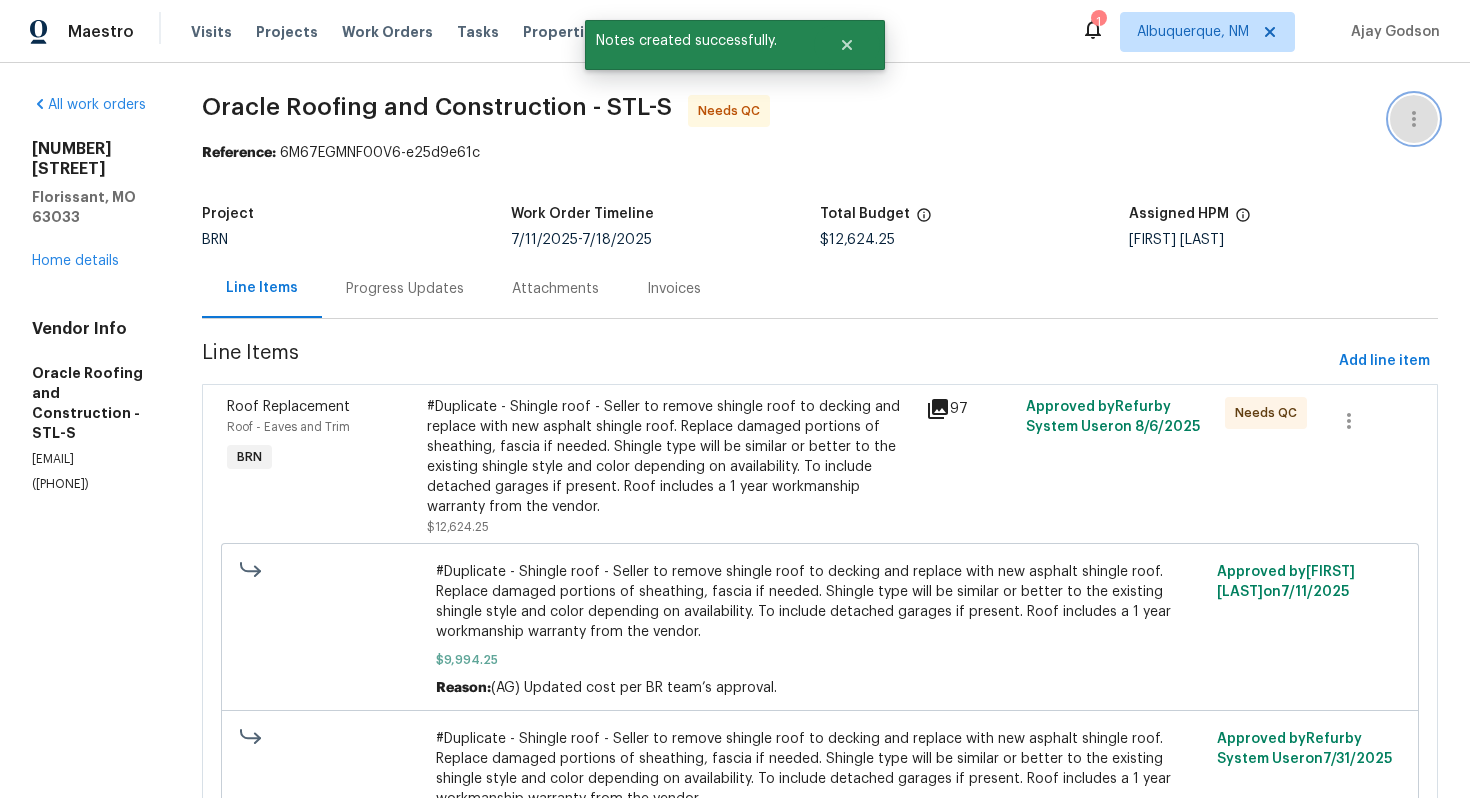 click at bounding box center [1414, 119] 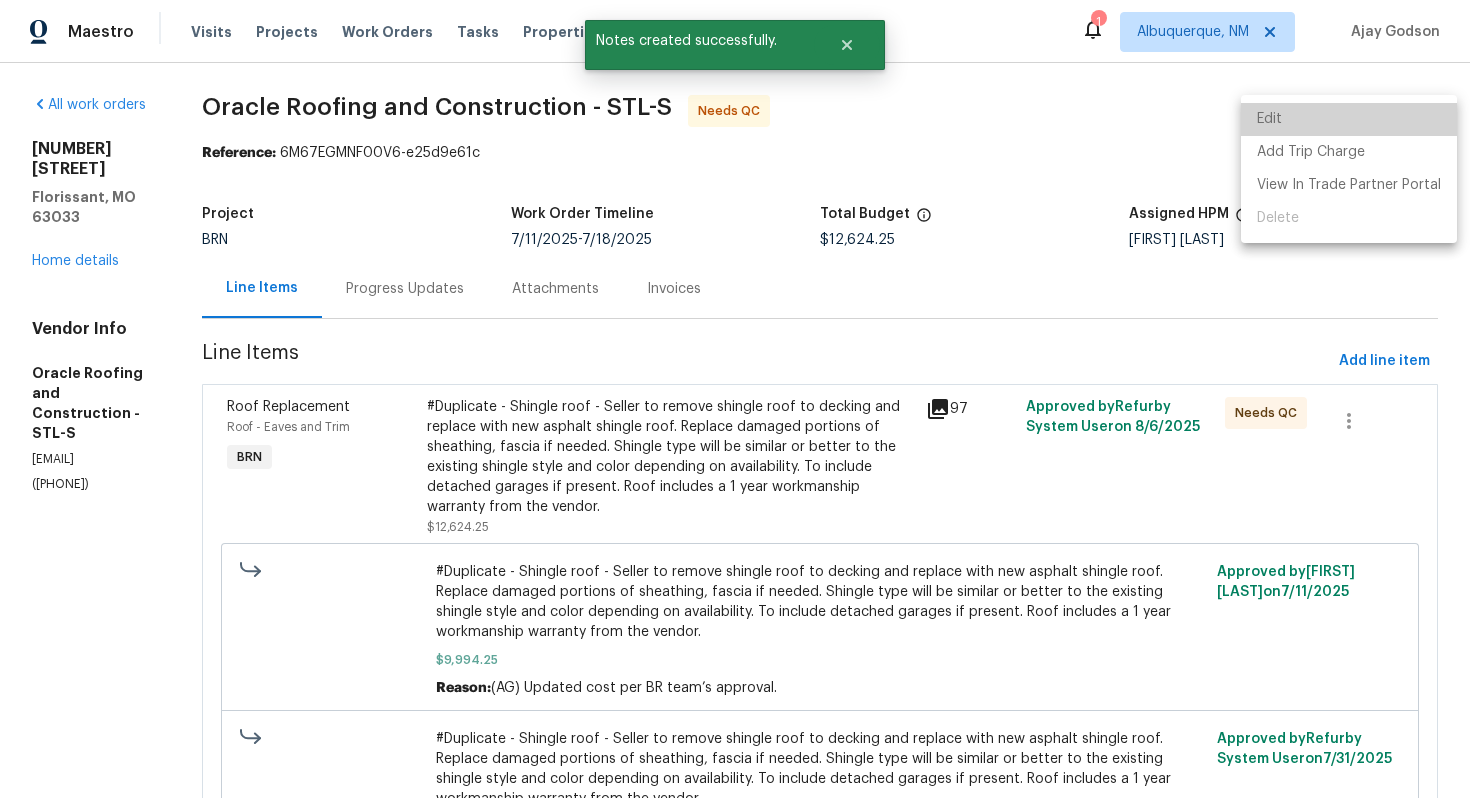 click on "Edit" at bounding box center [1349, 119] 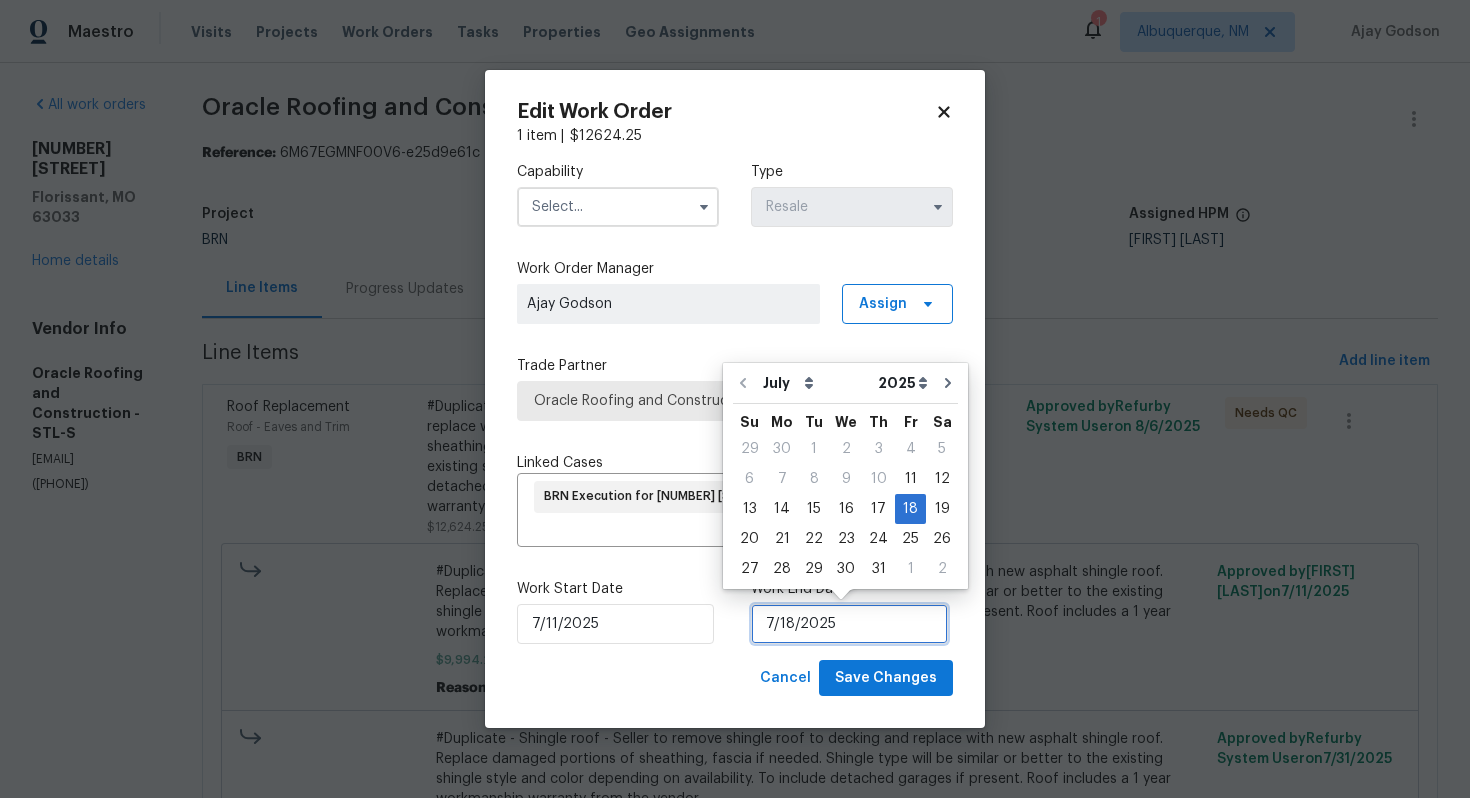 click on "7/18/2025" at bounding box center (849, 624) 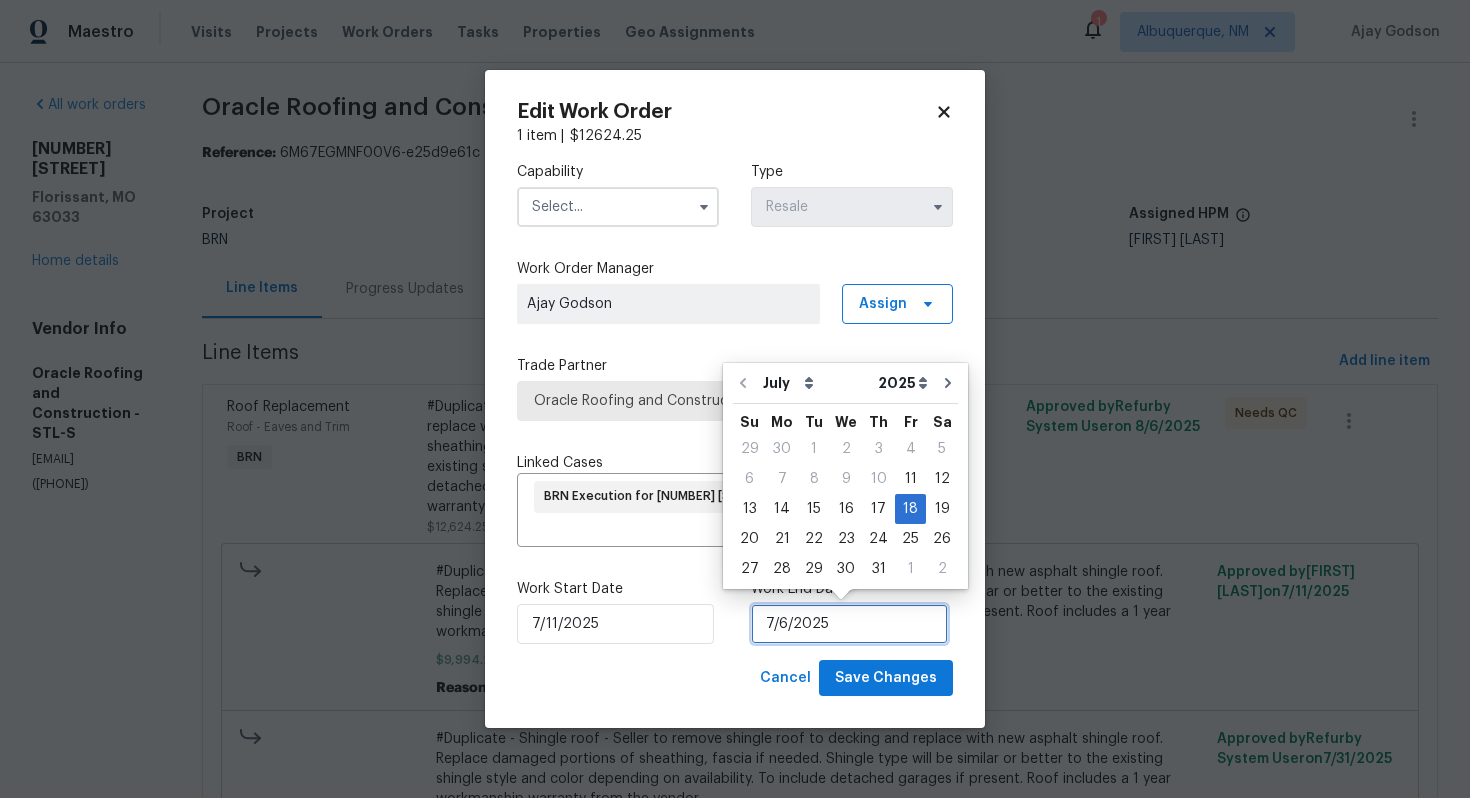click on "7/6/2025" at bounding box center (849, 624) 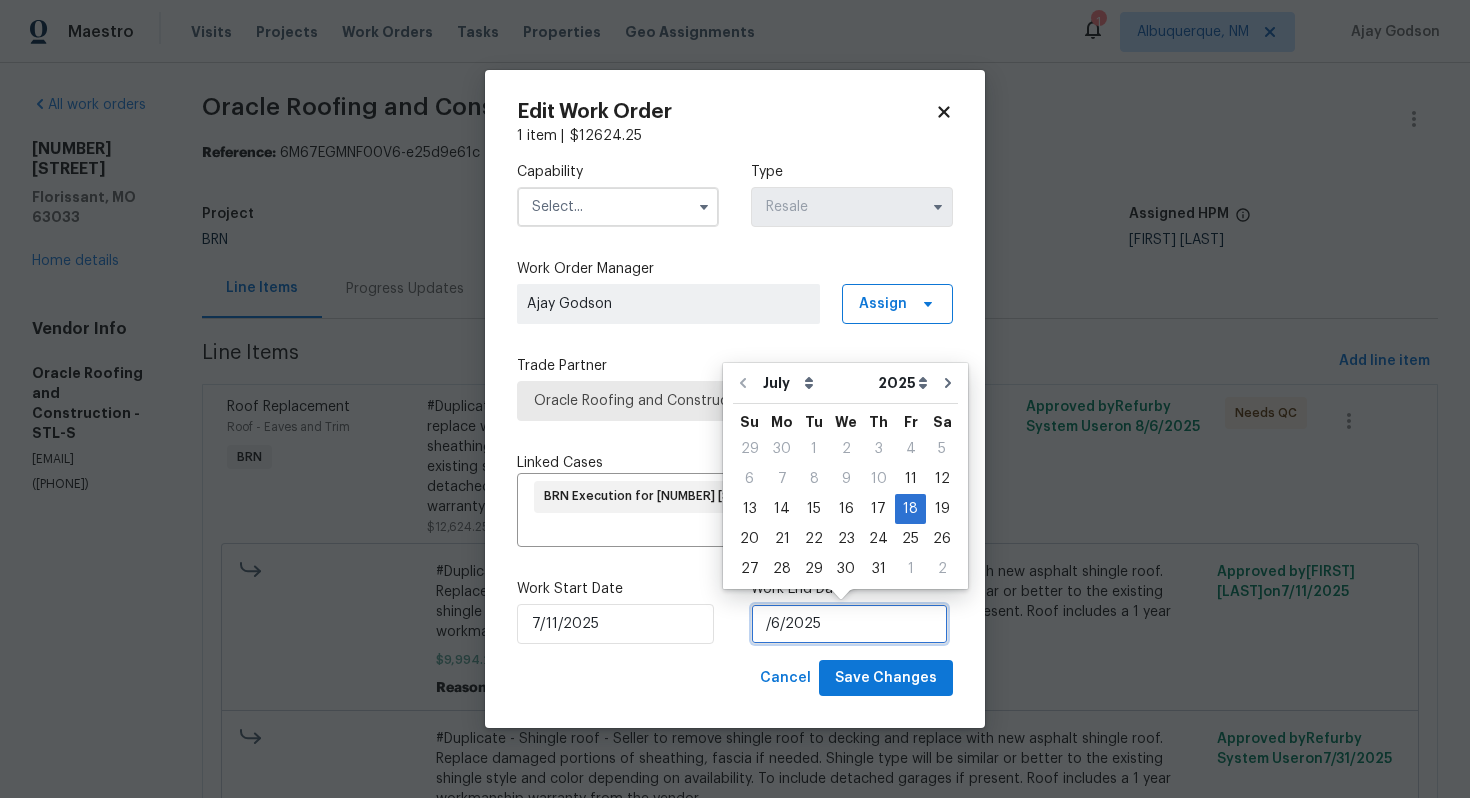 type on "8/6/2025" 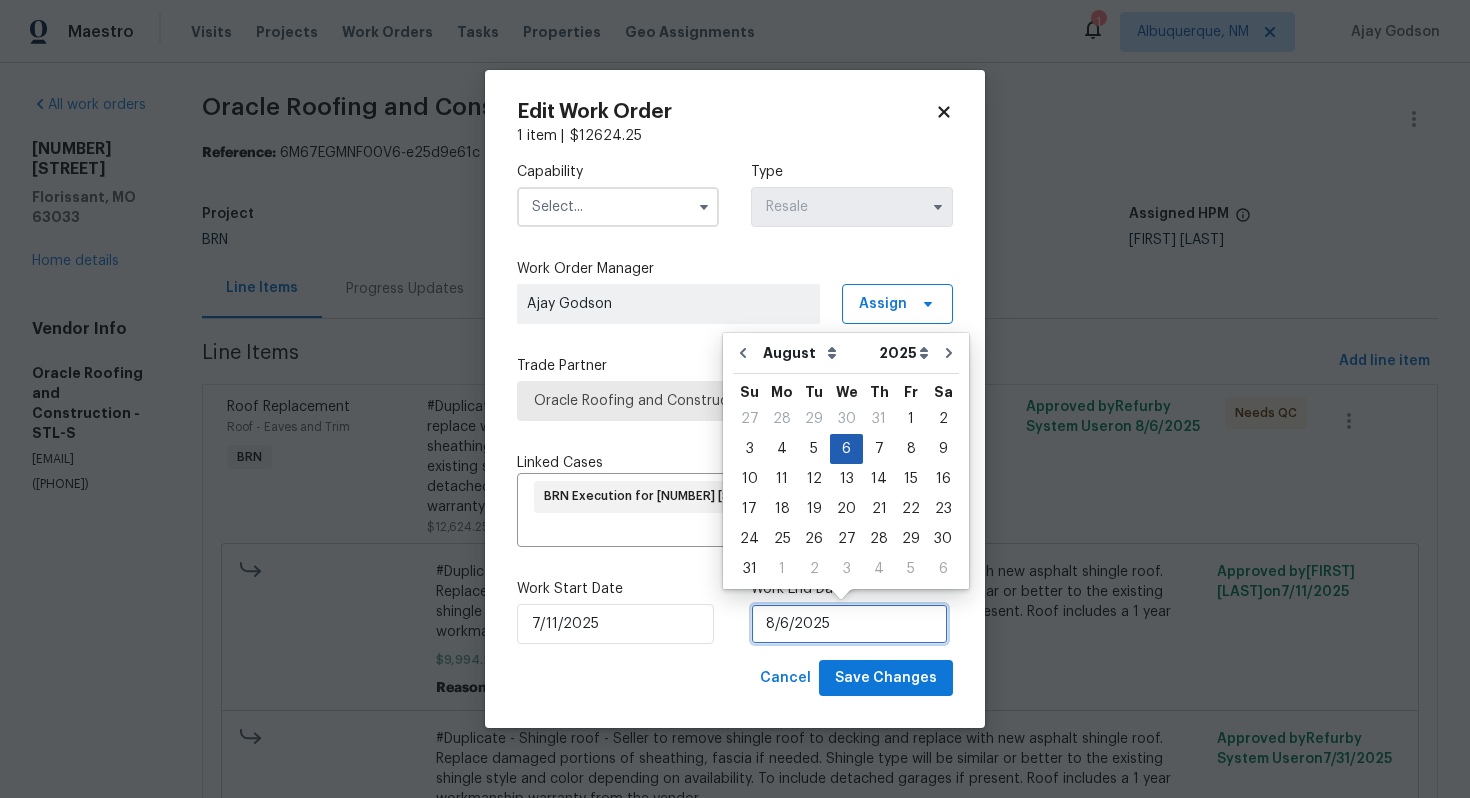 type on "8/6/2025" 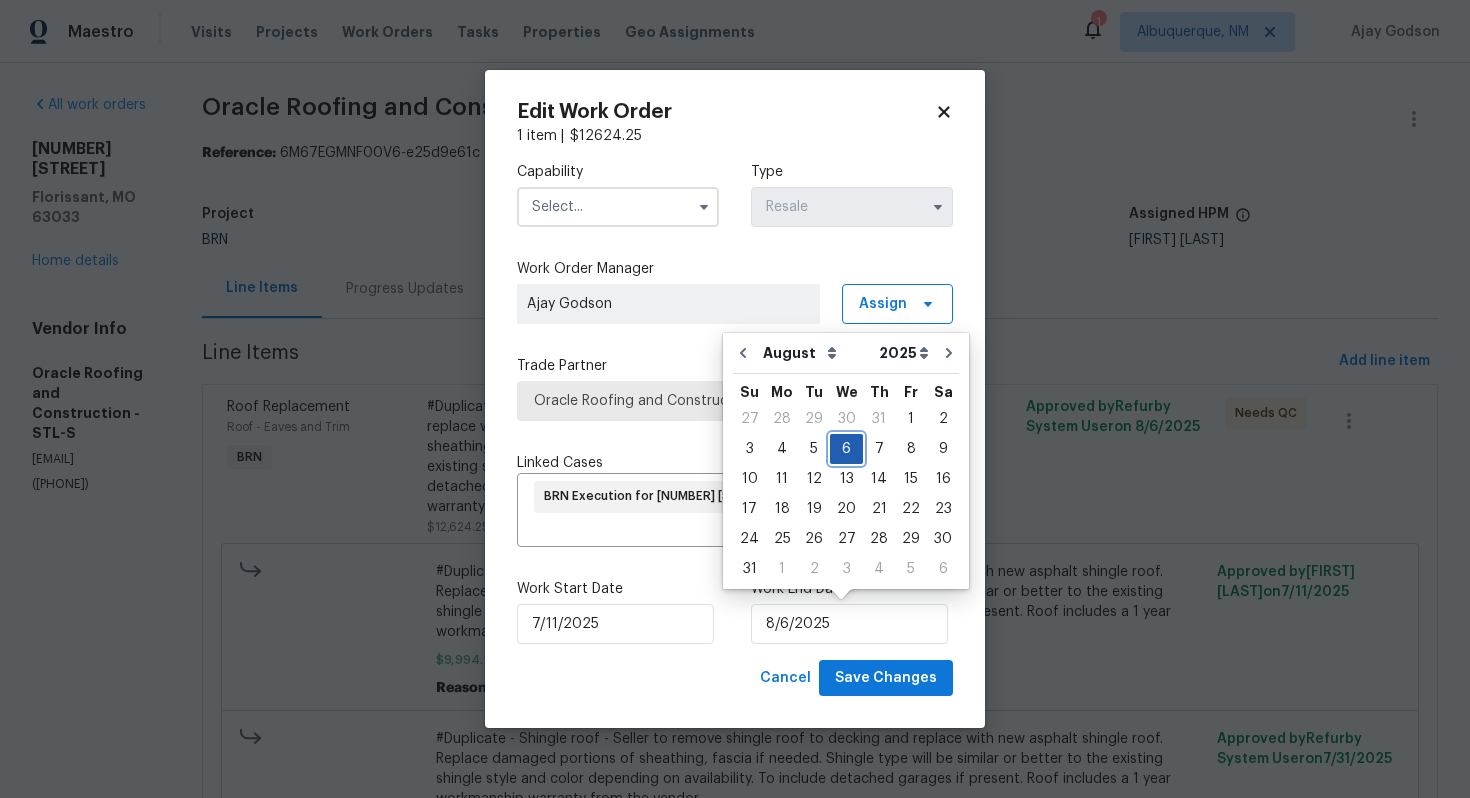 click on "6" at bounding box center [846, 449] 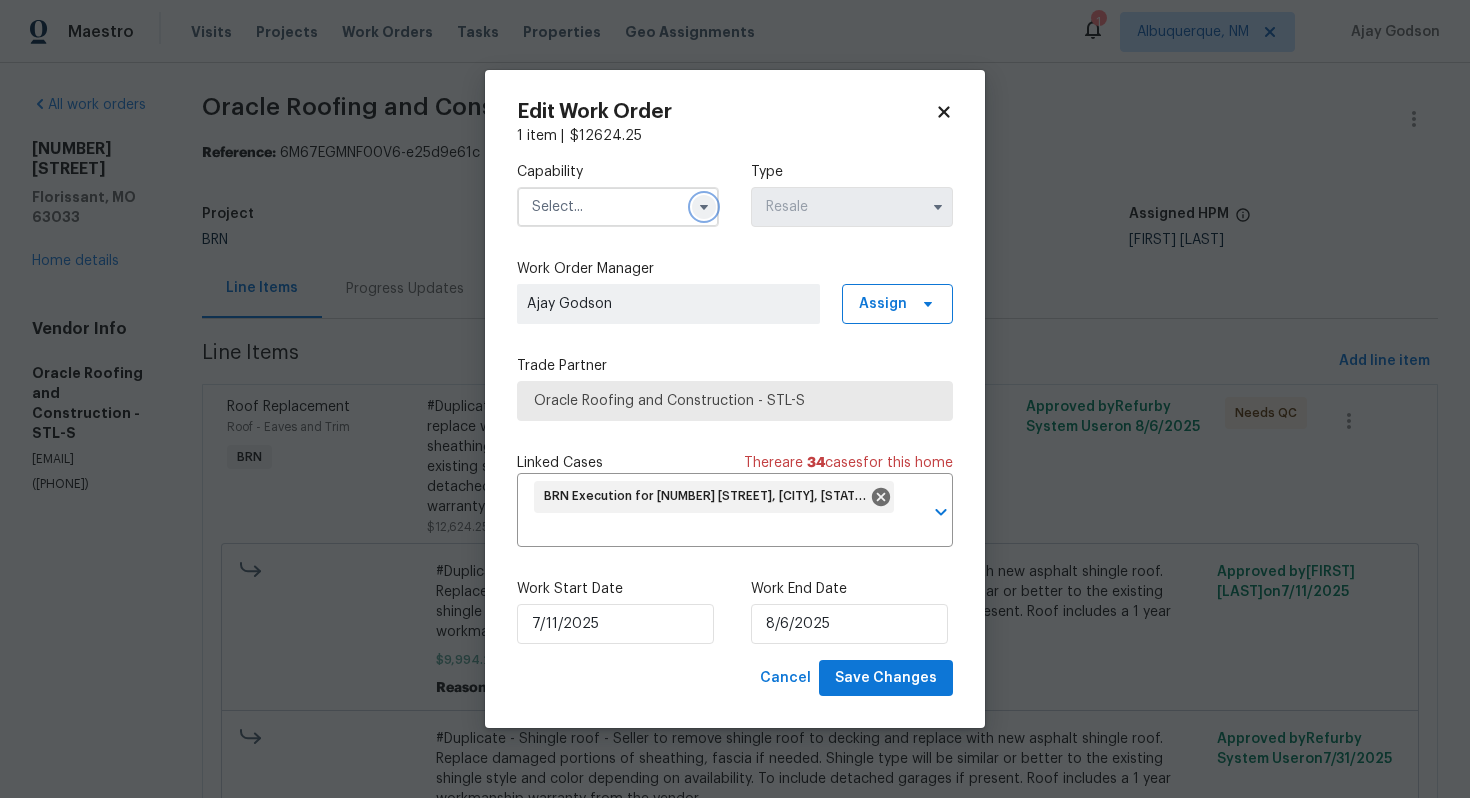 click at bounding box center (704, 207) 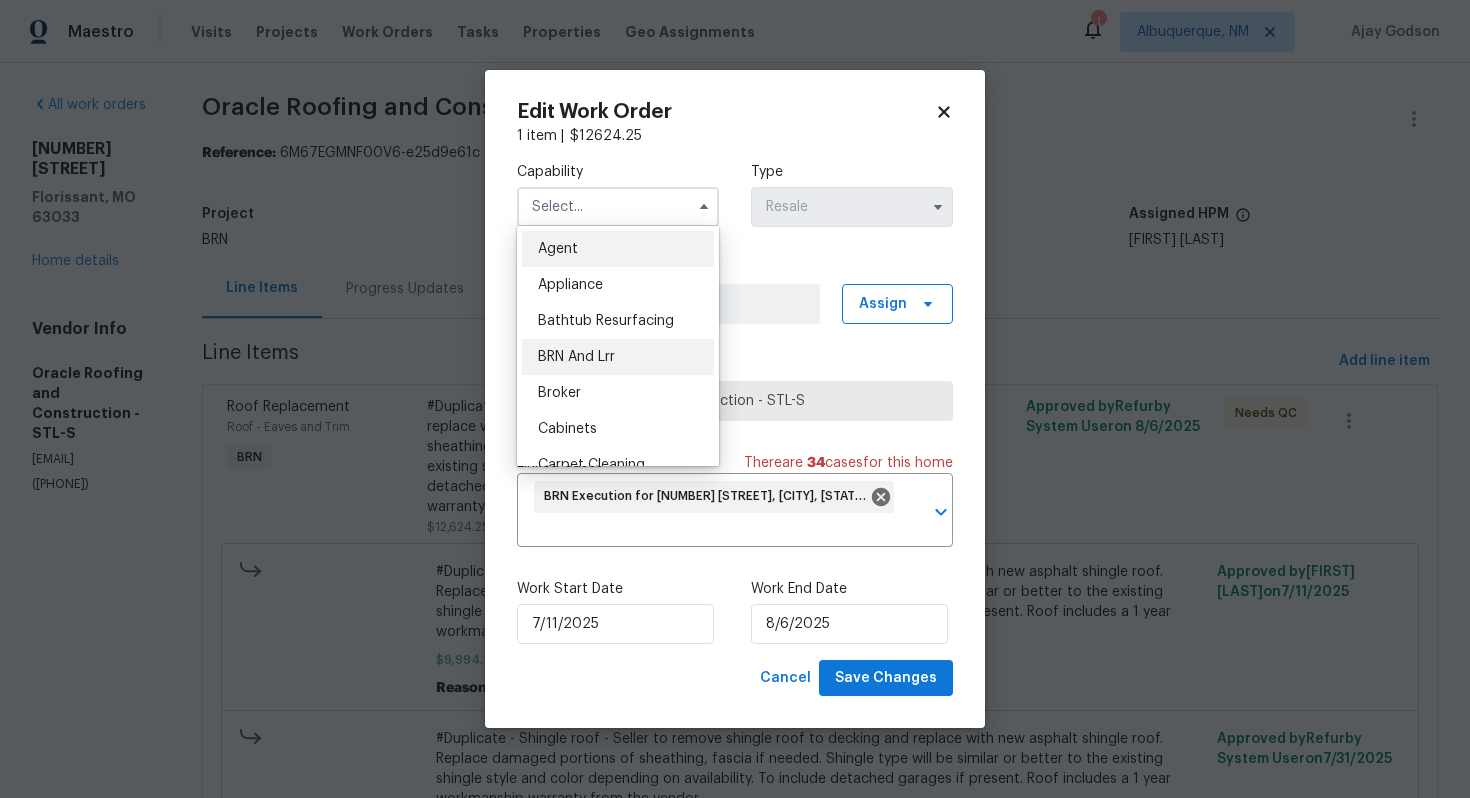 click on "BRN And Lrr" at bounding box center (618, 357) 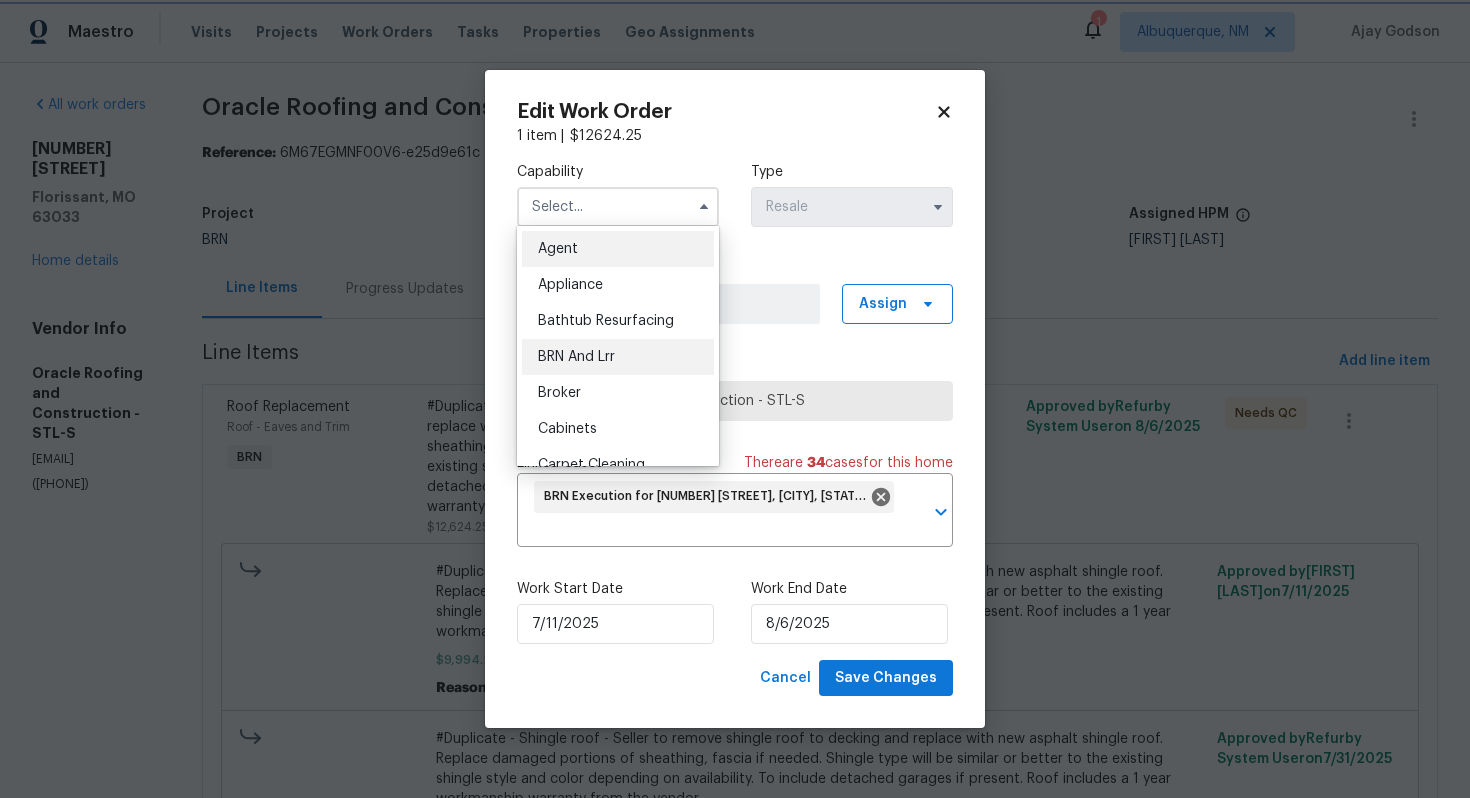 type on "BRN And Lrr" 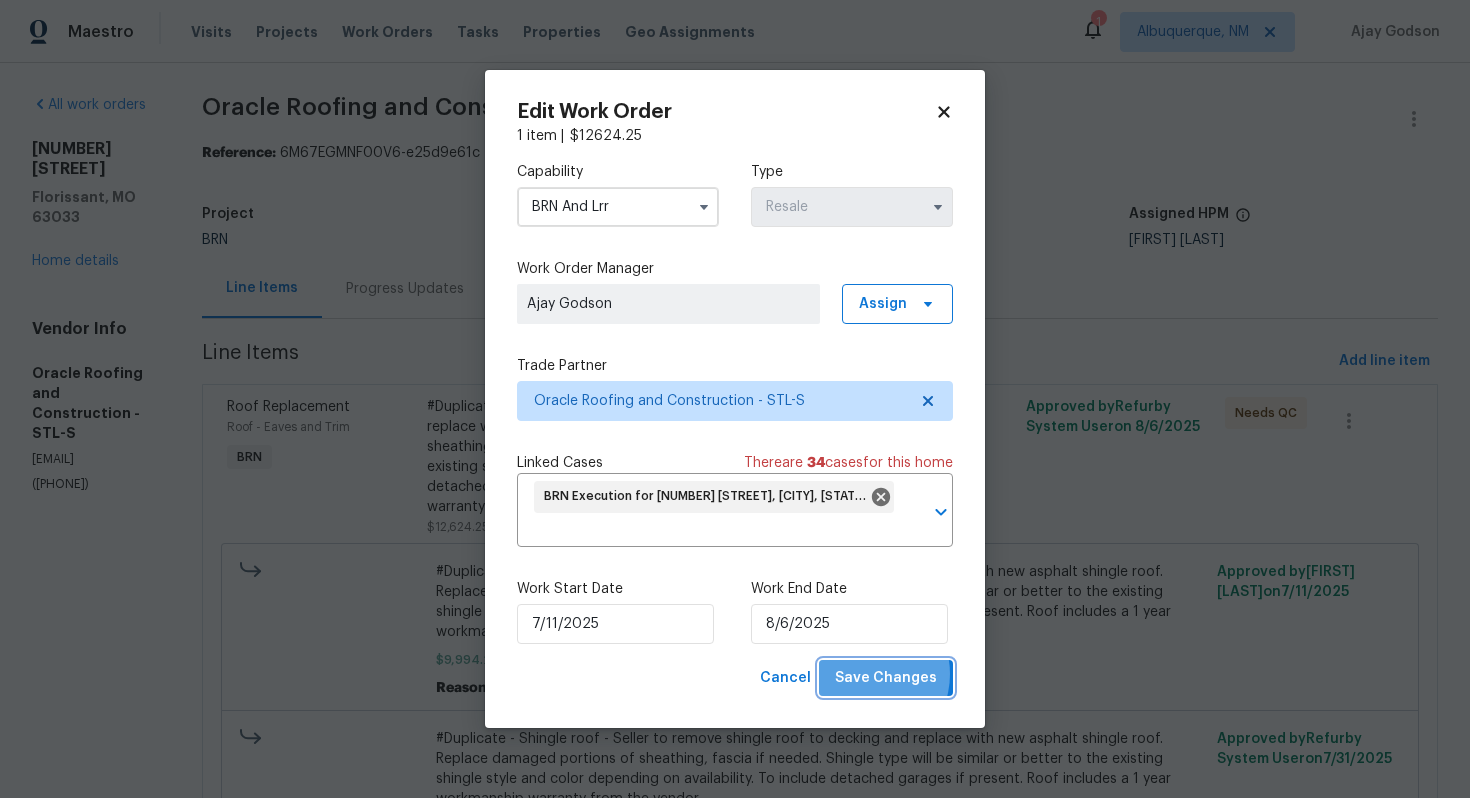 click on "Save Changes" at bounding box center (886, 678) 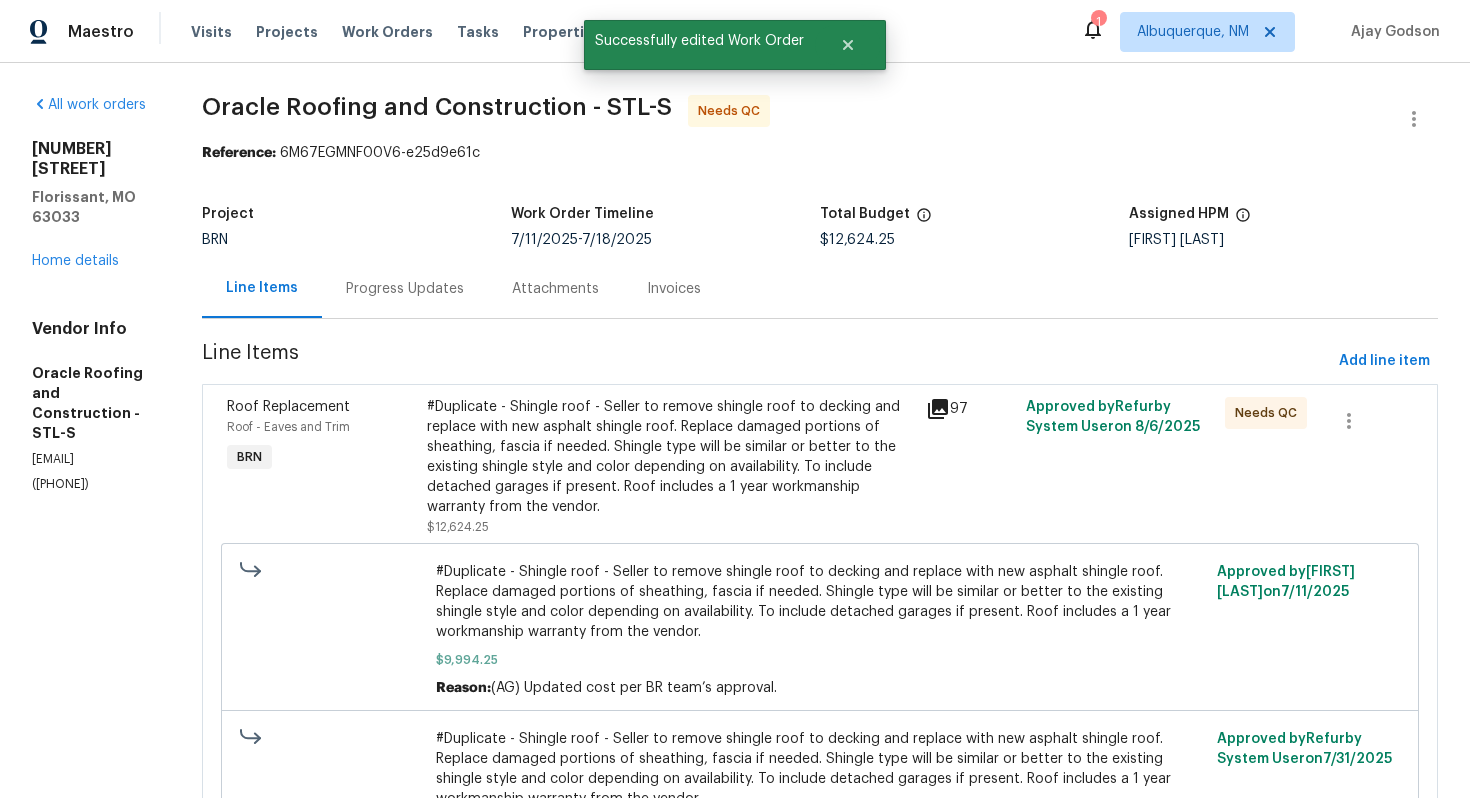 click on "#Duplicate - Shingle roof - Seller to remove shingle roof to decking and replace with new asphalt shingle roof. Replace damaged portions of sheathing, fascia if needed. Shingle type will be similar or better to the existing shingle style and color depending on availability. To include detached garages if present. Roof includes a 1 year workmanship warranty from the vendor." at bounding box center [670, 457] 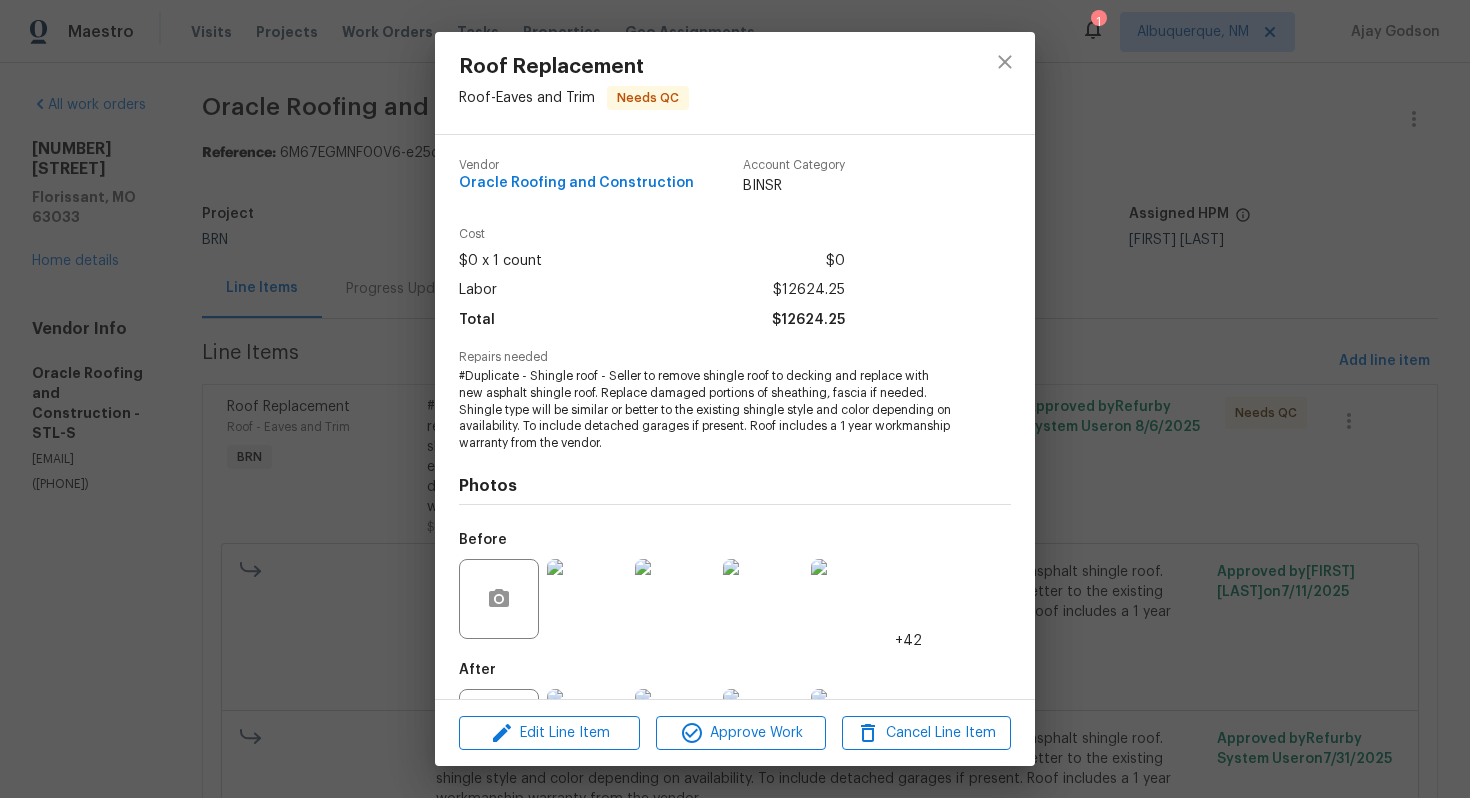 scroll, scrollTop: 90, scrollLeft: 0, axis: vertical 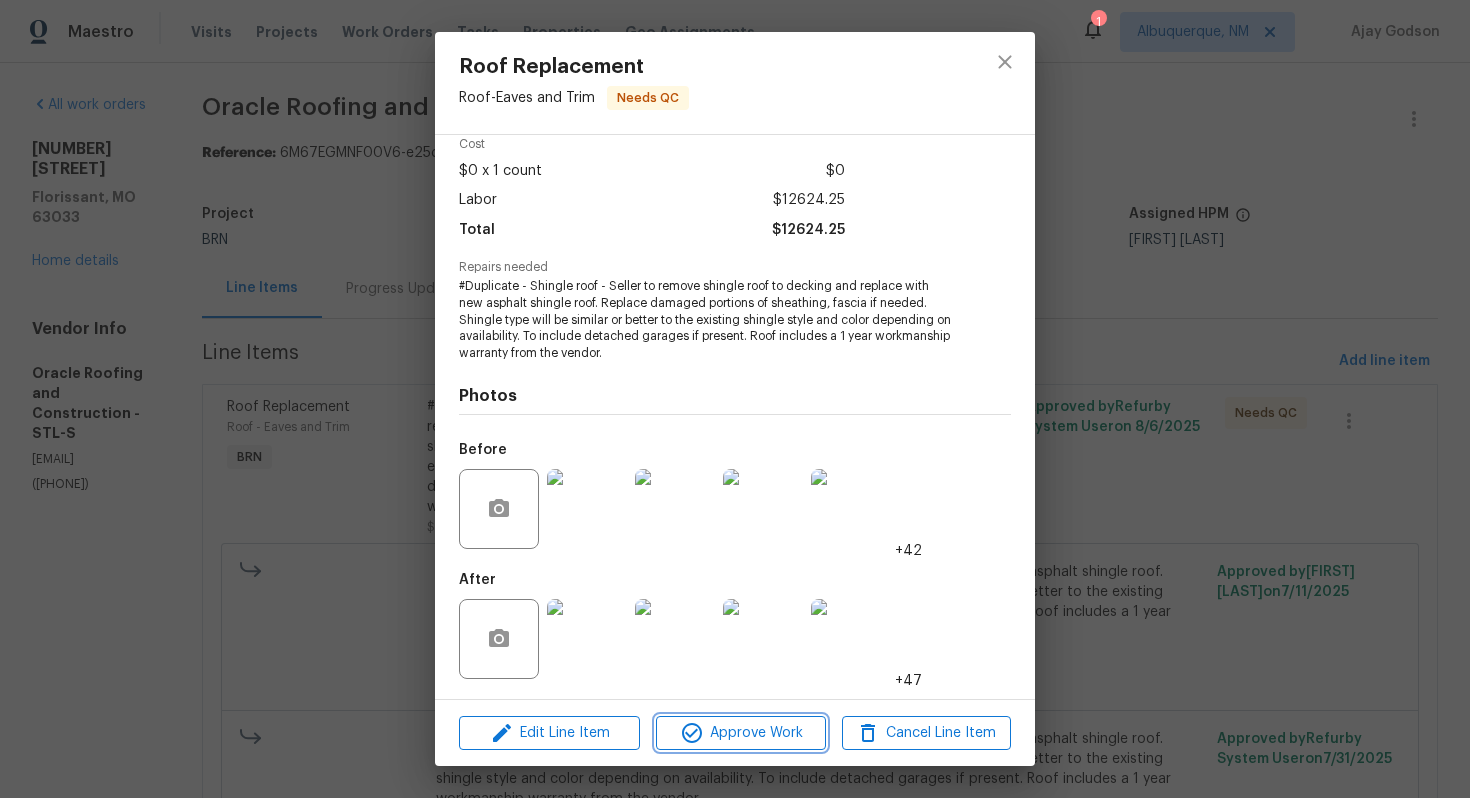 click on "Approve Work" at bounding box center [740, 733] 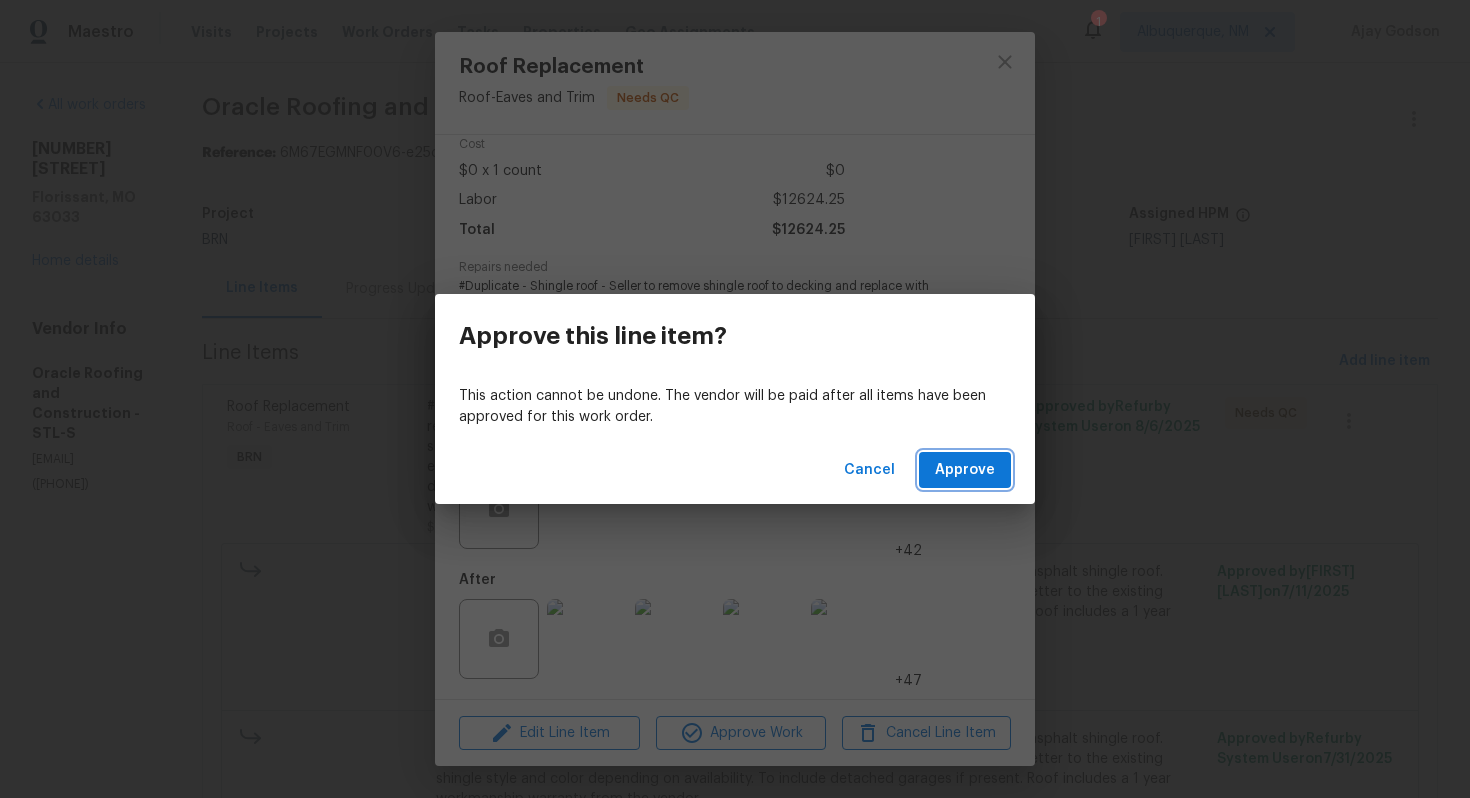 click on "Approve" at bounding box center (965, 470) 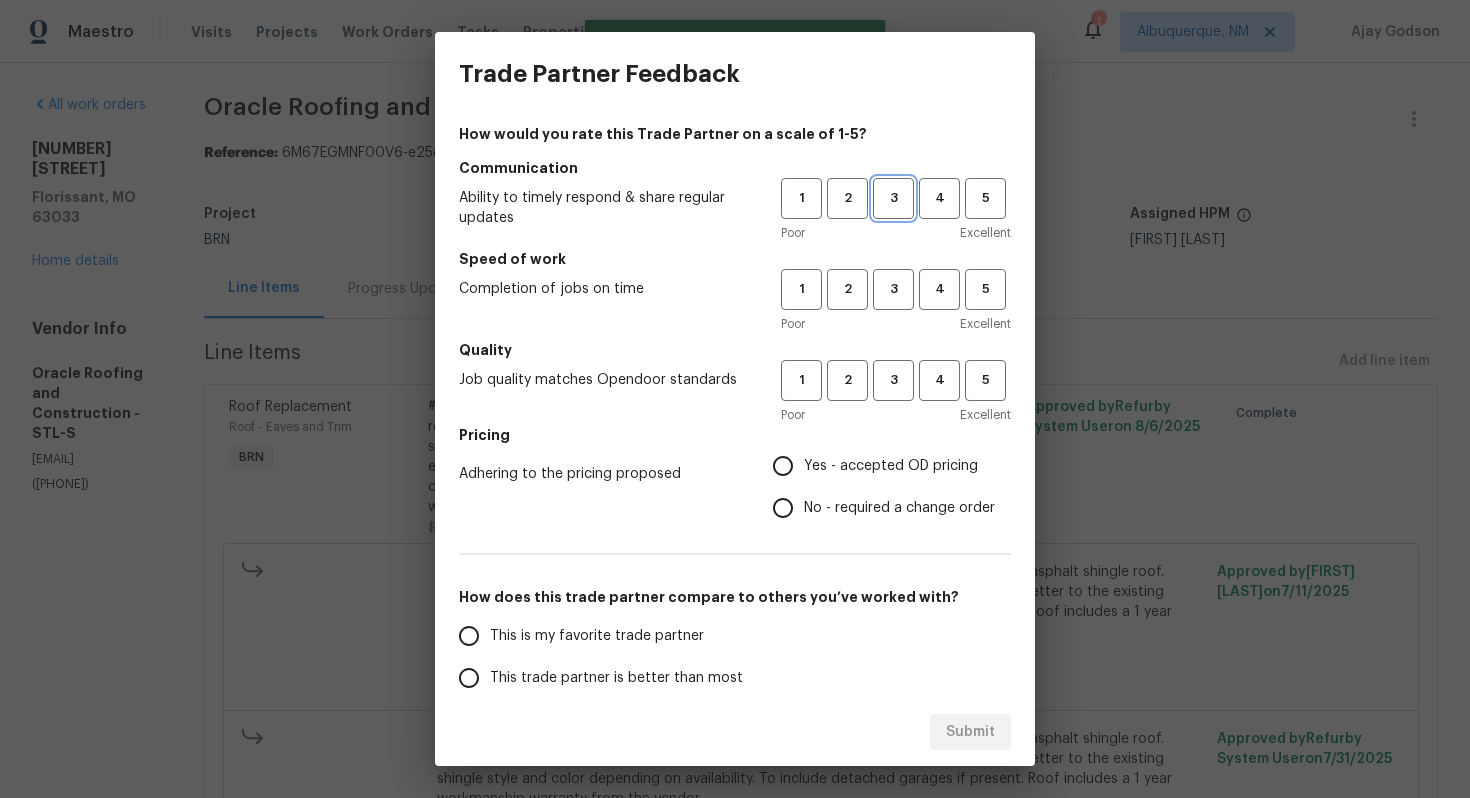 click on "3" at bounding box center (893, 198) 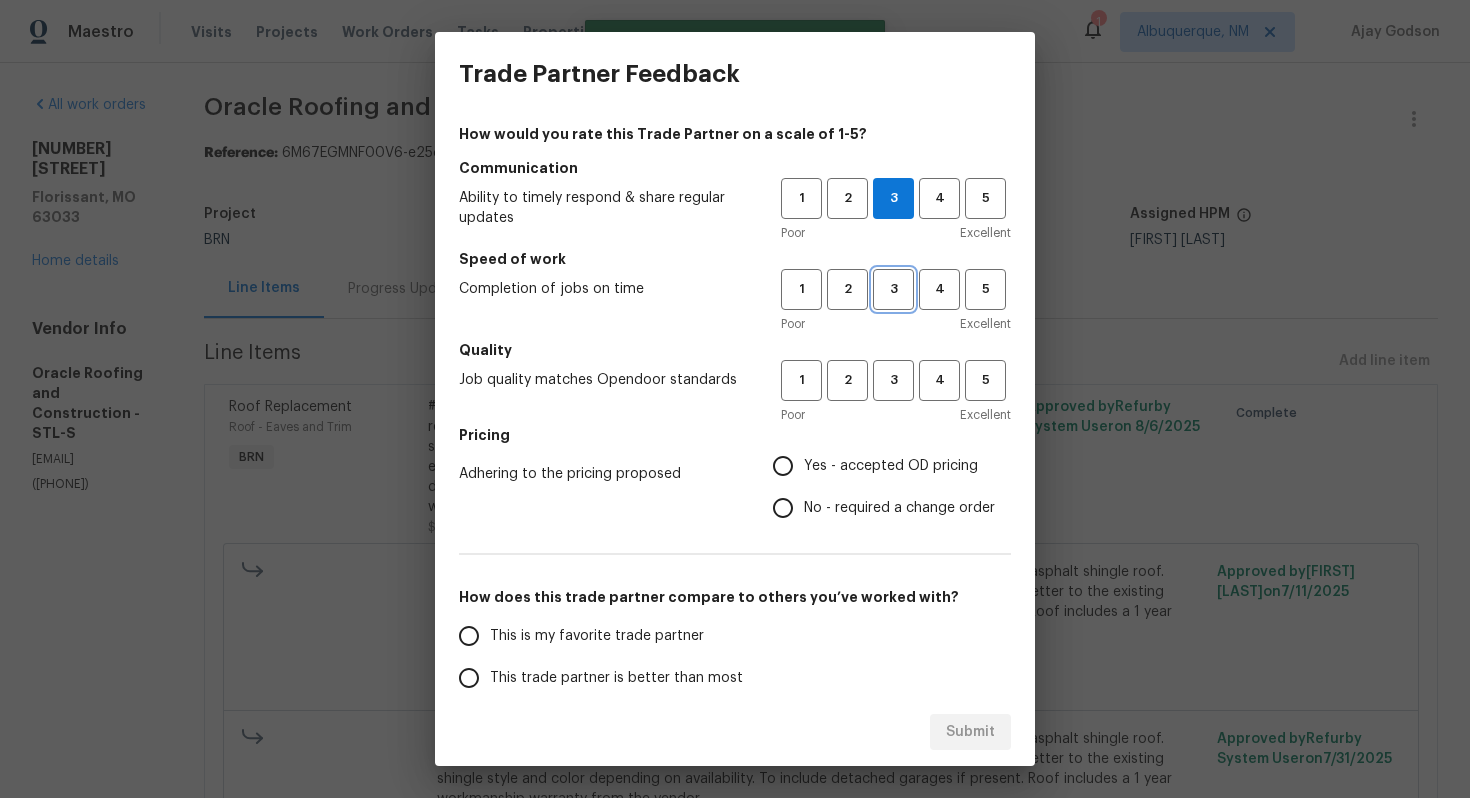 click on "3" at bounding box center [893, 289] 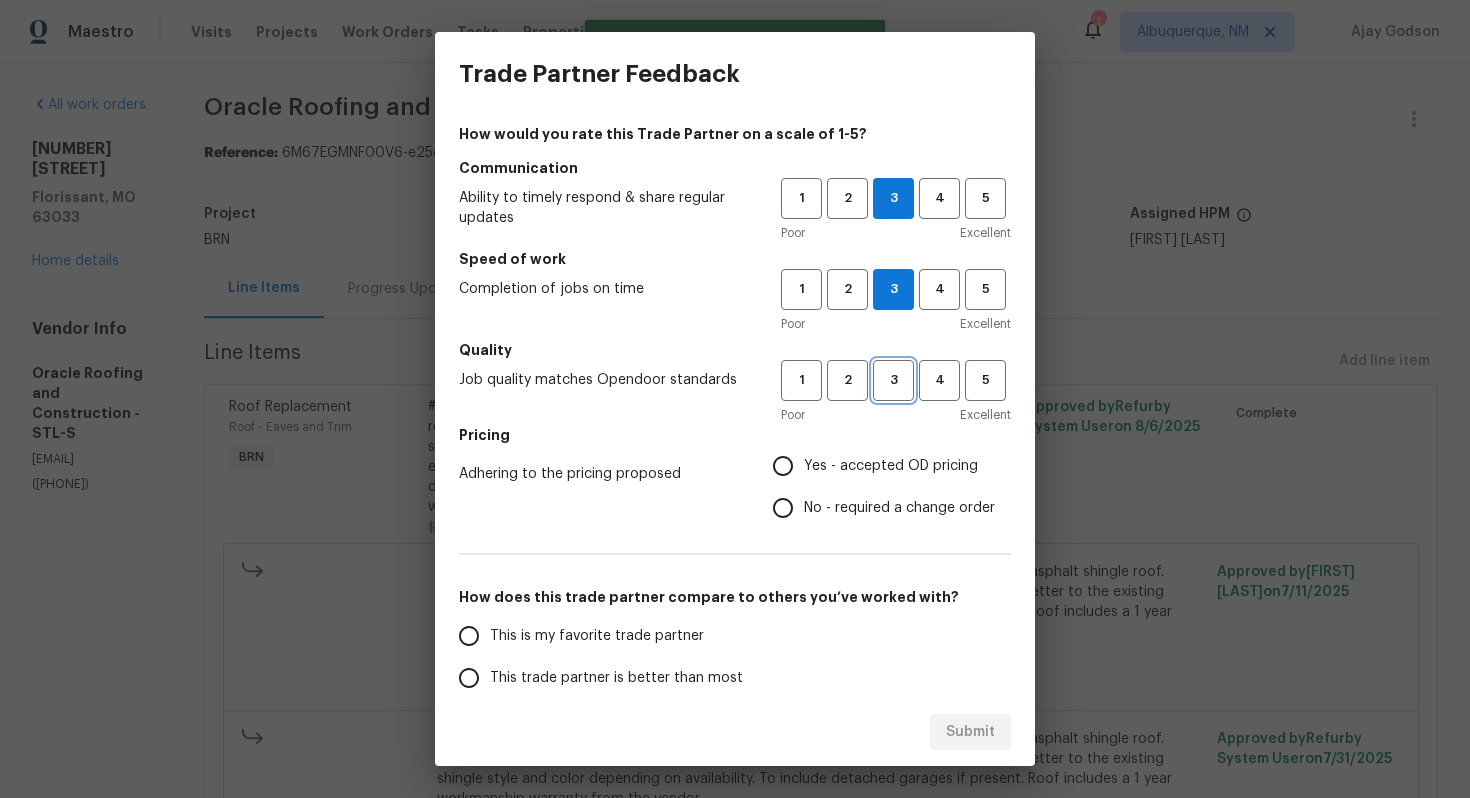 click on "3" at bounding box center (893, 380) 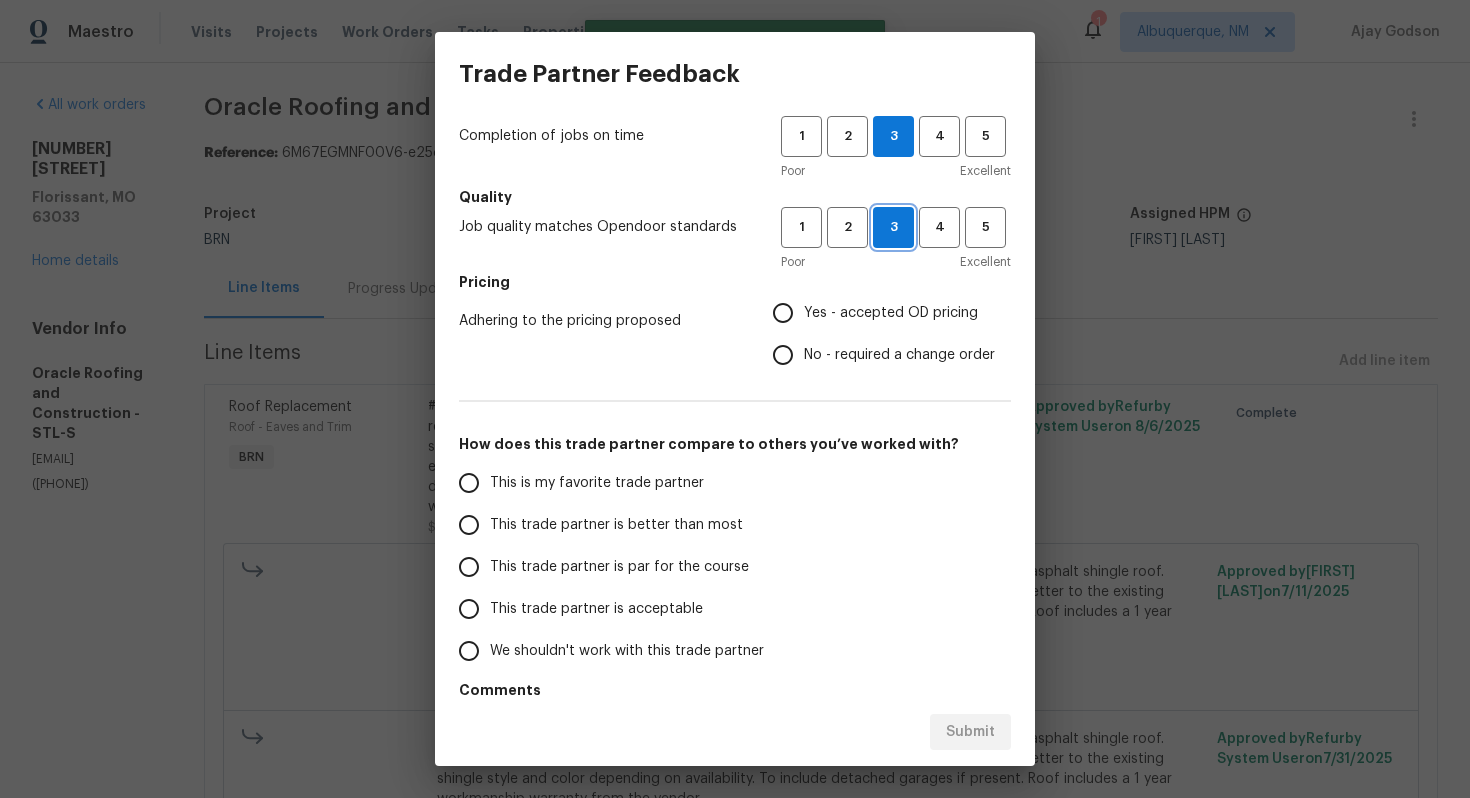 scroll, scrollTop: 0, scrollLeft: 0, axis: both 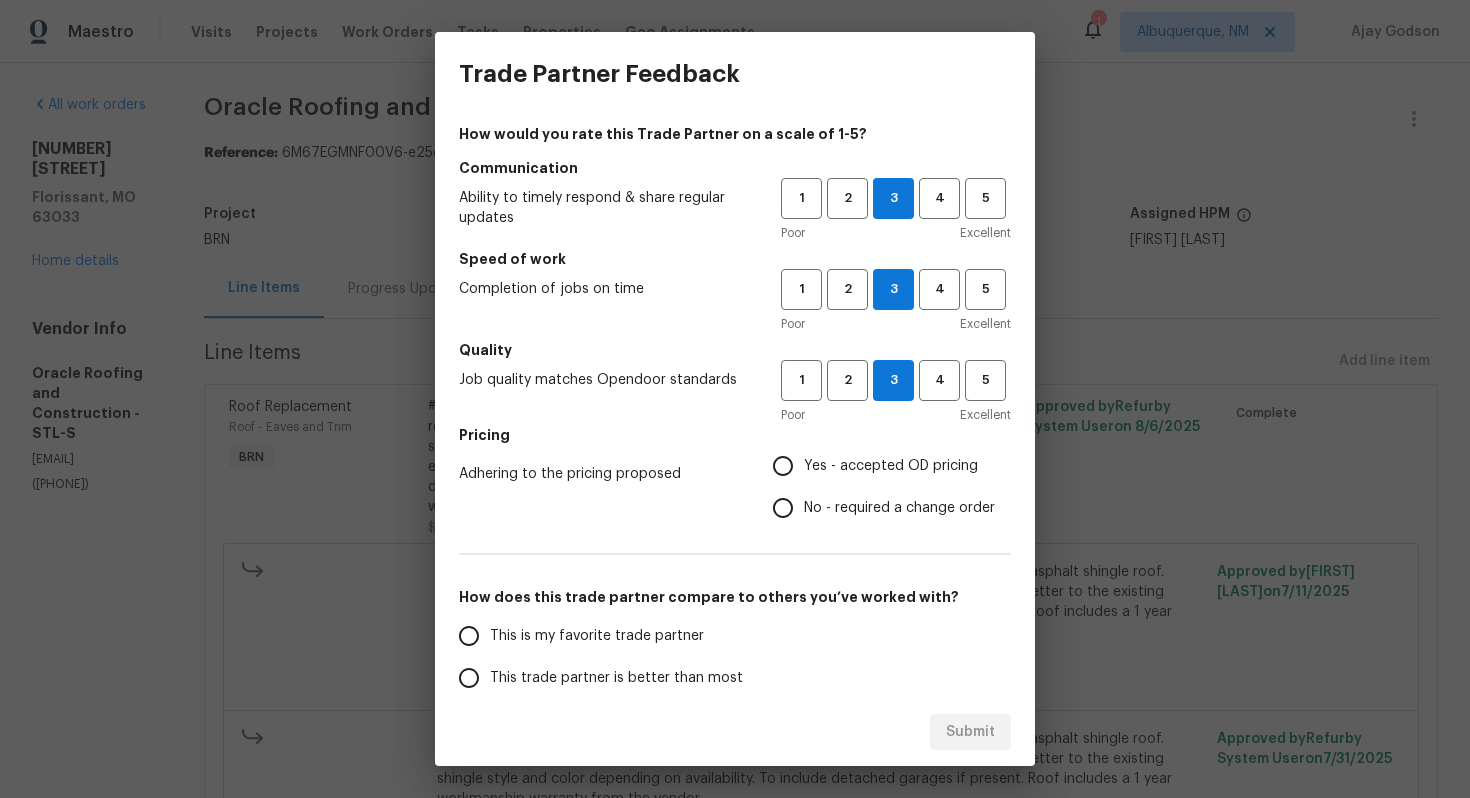 click on "No - required a change order" at bounding box center [783, 508] 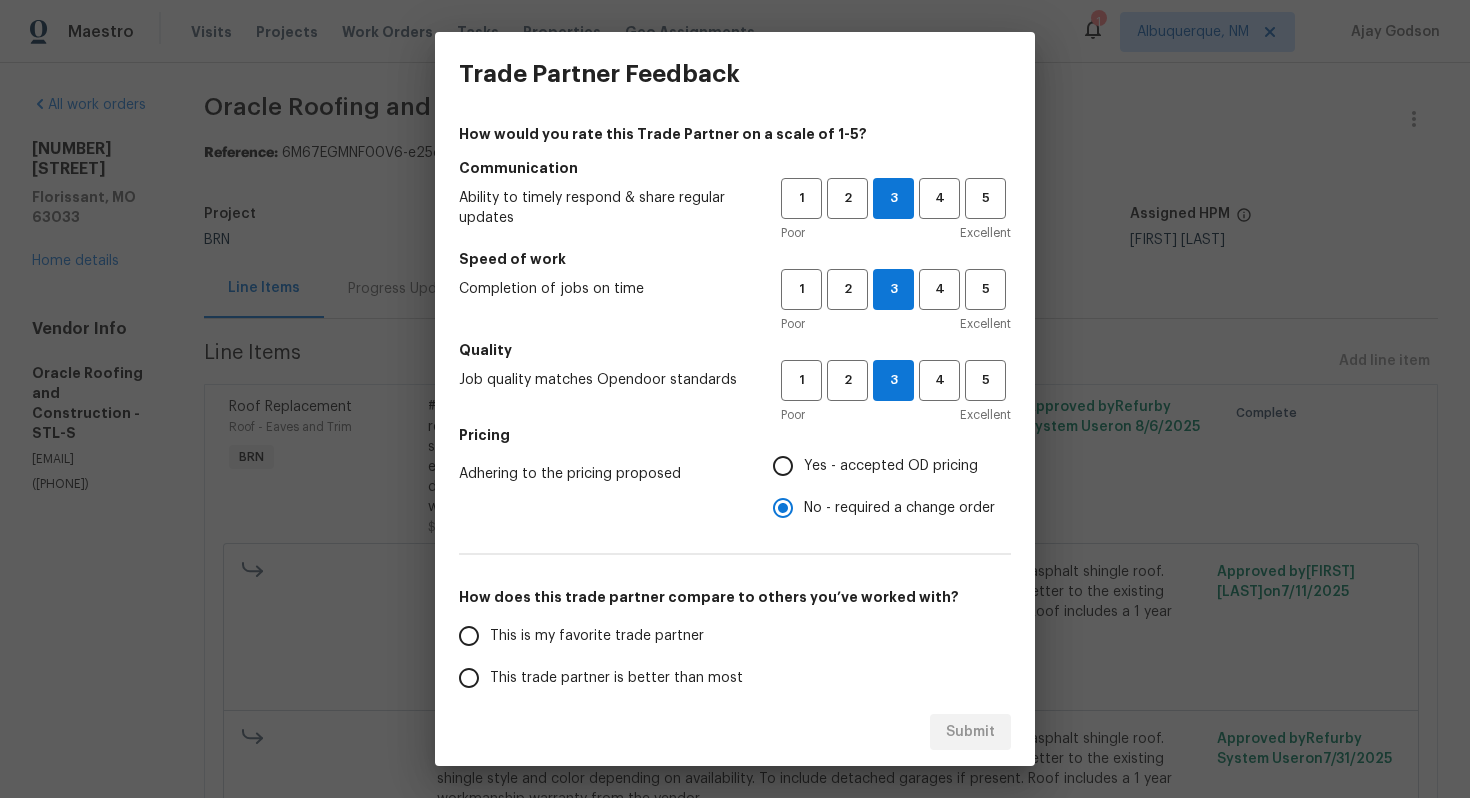 scroll, scrollTop: 217, scrollLeft: 0, axis: vertical 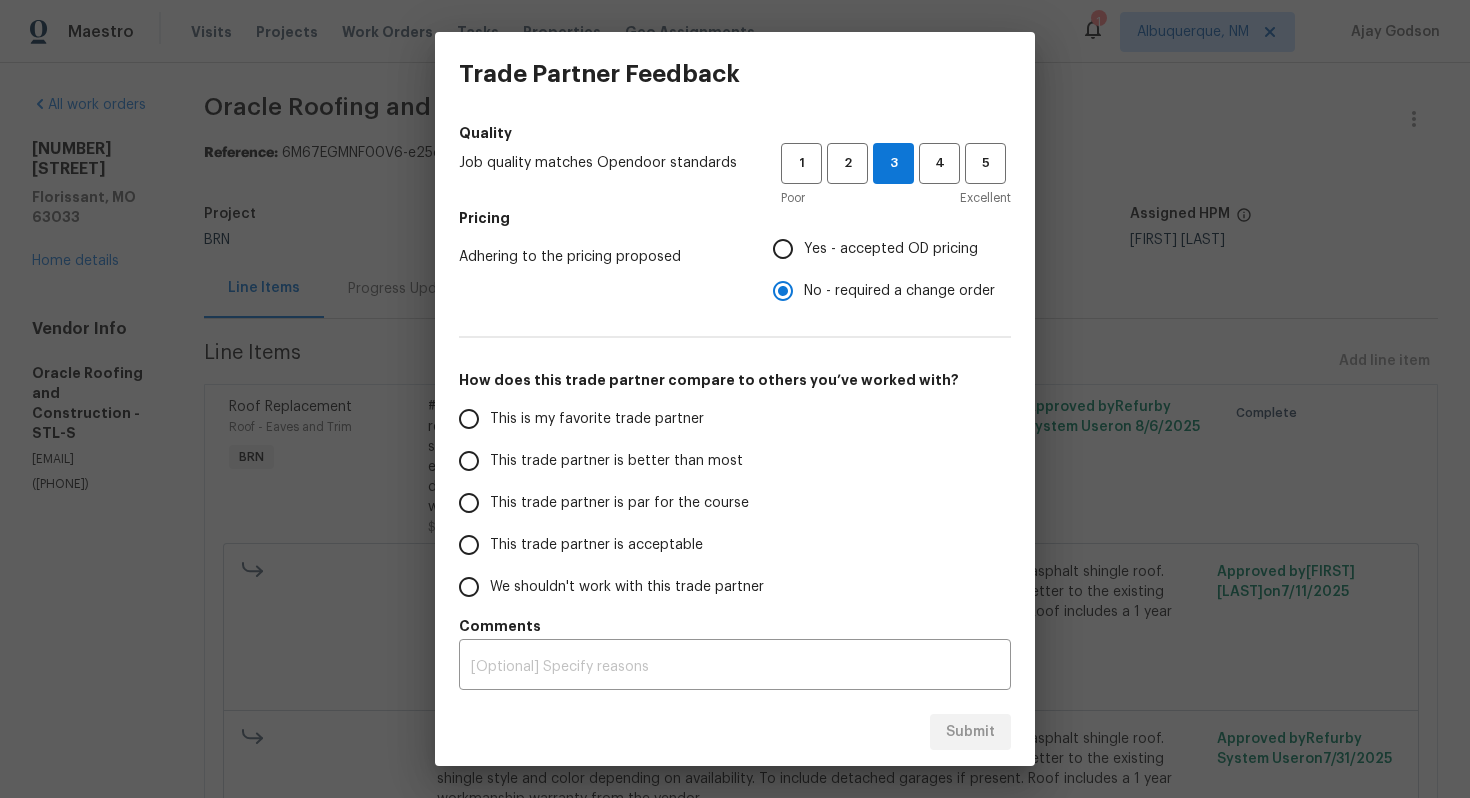 click on "This trade partner is par for the course" at bounding box center [606, 503] 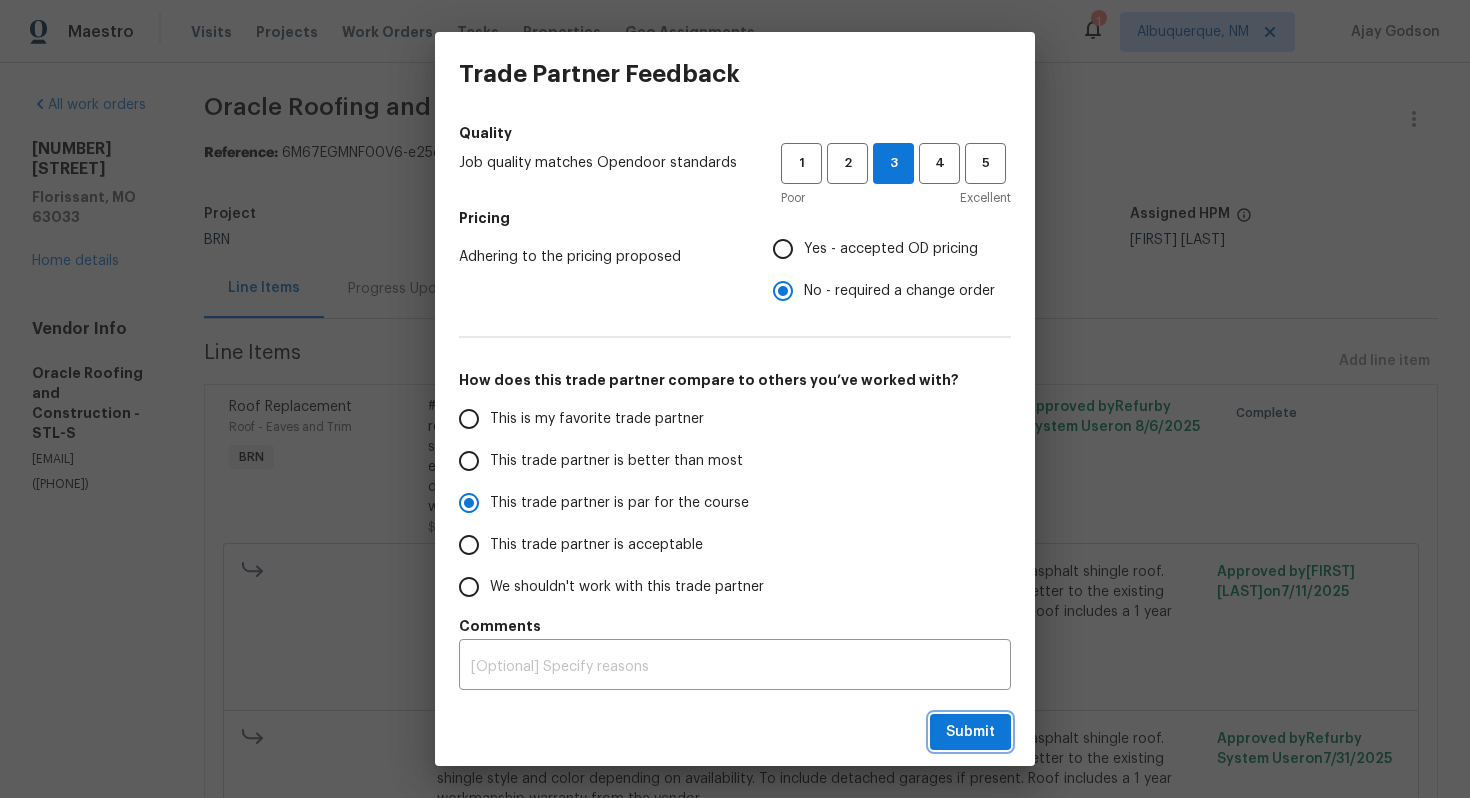 click on "Submit" at bounding box center [970, 732] 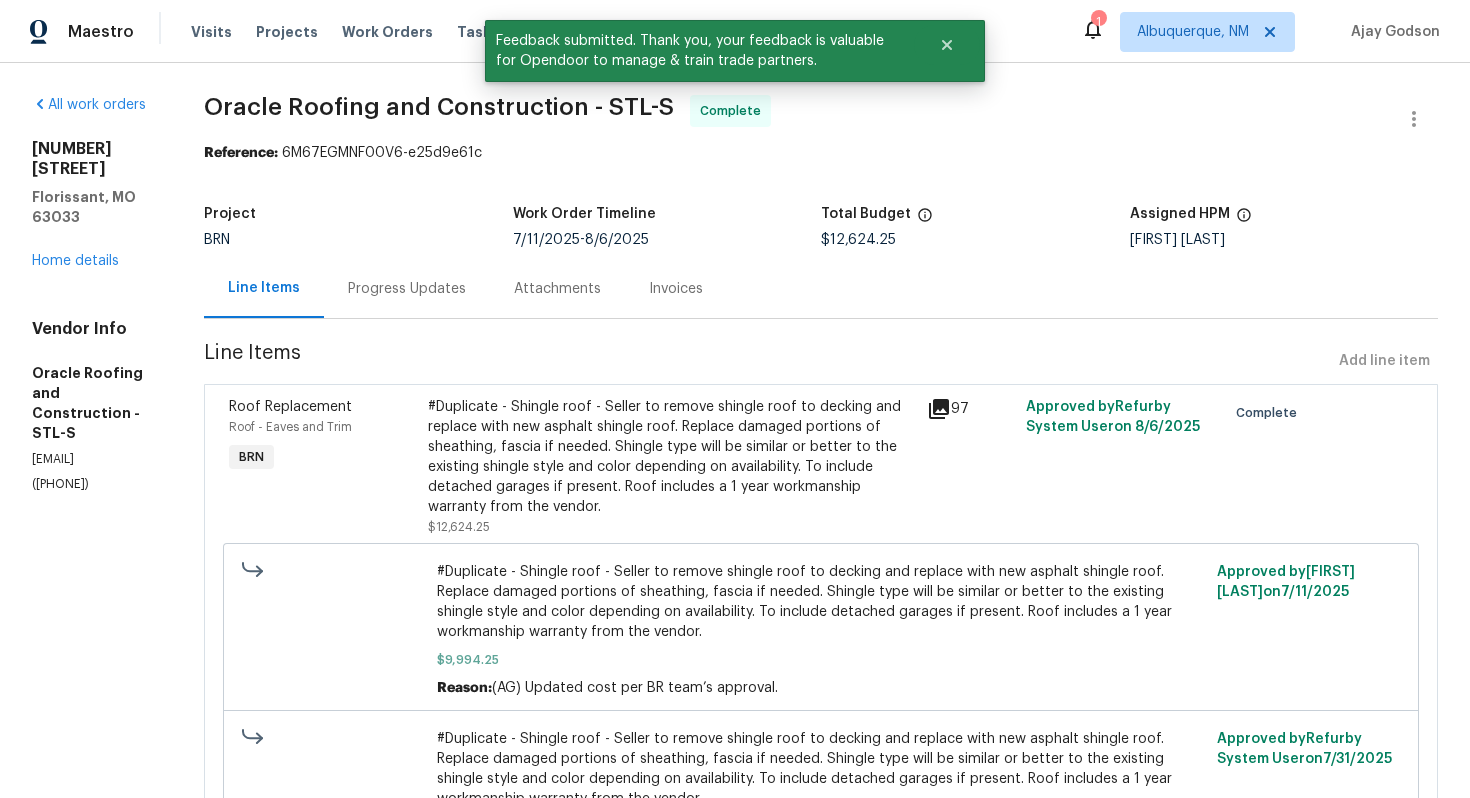 click on "Progress Updates" at bounding box center [407, 288] 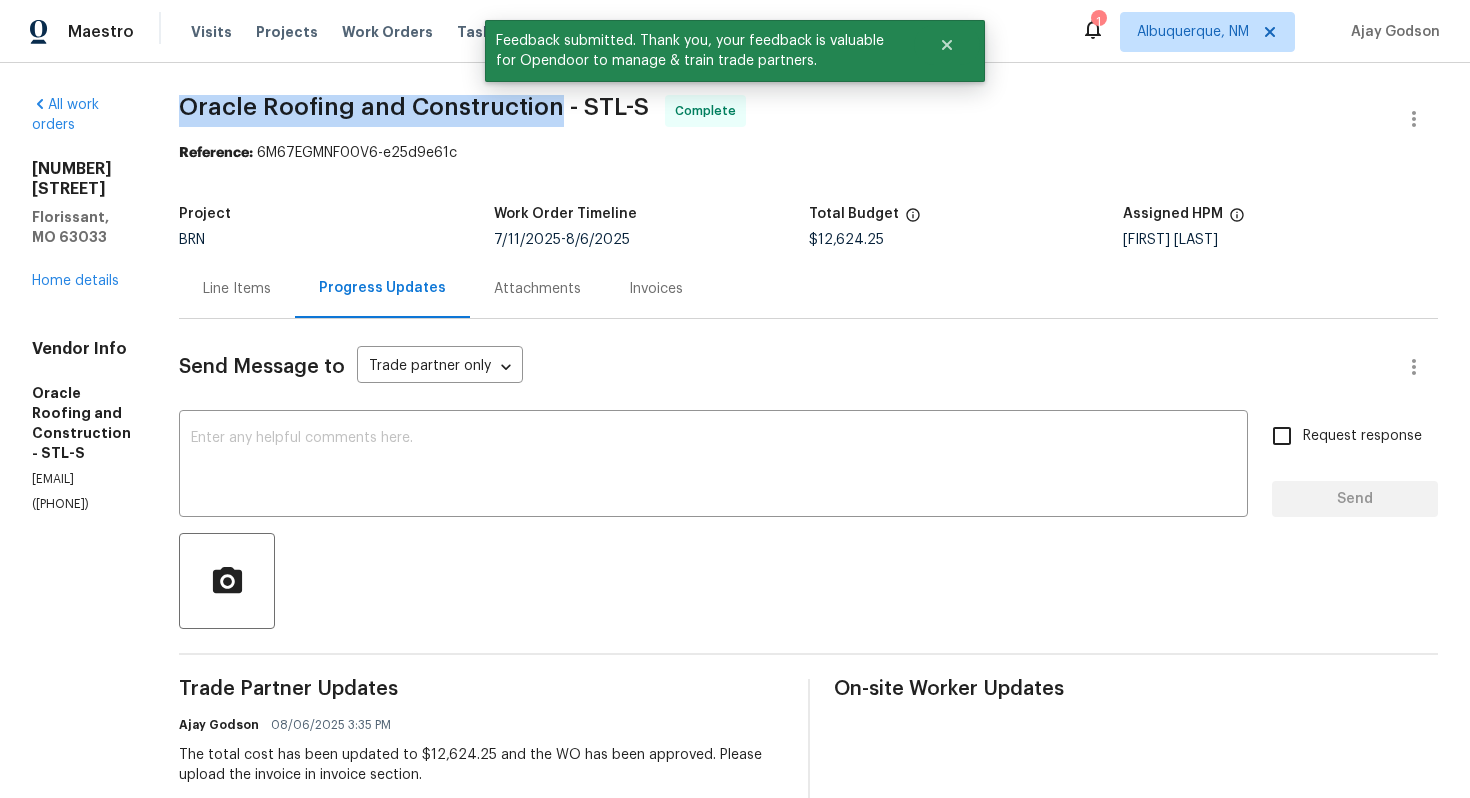 drag, startPoint x: 226, startPoint y: 102, endPoint x: 603, endPoint y: 117, distance: 377.29828 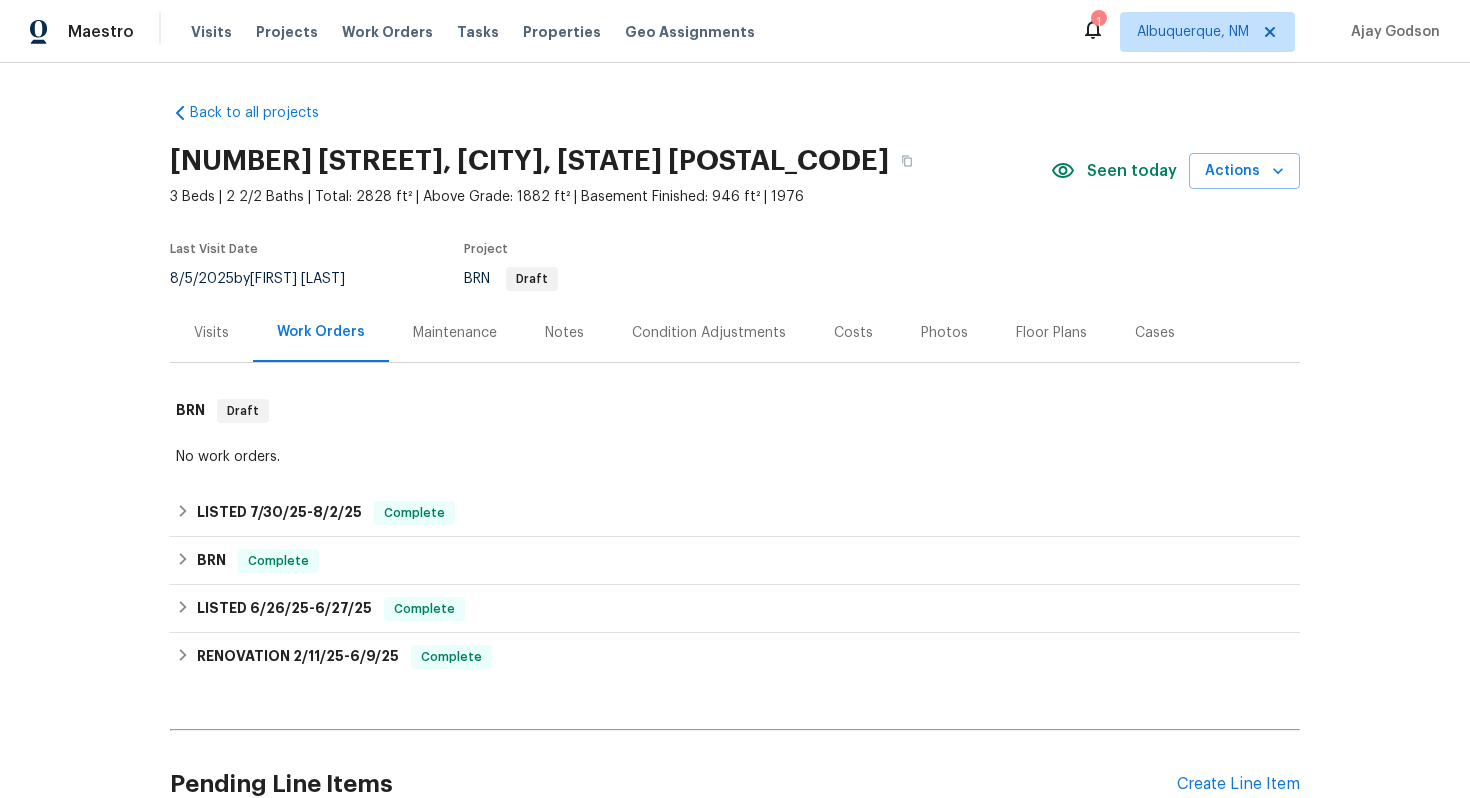 scroll, scrollTop: 0, scrollLeft: 0, axis: both 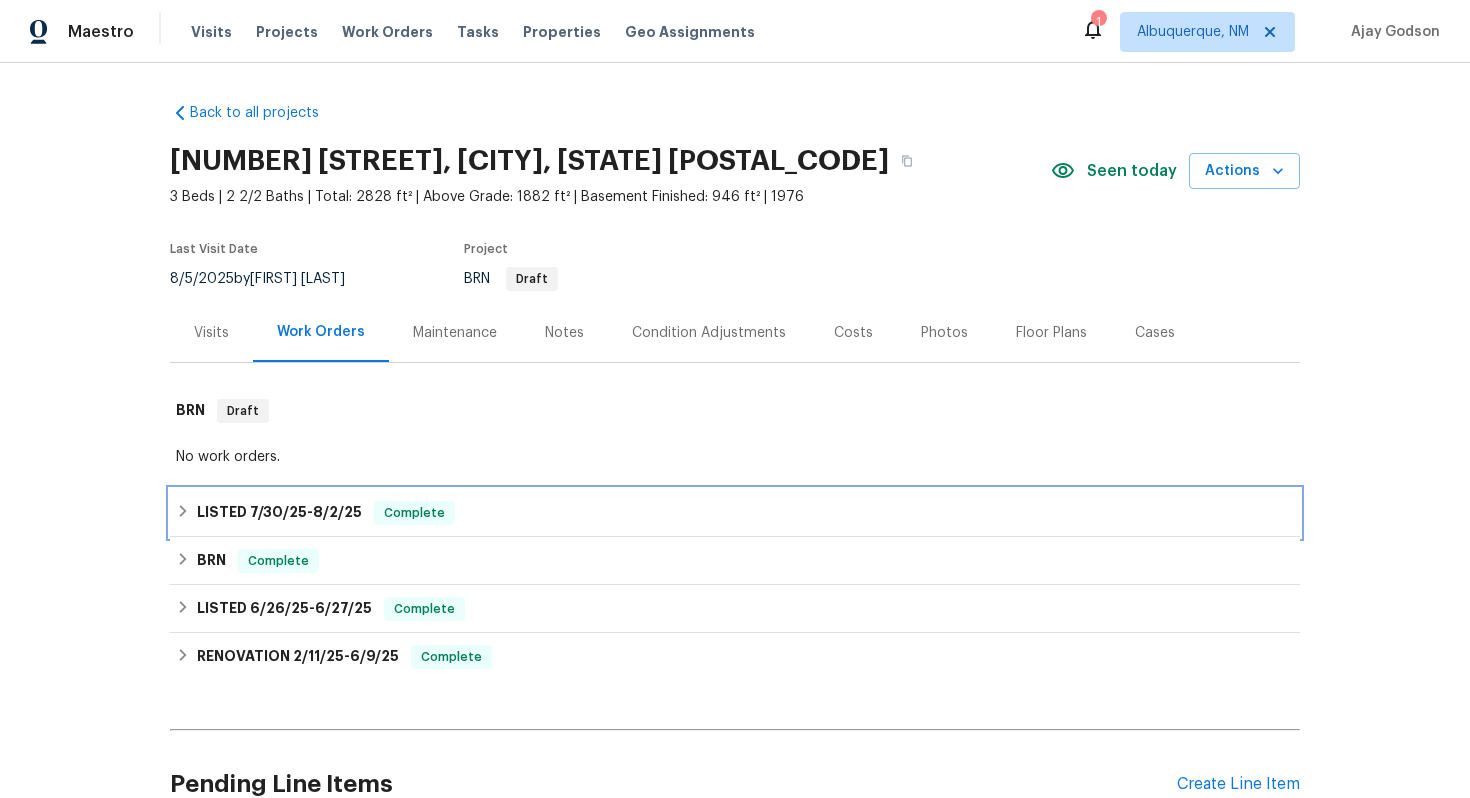 click on "LISTED [DATE] - [DATE]" at bounding box center (279, 513) 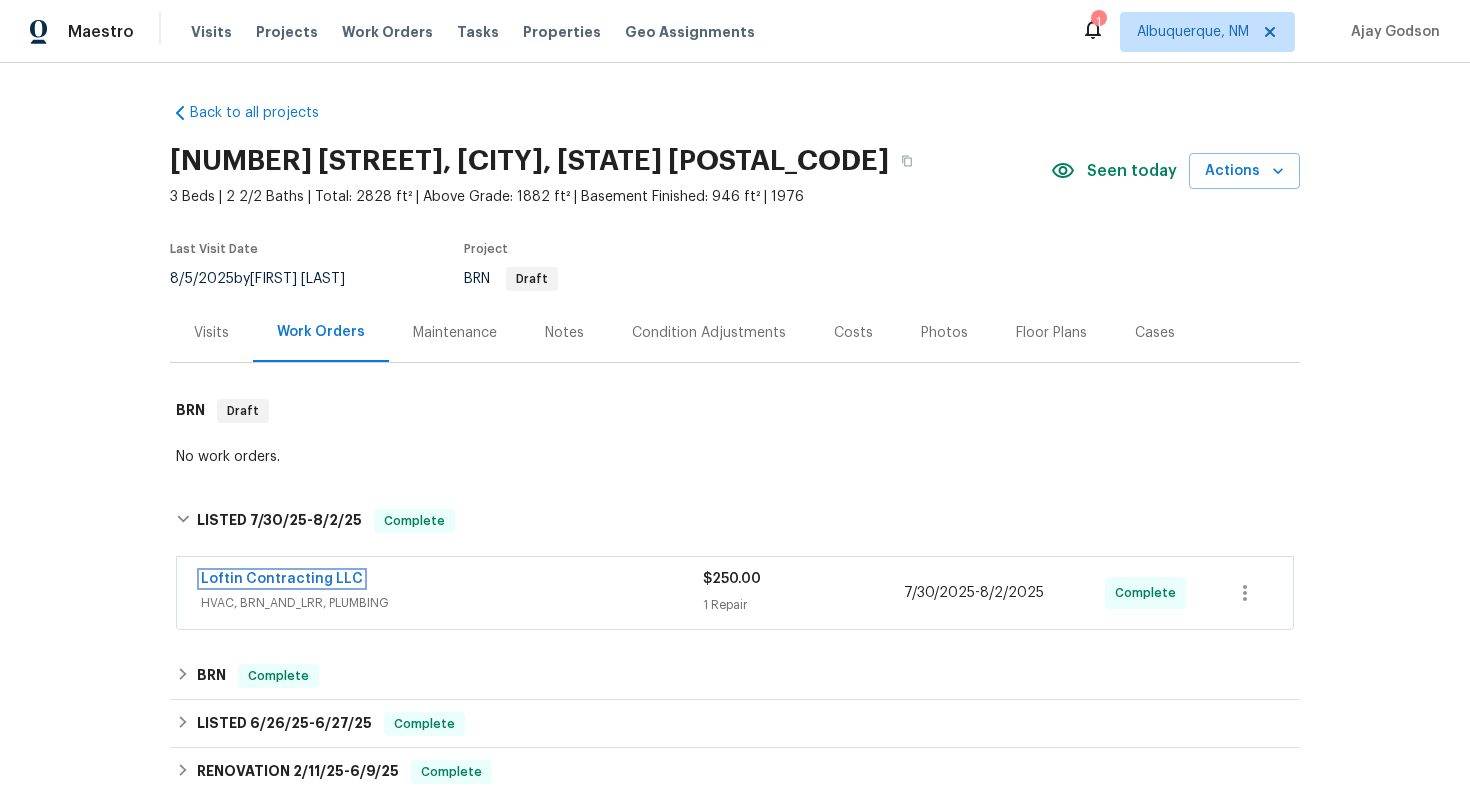 click on "Loftin Contracting LLC" at bounding box center [282, 579] 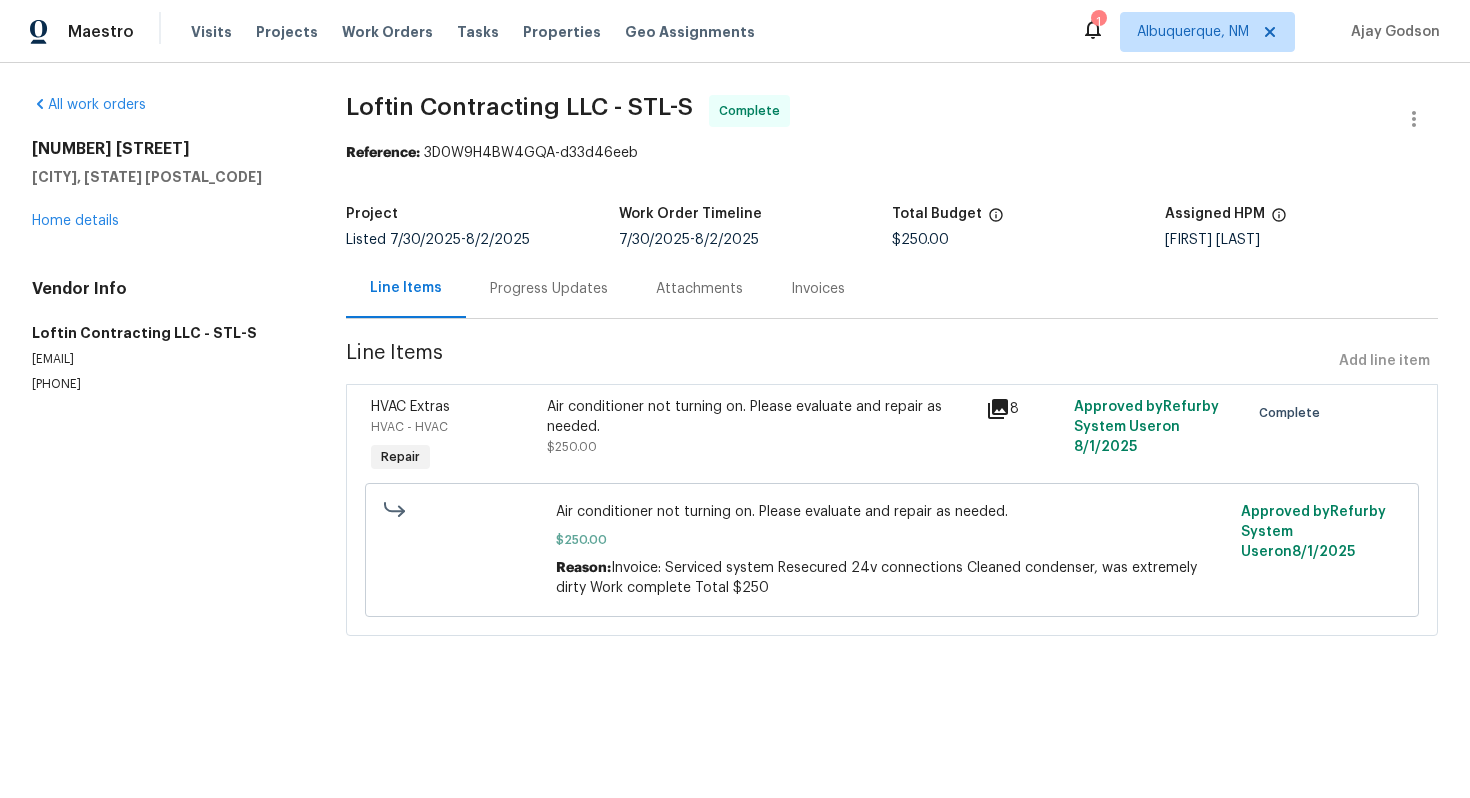 click on "Progress Updates" at bounding box center [549, 289] 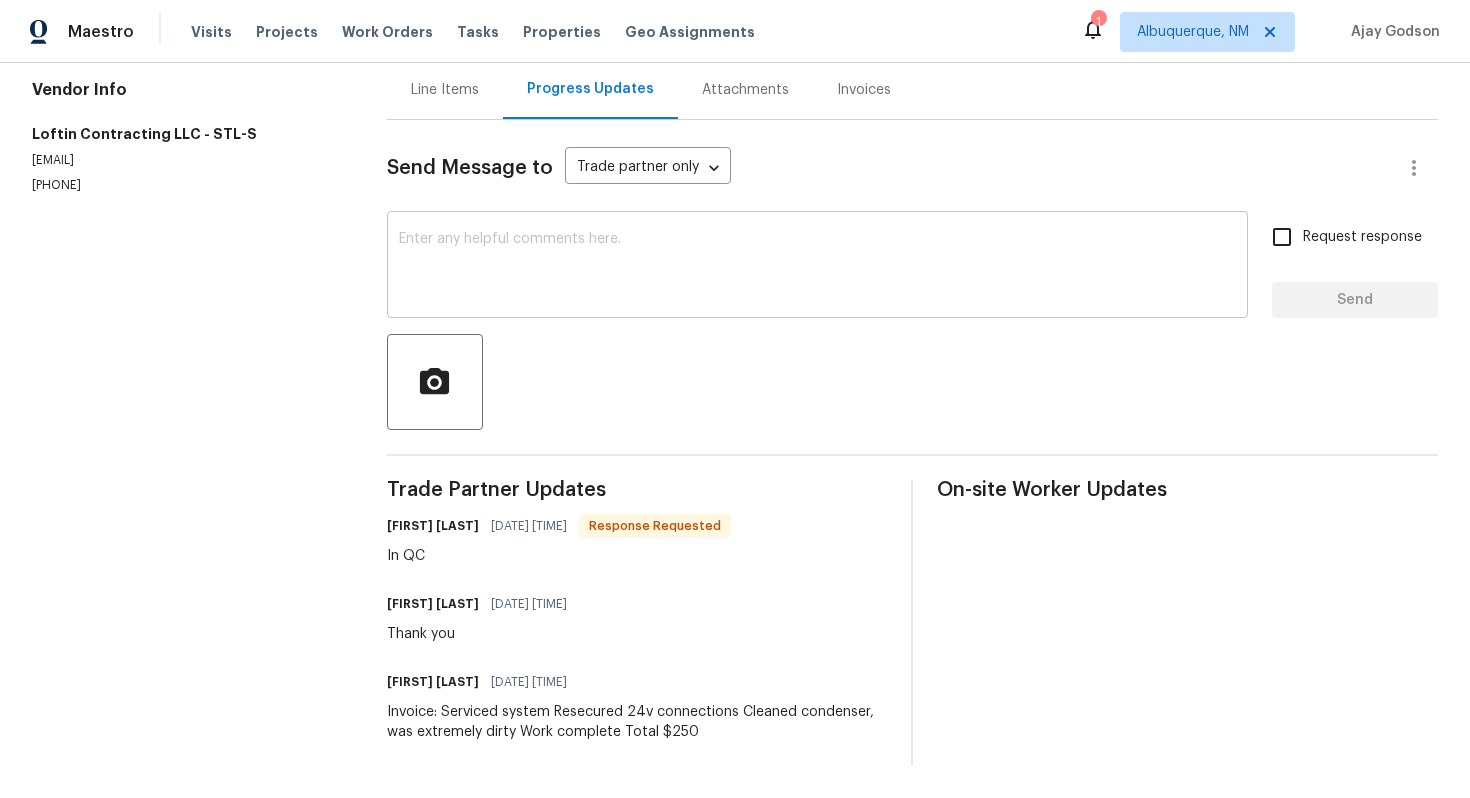 scroll, scrollTop: 0, scrollLeft: 0, axis: both 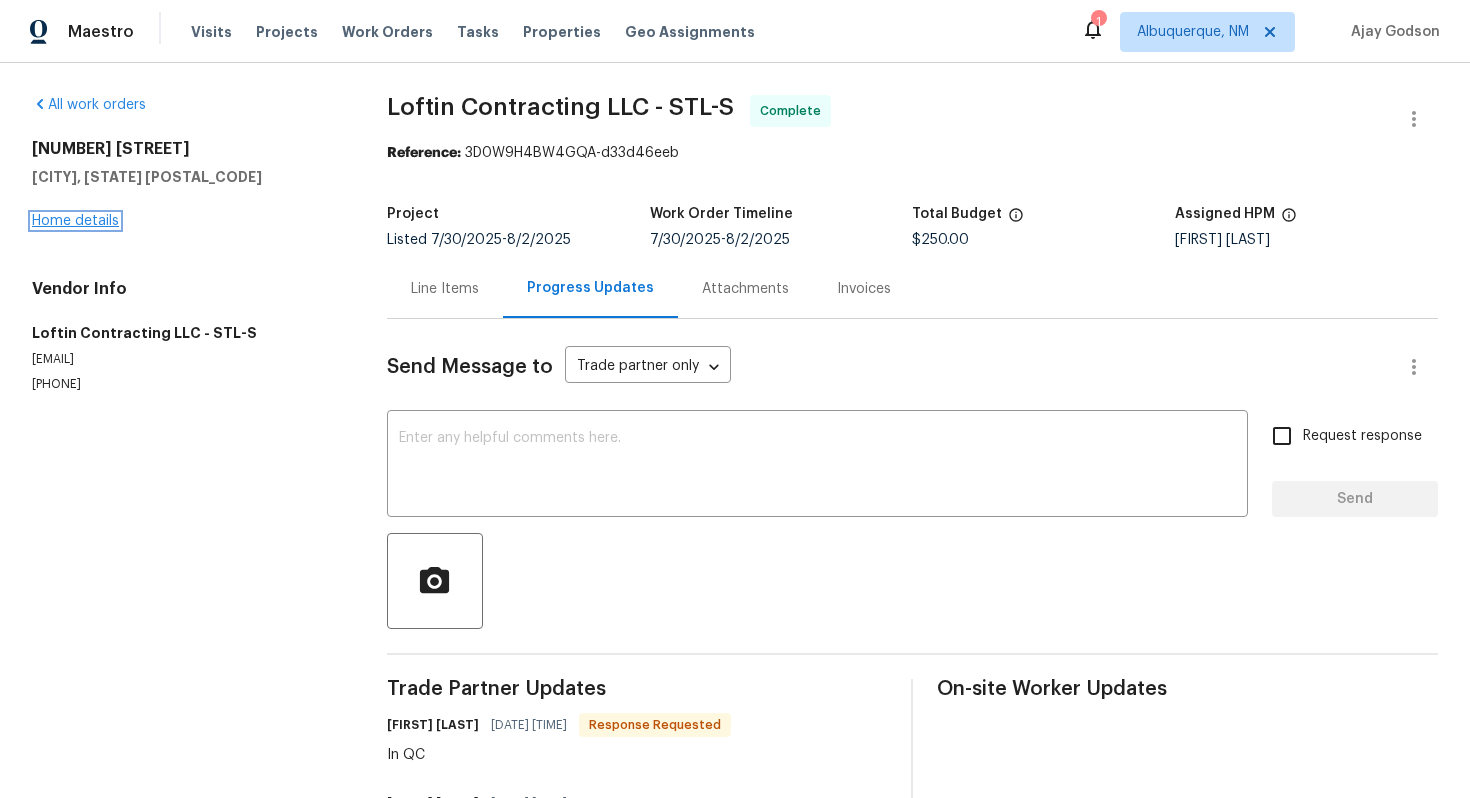click on "Home details" at bounding box center [75, 221] 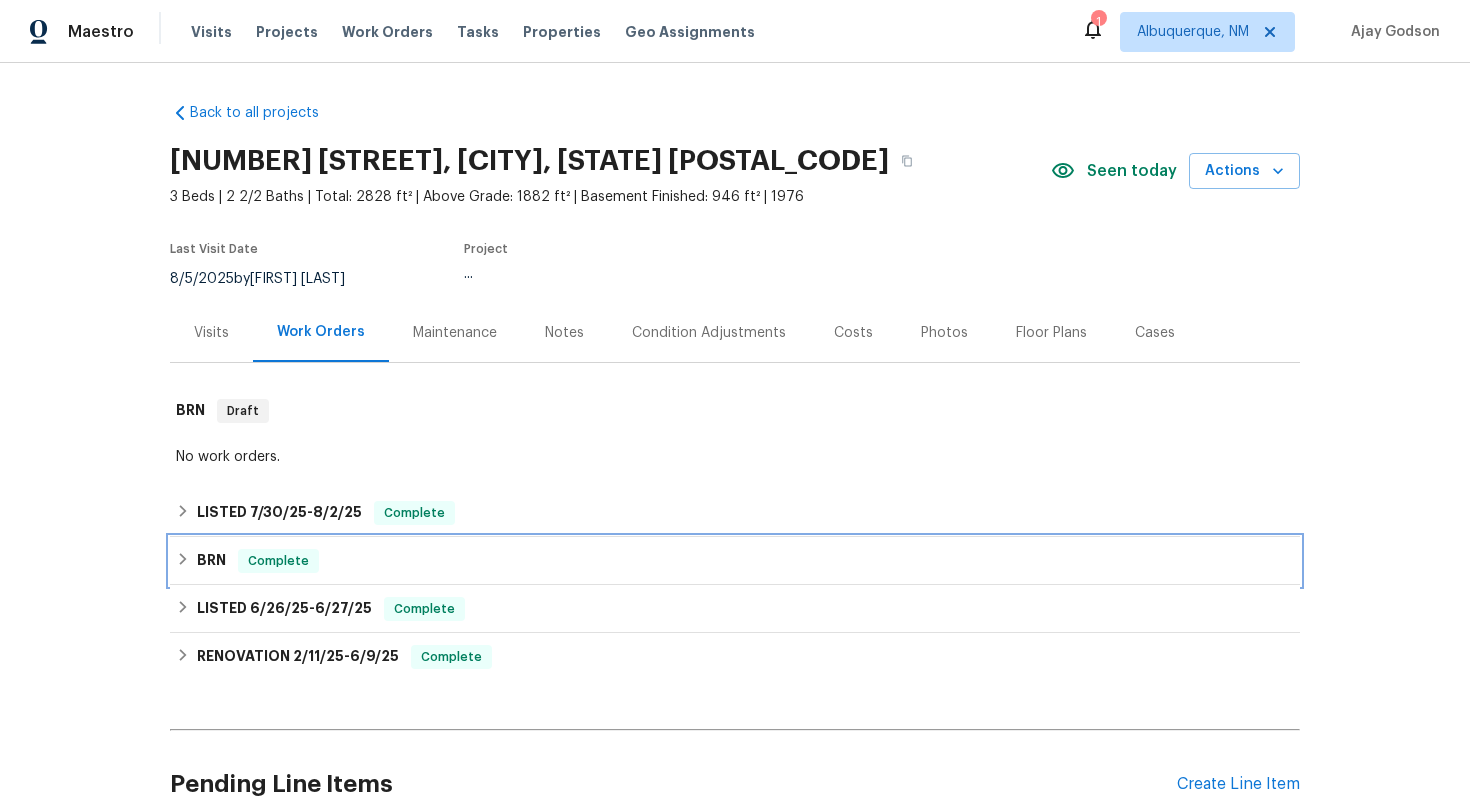 click on "BRN" at bounding box center [211, 561] 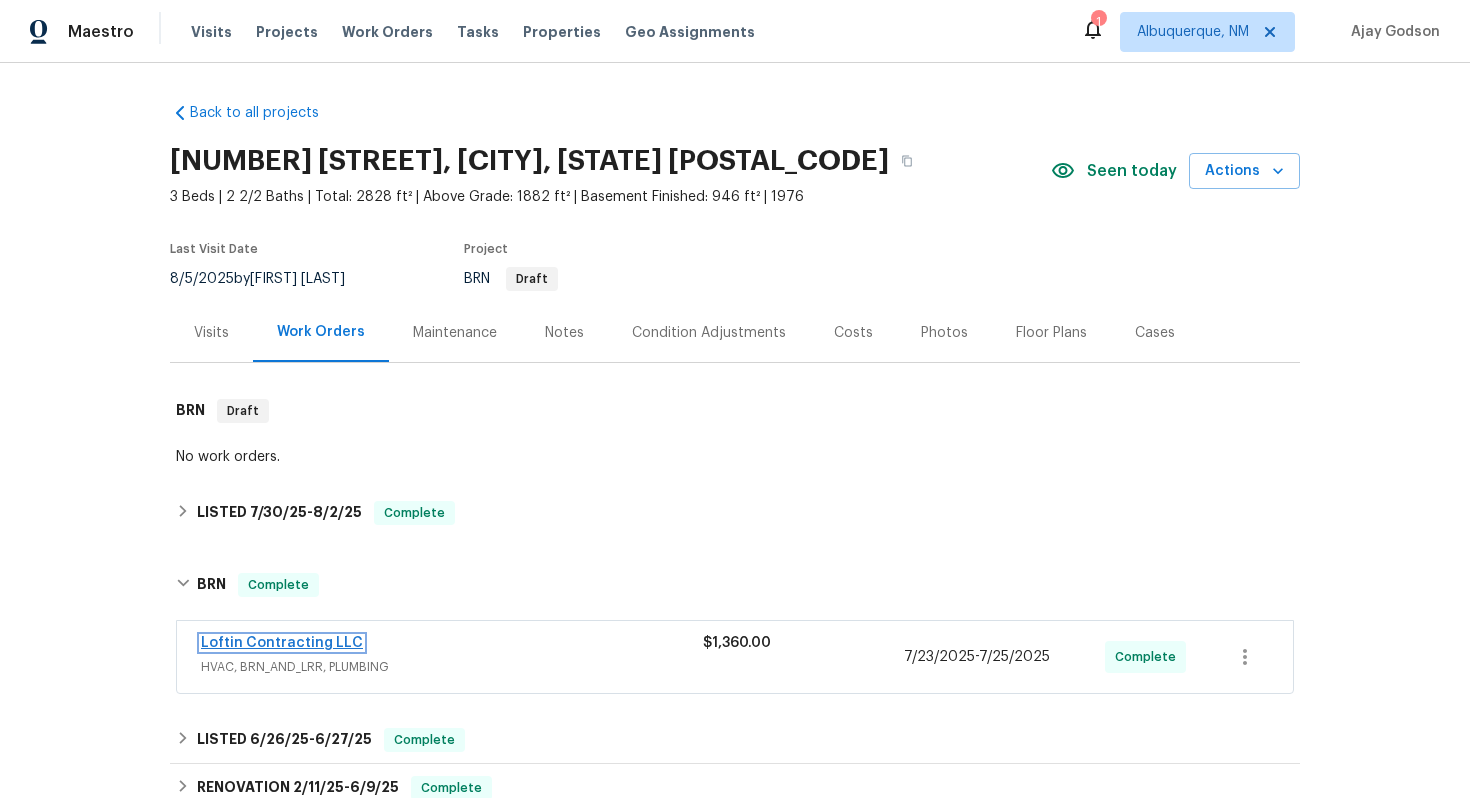 click on "Loftin Contracting LLC" at bounding box center (282, 643) 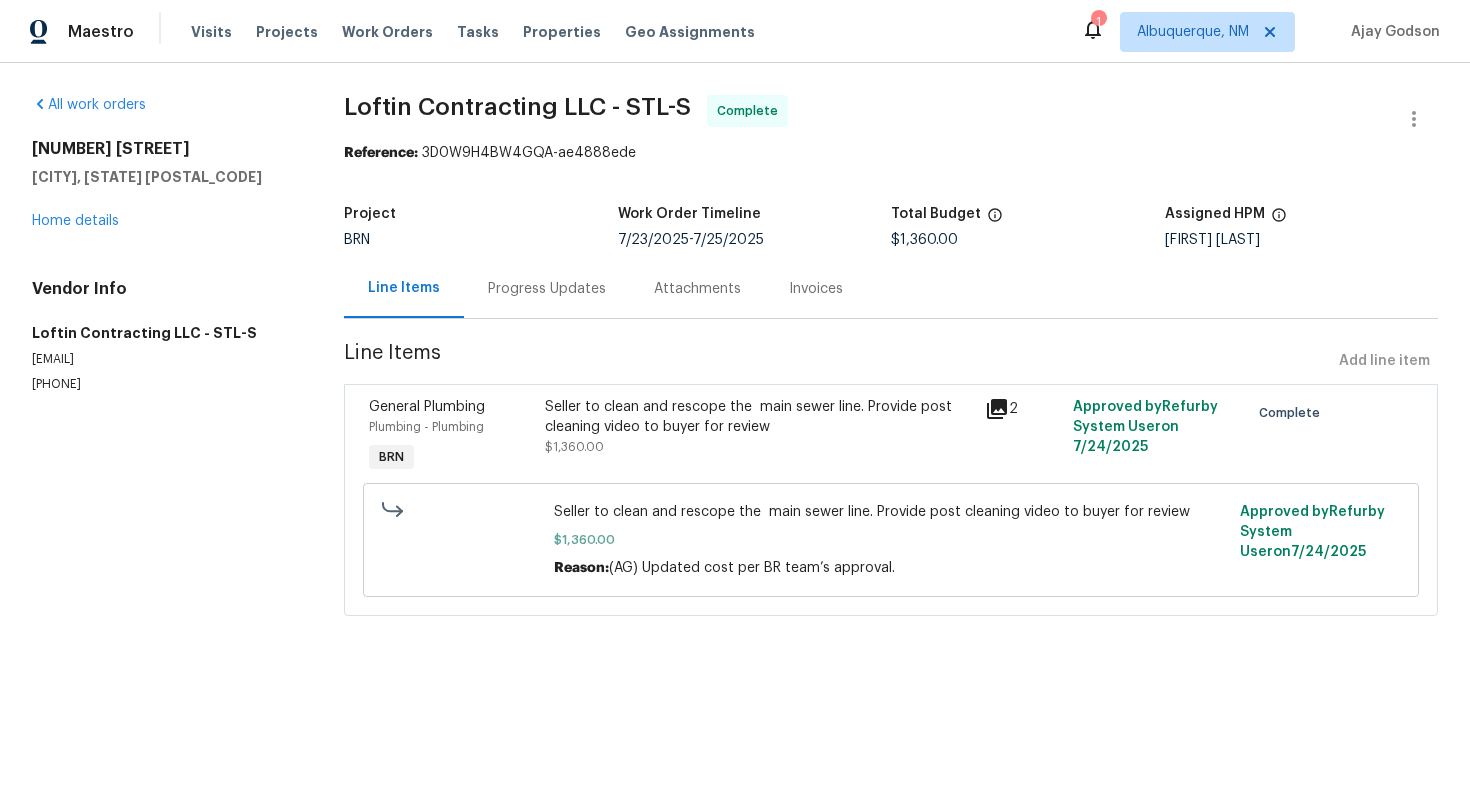 click on "Progress Updates" at bounding box center [547, 289] 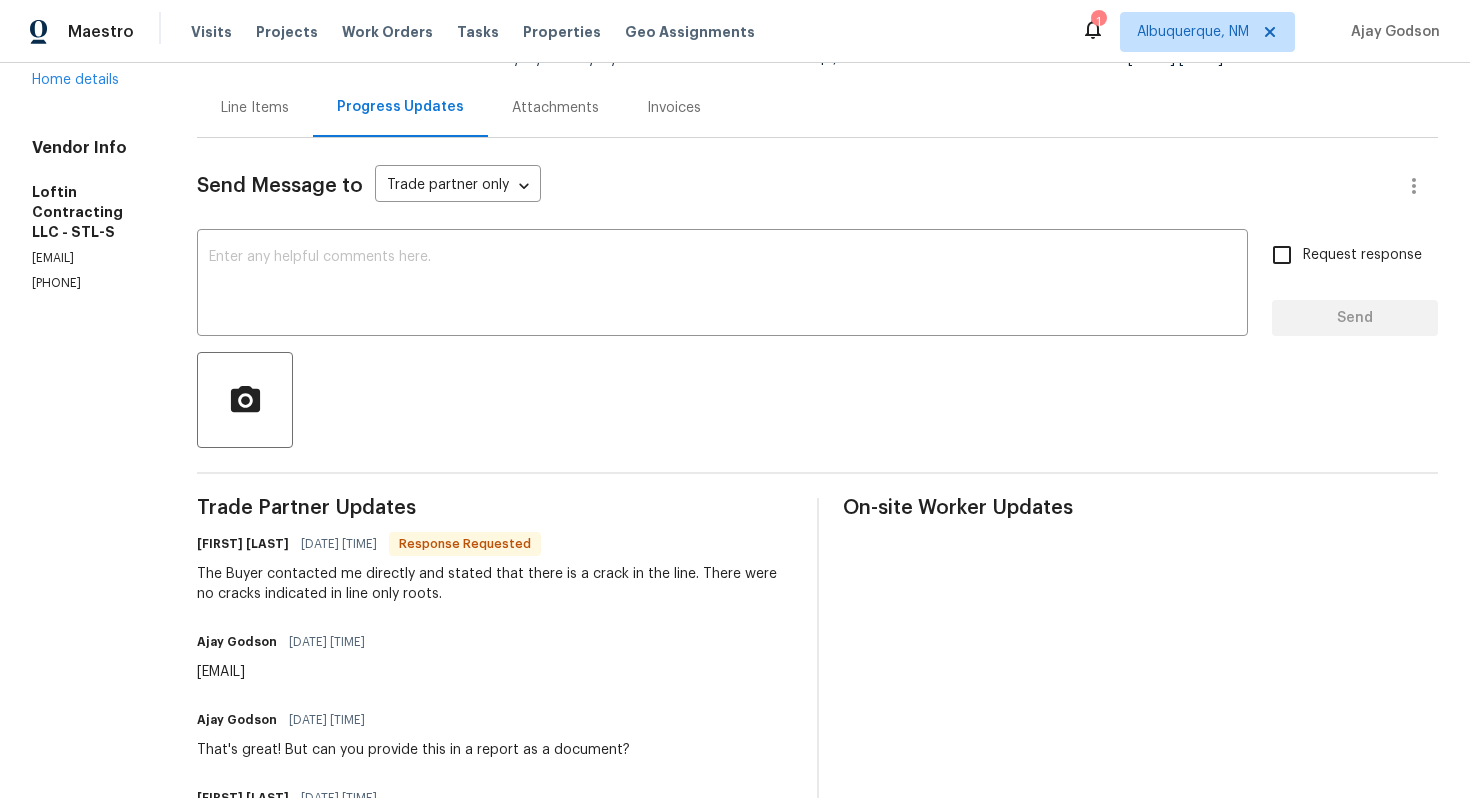 scroll, scrollTop: 188, scrollLeft: 0, axis: vertical 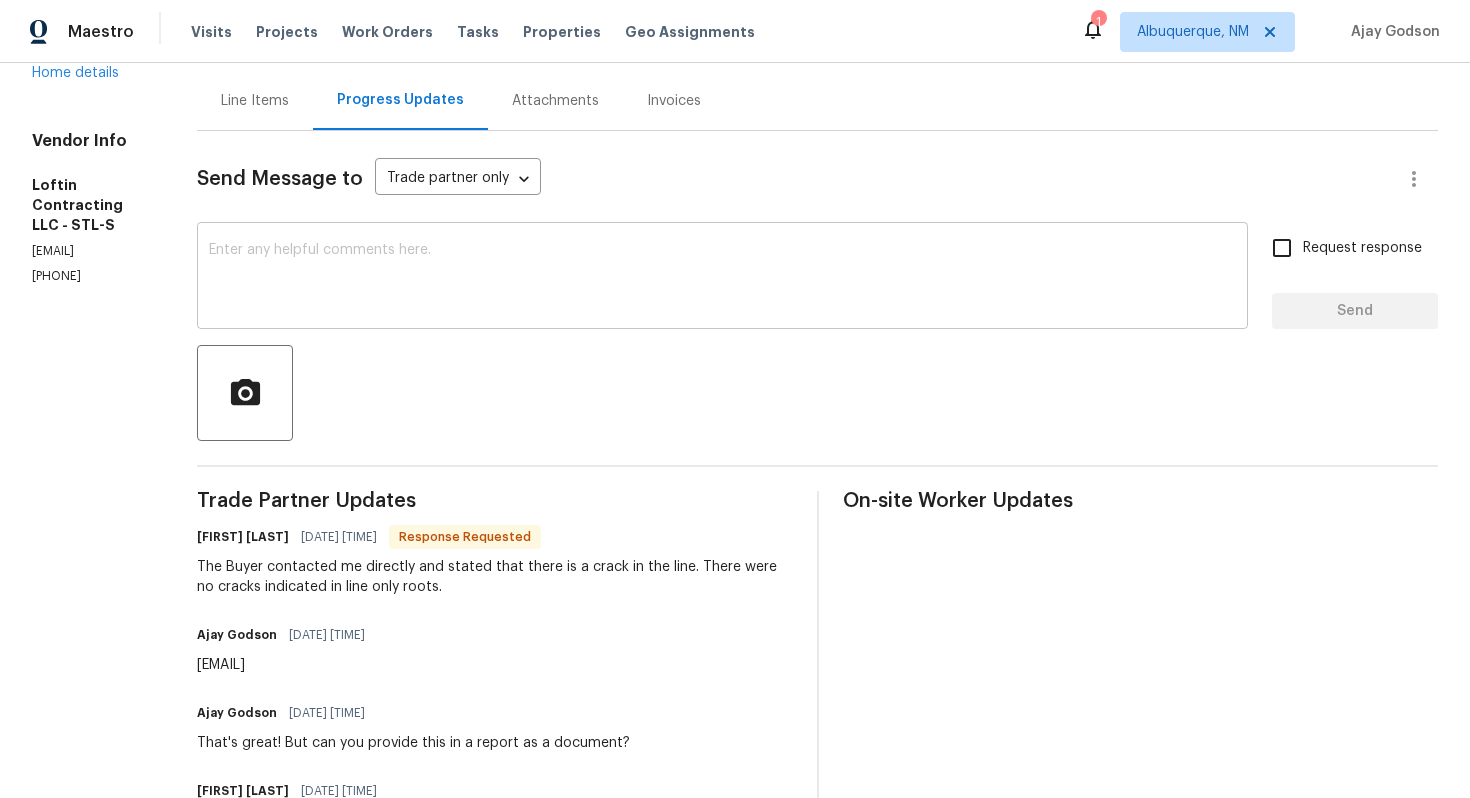 click at bounding box center [722, 278] 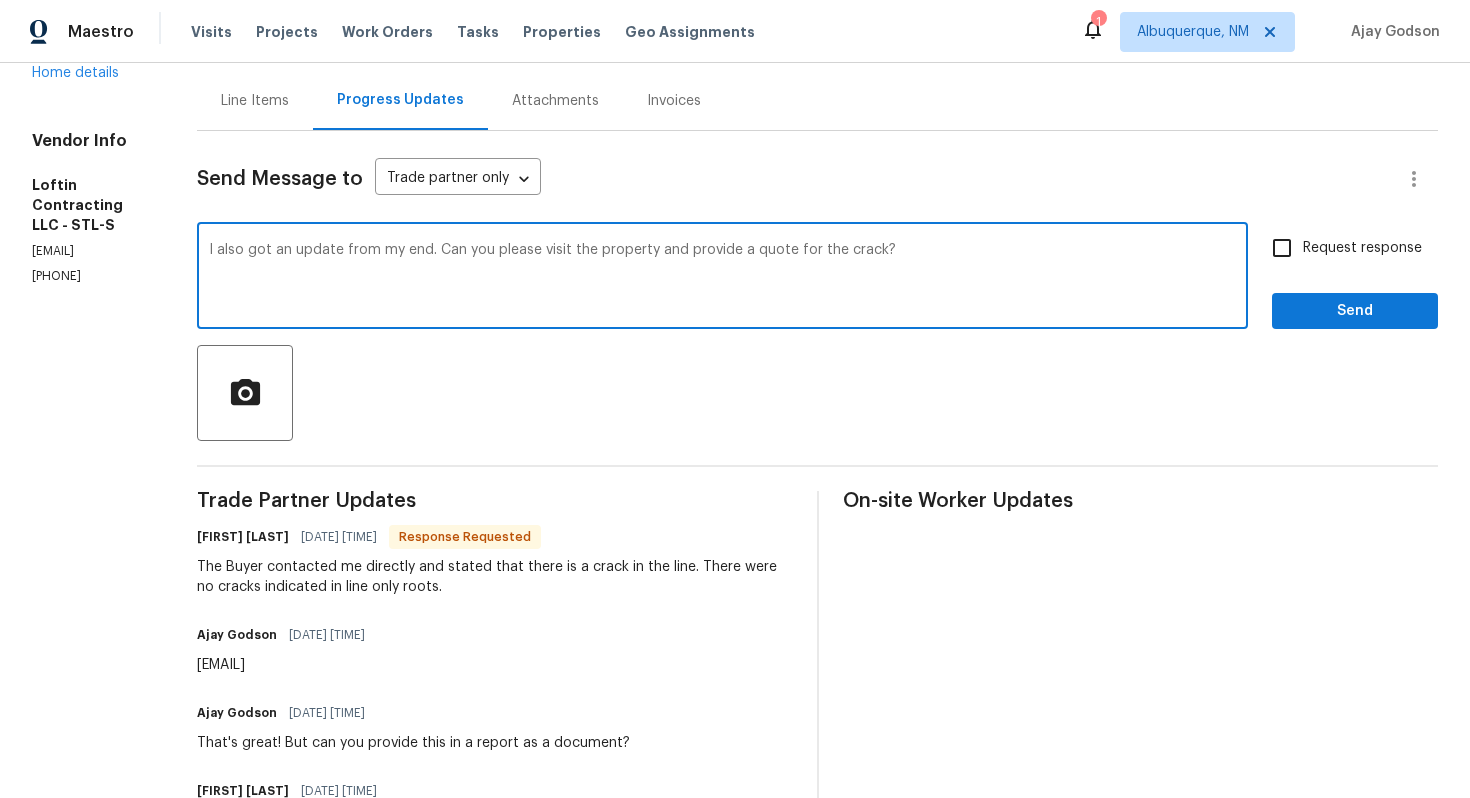 type on "I also got an update from my end. Can you please visit the property and provide a quote for the crack?" 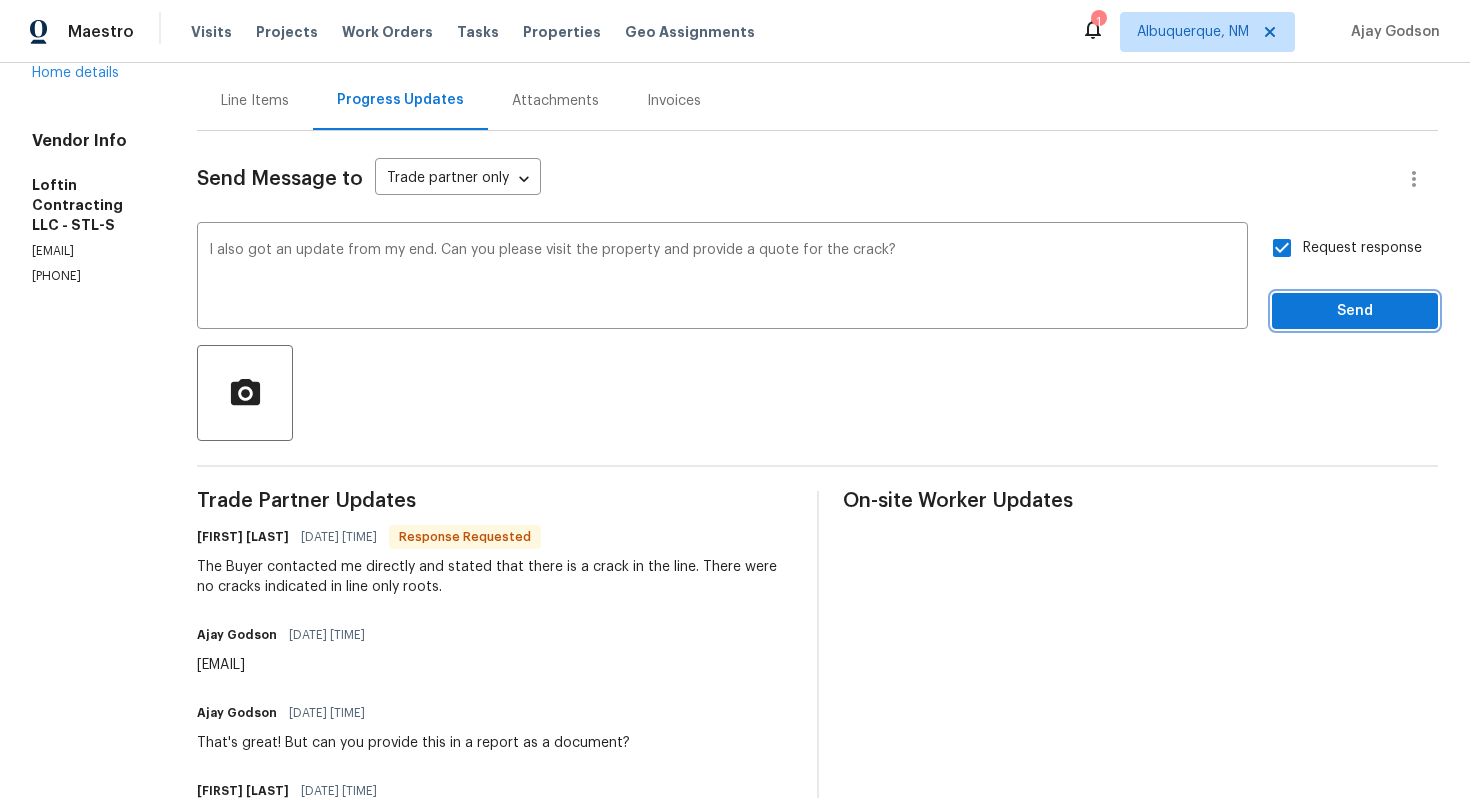 click on "Send" at bounding box center (1355, 311) 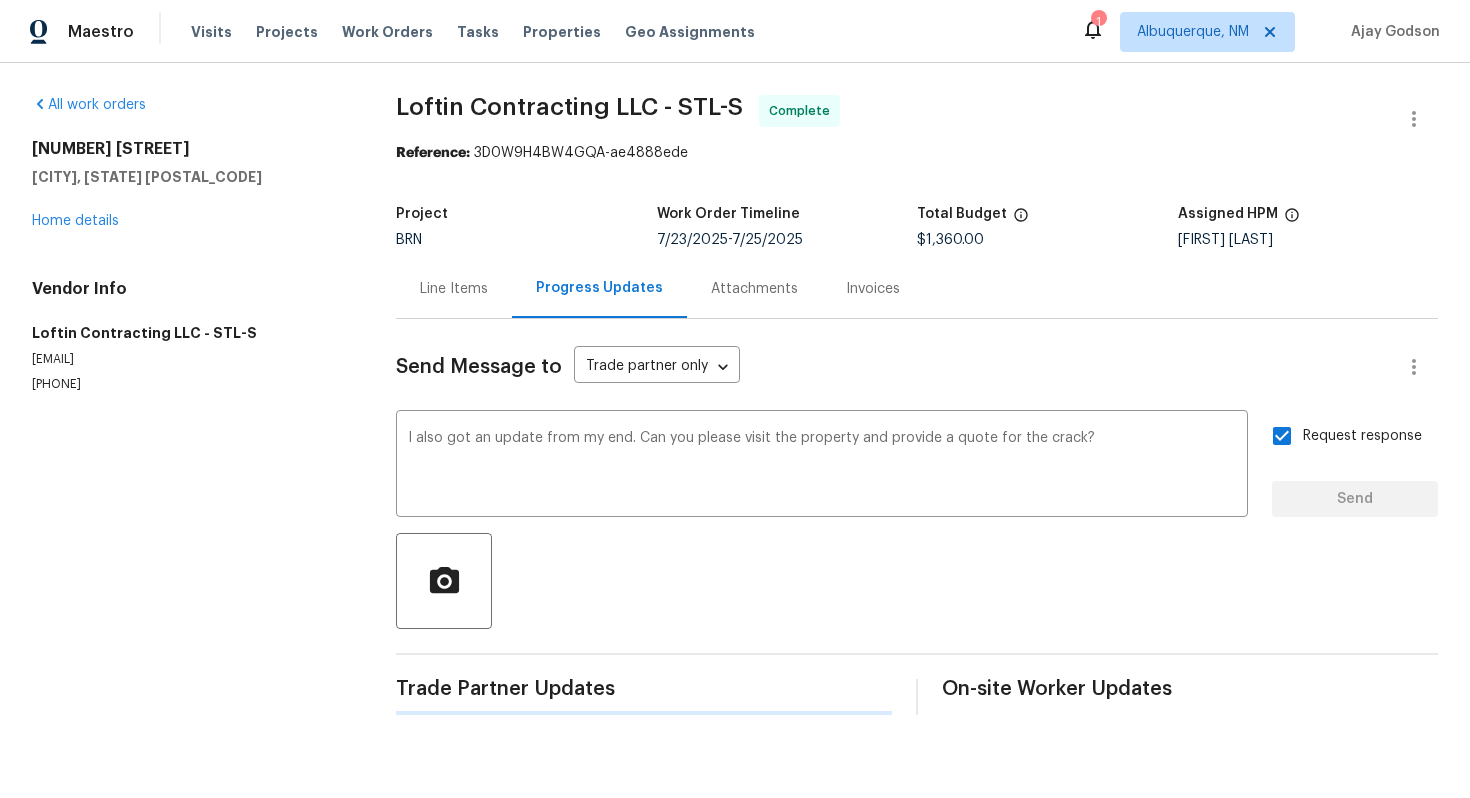 scroll, scrollTop: 0, scrollLeft: 0, axis: both 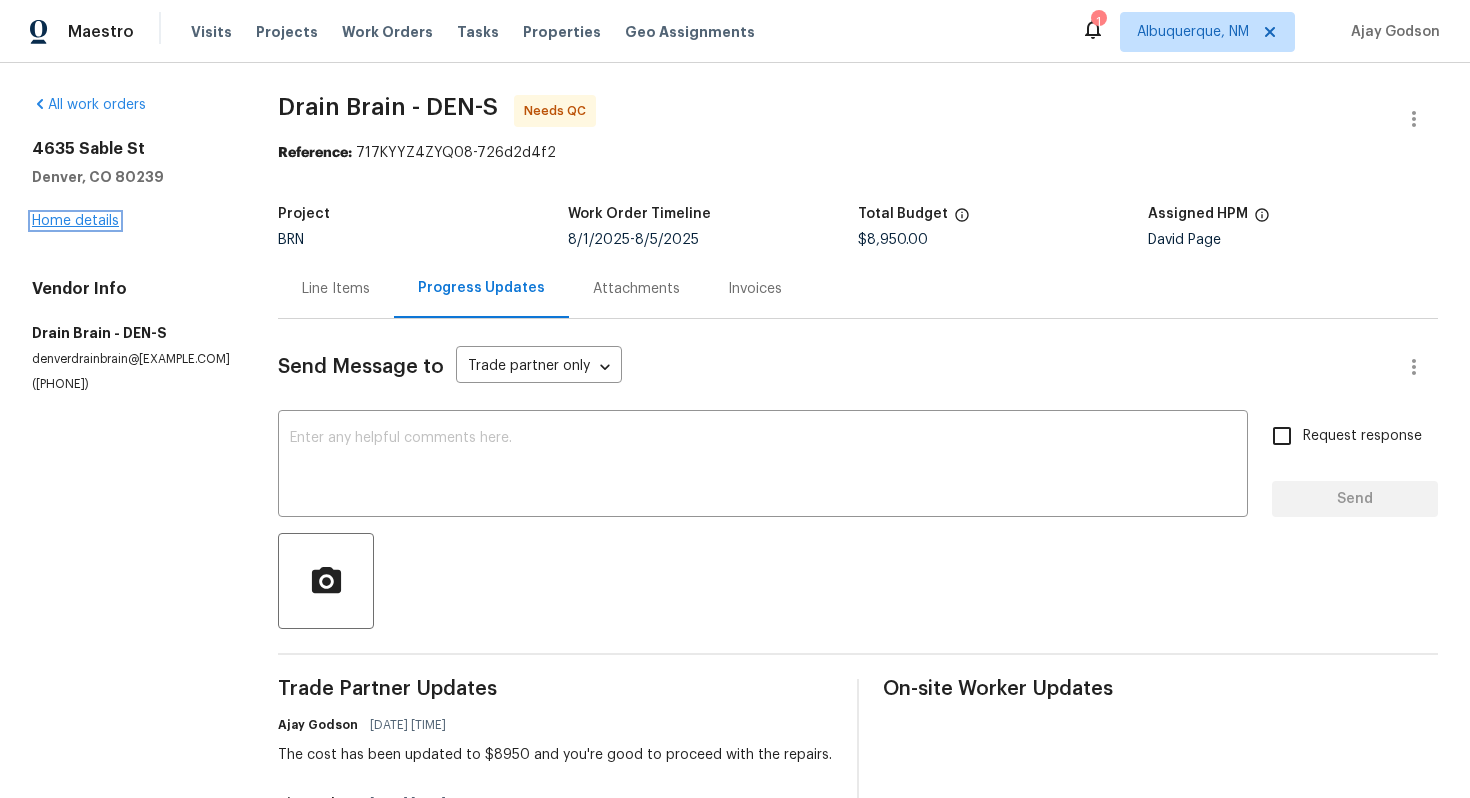 click on "Home details" at bounding box center [75, 221] 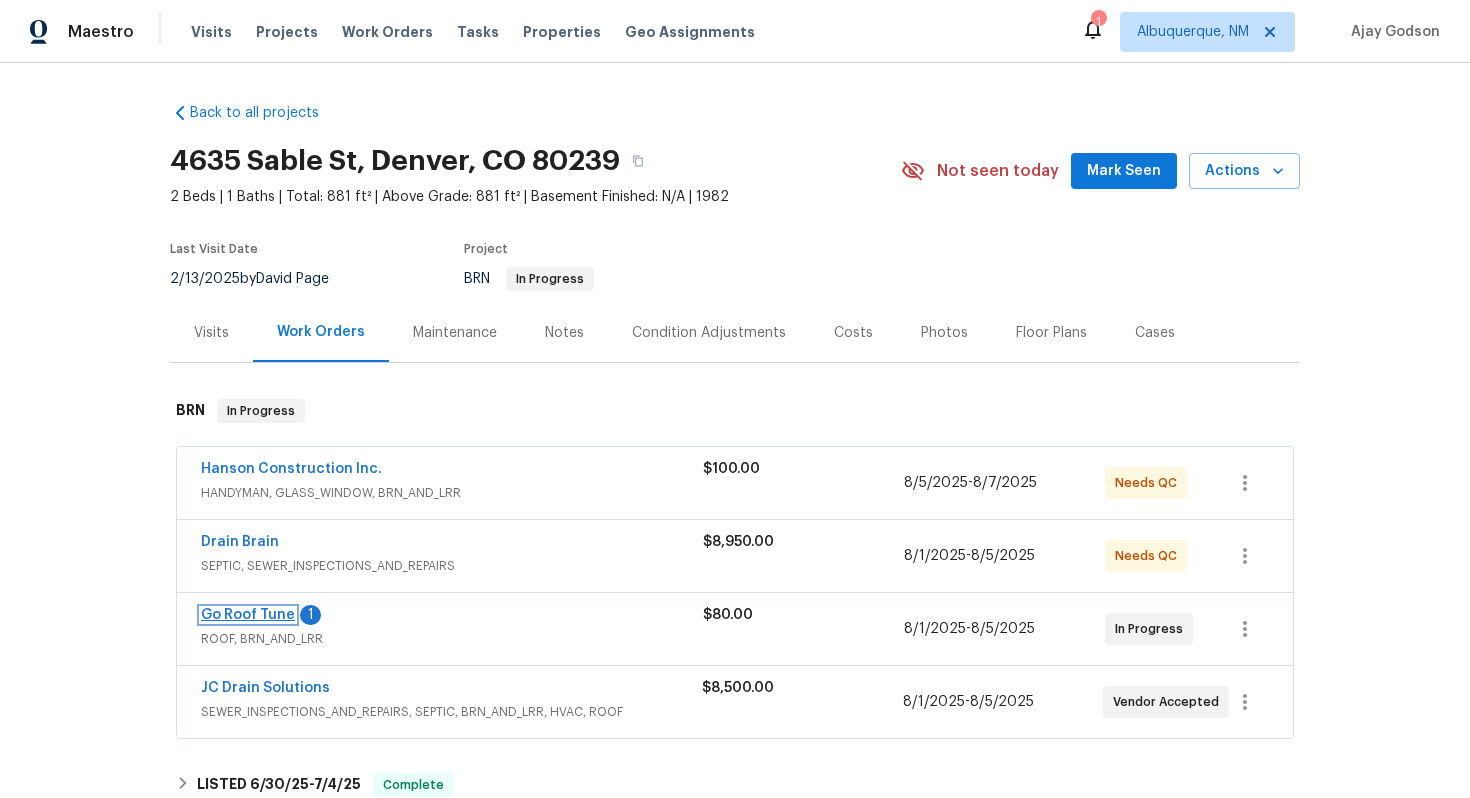 click on "Go Roof Tune" at bounding box center (248, 615) 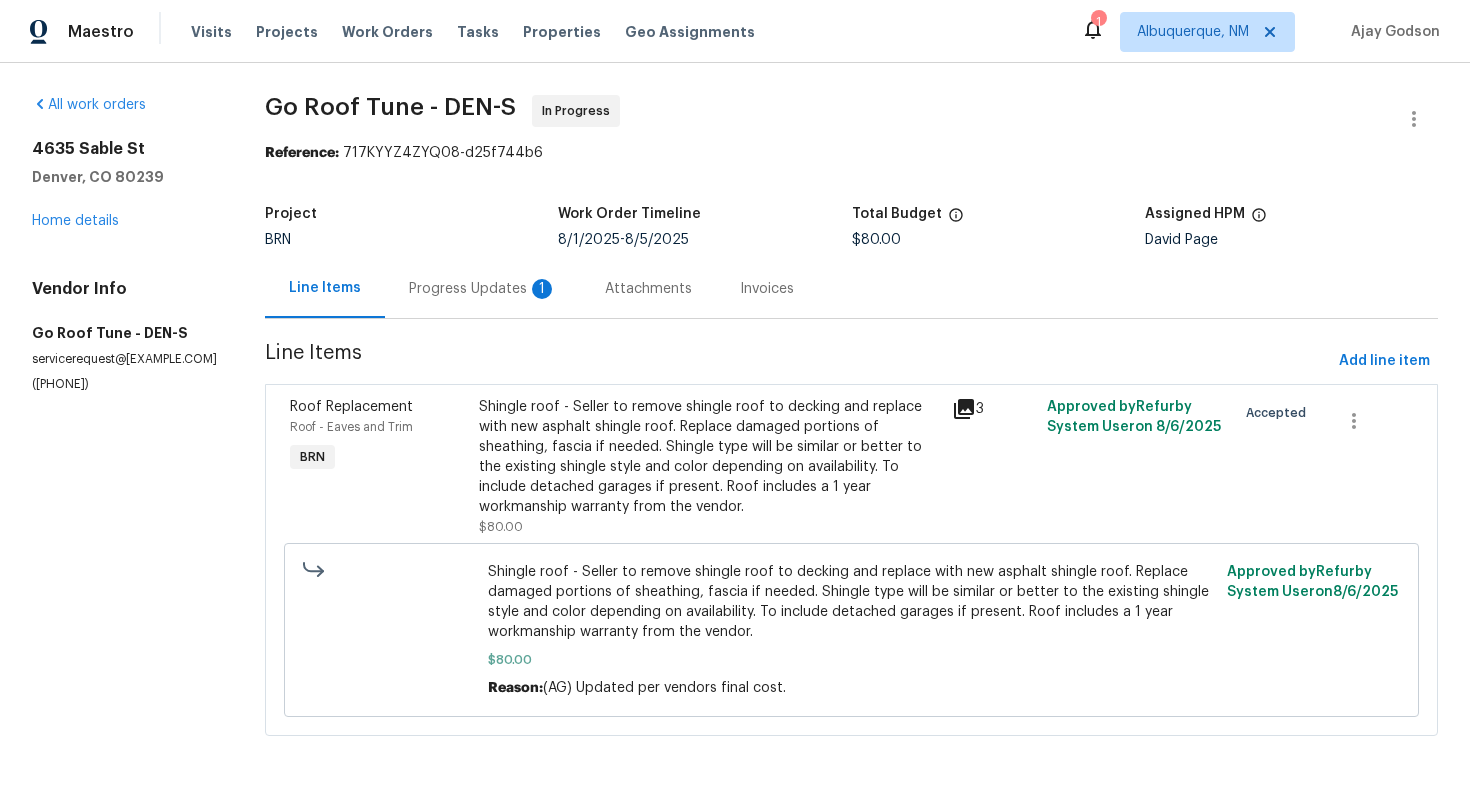 click on "Progress Updates 1" at bounding box center [483, 288] 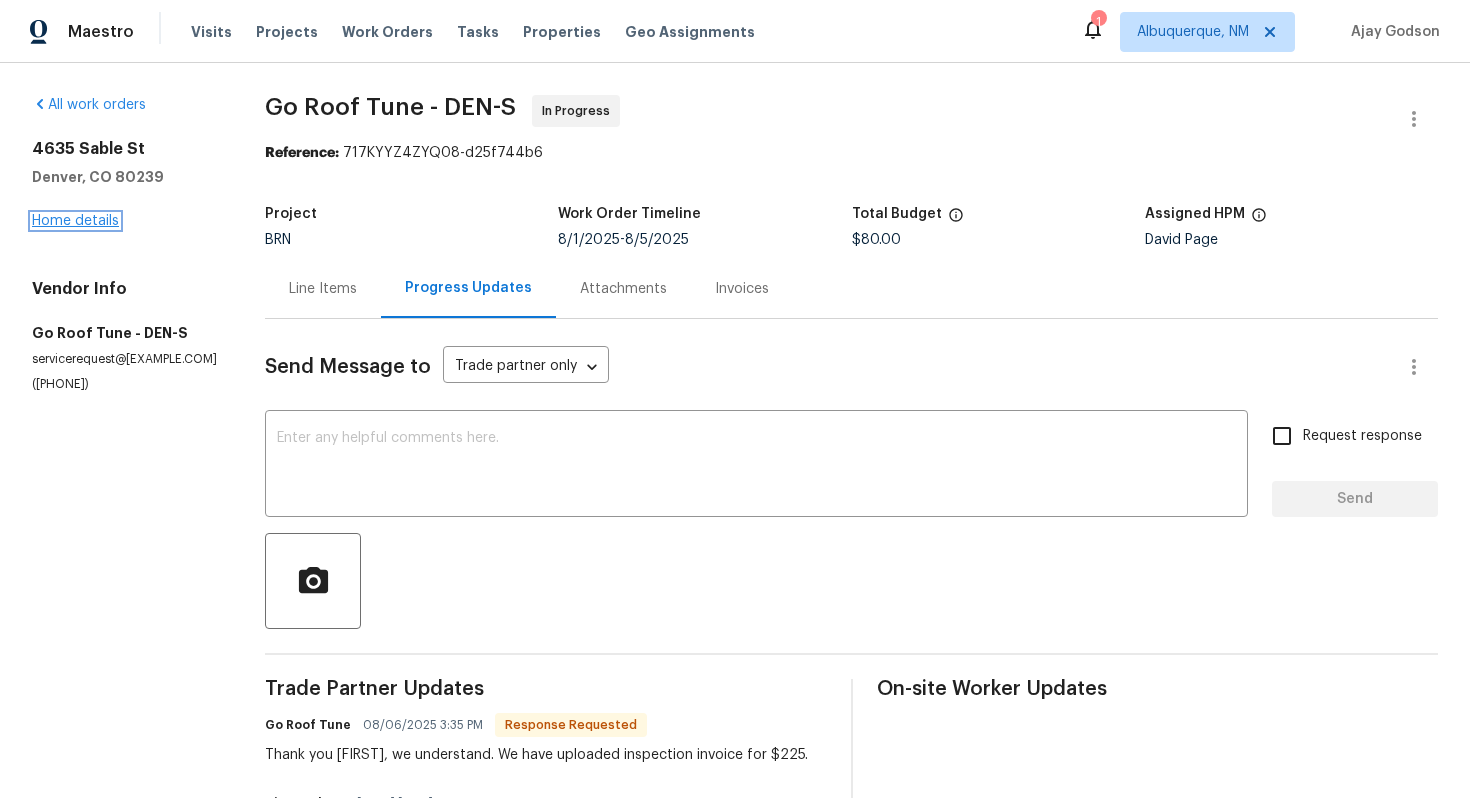 click on "Home details" at bounding box center [75, 221] 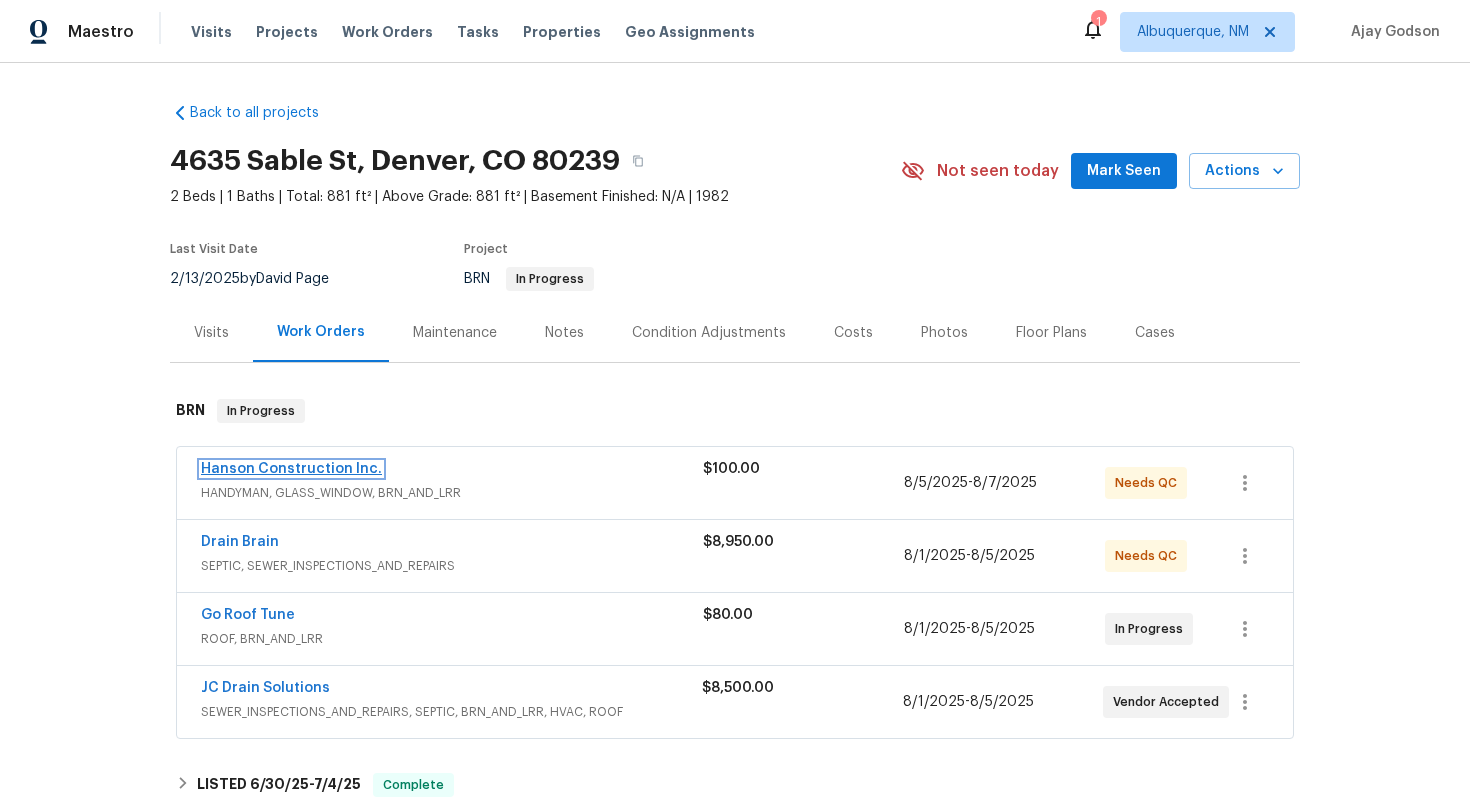 click on "Hanson Construction Inc." at bounding box center (291, 469) 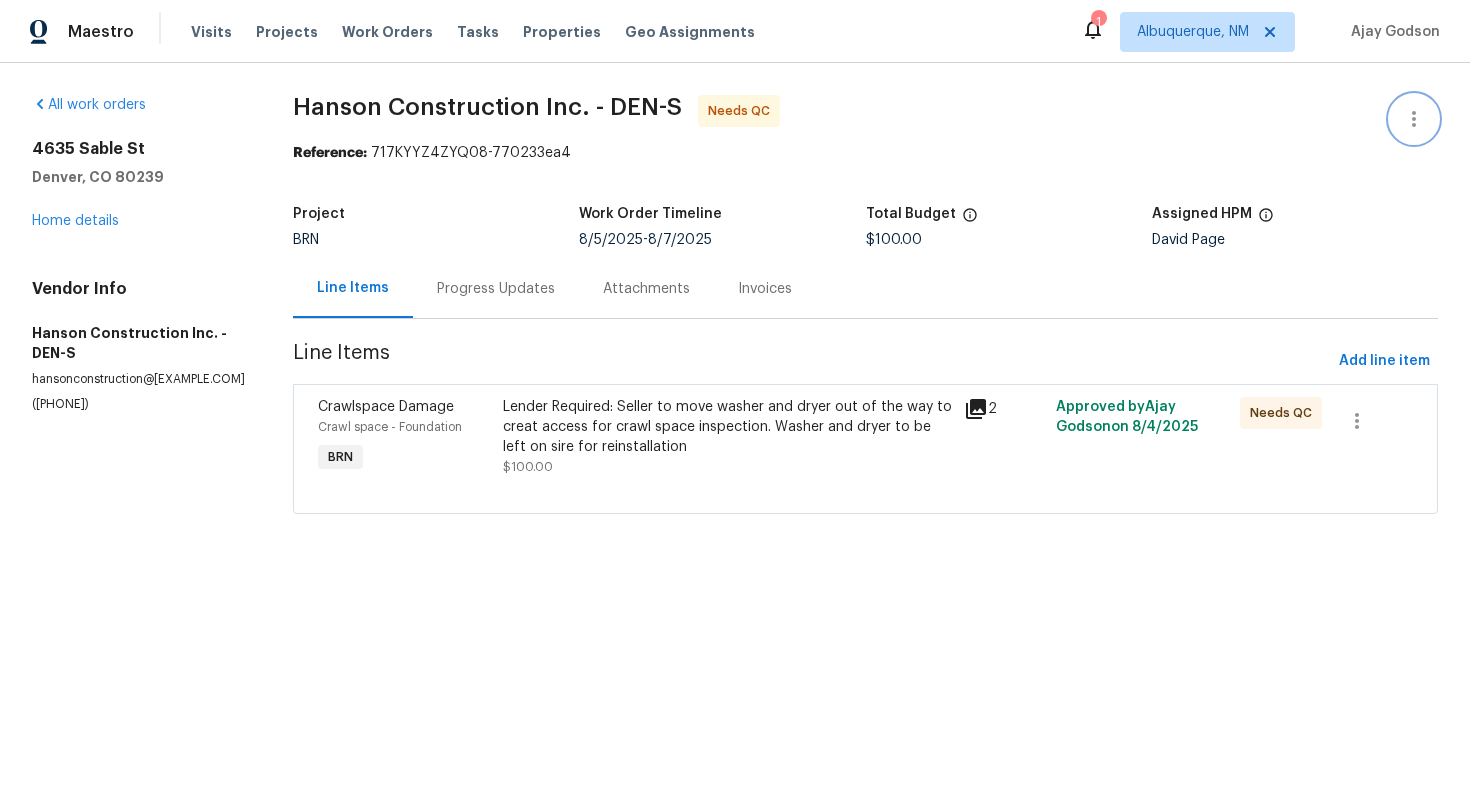 click 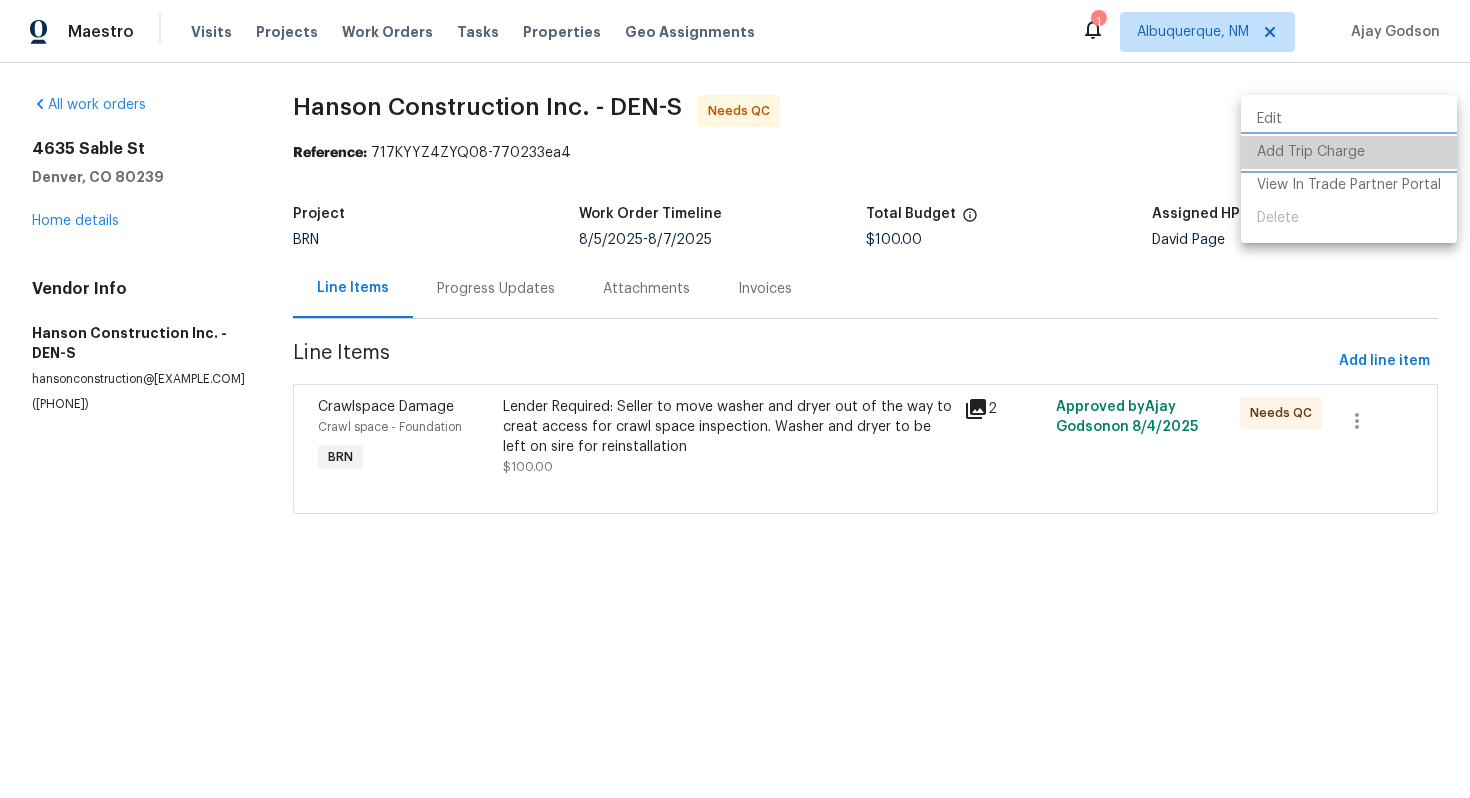 click on "Add Trip Charge" at bounding box center [1349, 152] 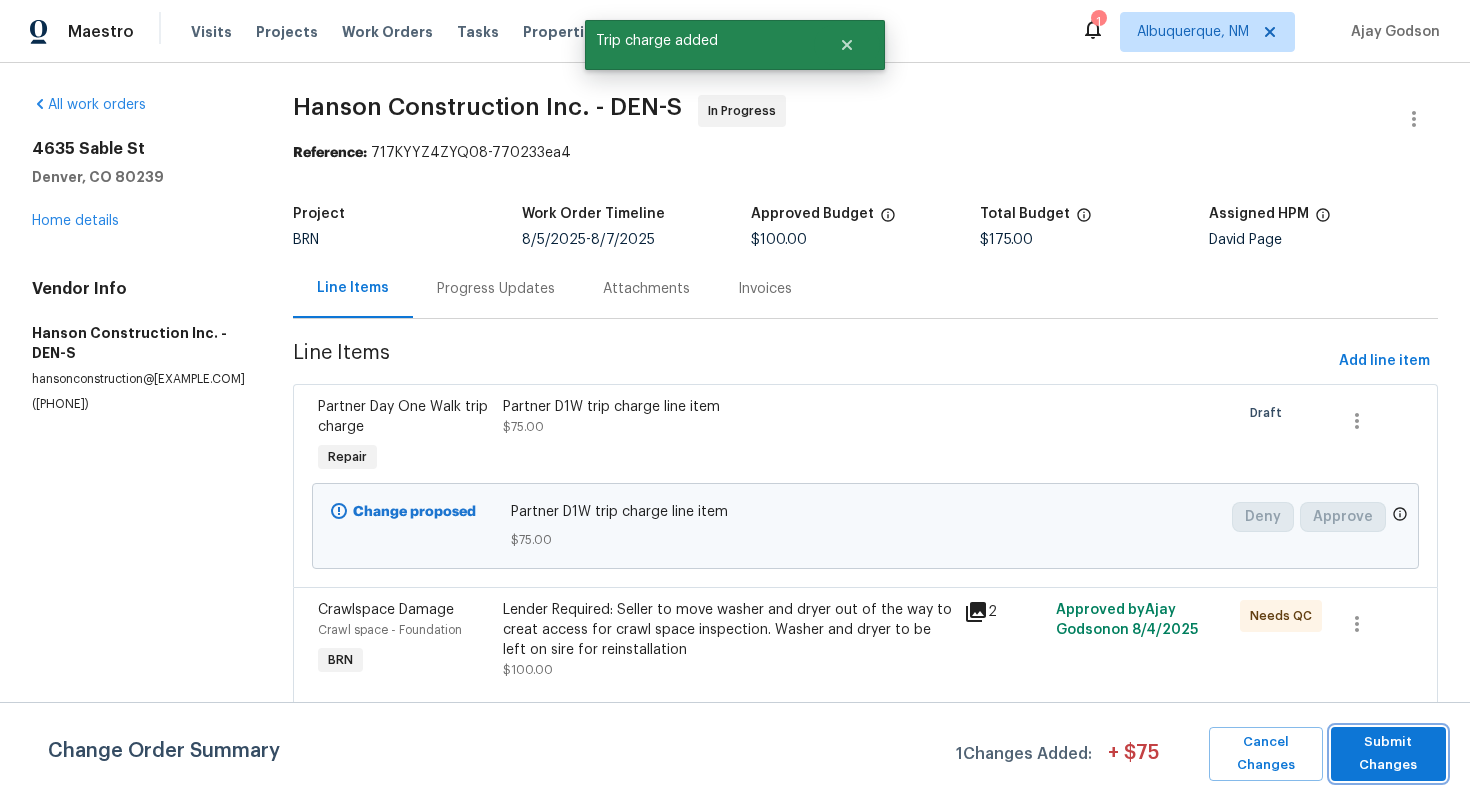 click on "Submit Changes" at bounding box center (1388, 754) 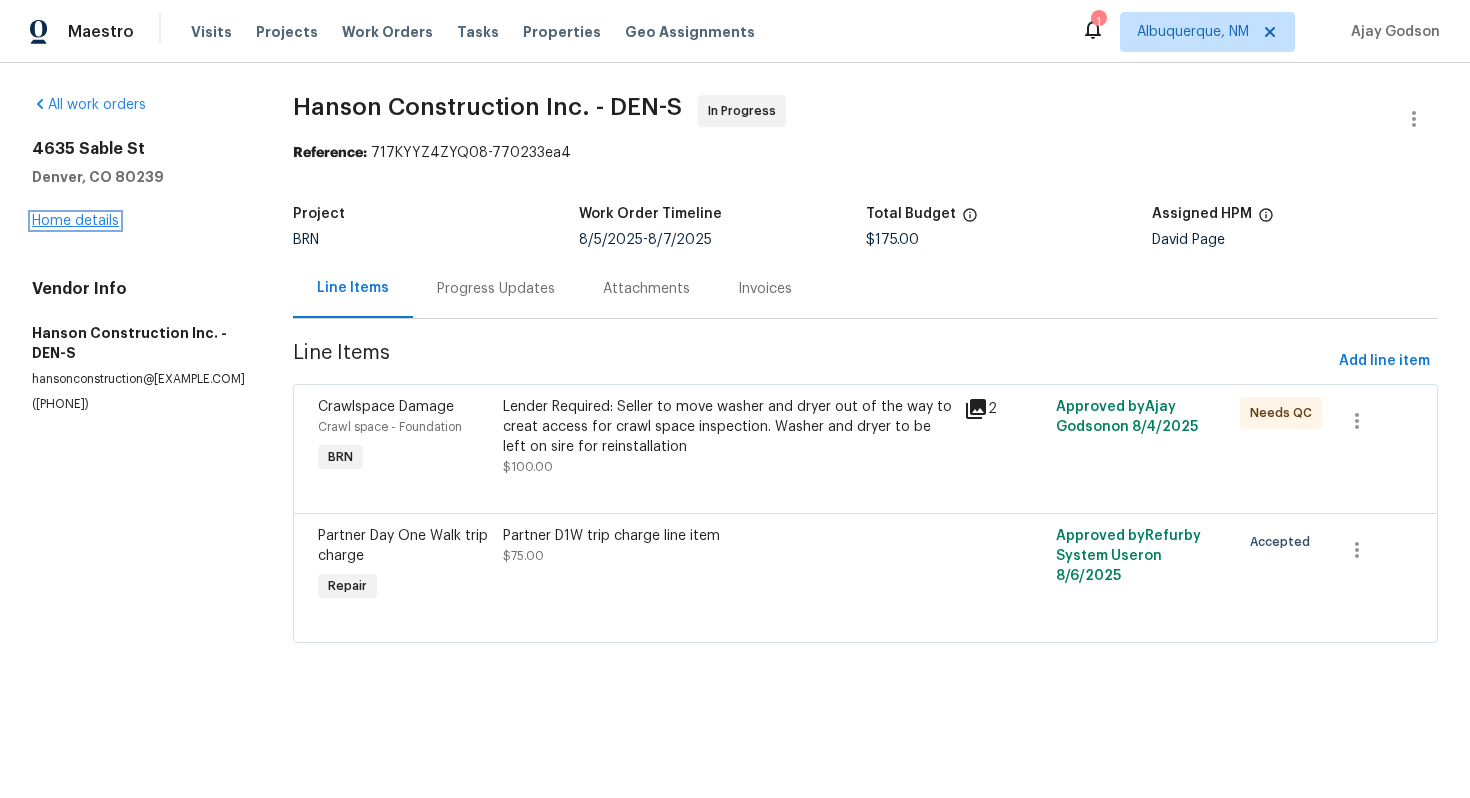 click on "Home details" at bounding box center (75, 221) 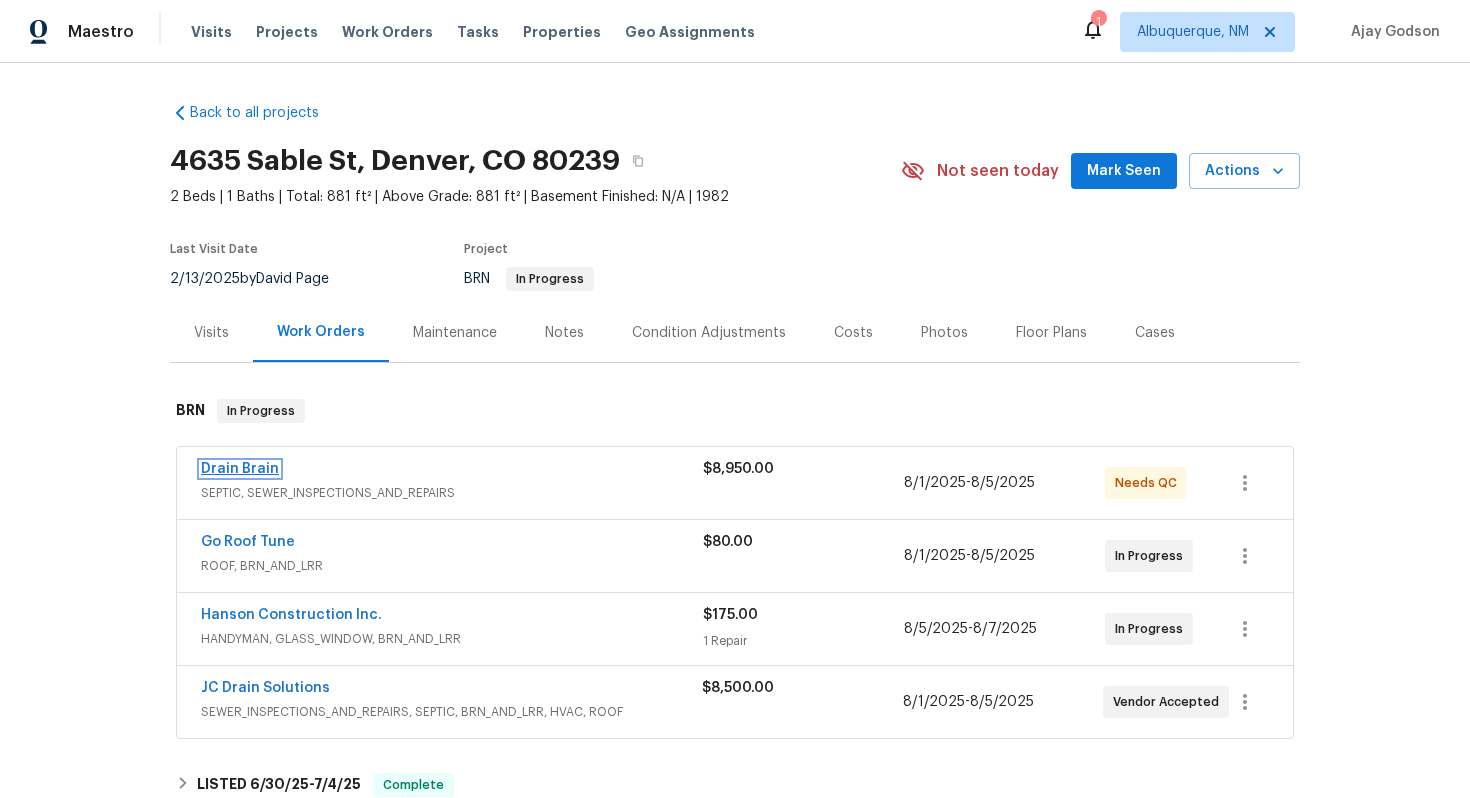 click on "Drain Brain" at bounding box center [240, 469] 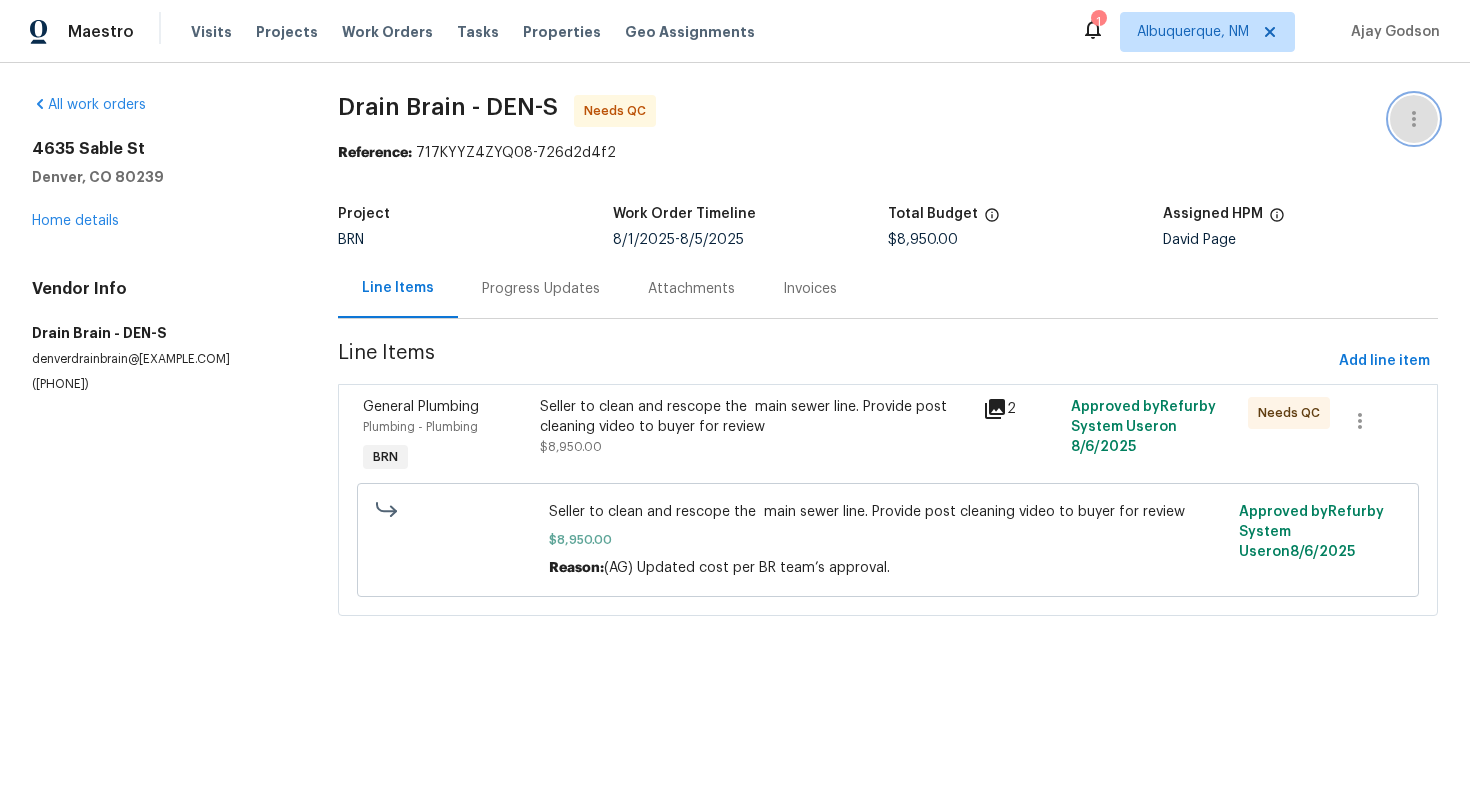 click 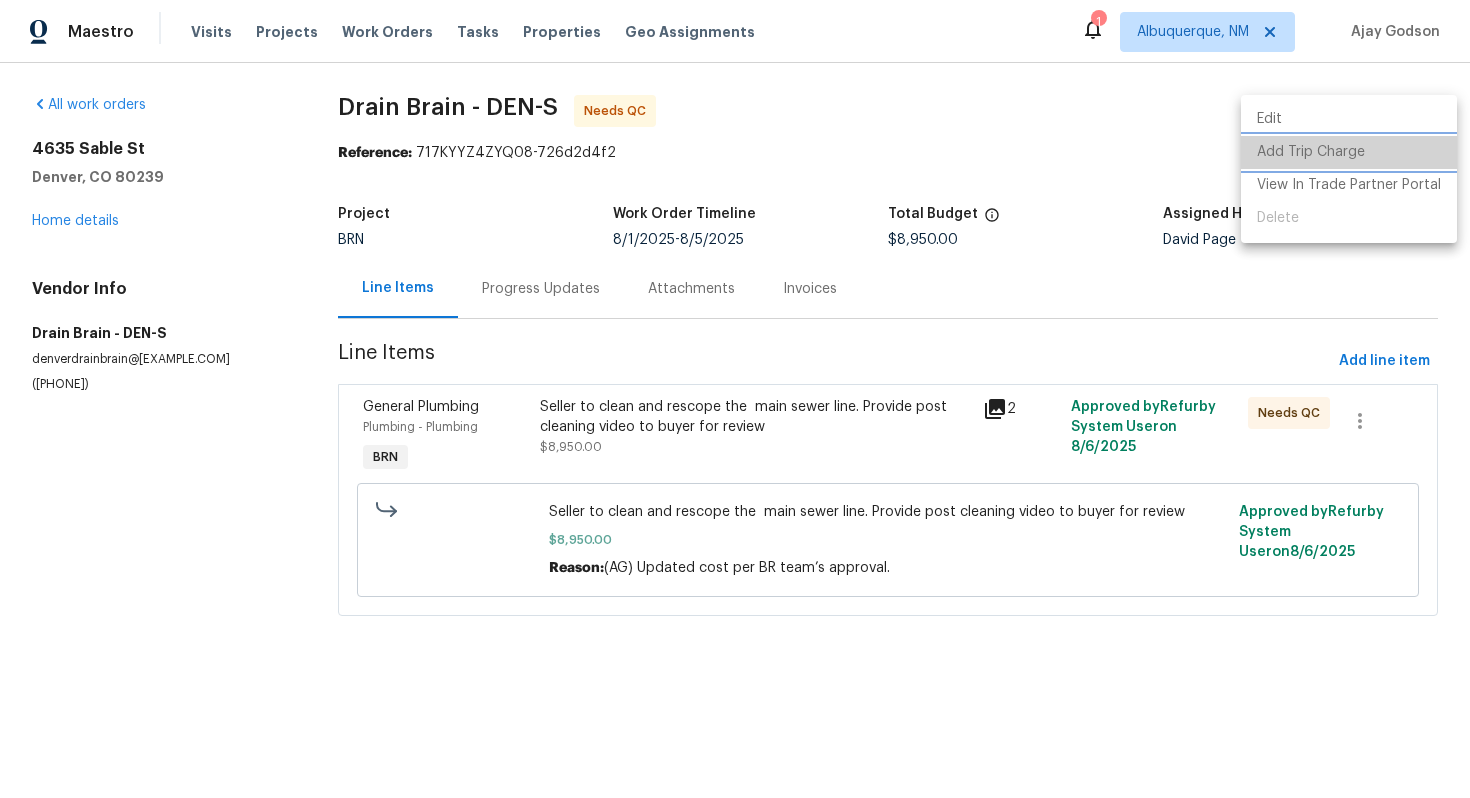 click on "Add Trip Charge" at bounding box center [1349, 152] 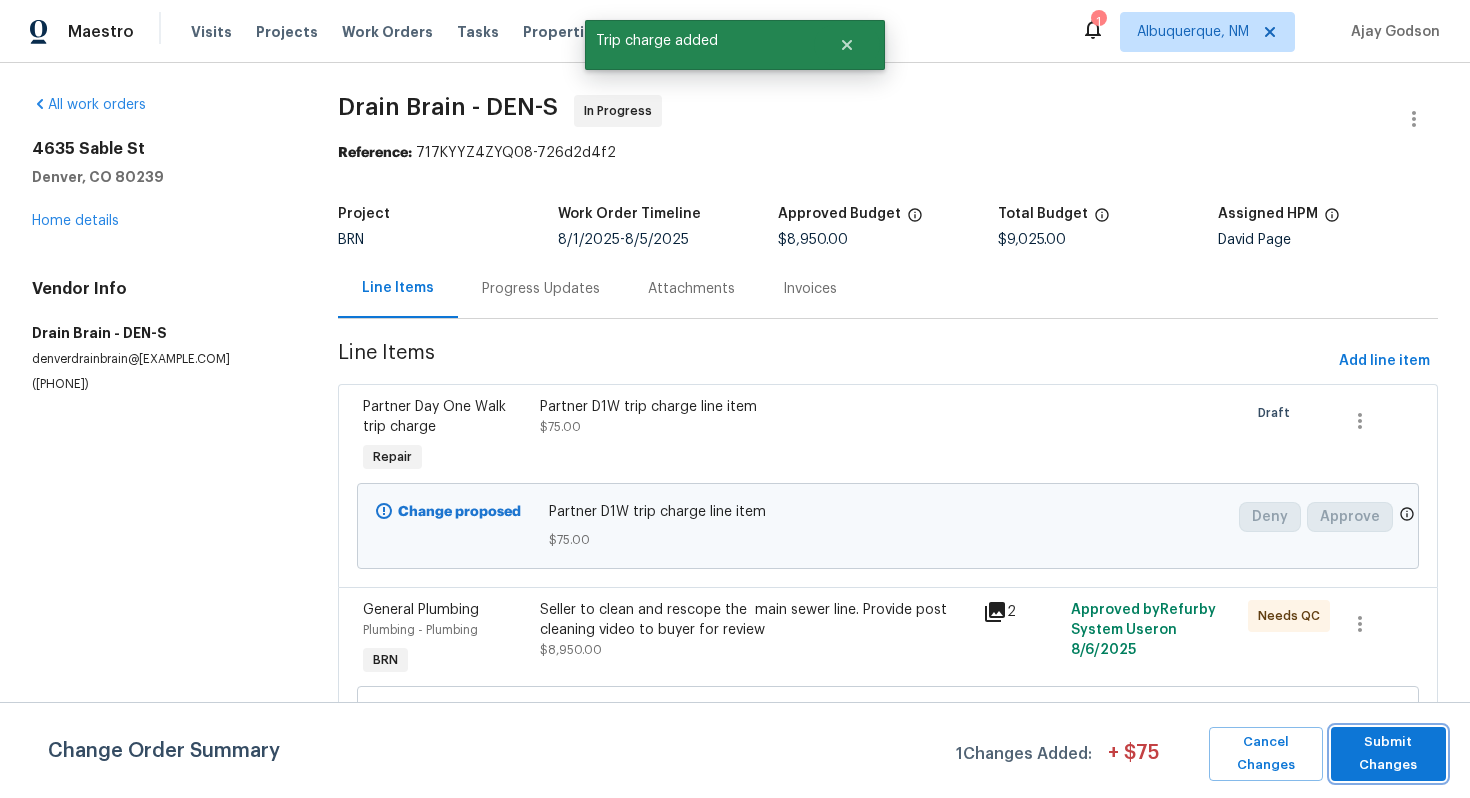 click on "Submit Changes" at bounding box center (1388, 754) 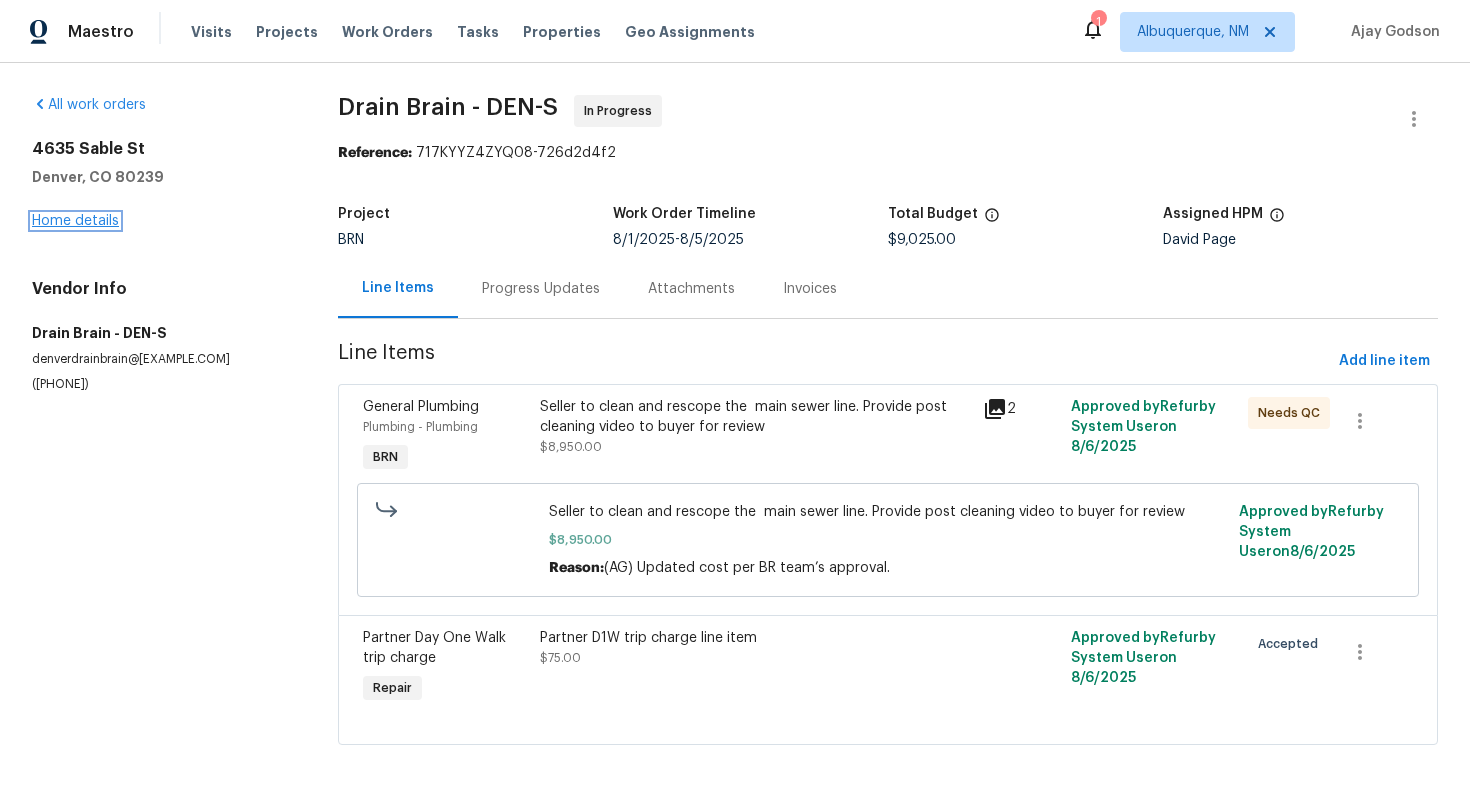 click on "Home details" at bounding box center [75, 221] 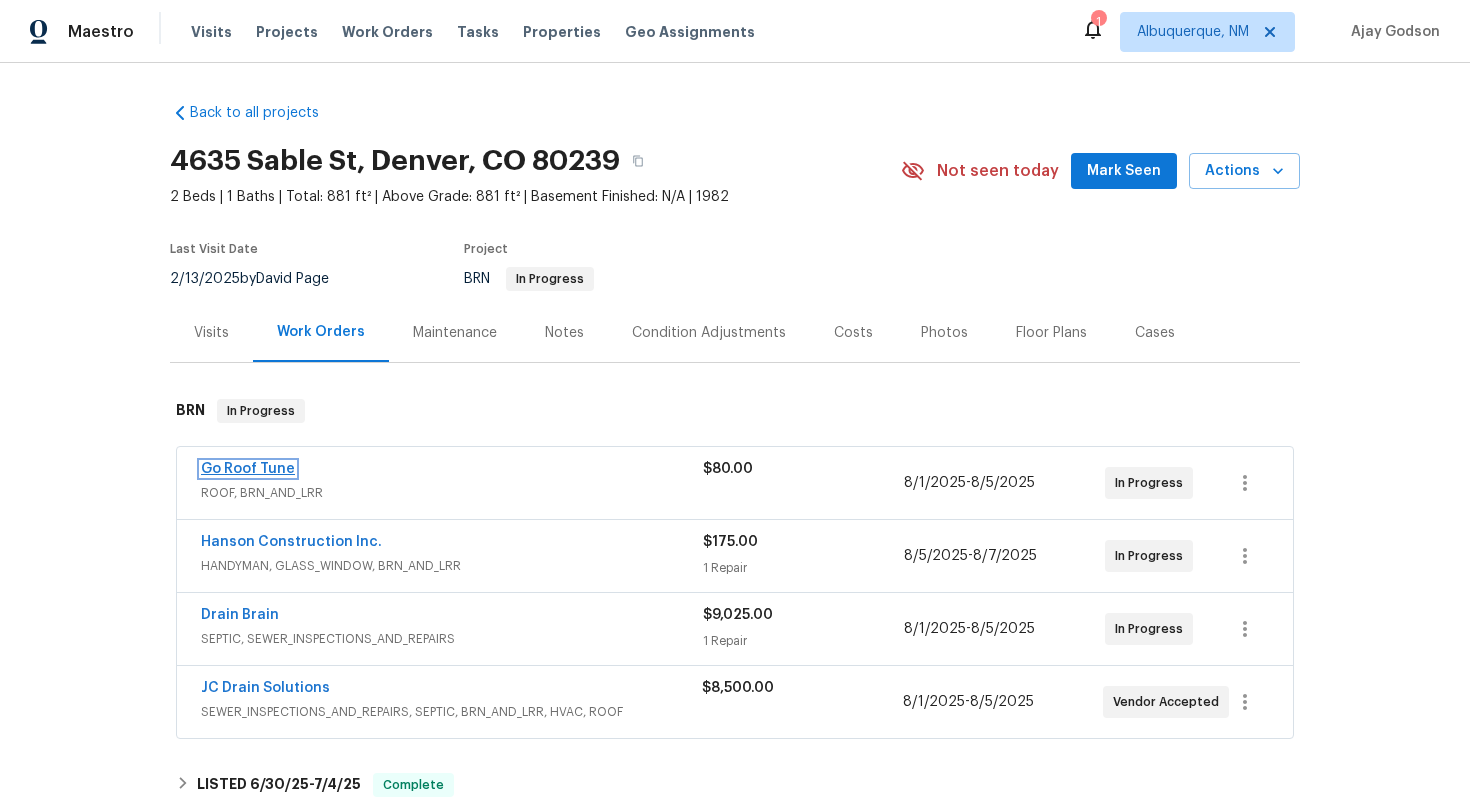 click on "Go Roof Tune" at bounding box center (248, 469) 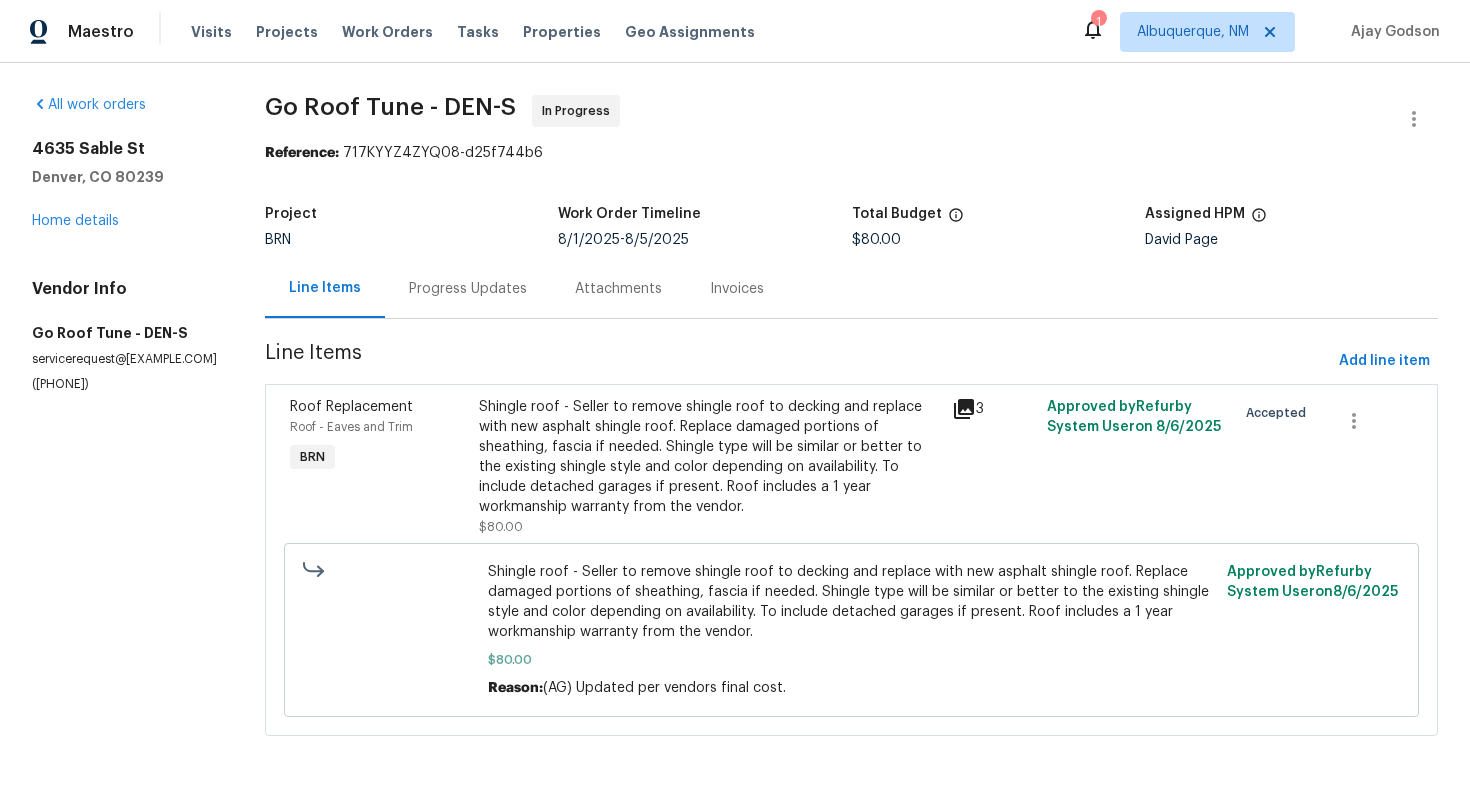 click on "Progress Updates" at bounding box center (468, 288) 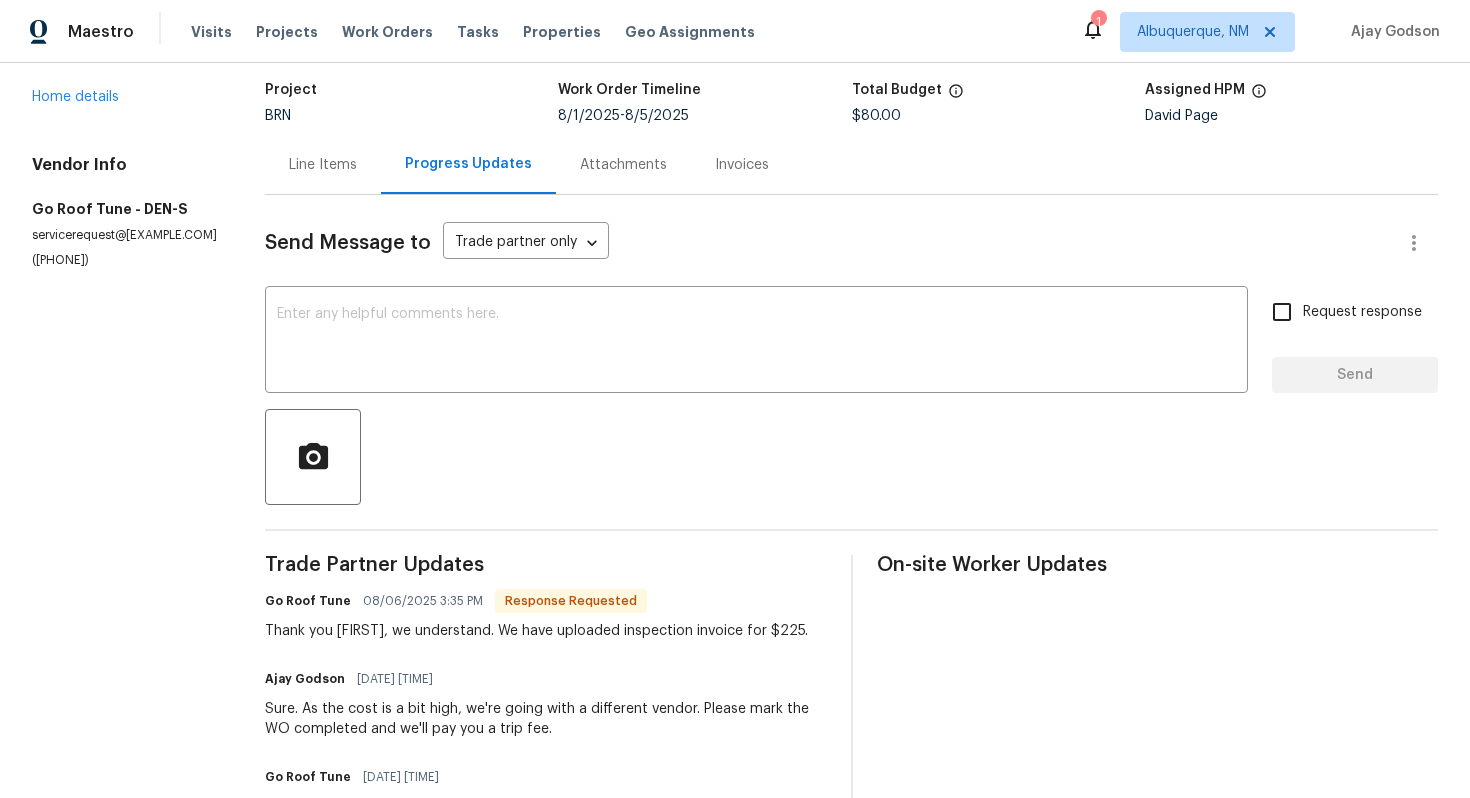 scroll, scrollTop: 127, scrollLeft: 0, axis: vertical 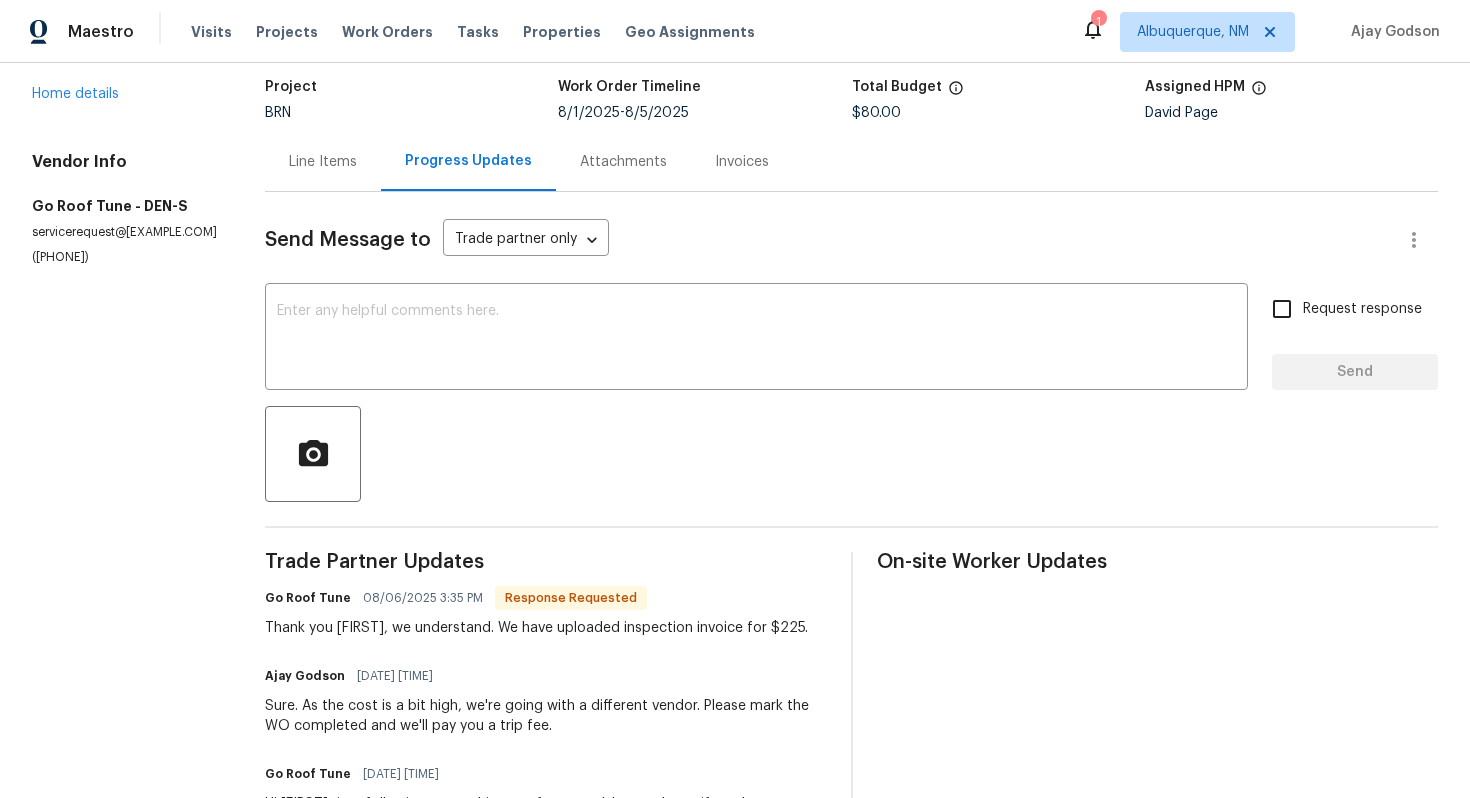 click on "Line Items" at bounding box center (323, 162) 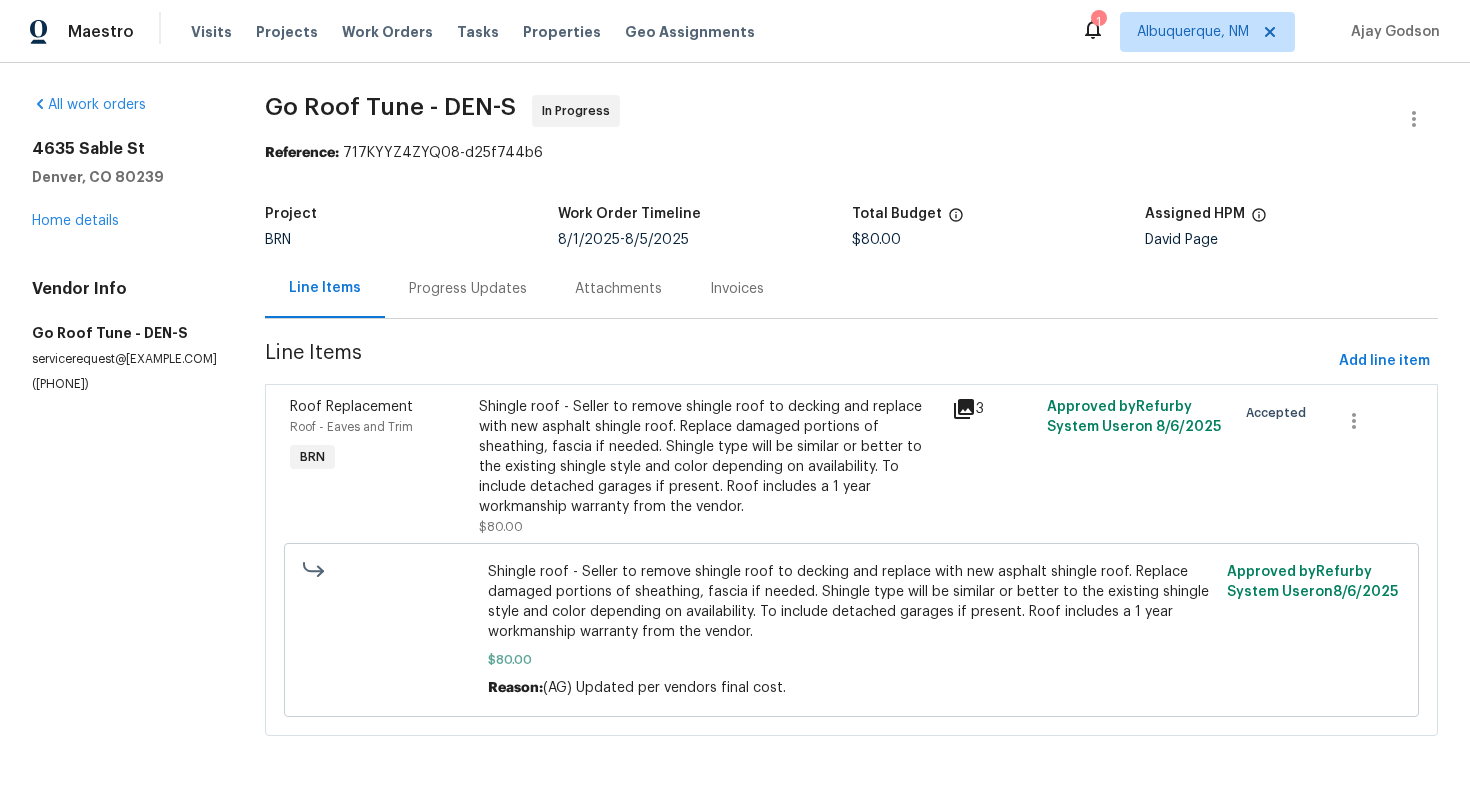 click on "Shingle roof - Seller to remove shingle roof to decking and replace with new asphalt shingle roof. Replace damaged portions of sheathing, fascia if needed. Shingle type will be similar or better to the existing shingle style and color depending on availability. To include detached garages if present. Roof includes a 1 year workmanship warranty from the vendor." at bounding box center (709, 457) 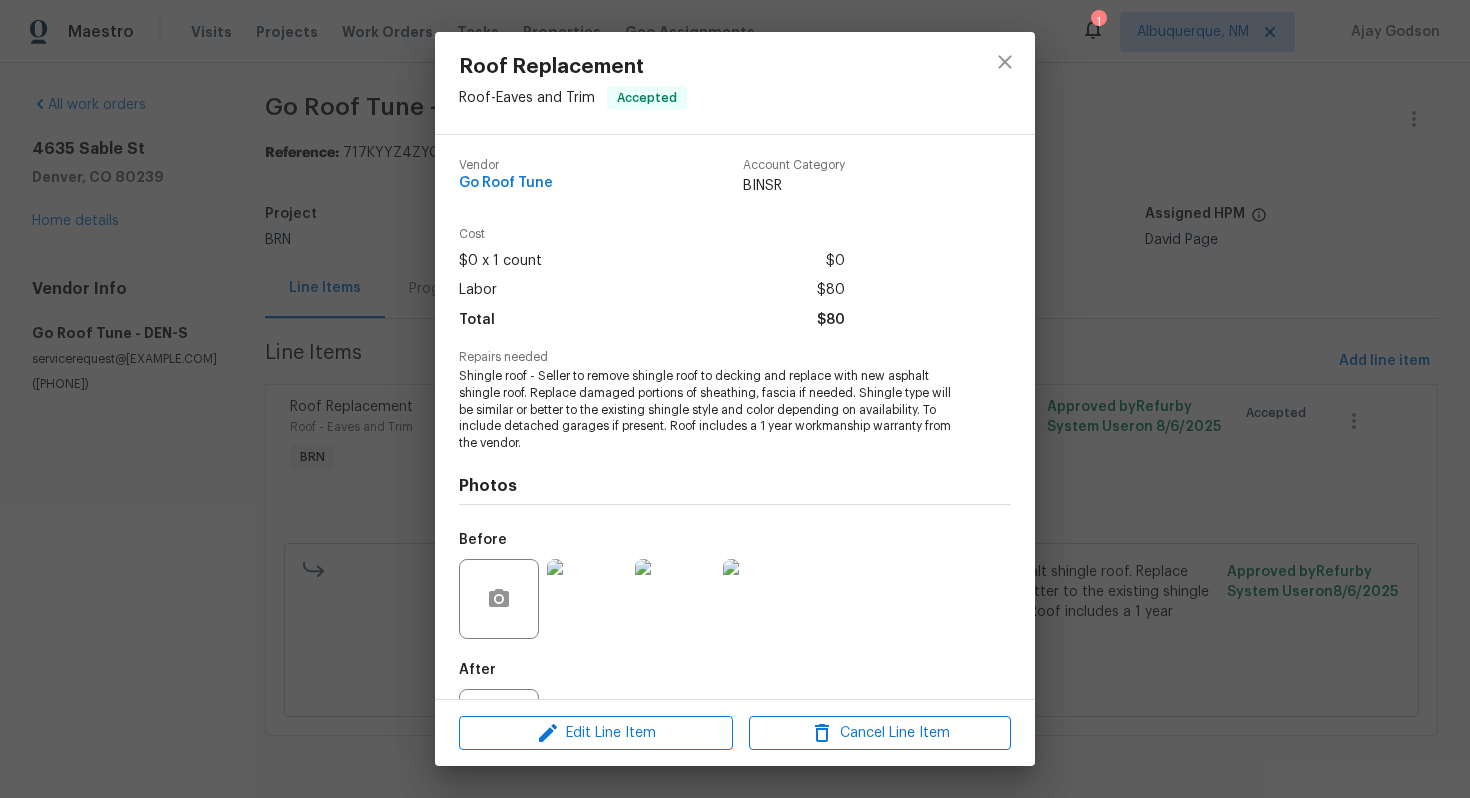 scroll, scrollTop: 90, scrollLeft: 0, axis: vertical 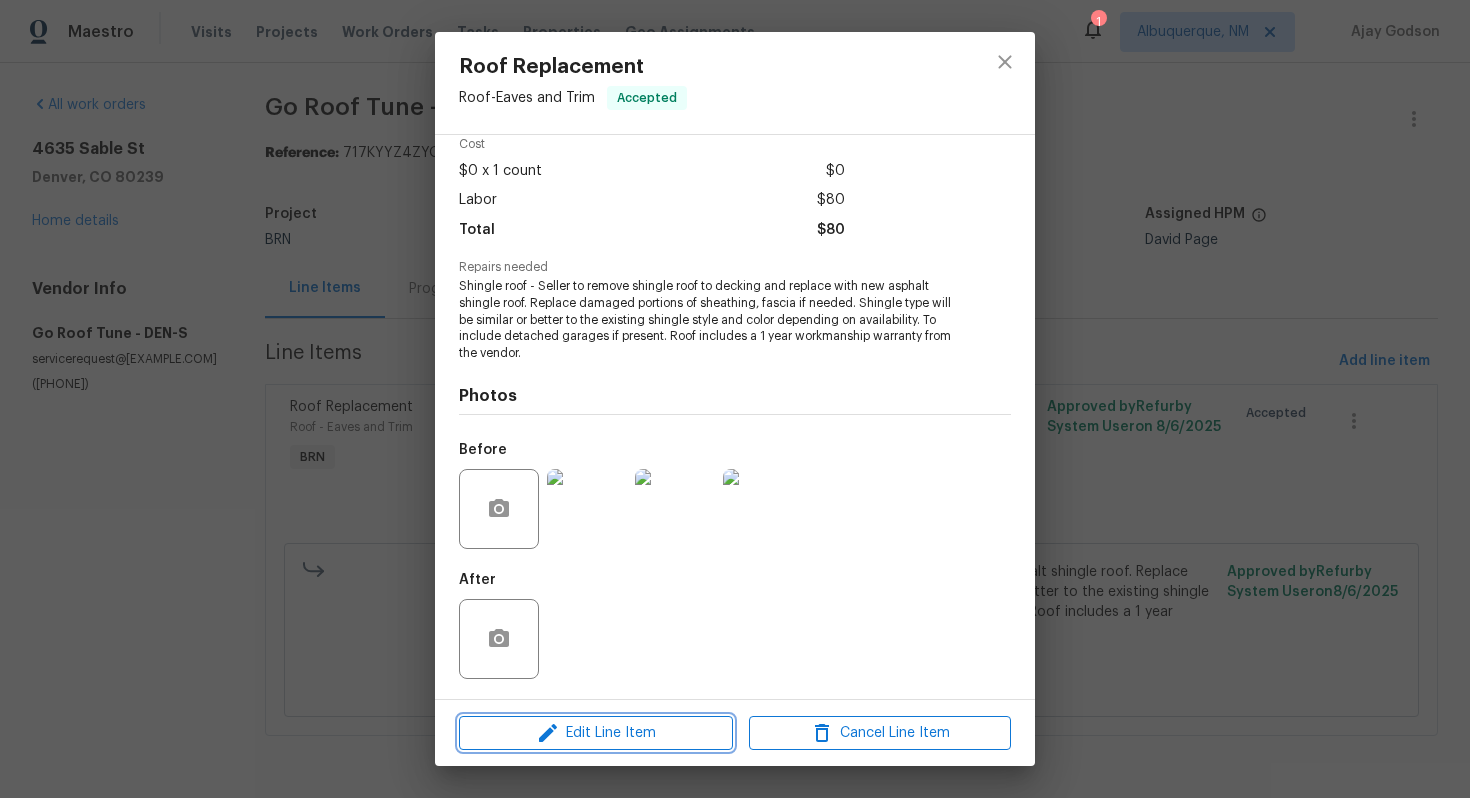 click on "Edit Line Item" at bounding box center [596, 733] 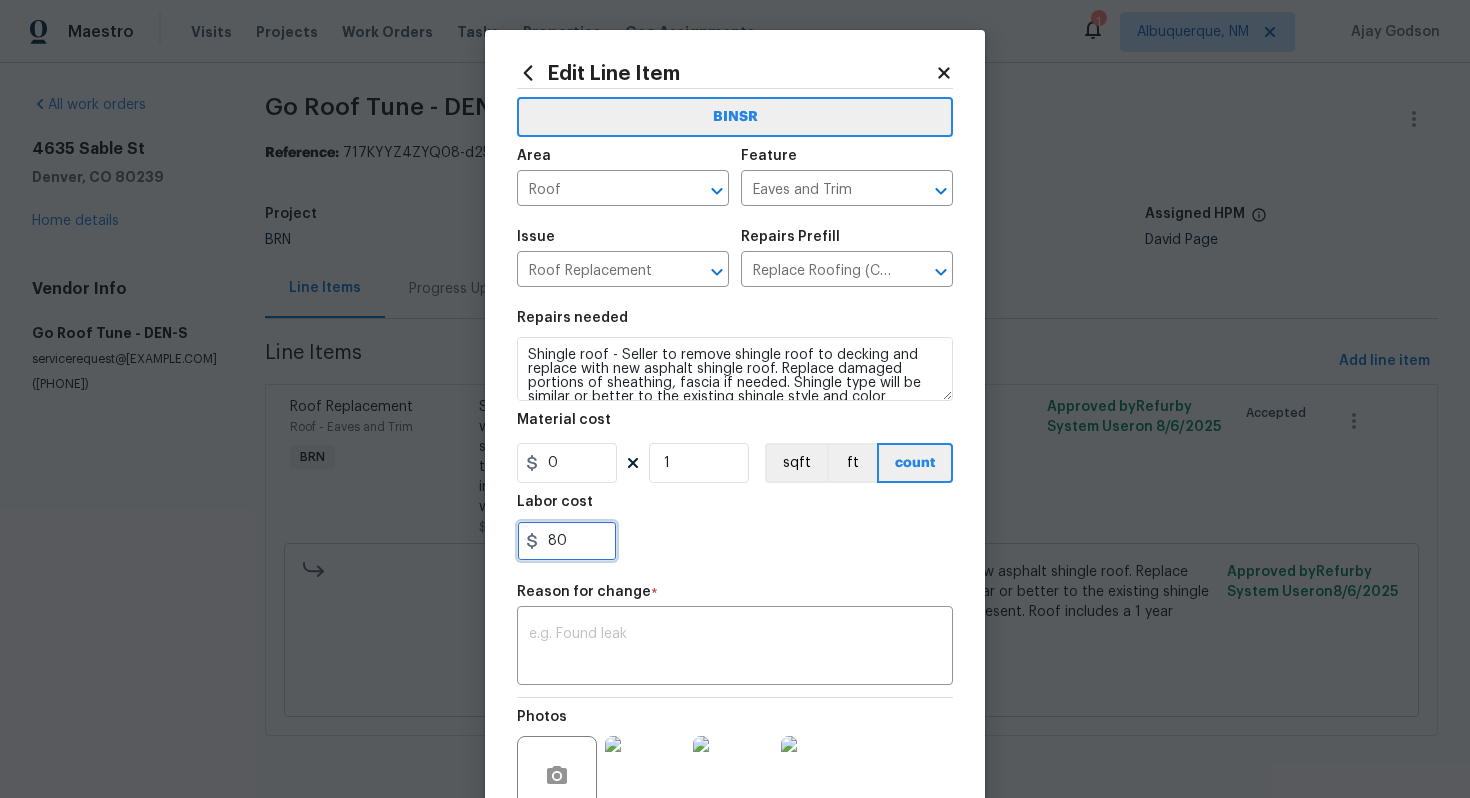 drag, startPoint x: 548, startPoint y: 547, endPoint x: 598, endPoint y: 547, distance: 50 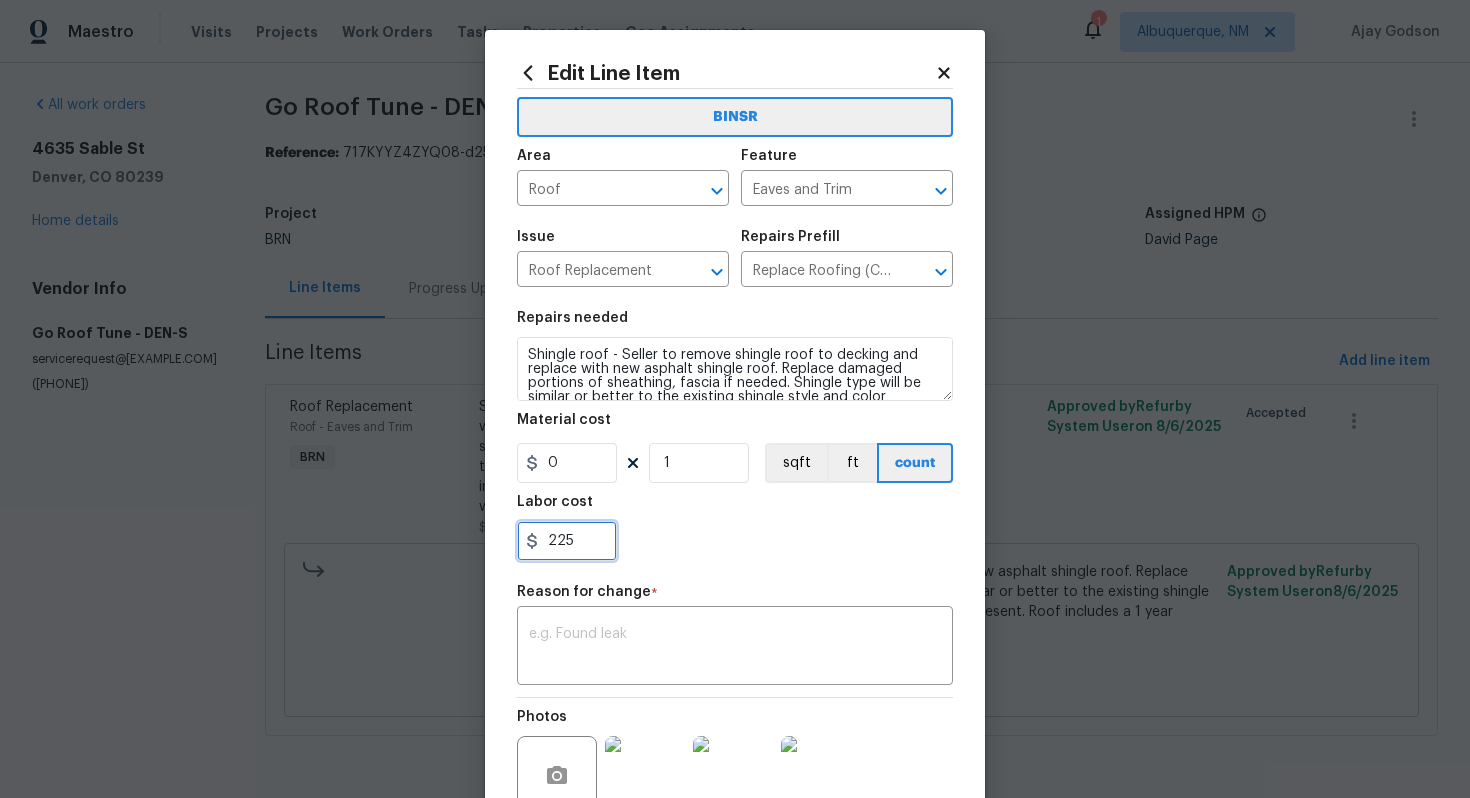 type on "225" 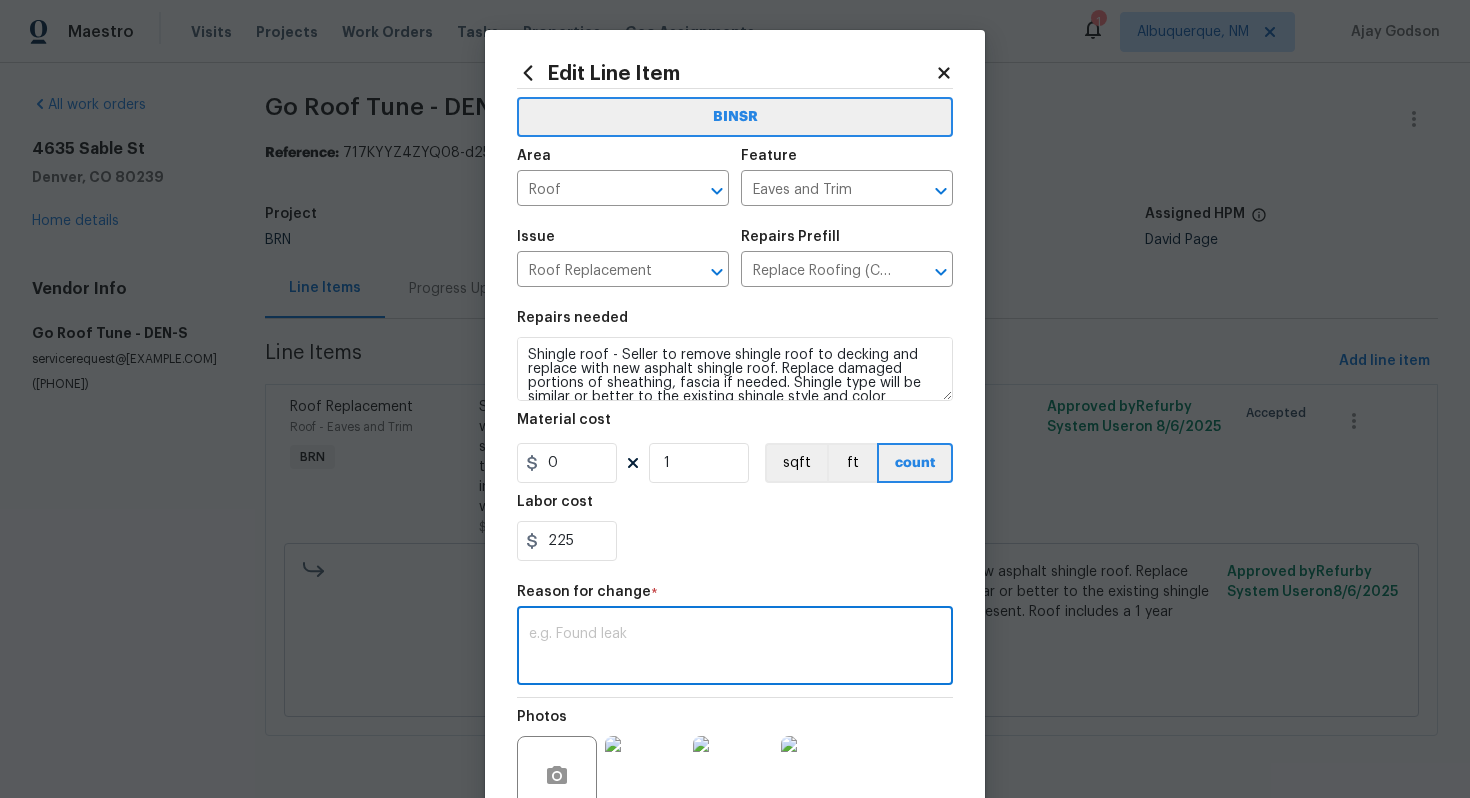 click at bounding box center (735, 648) 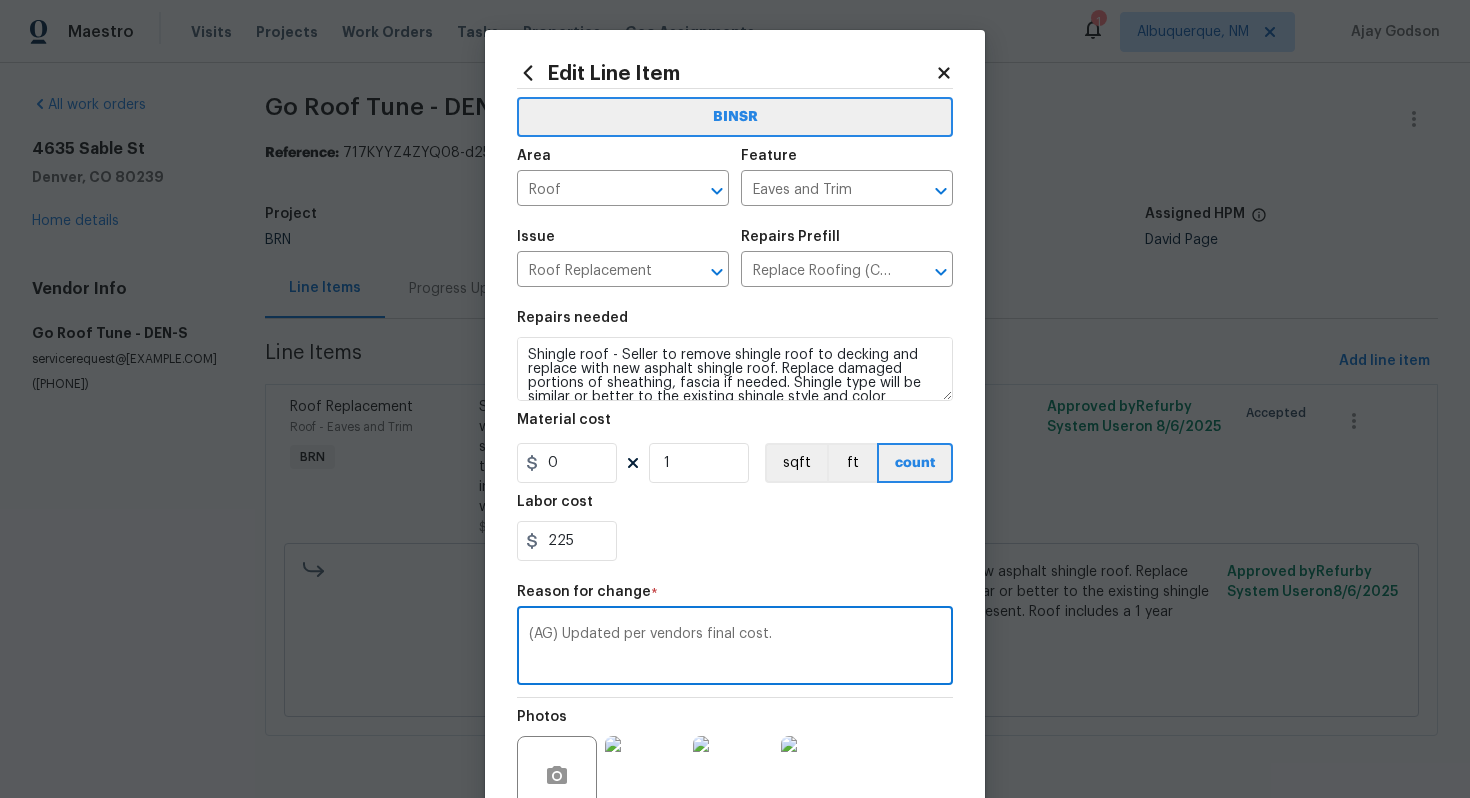 scroll, scrollTop: 188, scrollLeft: 0, axis: vertical 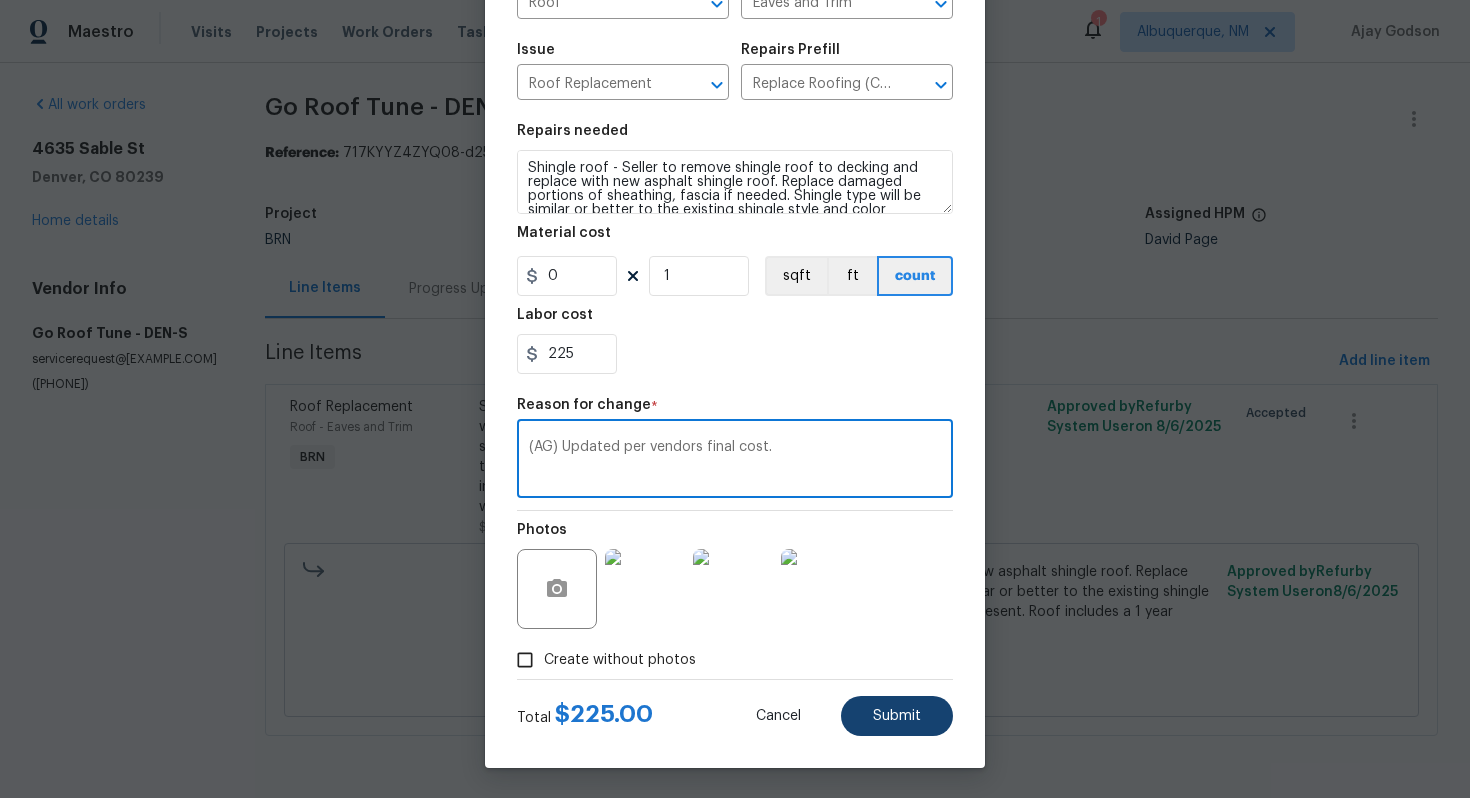 type on "(AG) Updated per vendors final cost." 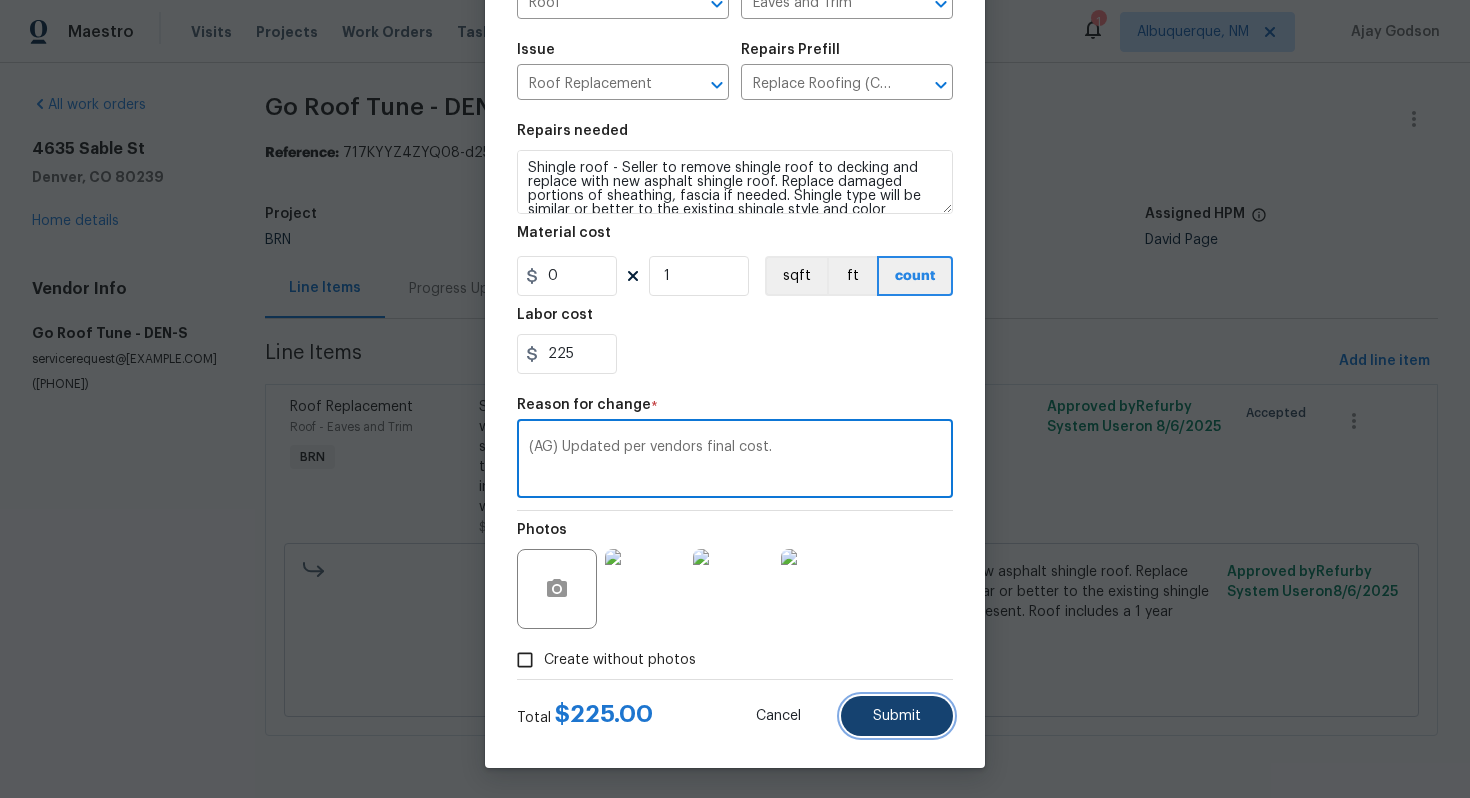 click on "Submit" at bounding box center (897, 716) 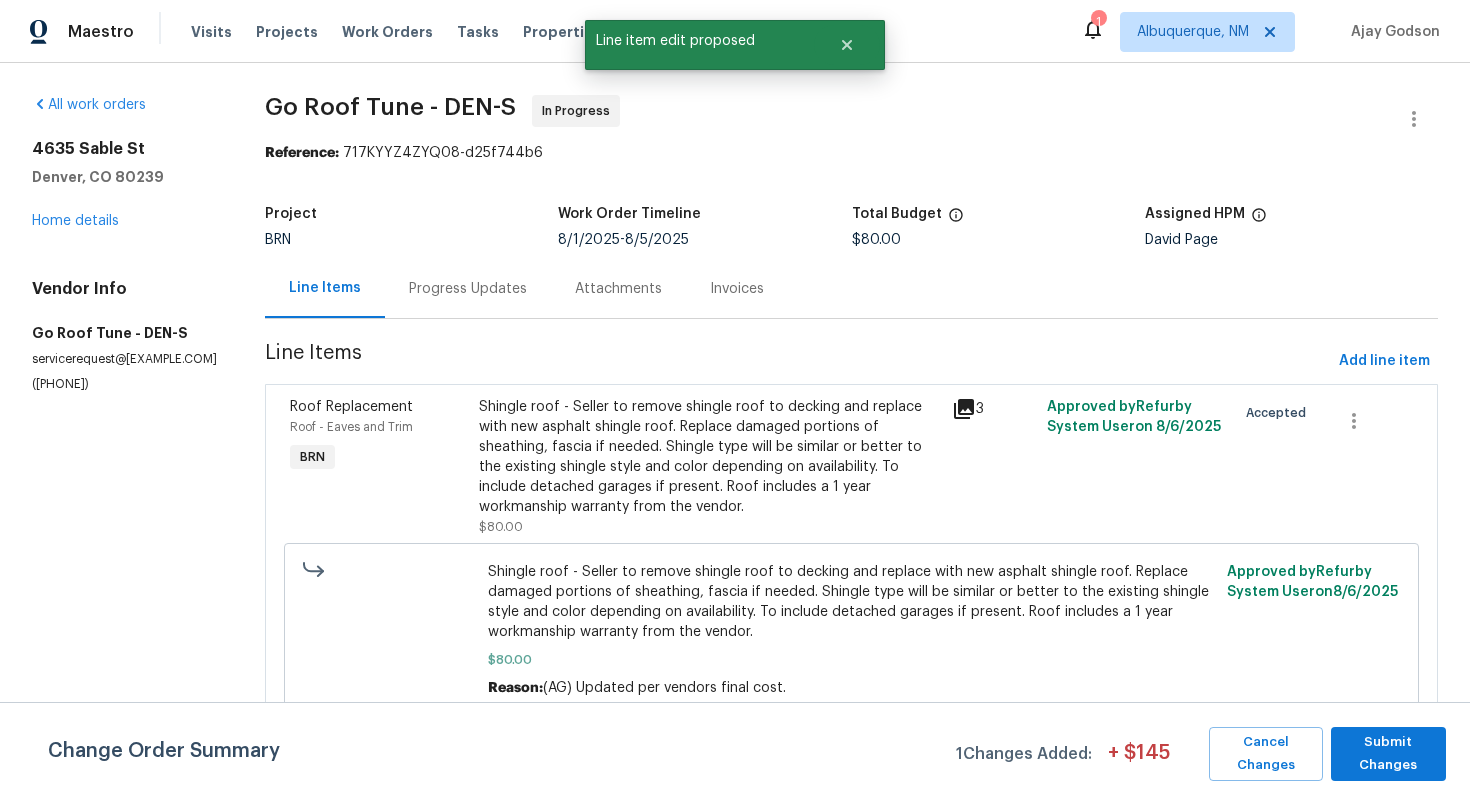 scroll, scrollTop: 0, scrollLeft: 0, axis: both 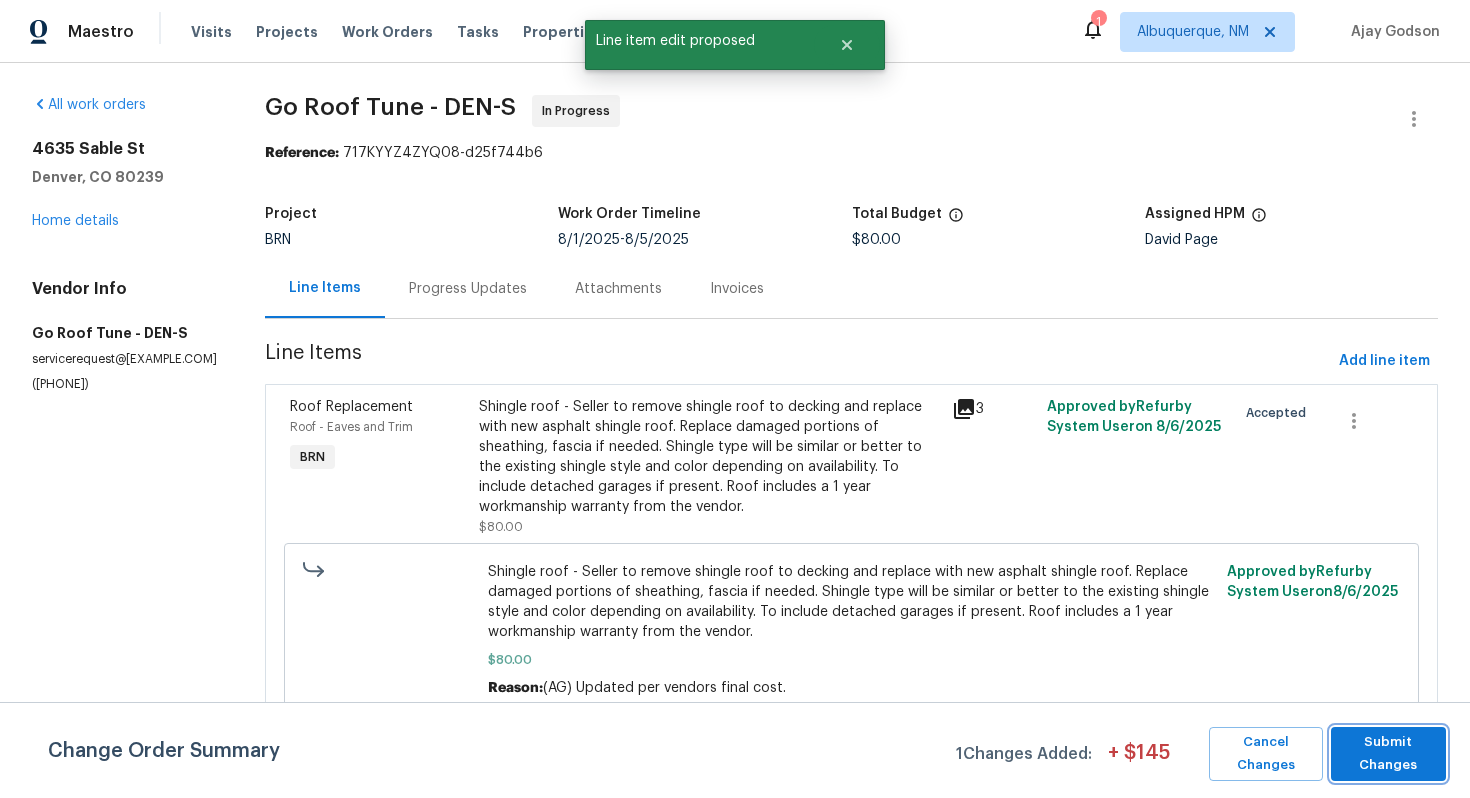 click on "Submit Changes" at bounding box center (1388, 754) 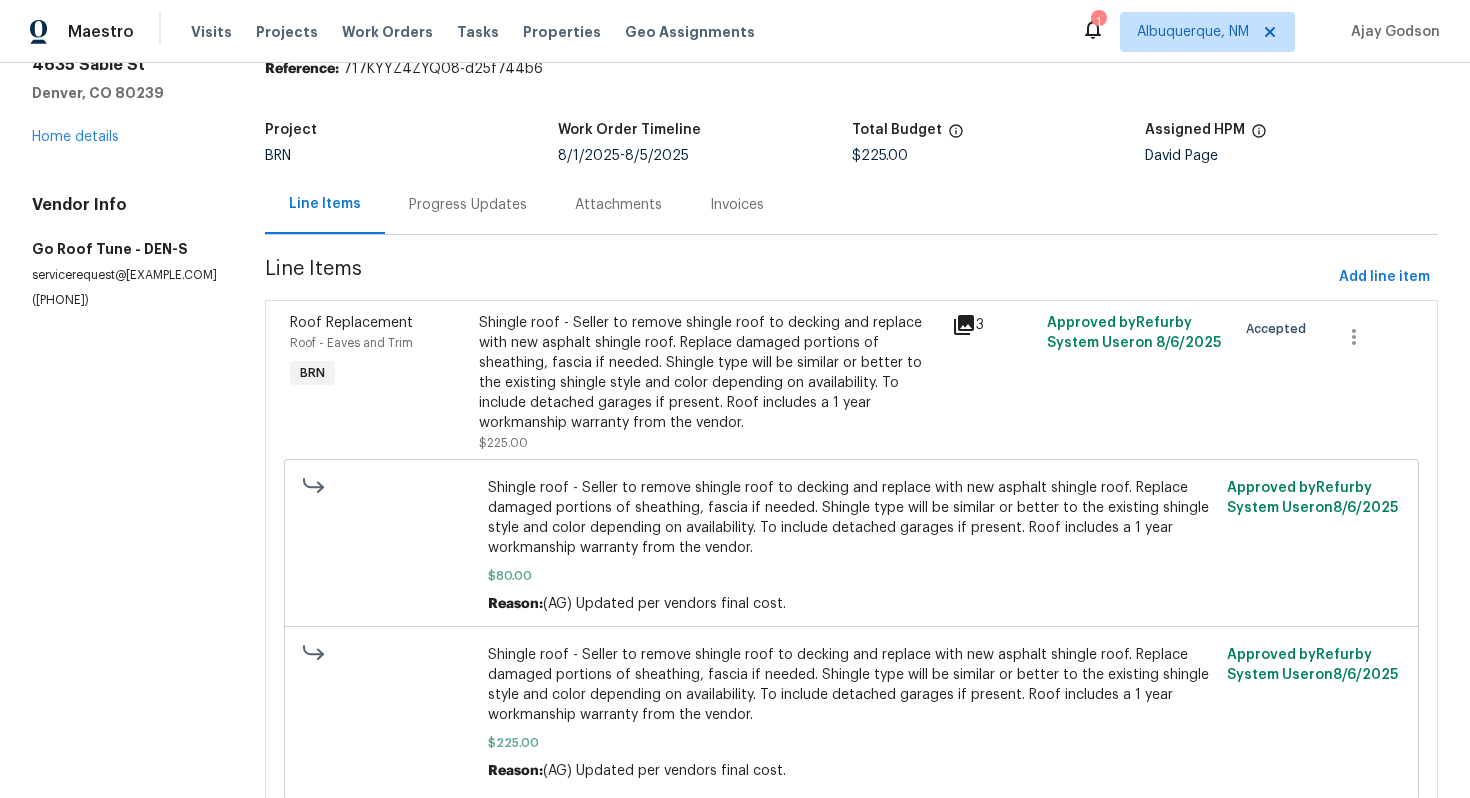 scroll, scrollTop: 0, scrollLeft: 0, axis: both 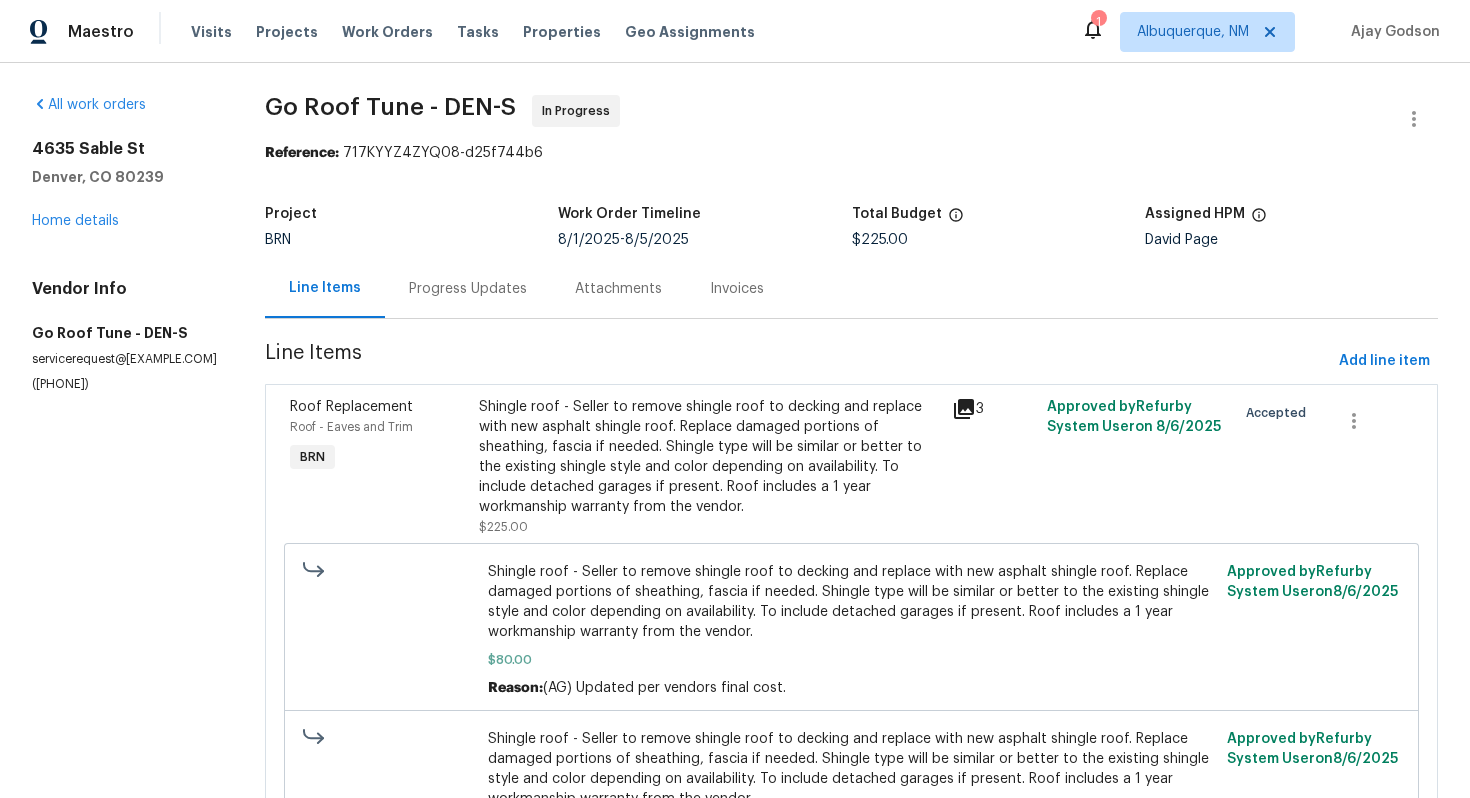 click on "Progress Updates" at bounding box center (468, 289) 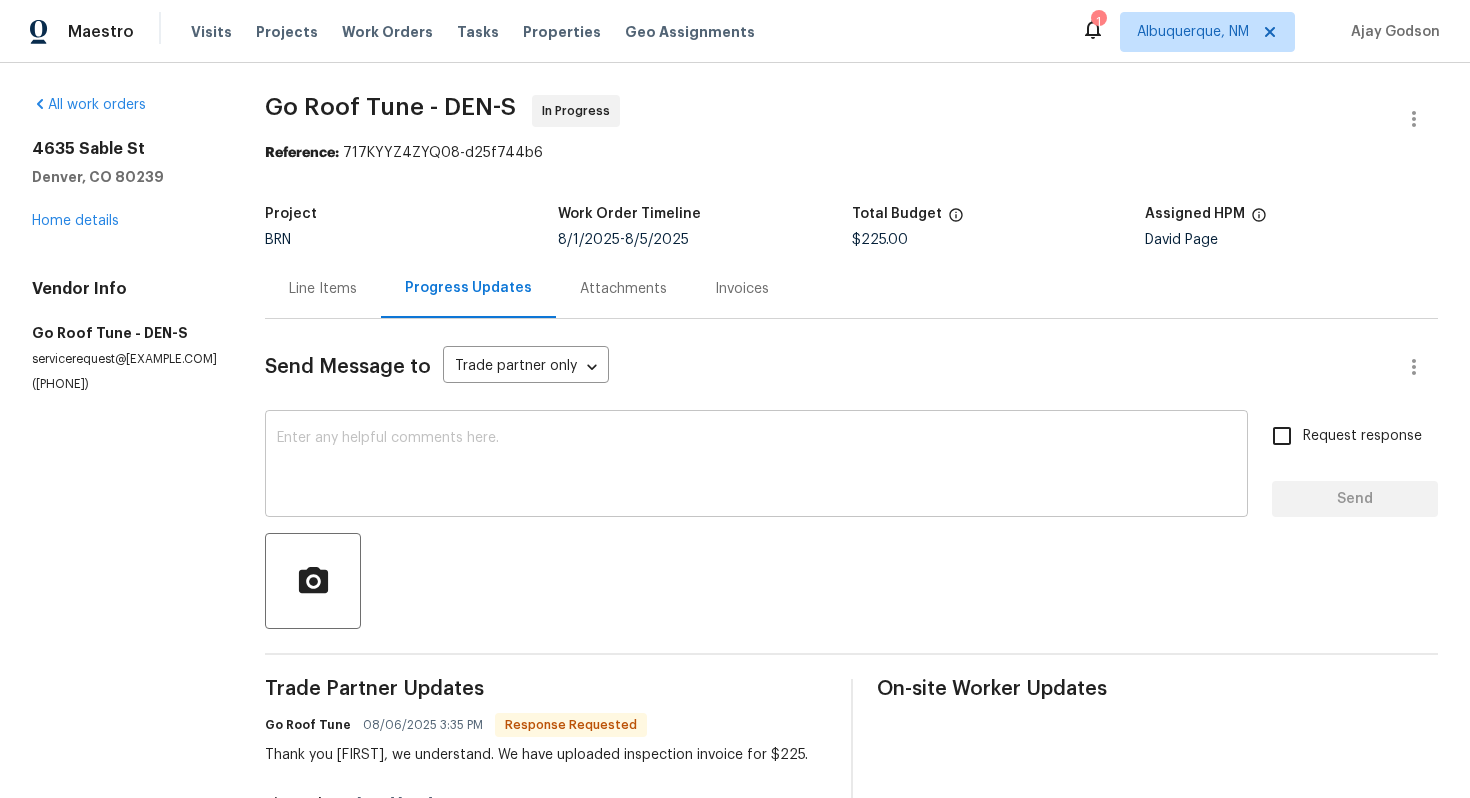 click at bounding box center [756, 466] 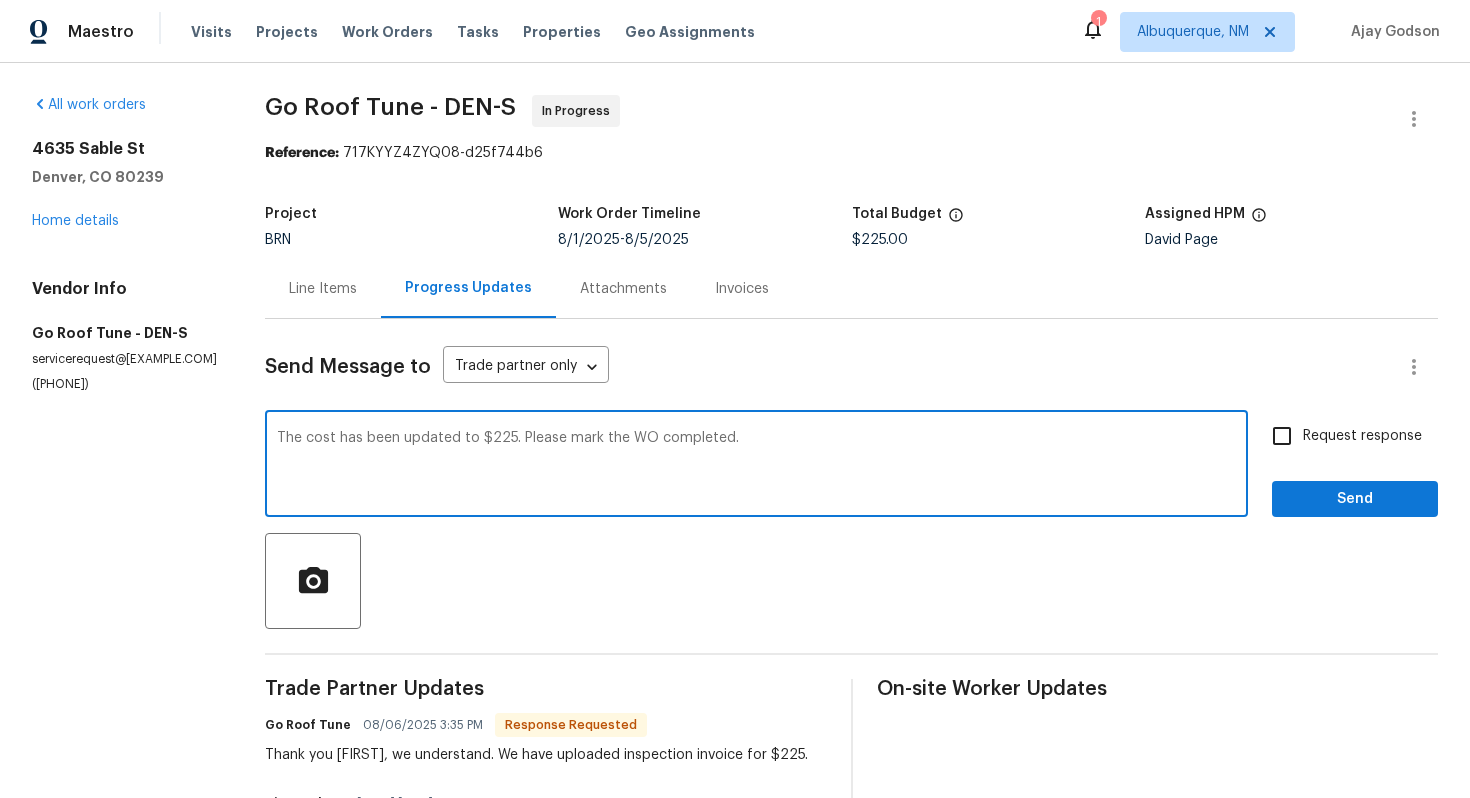 type on "The cost has been updated to $225. Please mark the WO completed." 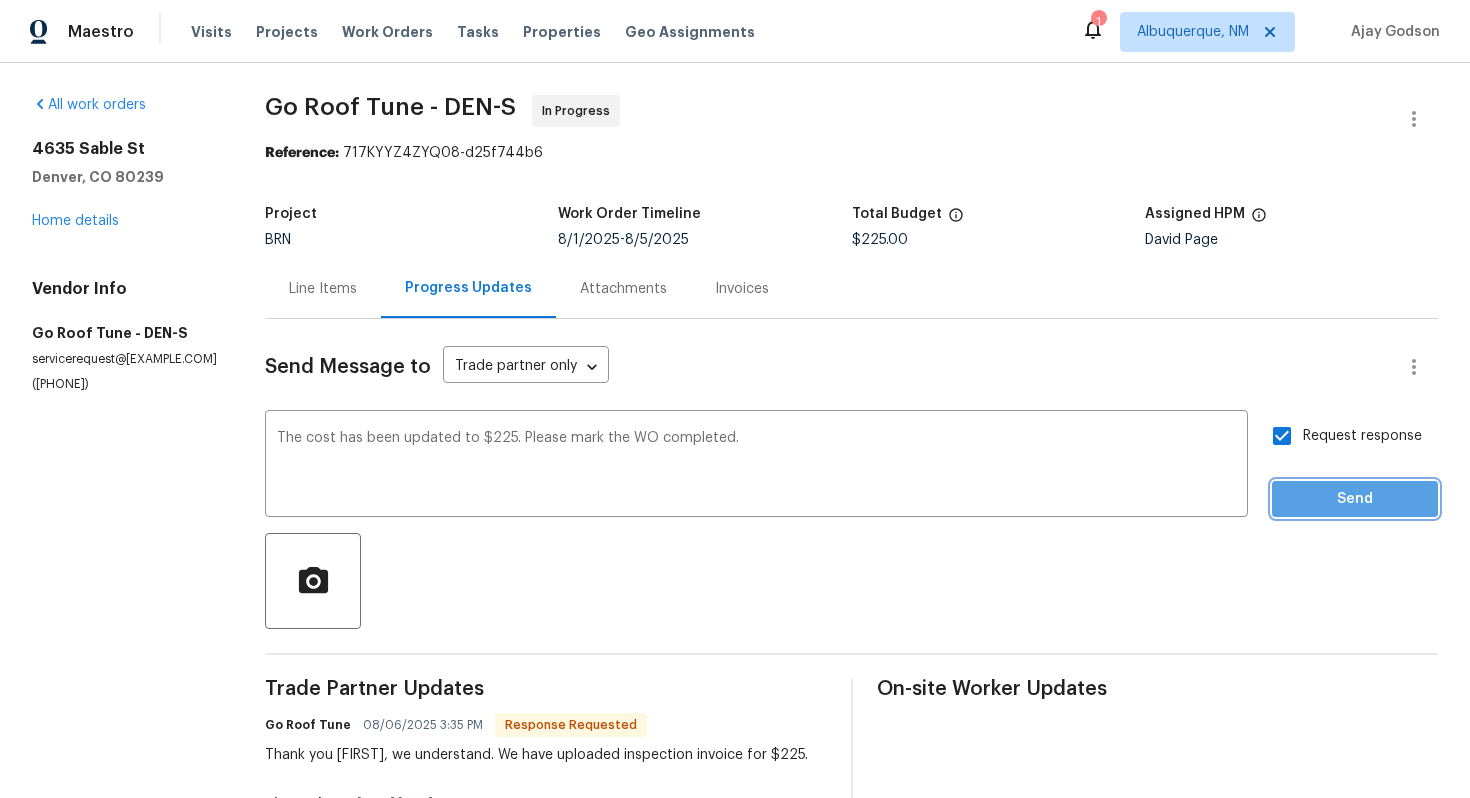 click on "Send" at bounding box center (1355, 499) 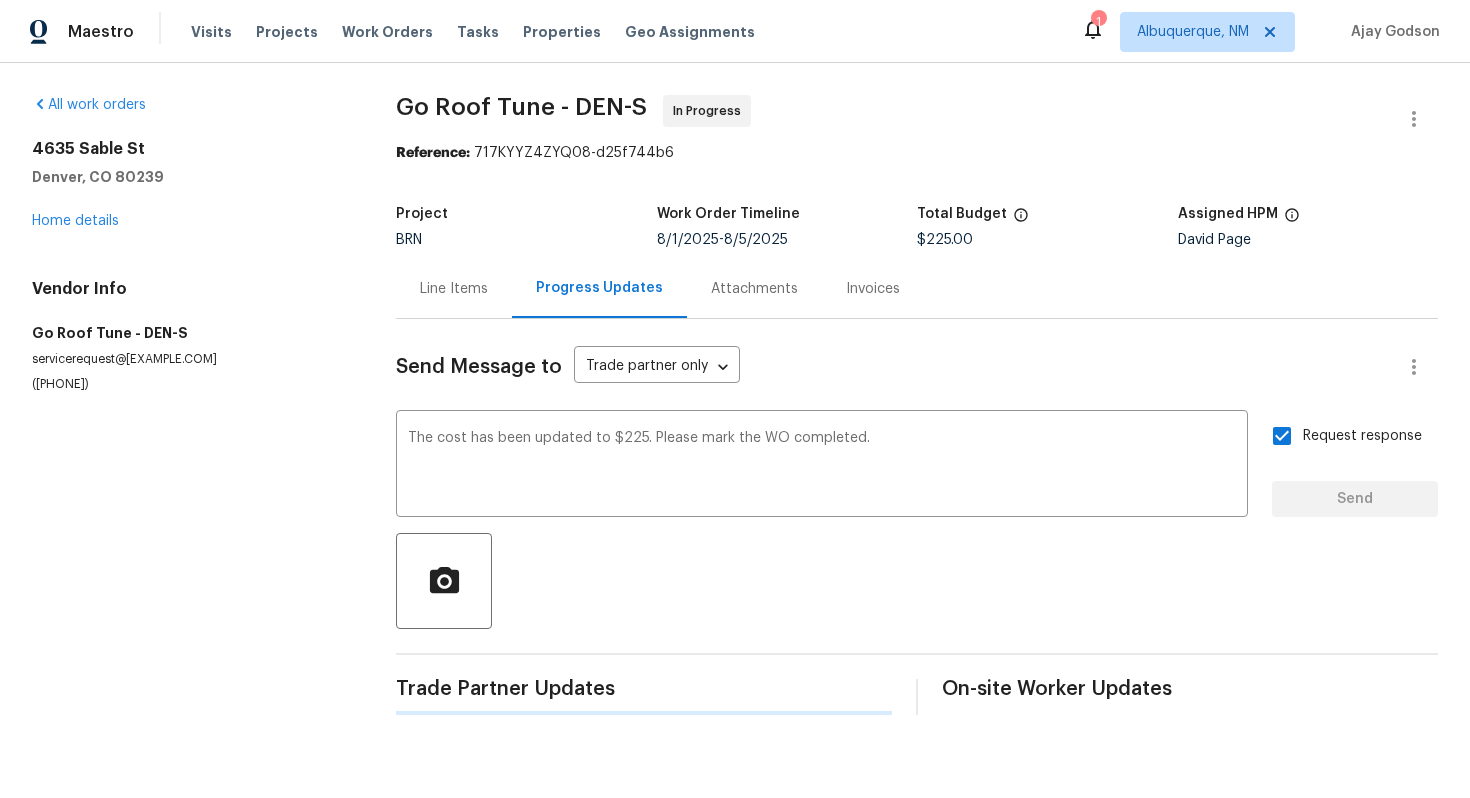 type 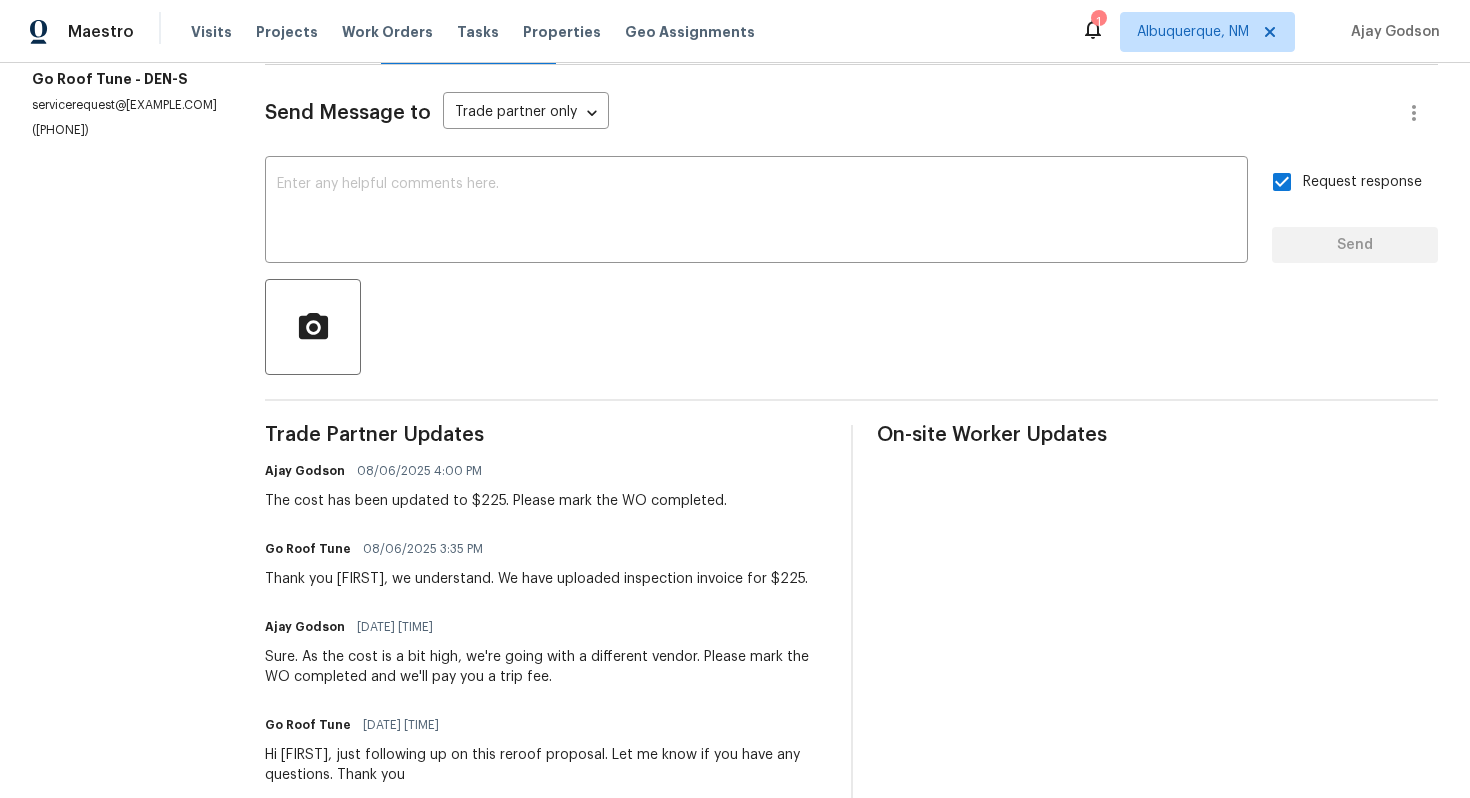 scroll, scrollTop: 0, scrollLeft: 0, axis: both 